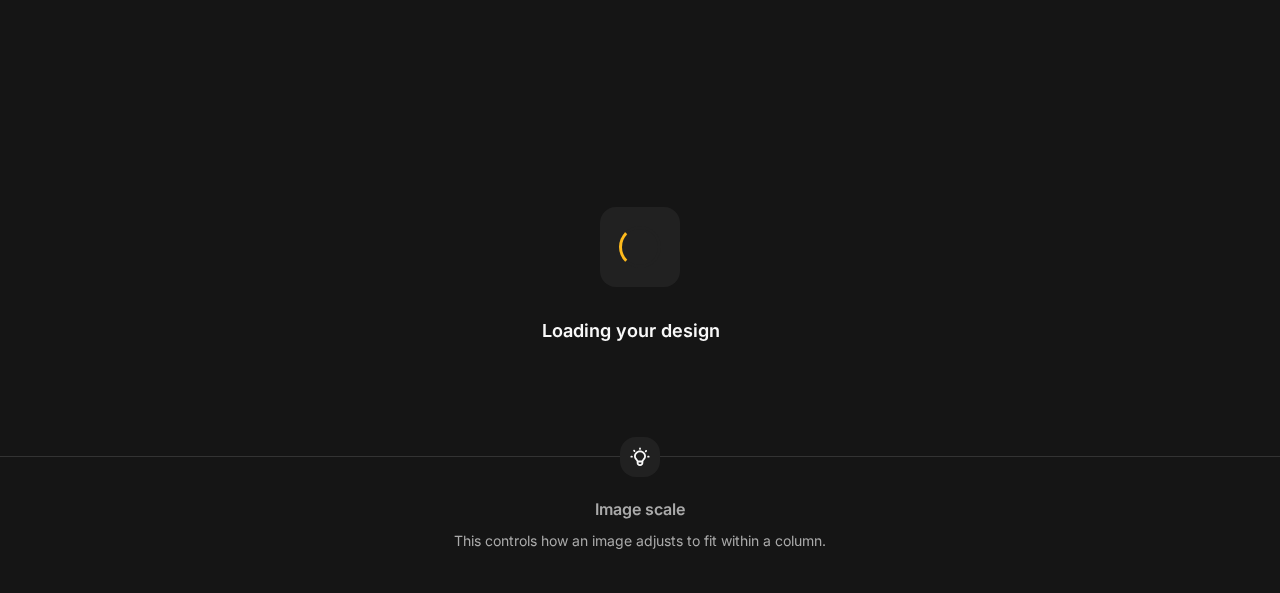 scroll, scrollTop: 0, scrollLeft: 0, axis: both 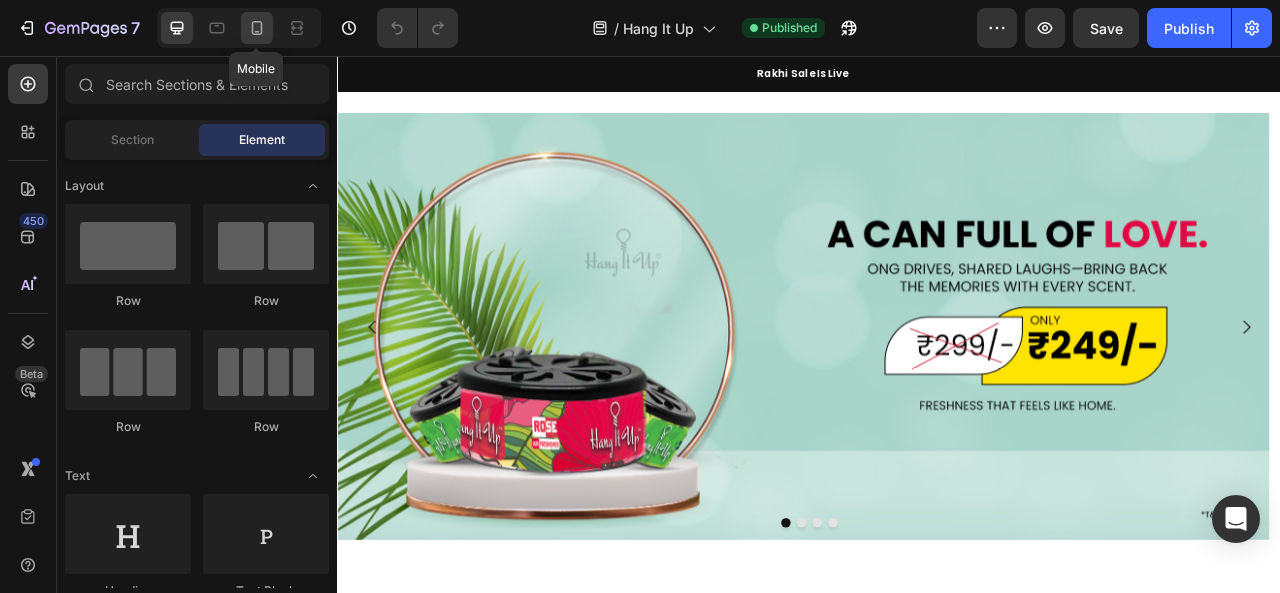 click 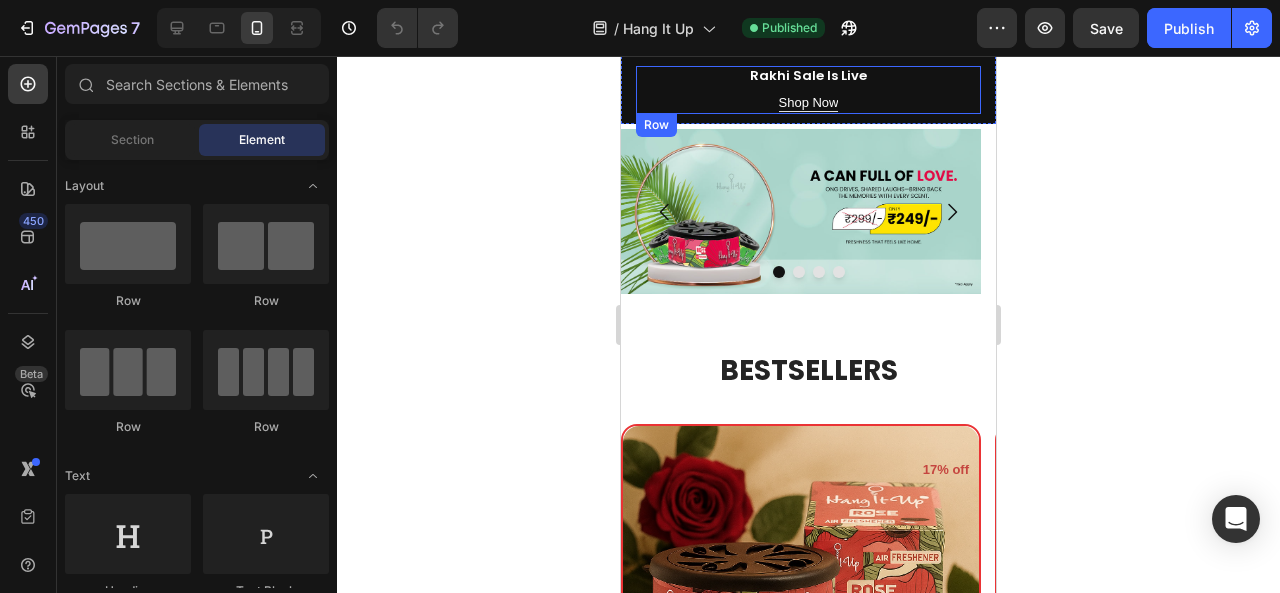 click on "Shop Now Button" at bounding box center (808, 102) 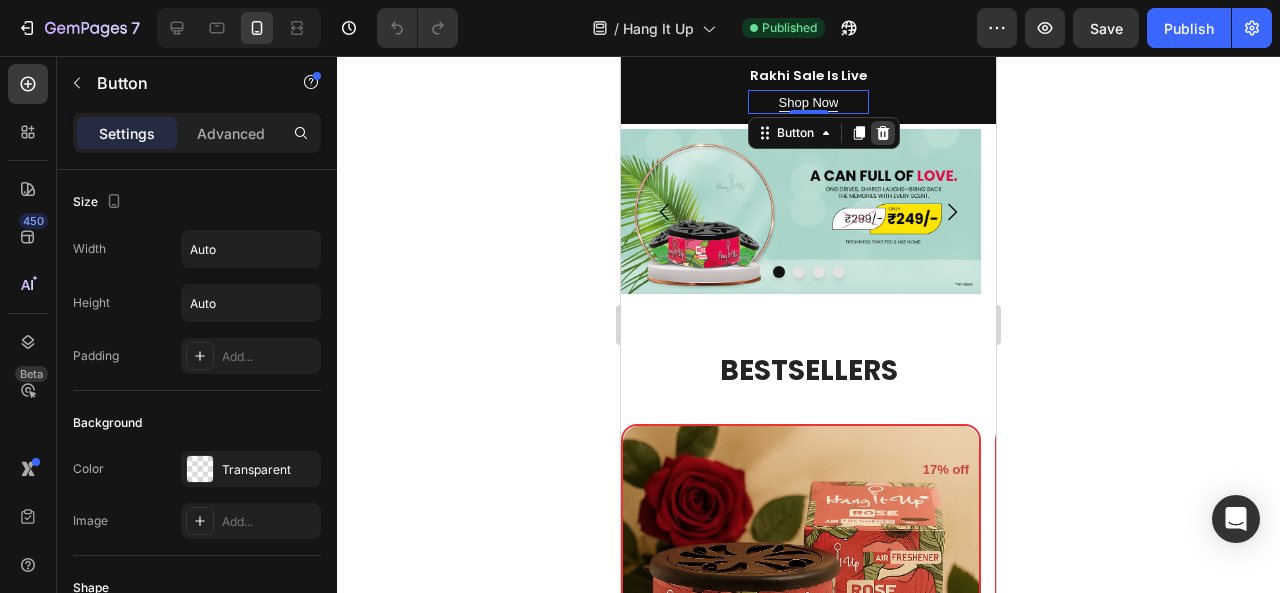click 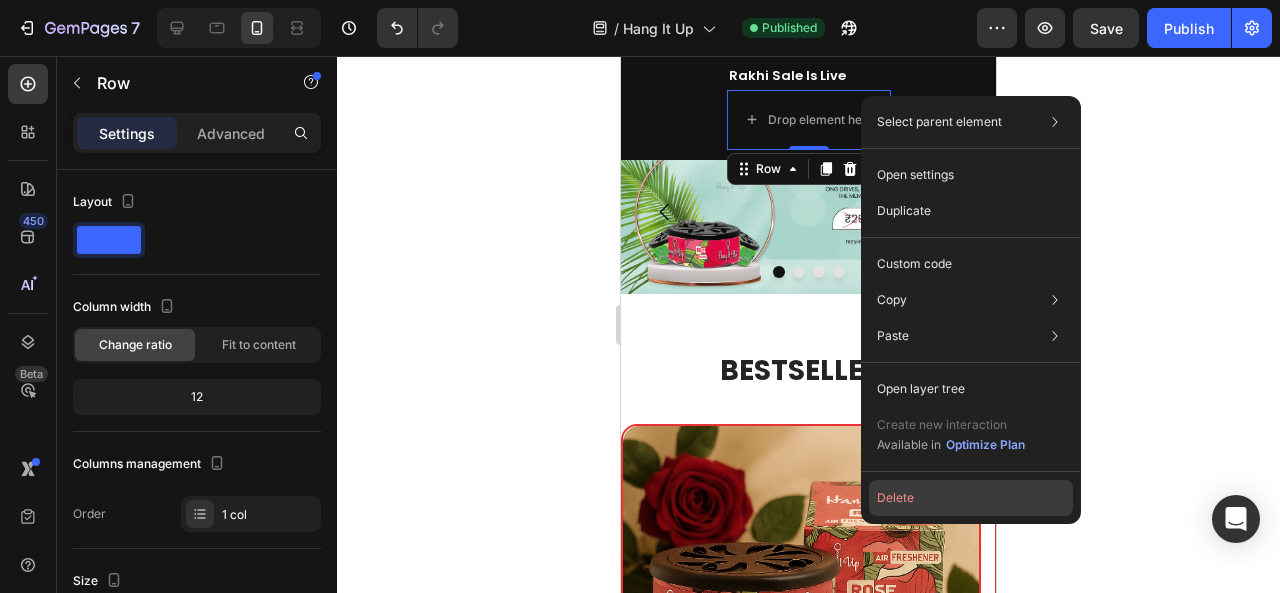 click on "Delete" 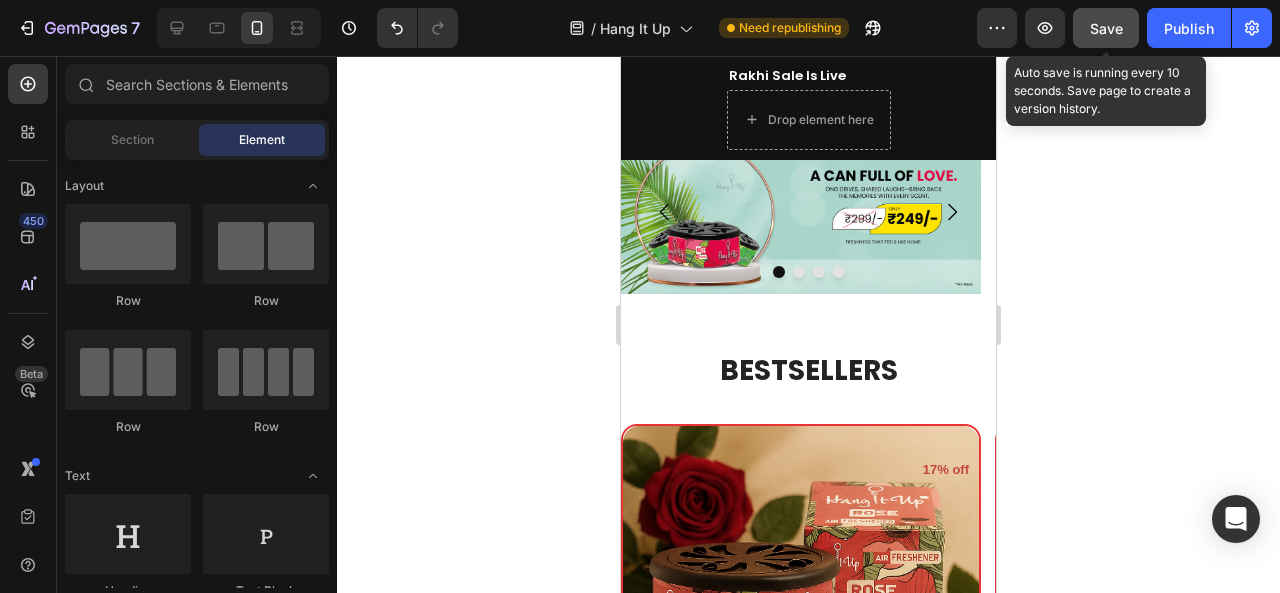 click on "Save" 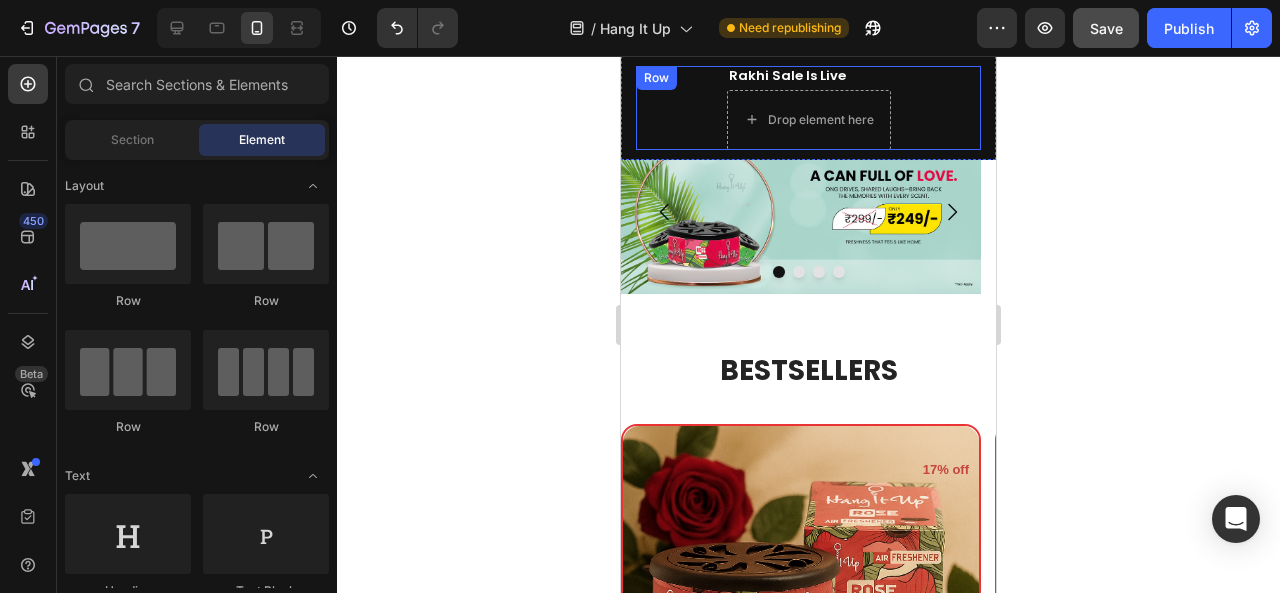 click on "Rakhi Sale Is Live Heading
Drop element here Row" at bounding box center (808, 108) 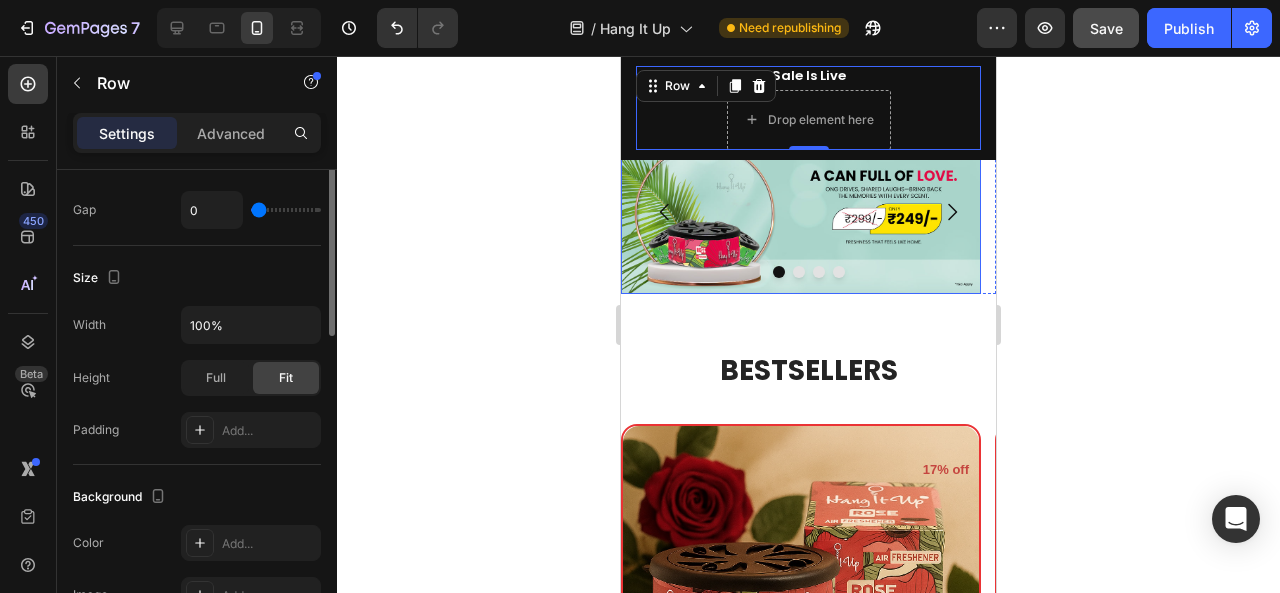 scroll, scrollTop: 0, scrollLeft: 0, axis: both 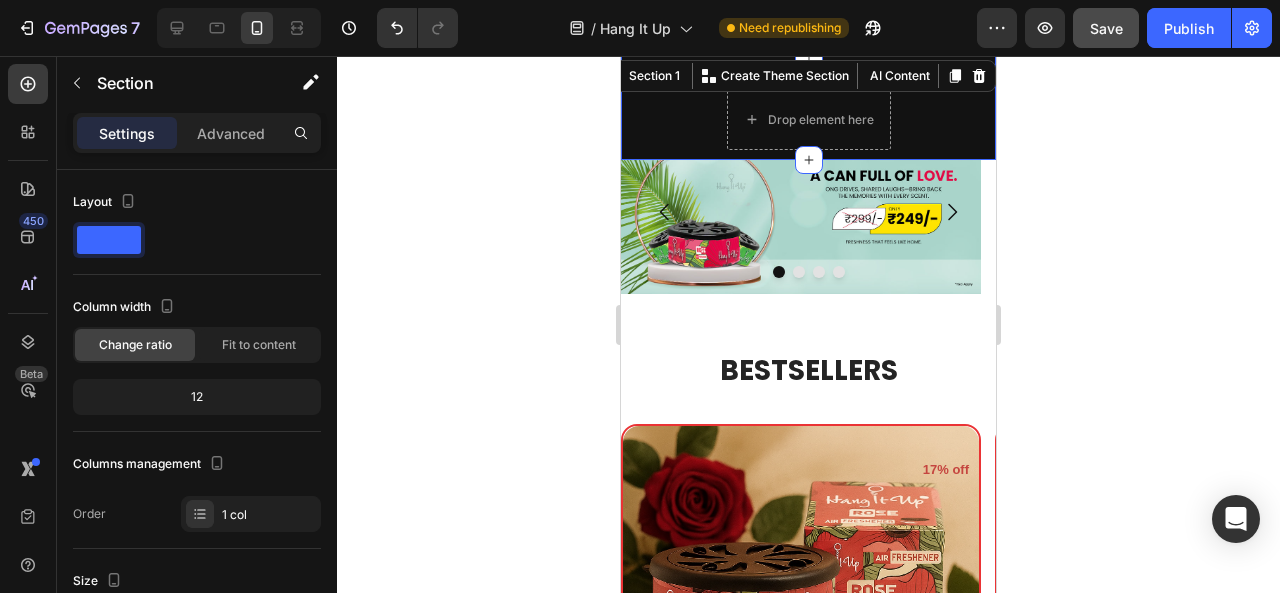 click on "Rakhi Sale Is Live Heading
Drop element here Row Section 1   You can create reusable sections Create Theme Section AI Content Write with GemAI What would you like to describe here? Tone and Voice Persuasive Product Getting products... Show more Generate" at bounding box center (808, 108) 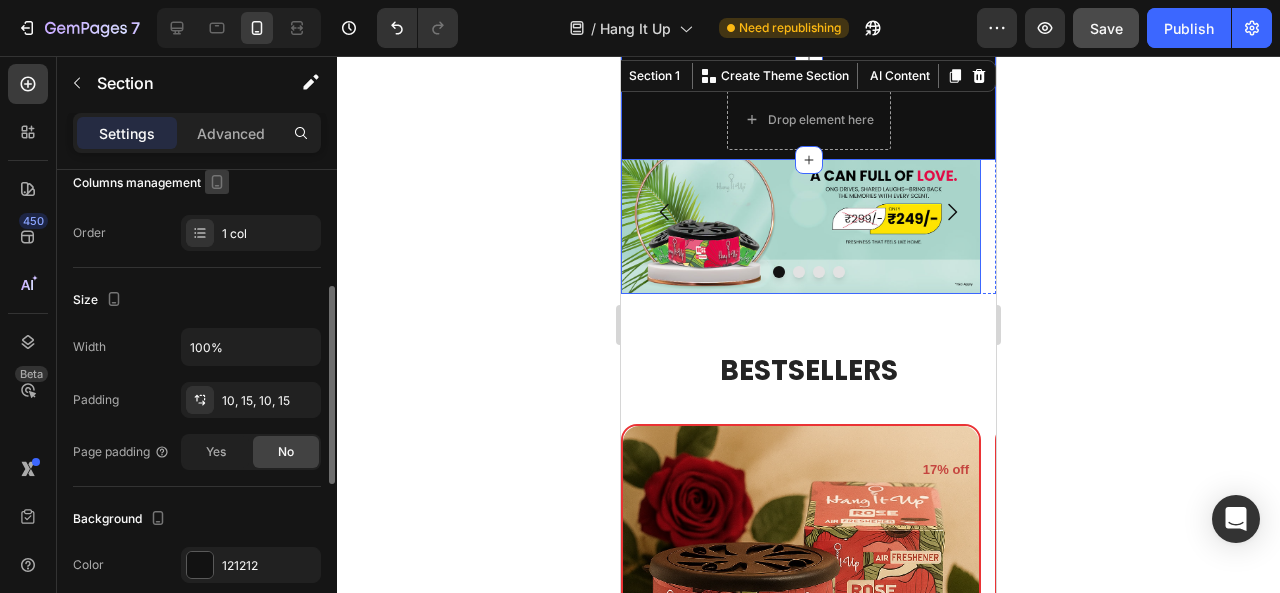 scroll, scrollTop: 296, scrollLeft: 0, axis: vertical 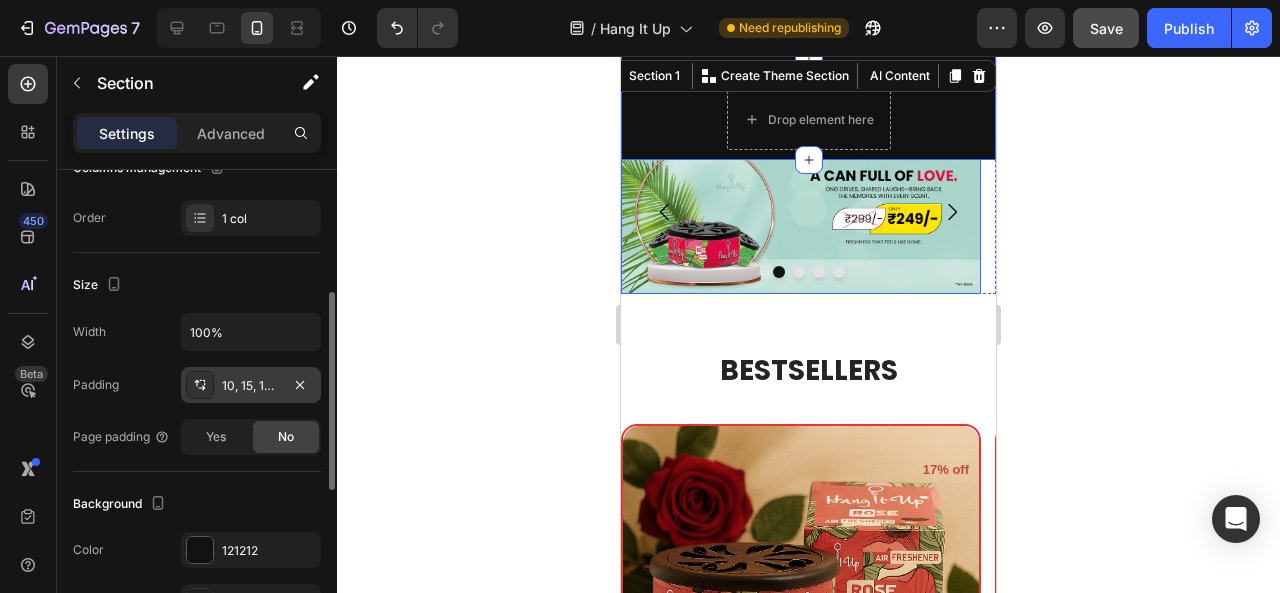click on "10, 15, 10, 15" at bounding box center (251, 386) 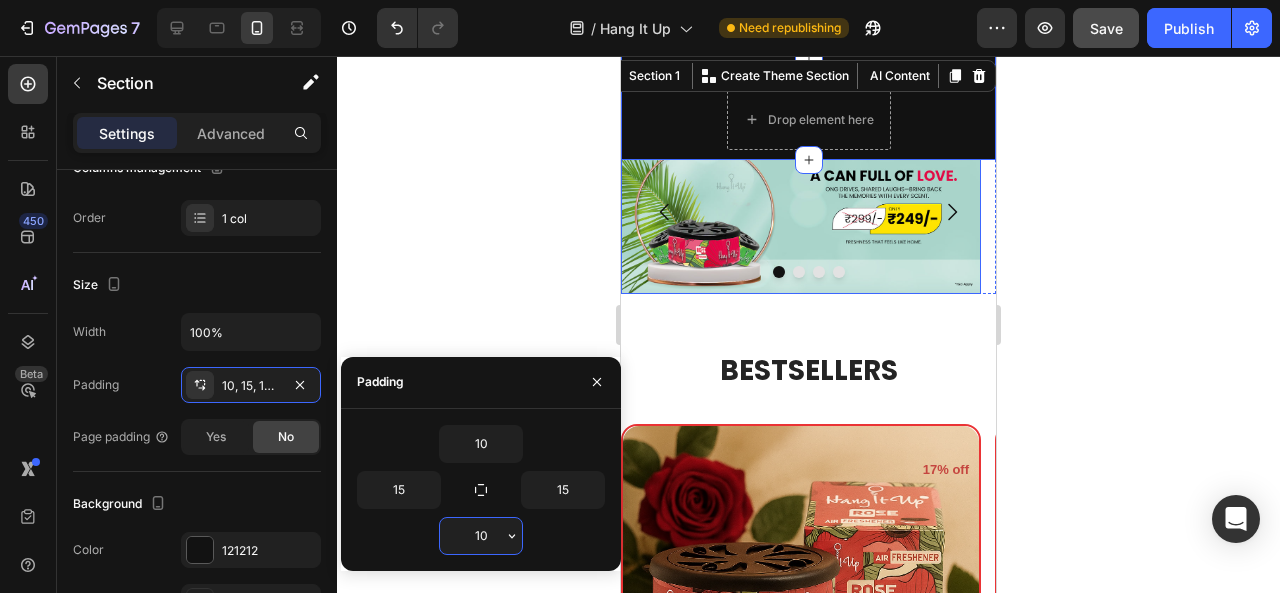 click on "10" at bounding box center (481, 536) 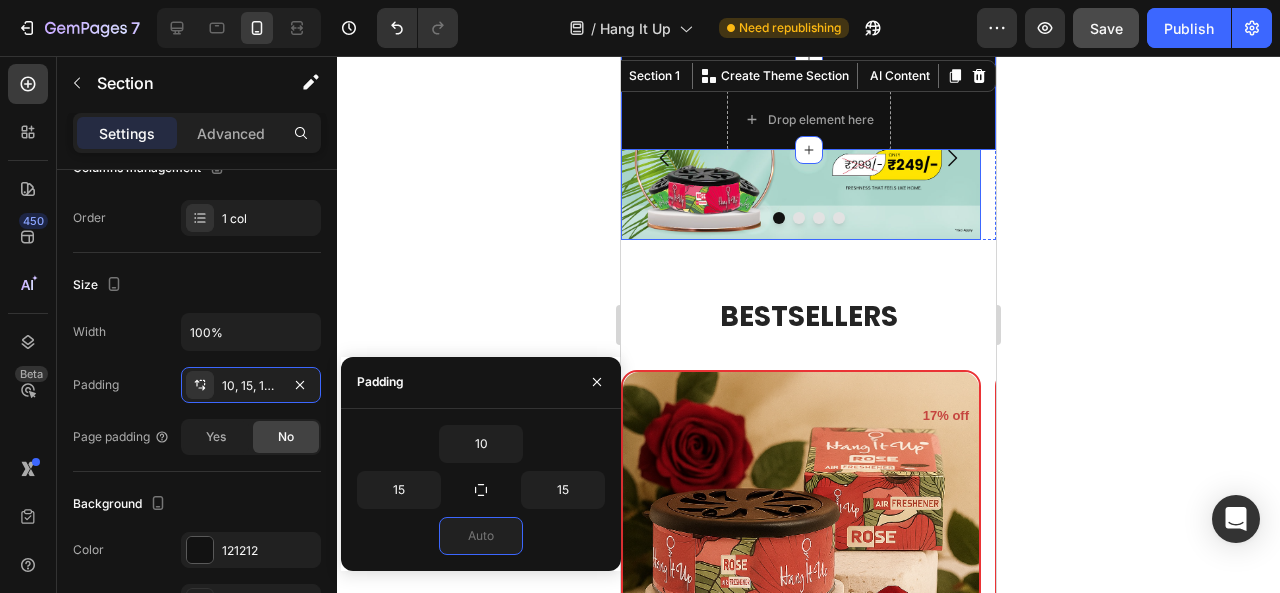 scroll, scrollTop: 0, scrollLeft: 0, axis: both 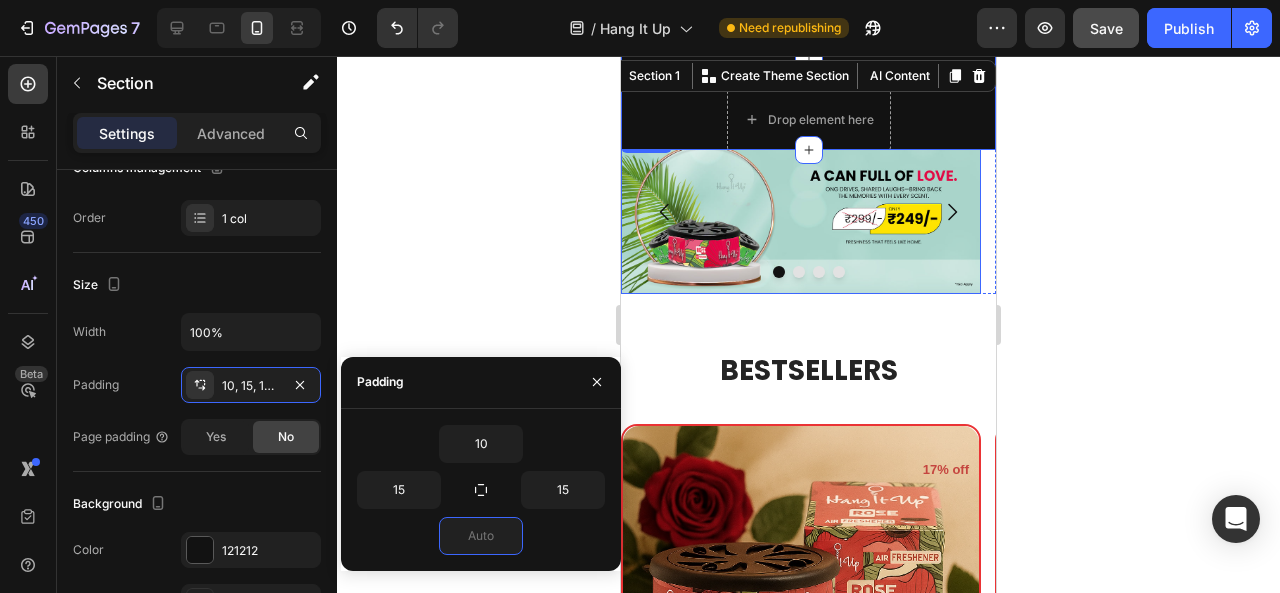 type on "10" 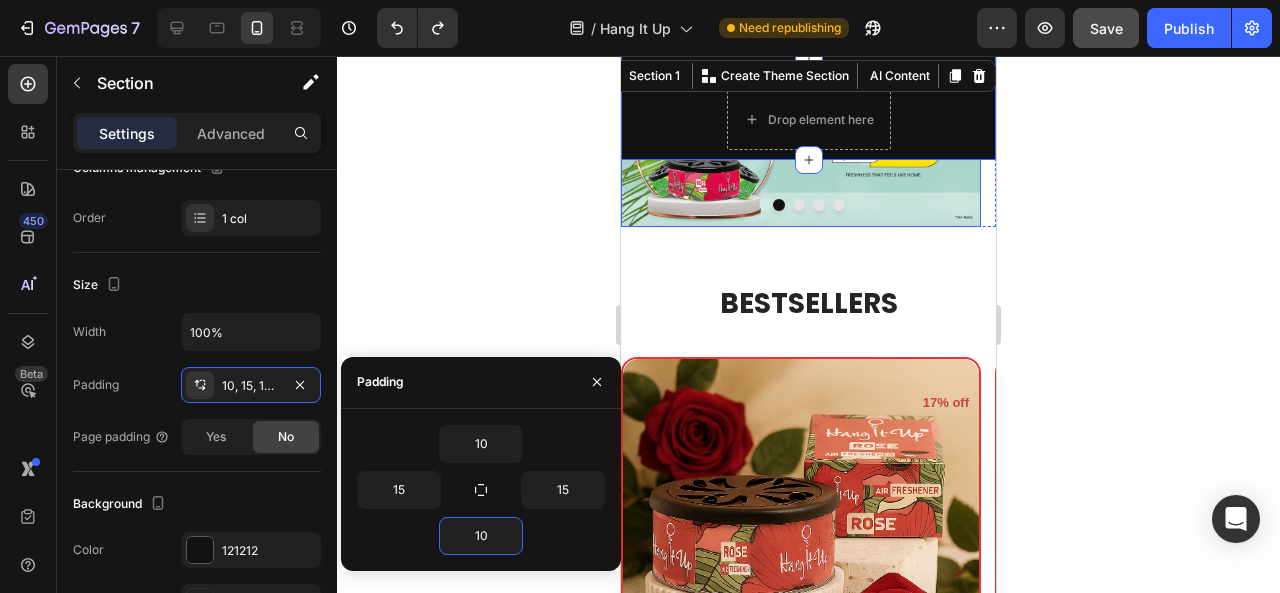 scroll, scrollTop: 0, scrollLeft: 0, axis: both 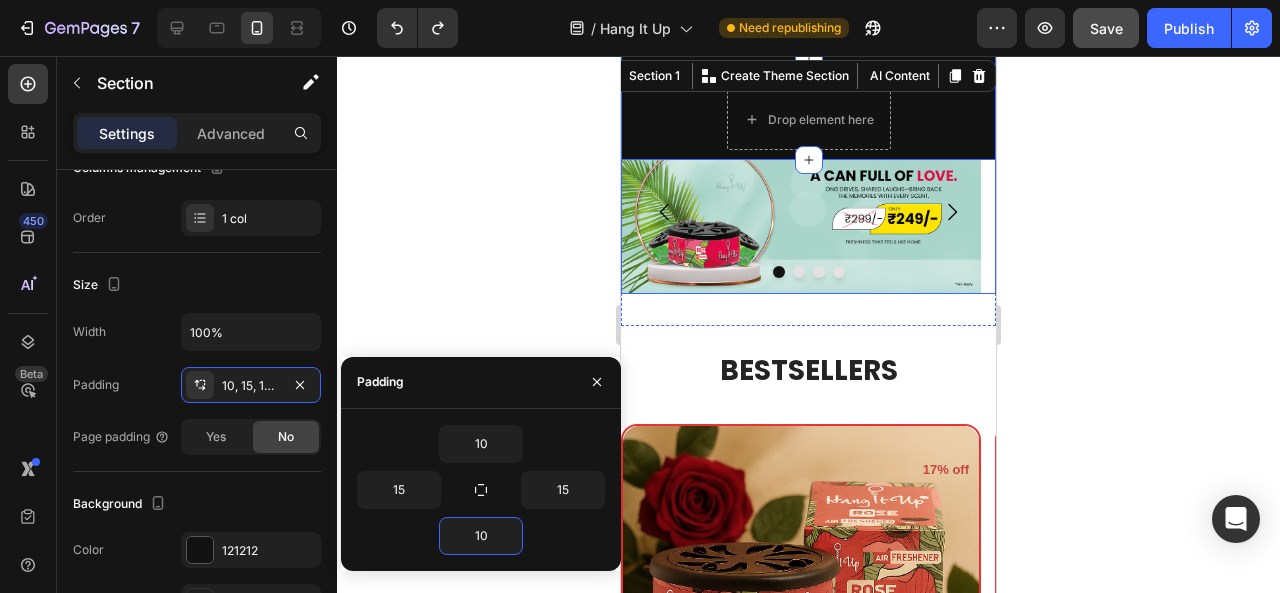 click at bounding box center (801, 211) 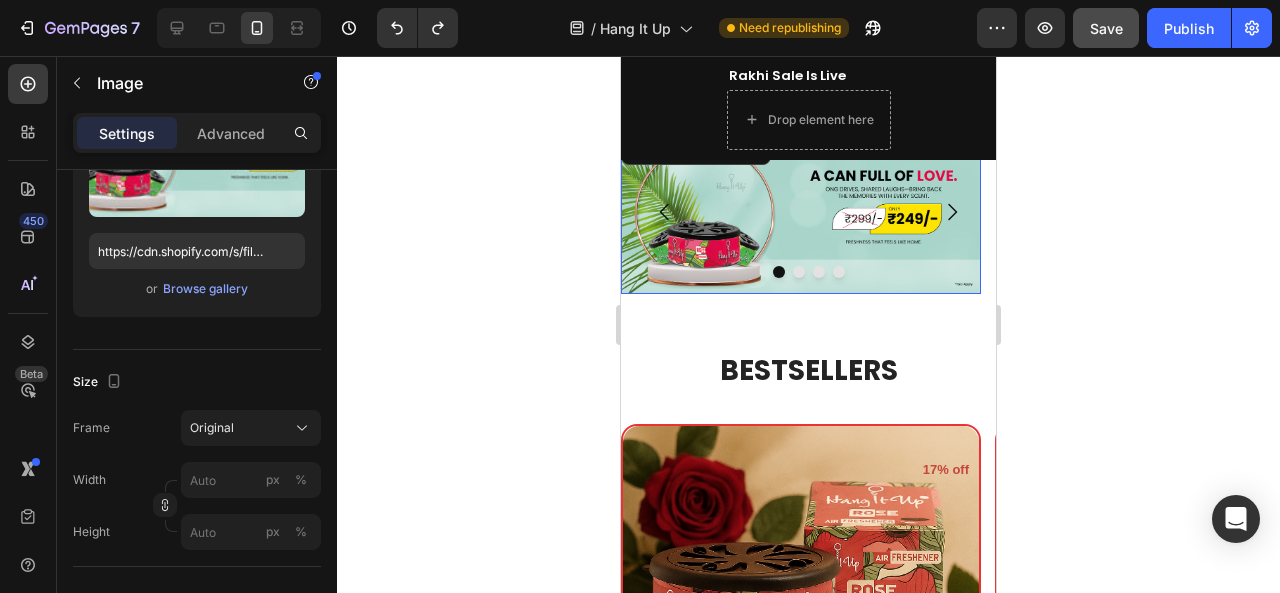 scroll, scrollTop: 0, scrollLeft: 0, axis: both 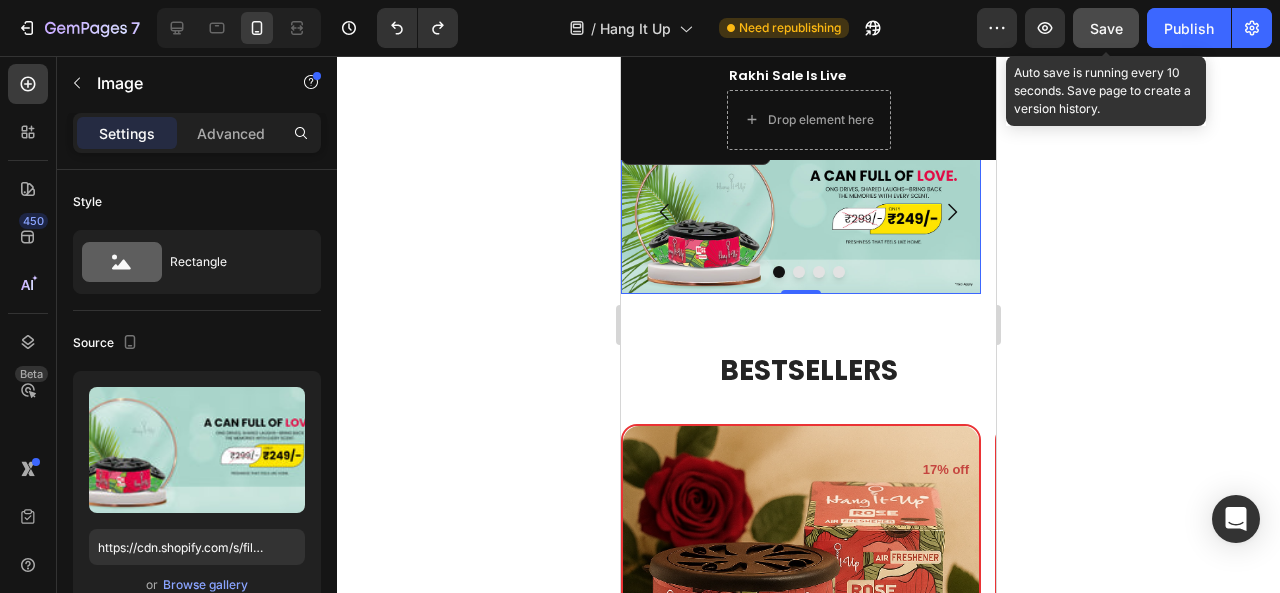 click on "Save" at bounding box center [1106, 28] 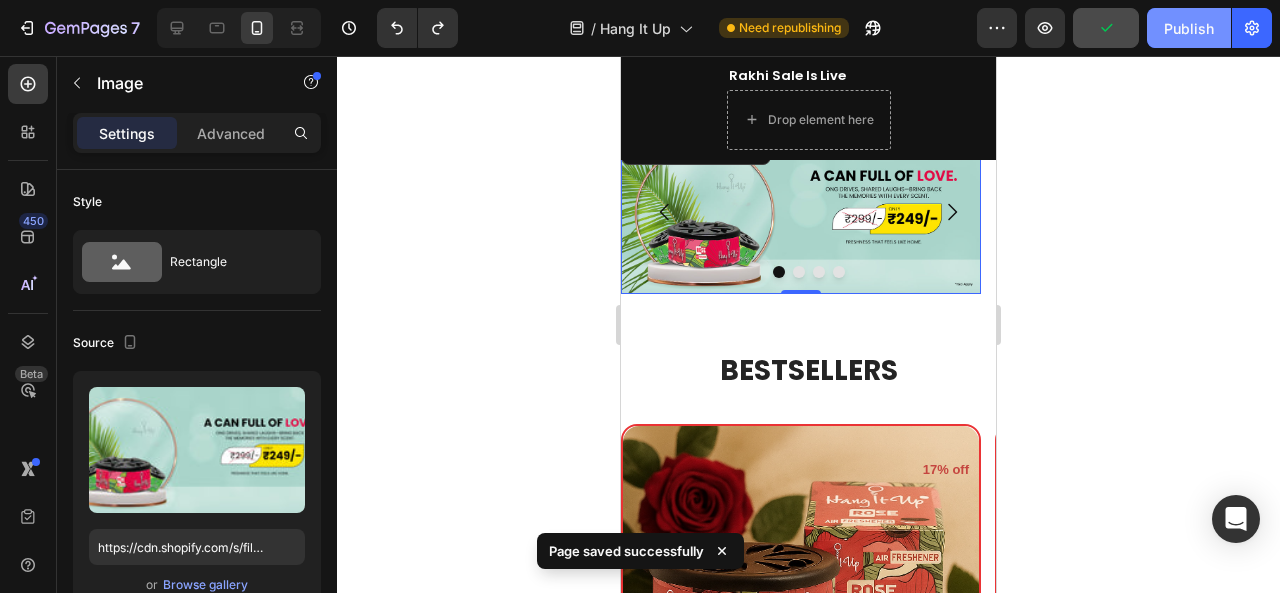click on "Publish" at bounding box center (1189, 28) 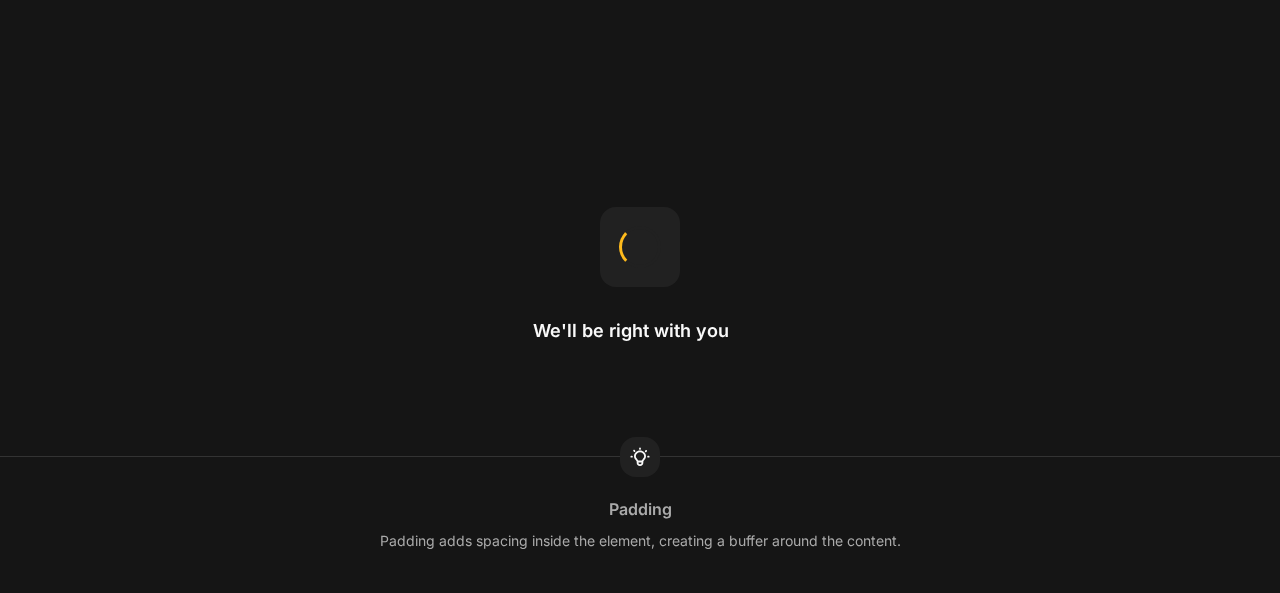 scroll, scrollTop: 0, scrollLeft: 0, axis: both 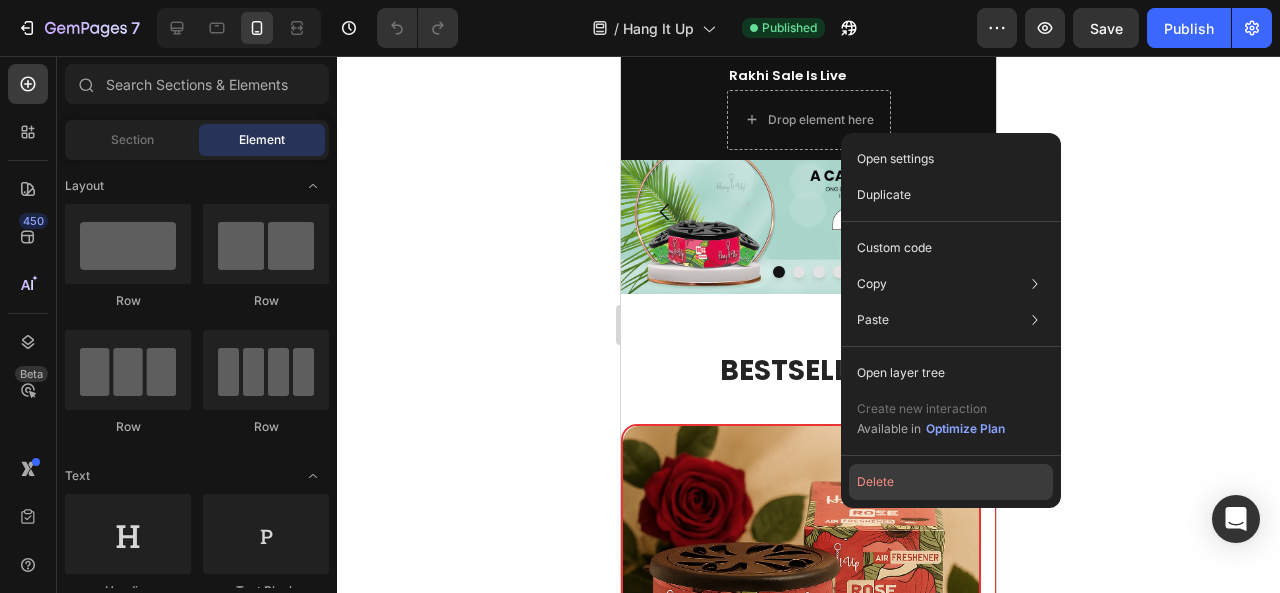 click on "Delete" 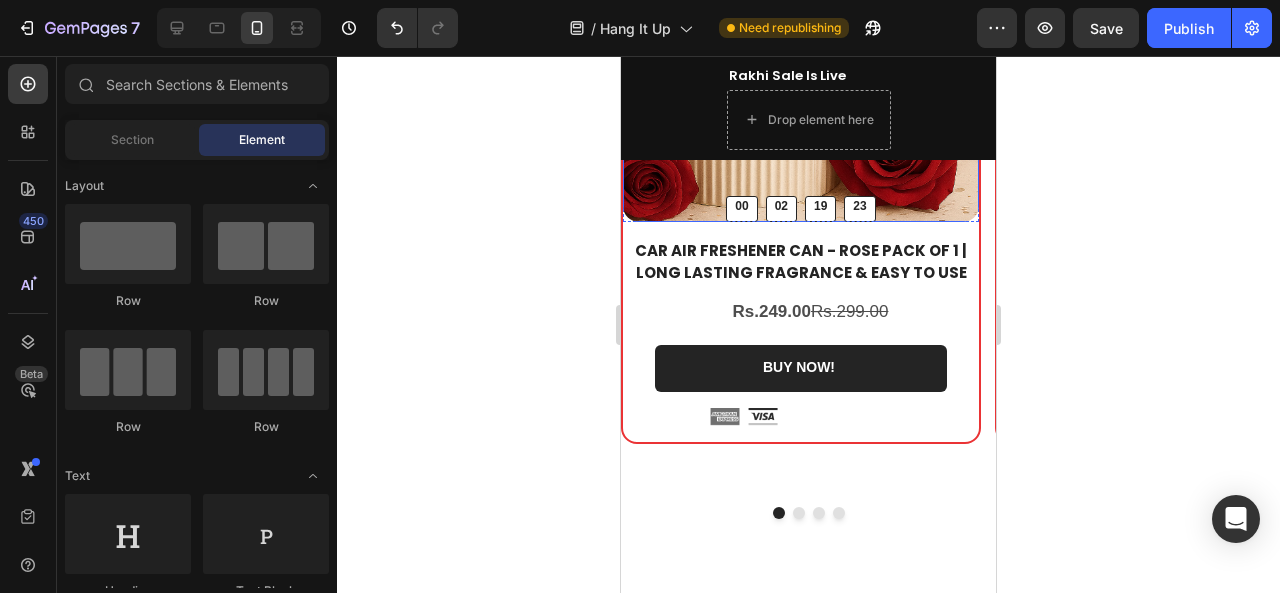 scroll, scrollTop: 671, scrollLeft: 0, axis: vertical 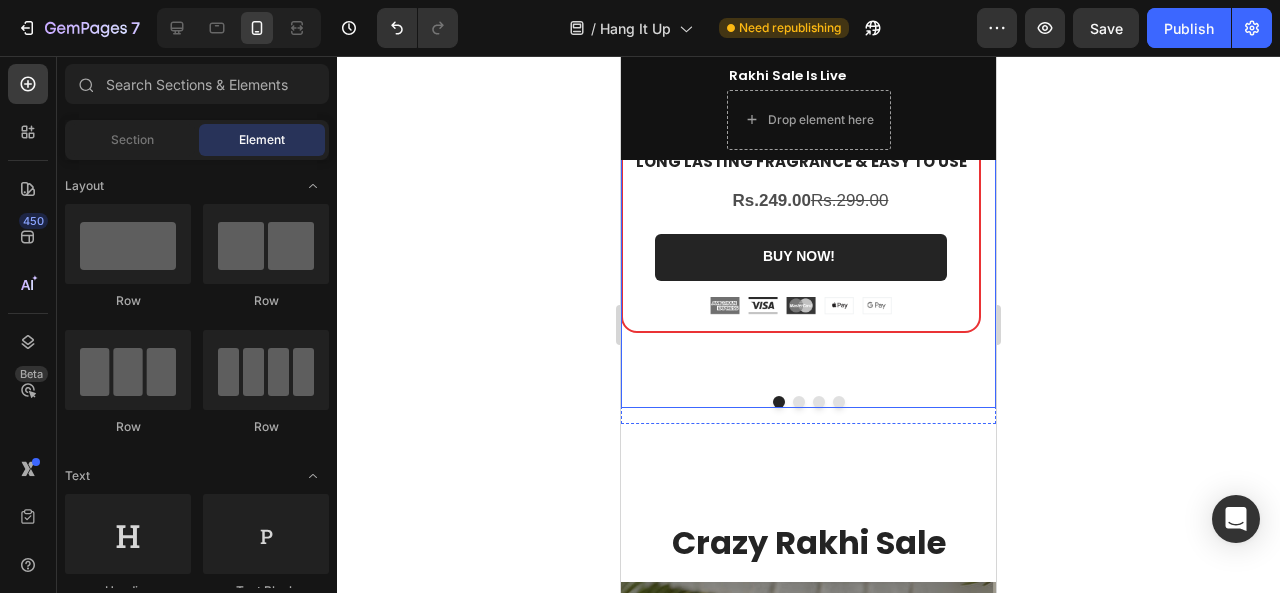 click on "17% off Text block Row (P) Images & Gallery 00 02 19 22 CountDown Timer Row Row Car Air Freshener Can - Rose Pack of 1 | Long Lasting Fragrance & Easy to Use (P) Title        Rs.249.00   Rs.299.00     Text Block   BUY NOW! (P) Cart Button Image Image Image Image Image Icon List Hoz Row Product" at bounding box center (801, 66) 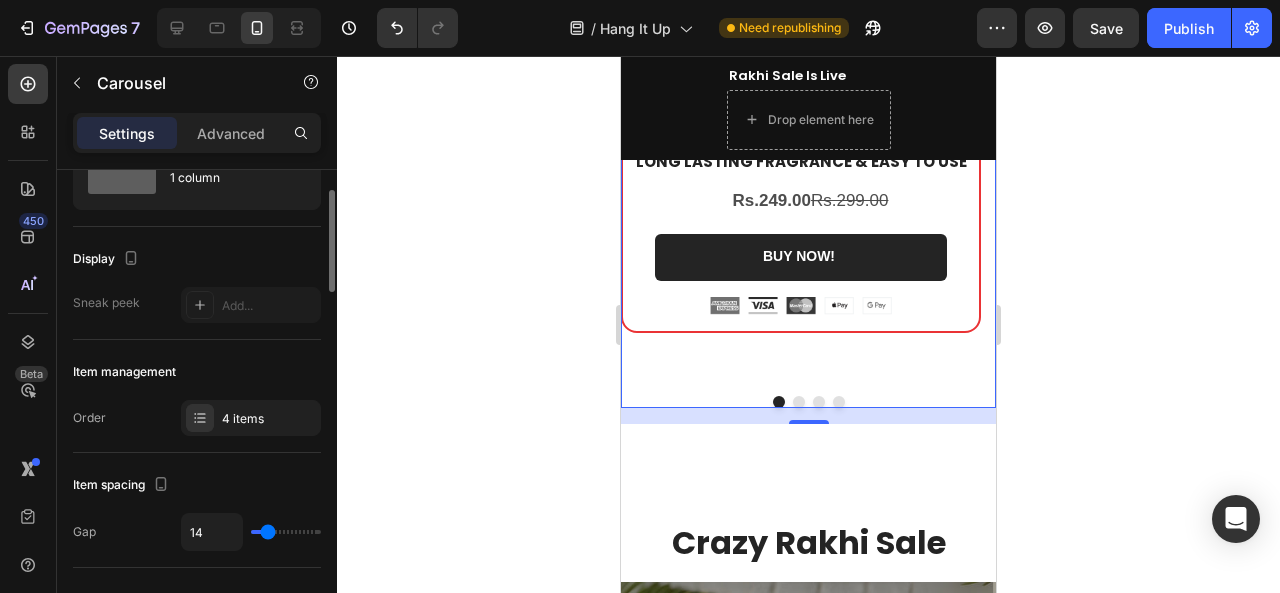 scroll, scrollTop: 86, scrollLeft: 0, axis: vertical 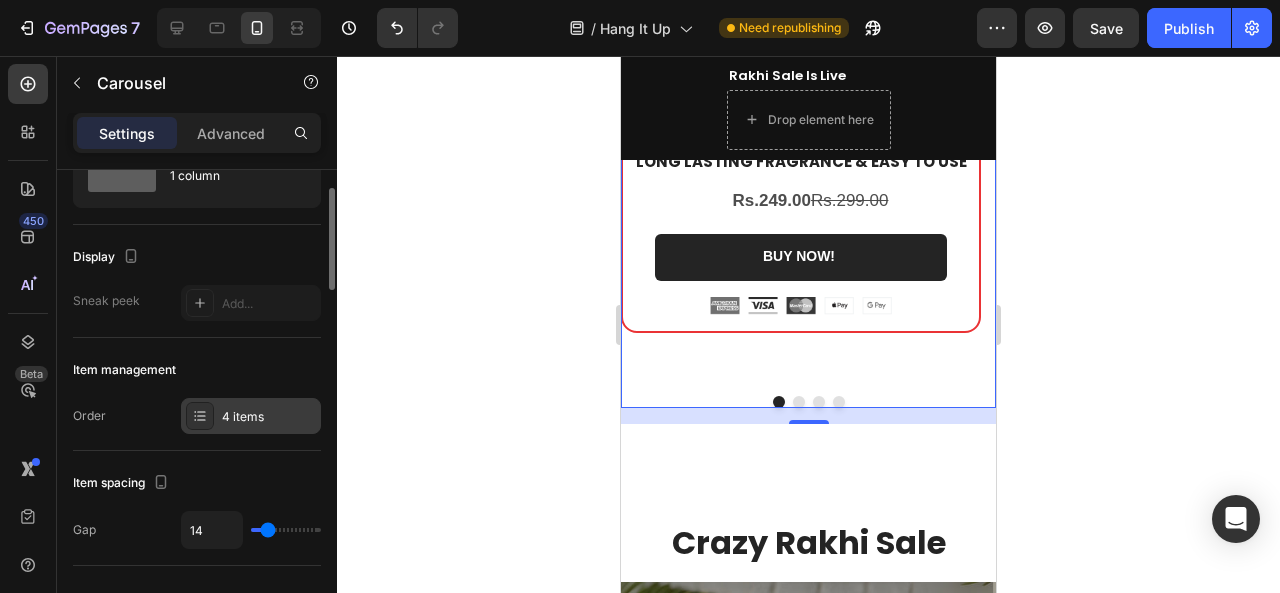 click on "4 items" at bounding box center (269, 417) 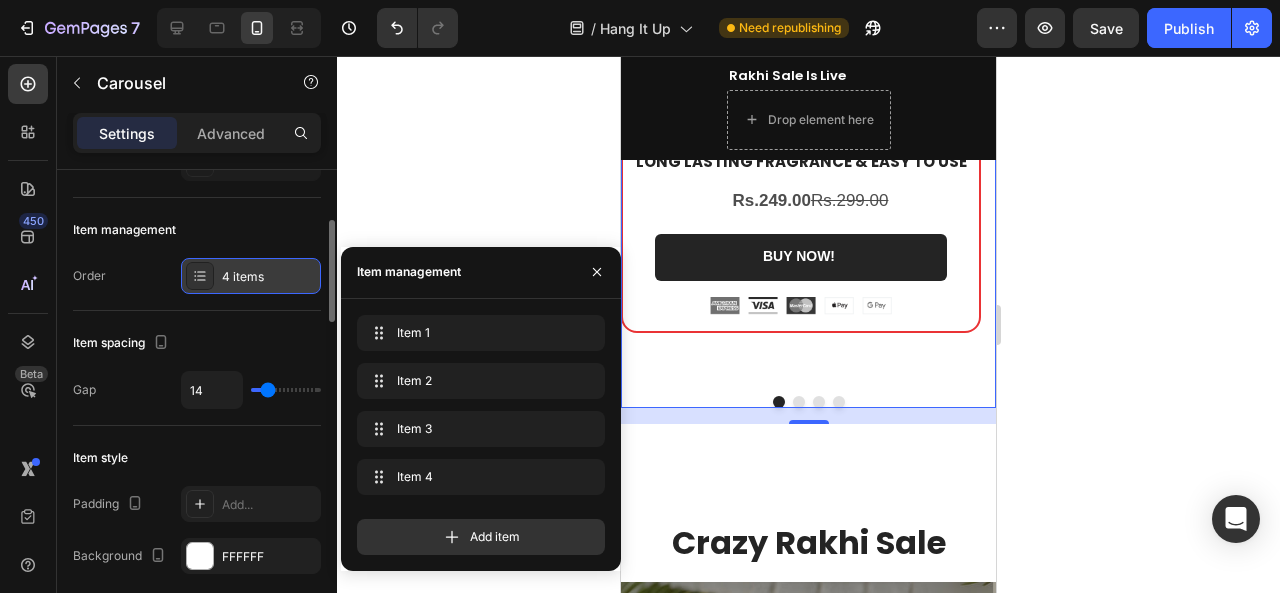 scroll, scrollTop: 229, scrollLeft: 0, axis: vertical 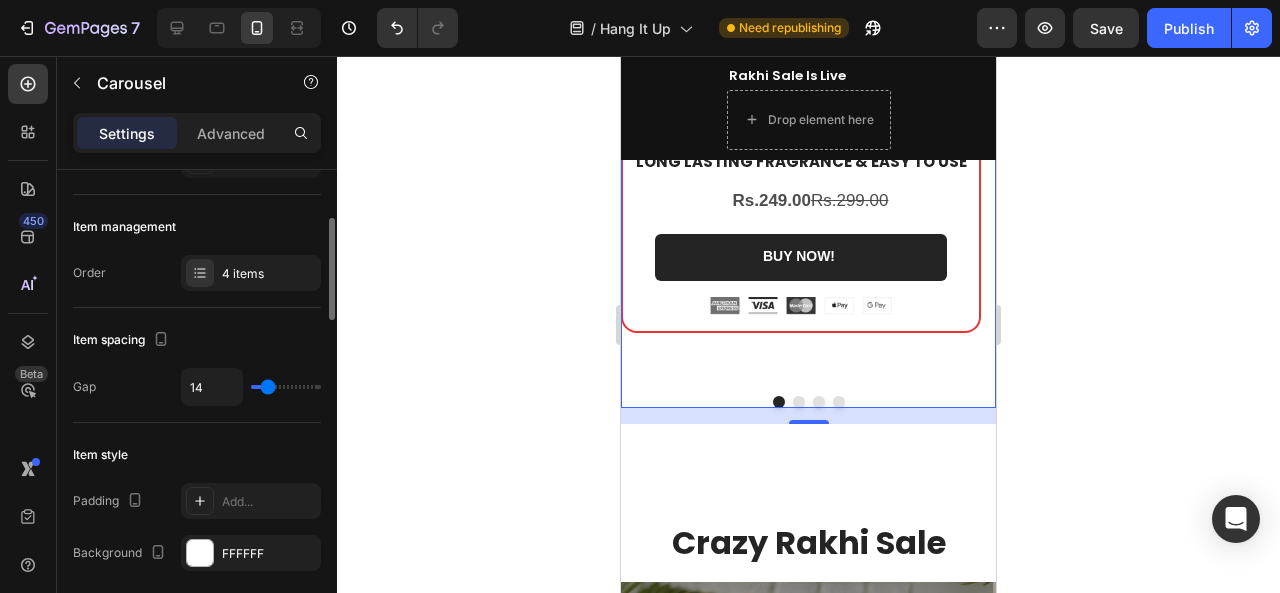 click on "Item spacing" at bounding box center (197, 340) 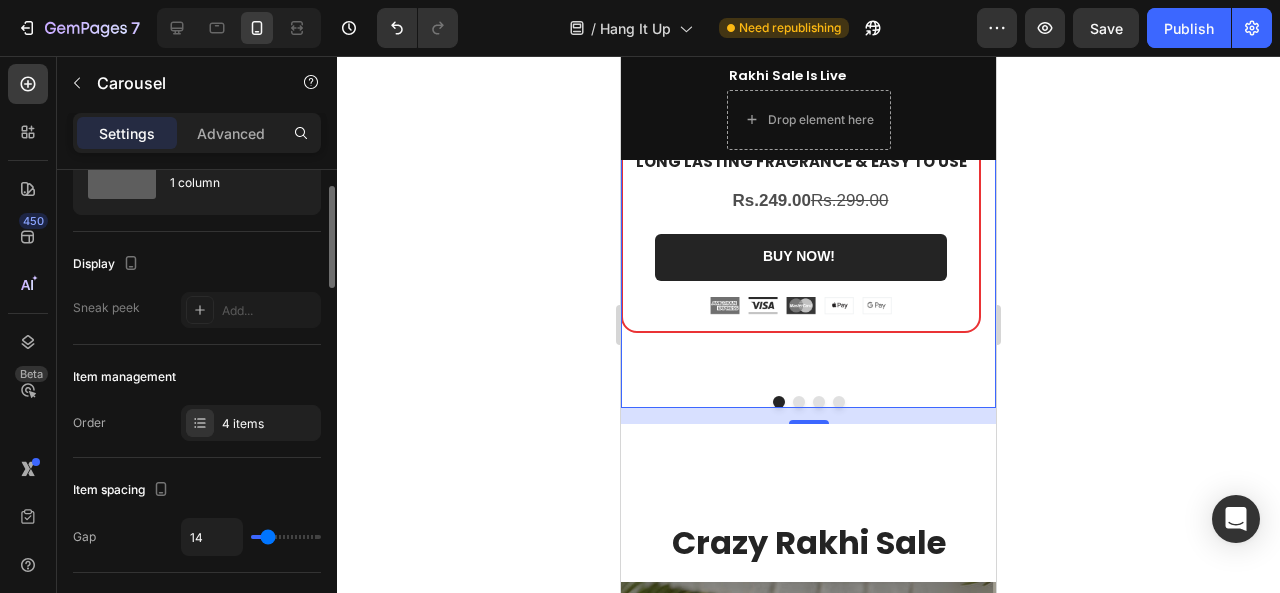 scroll, scrollTop: 0, scrollLeft: 0, axis: both 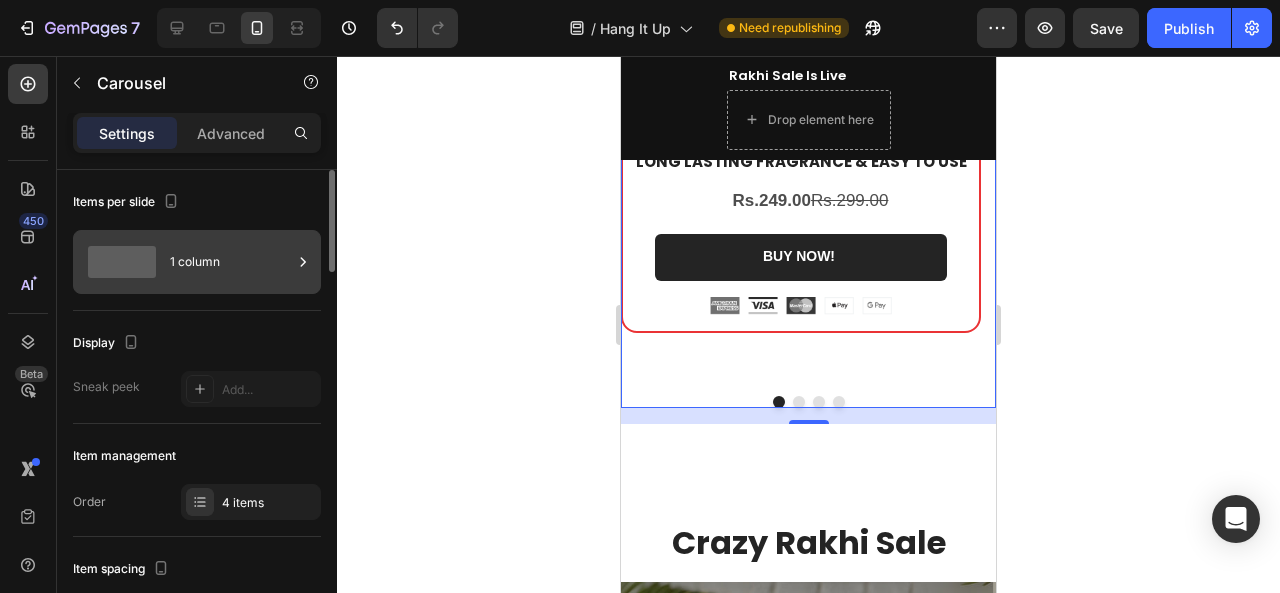 click 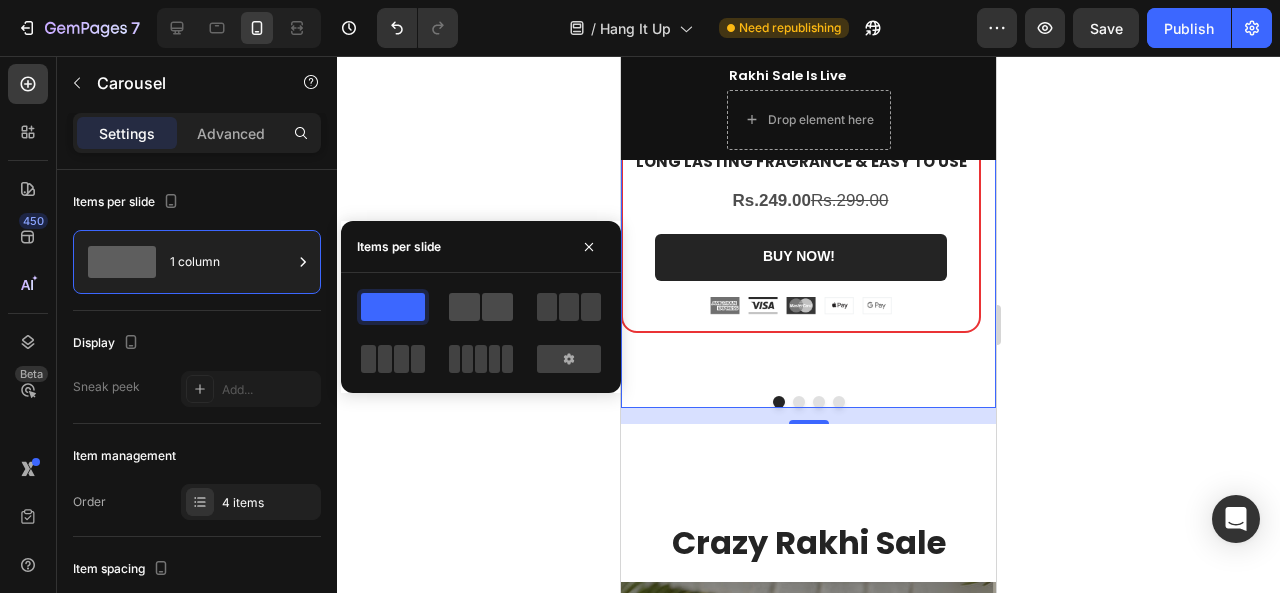 click 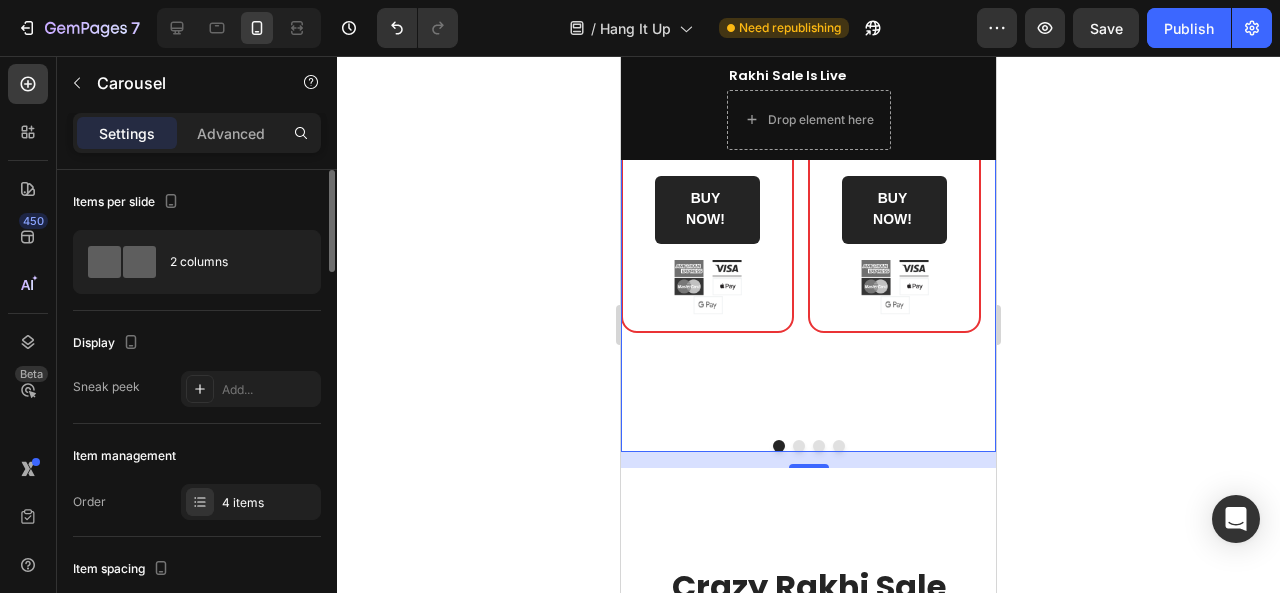 click on "Display" at bounding box center [197, 343] 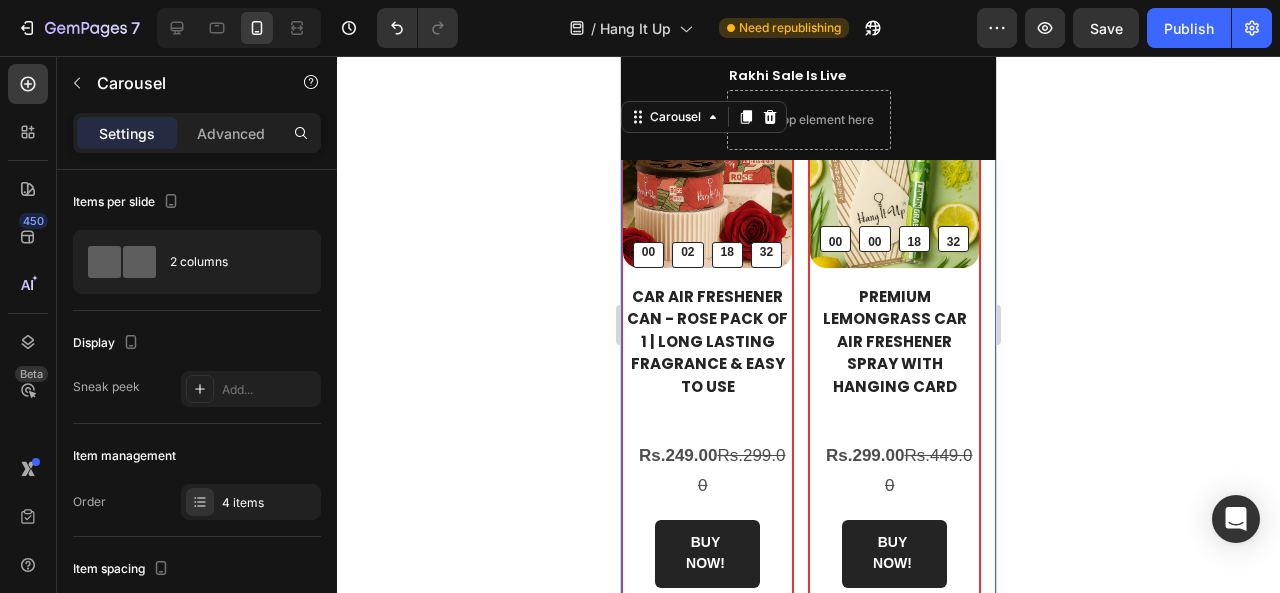 scroll, scrollTop: 326, scrollLeft: 0, axis: vertical 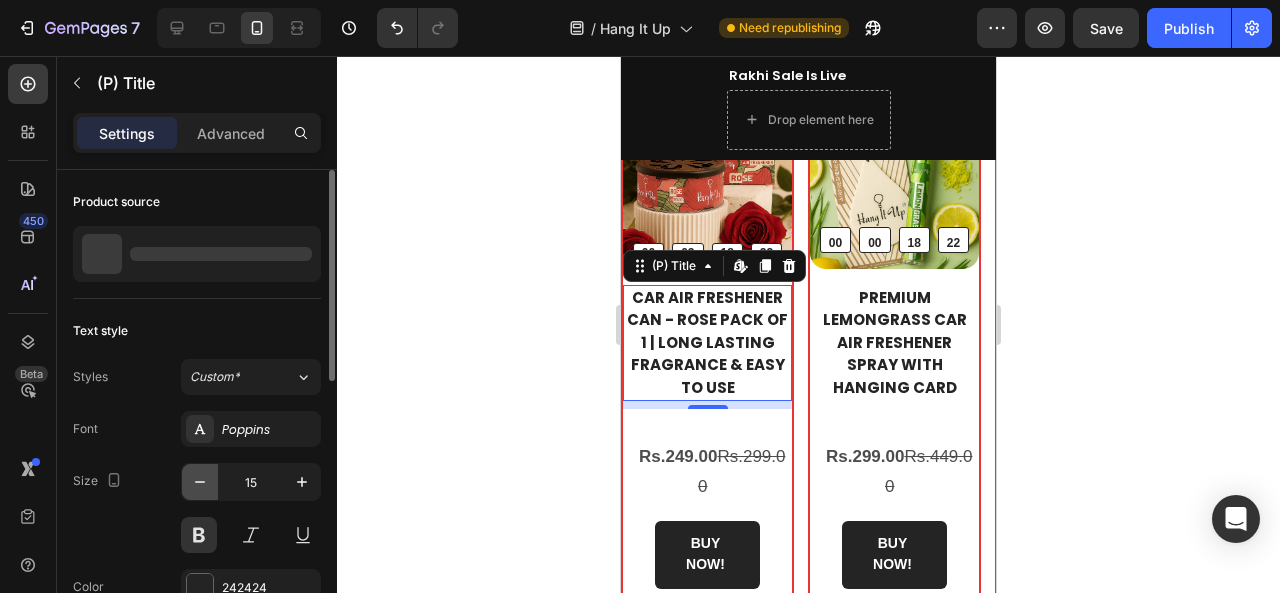 click 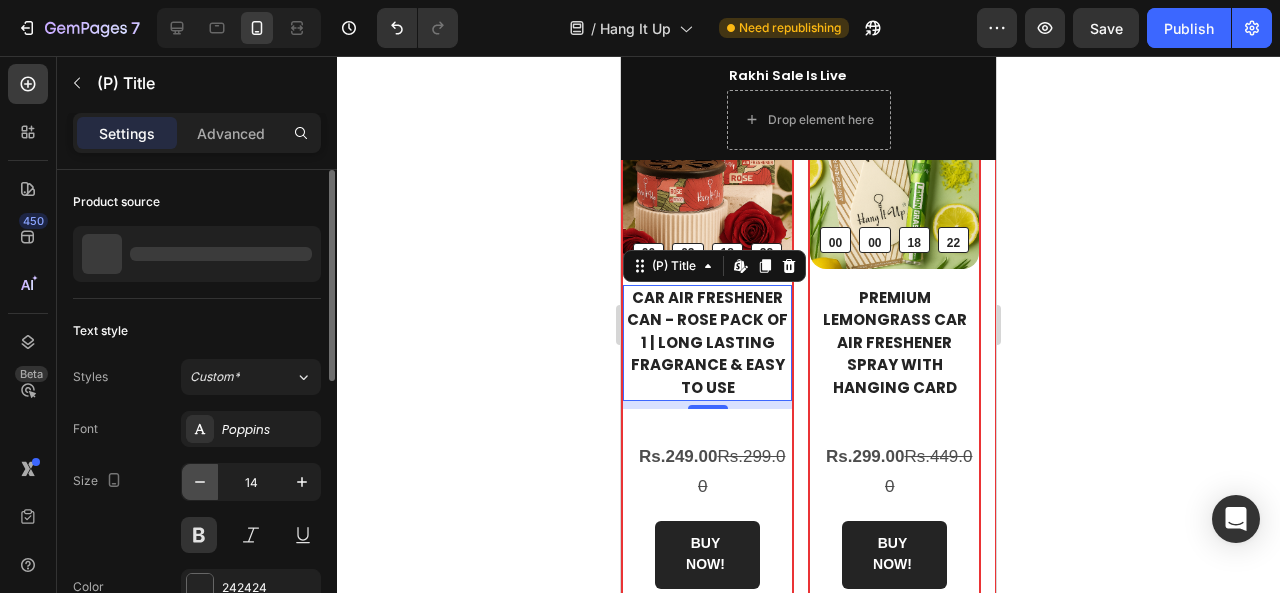click 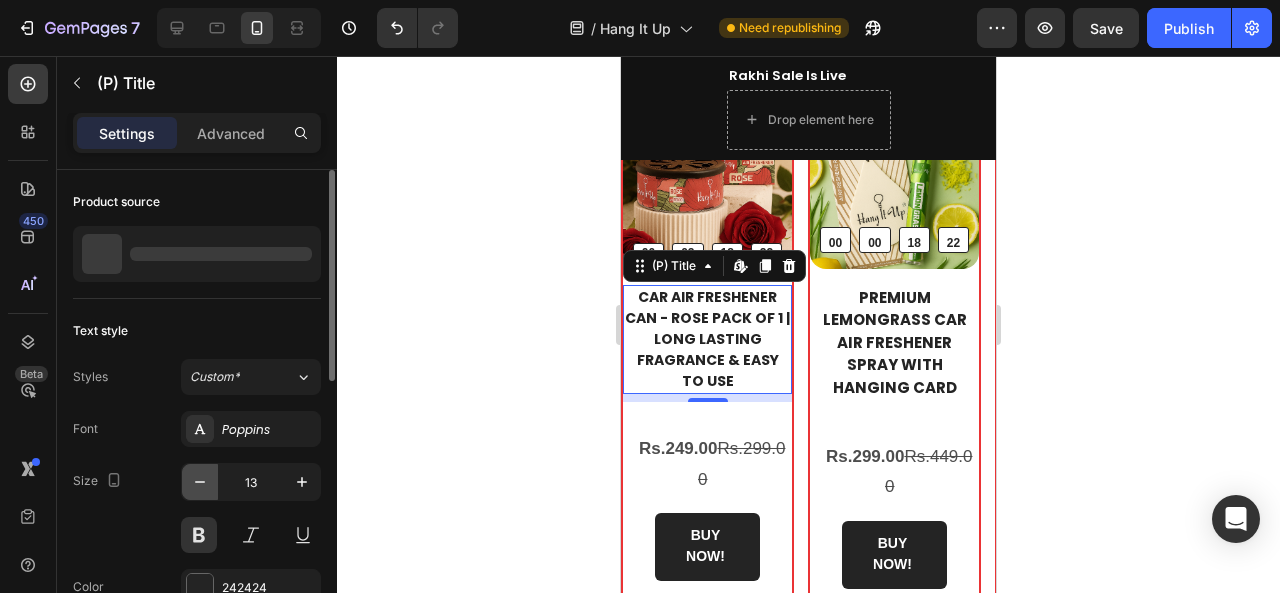 click 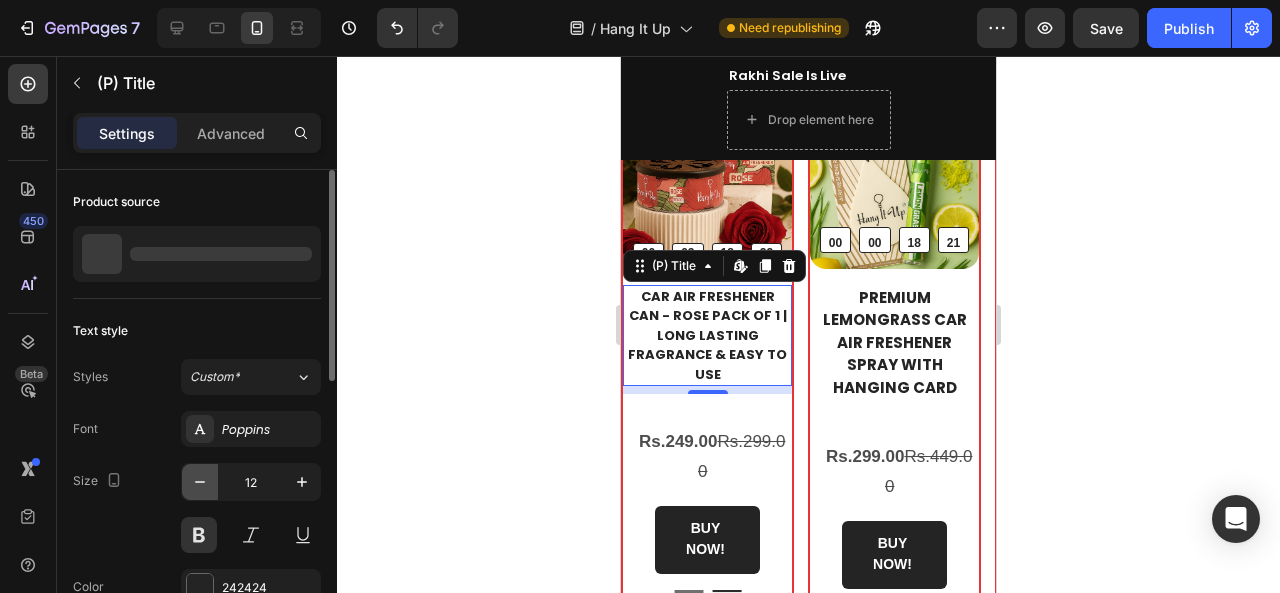 click 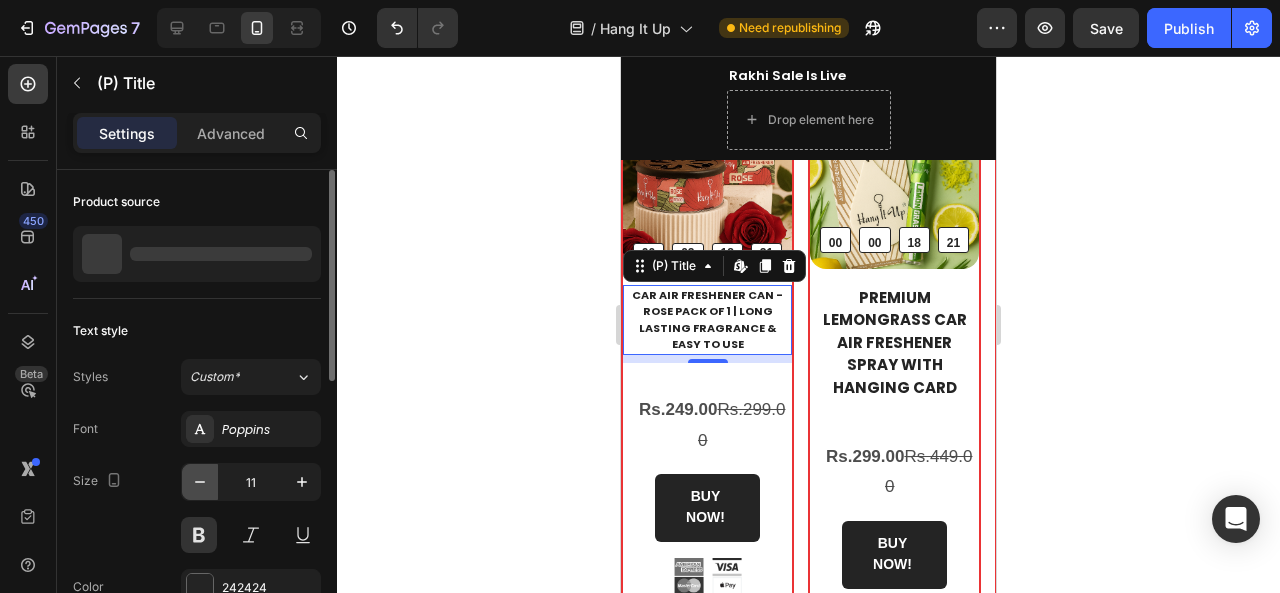 click 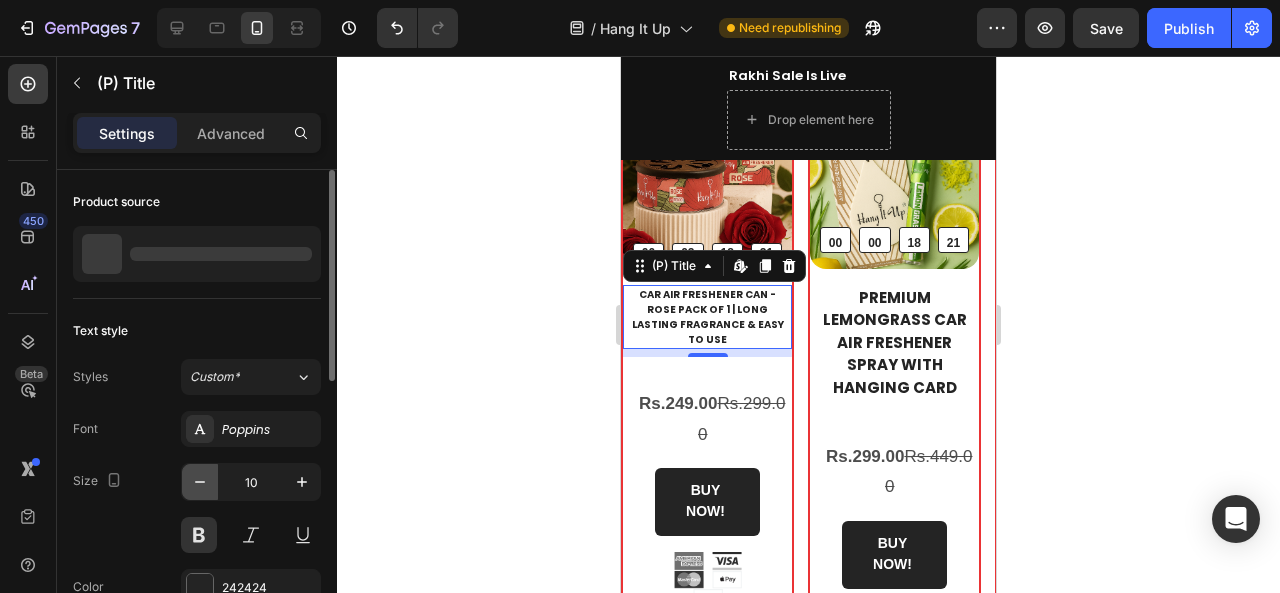 click 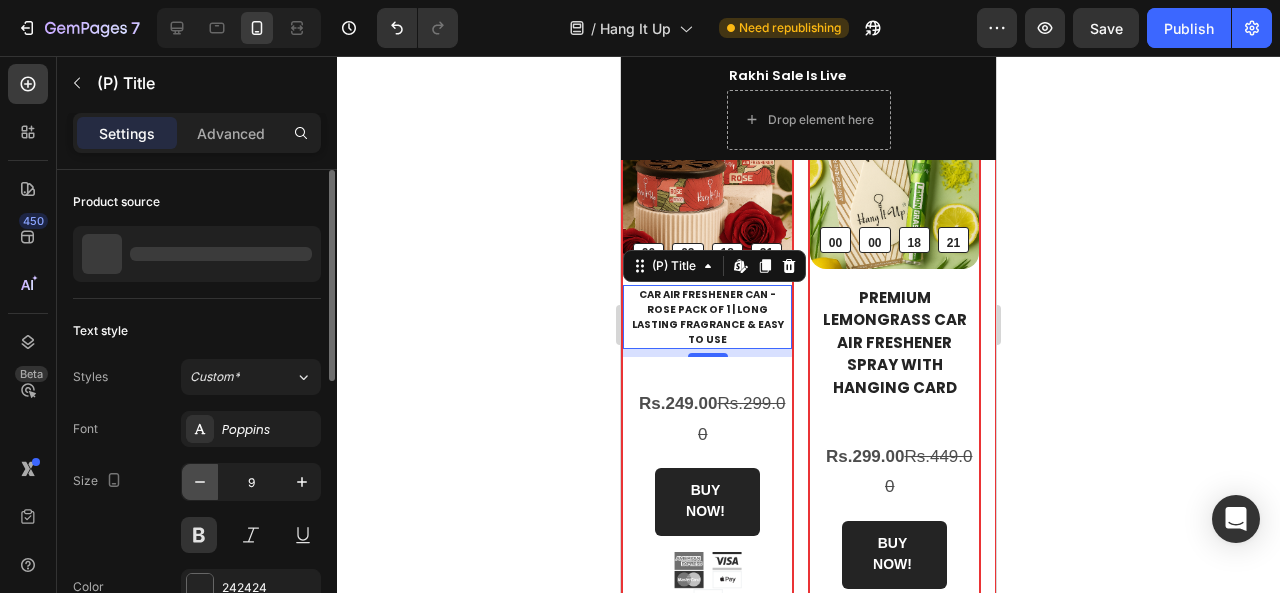 click 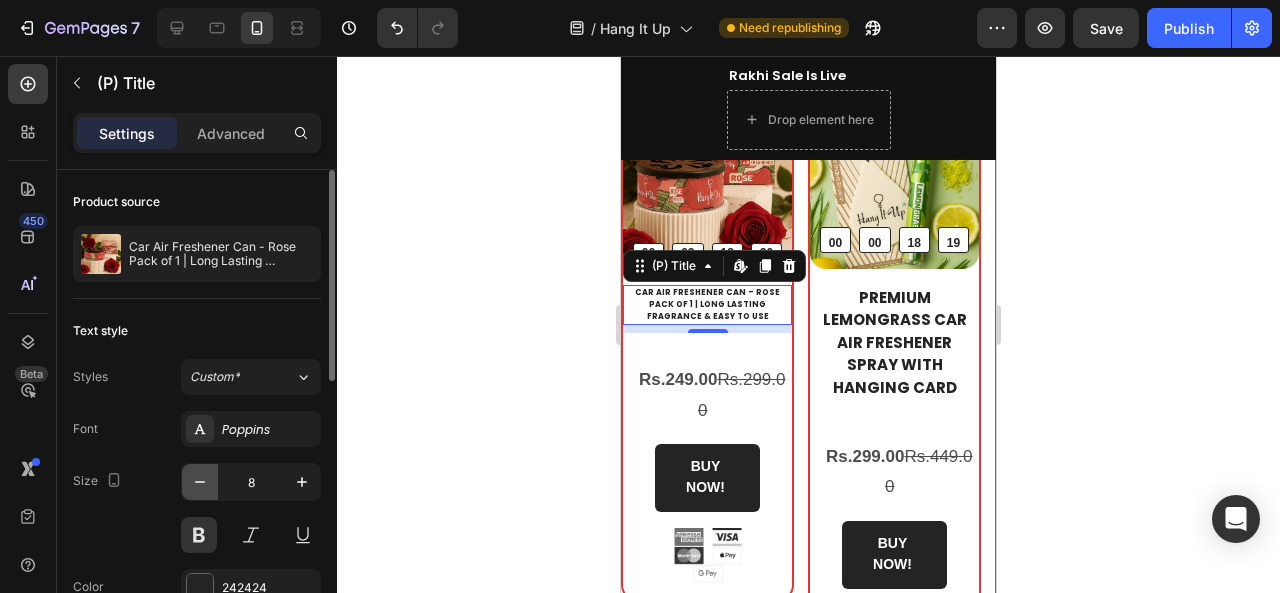 click 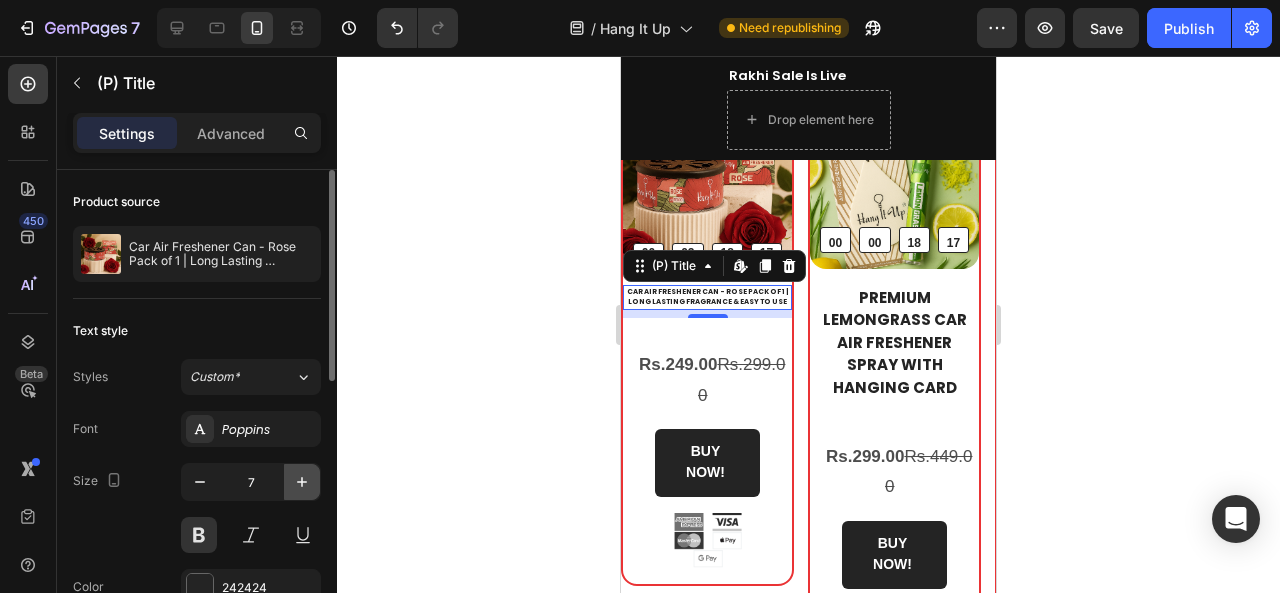 click 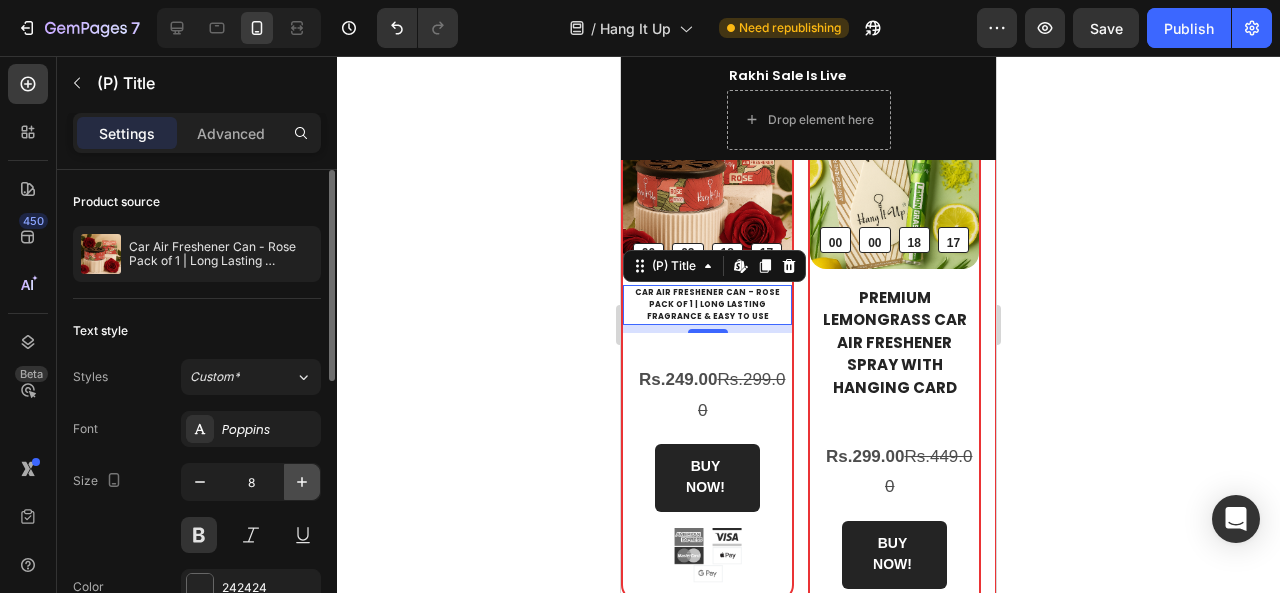 click 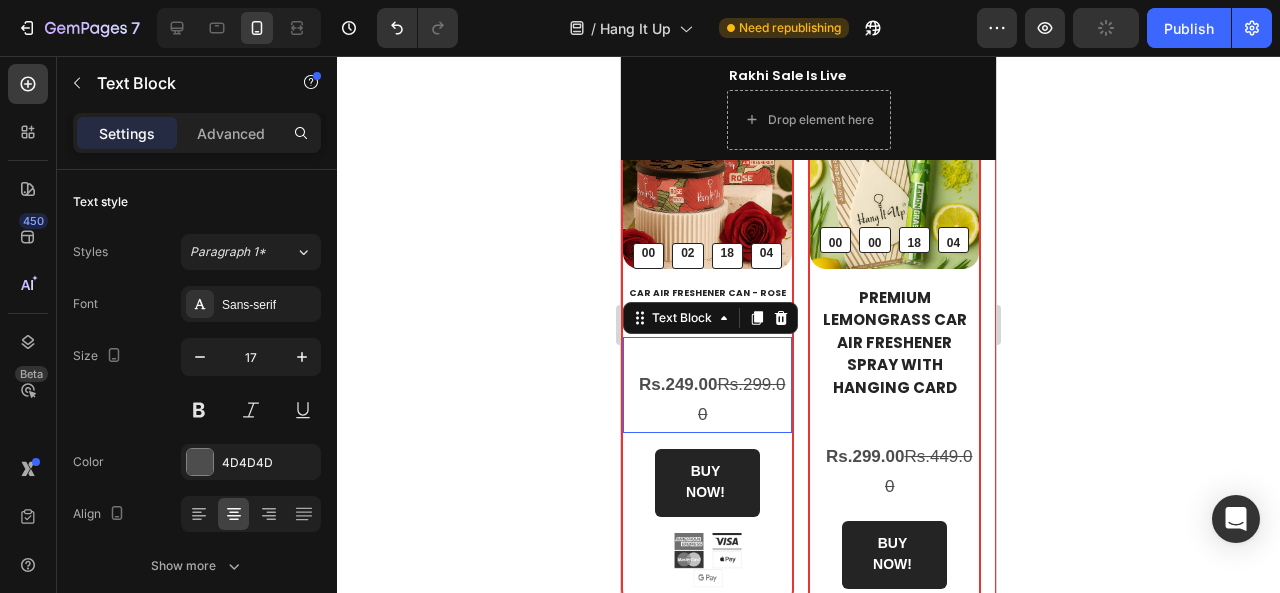 click on "Rs.249.00" at bounding box center (678, 384) 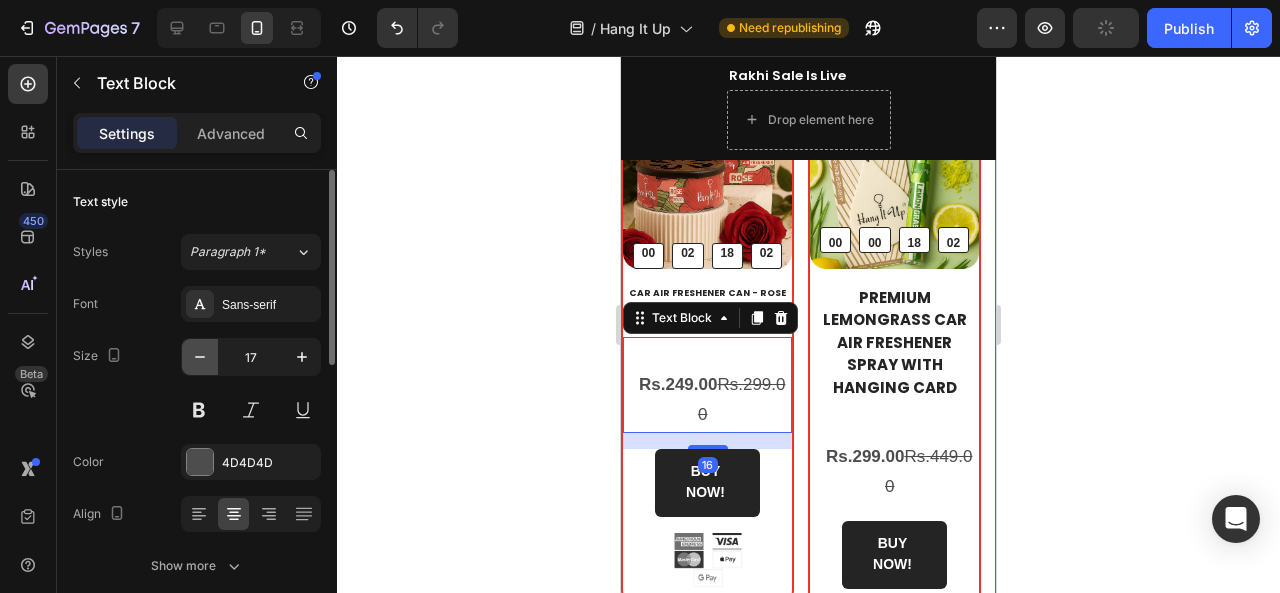 click 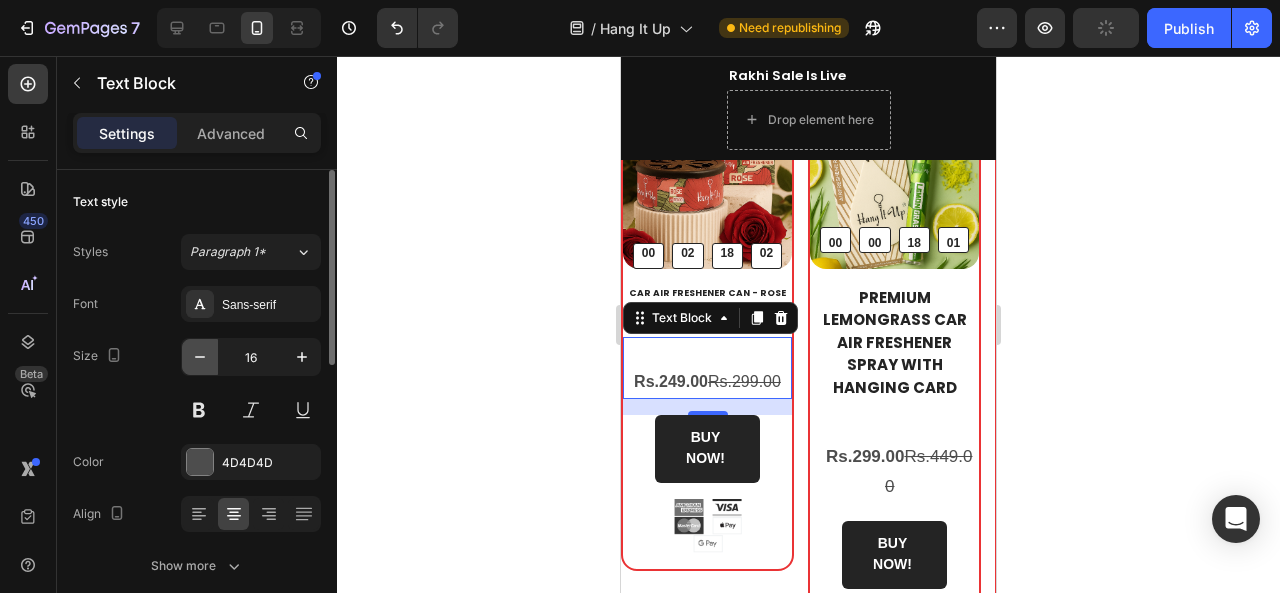 click 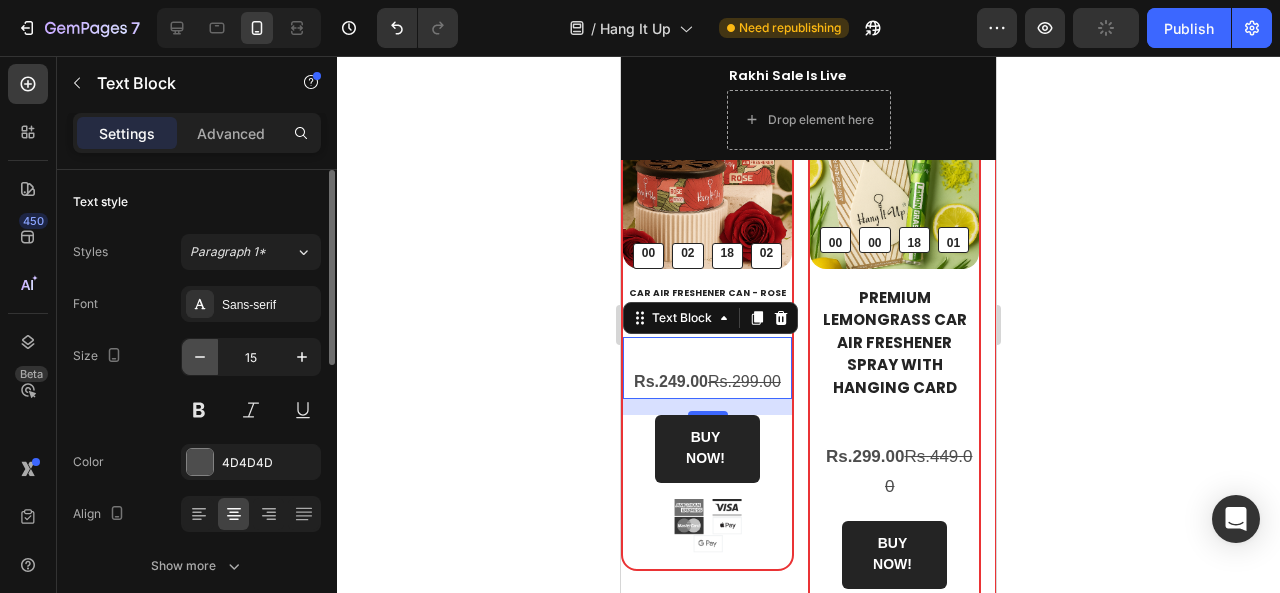 click 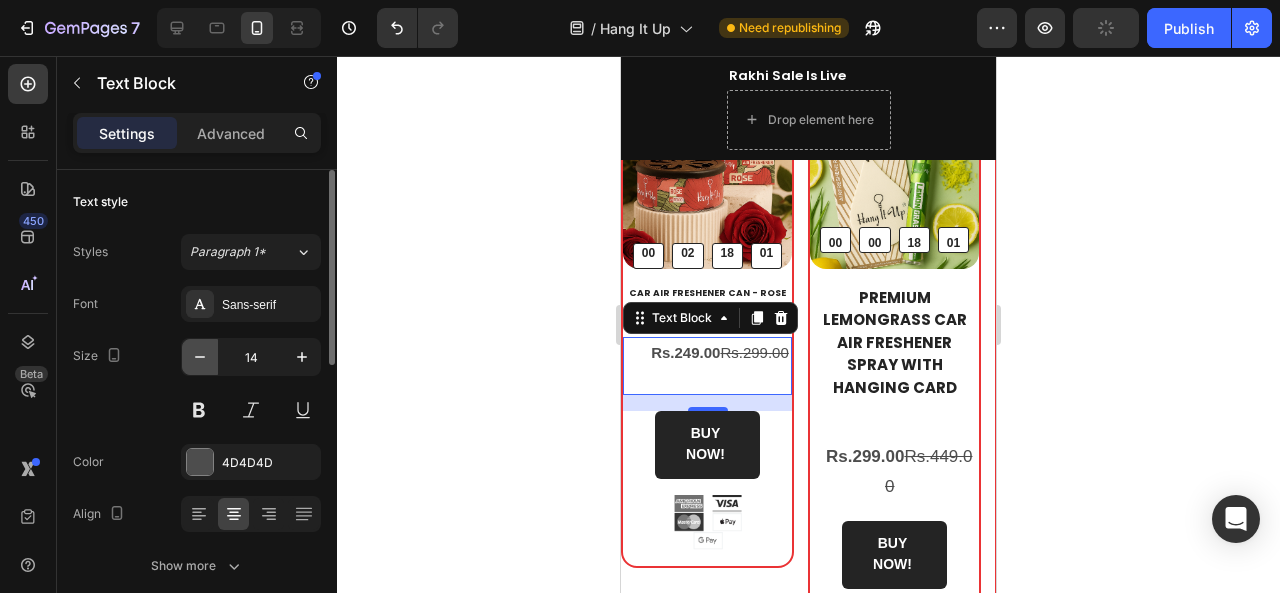 click 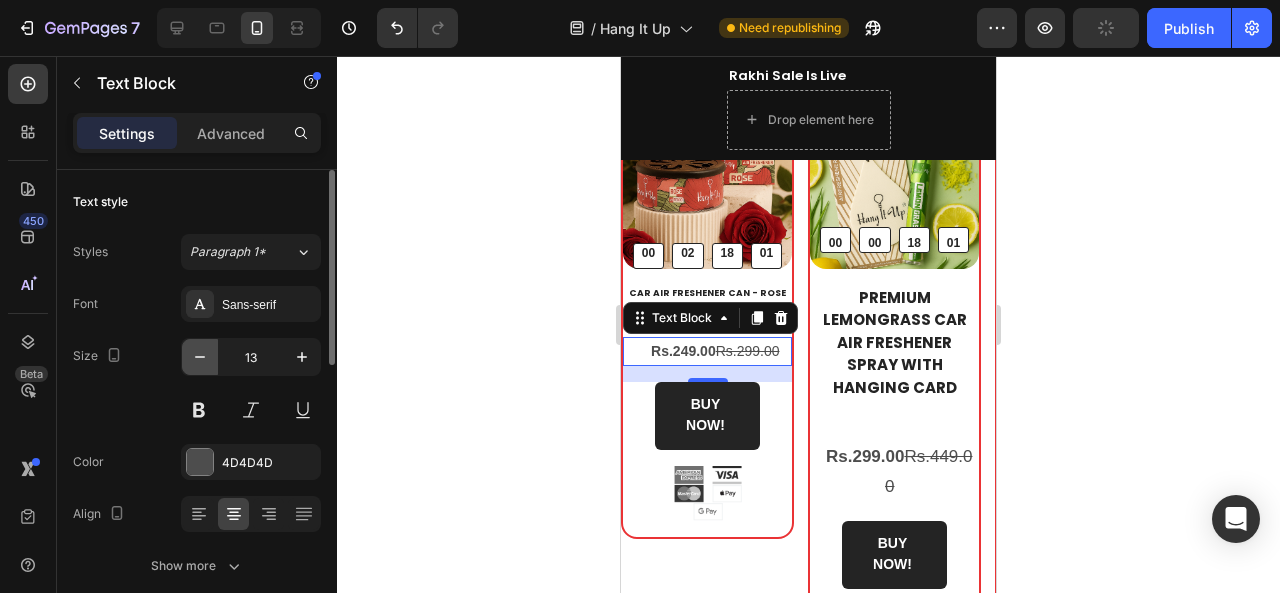 click 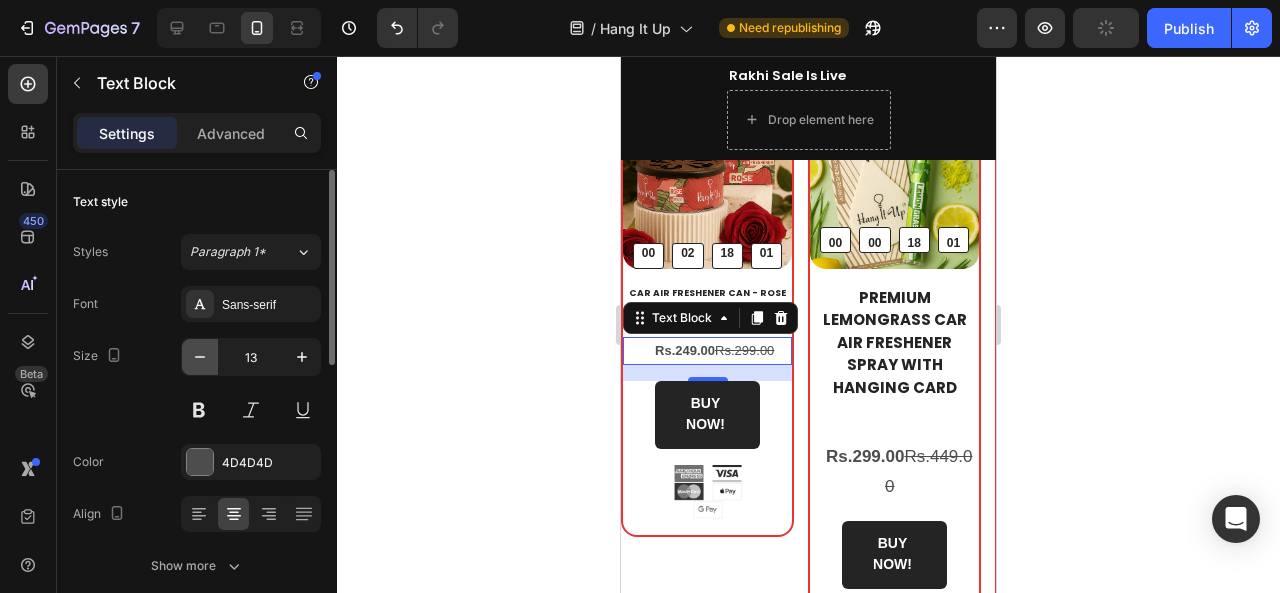 type on "12" 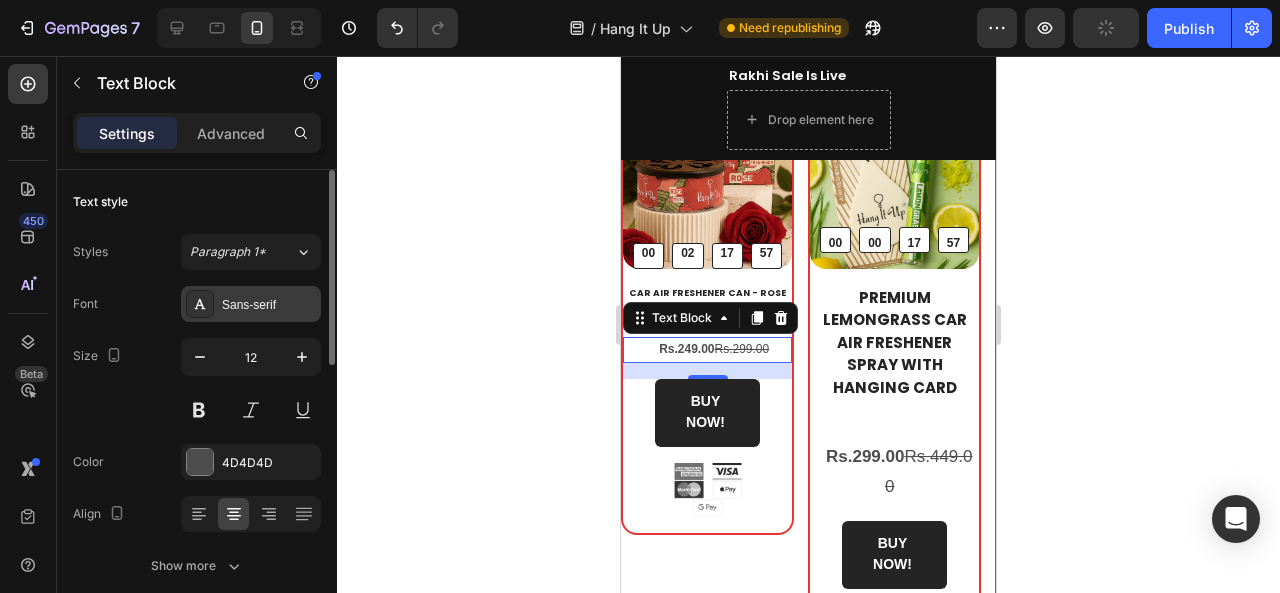 click on "Sans-serif" at bounding box center [269, 305] 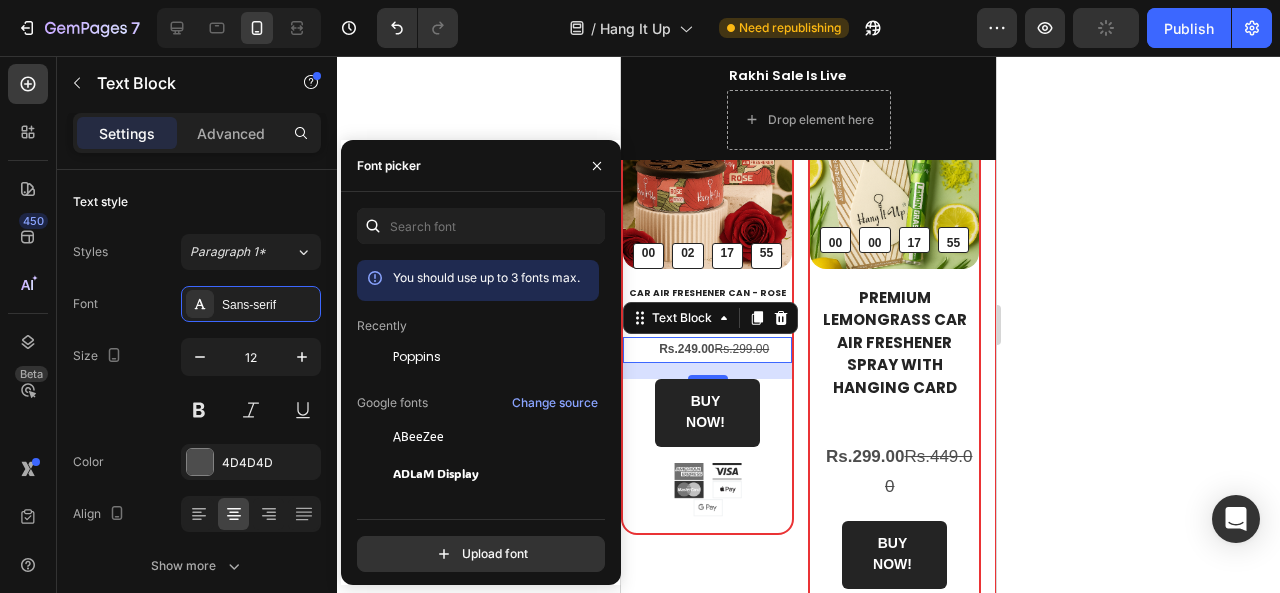 click on "You should use up to 3 fonts max. Recently Poppins Google fonts Change source ABeeZee ADLaM Display AR One Sans Abel Abhaya Libre Aboreto Abril Fatface Abyssinica SIL Aclonica Acme Actor Adamina Advent Pro Afacad Afacad Flux" at bounding box center (478, 33992) 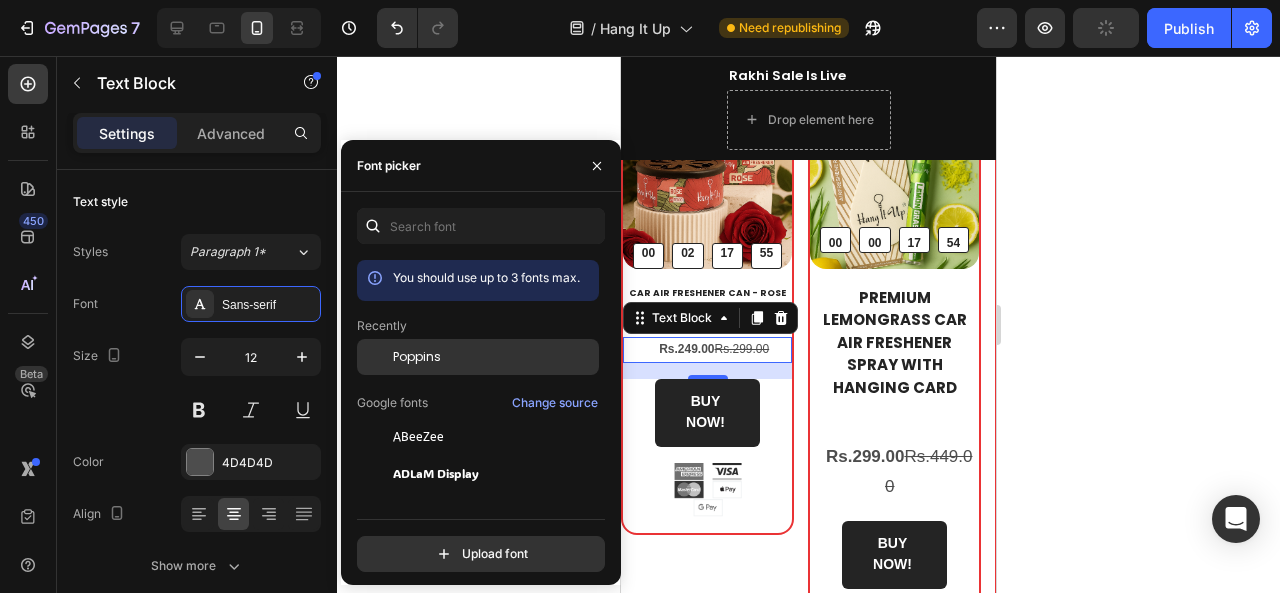 click on "Poppins" 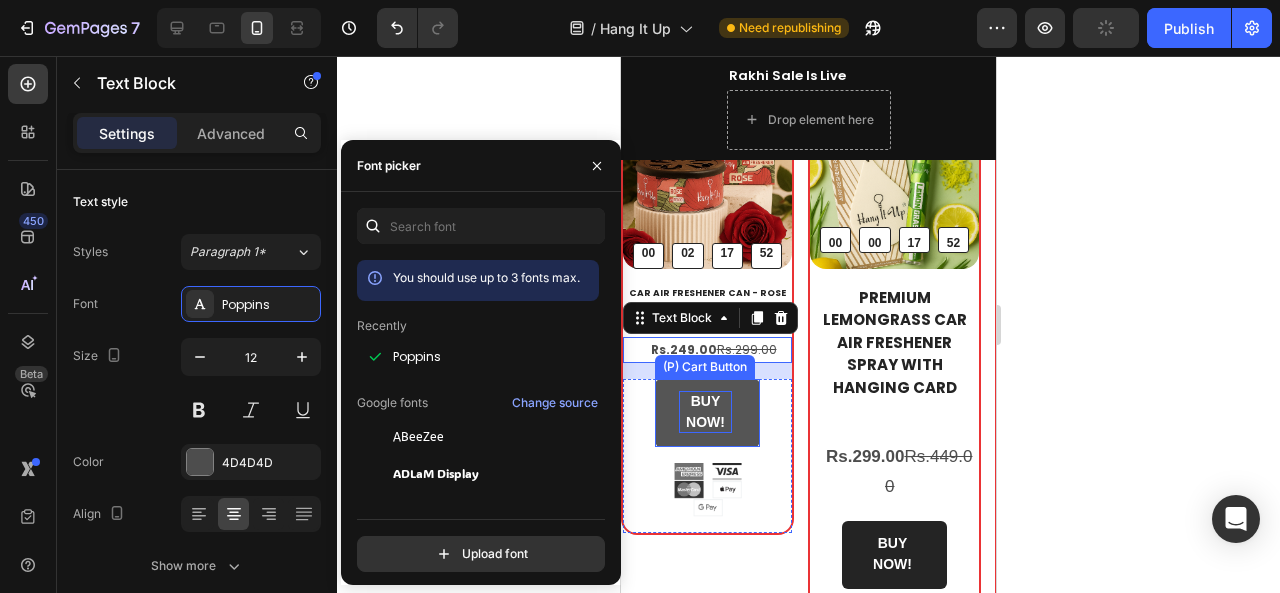 click on "BUY NOW!" at bounding box center [705, 412] 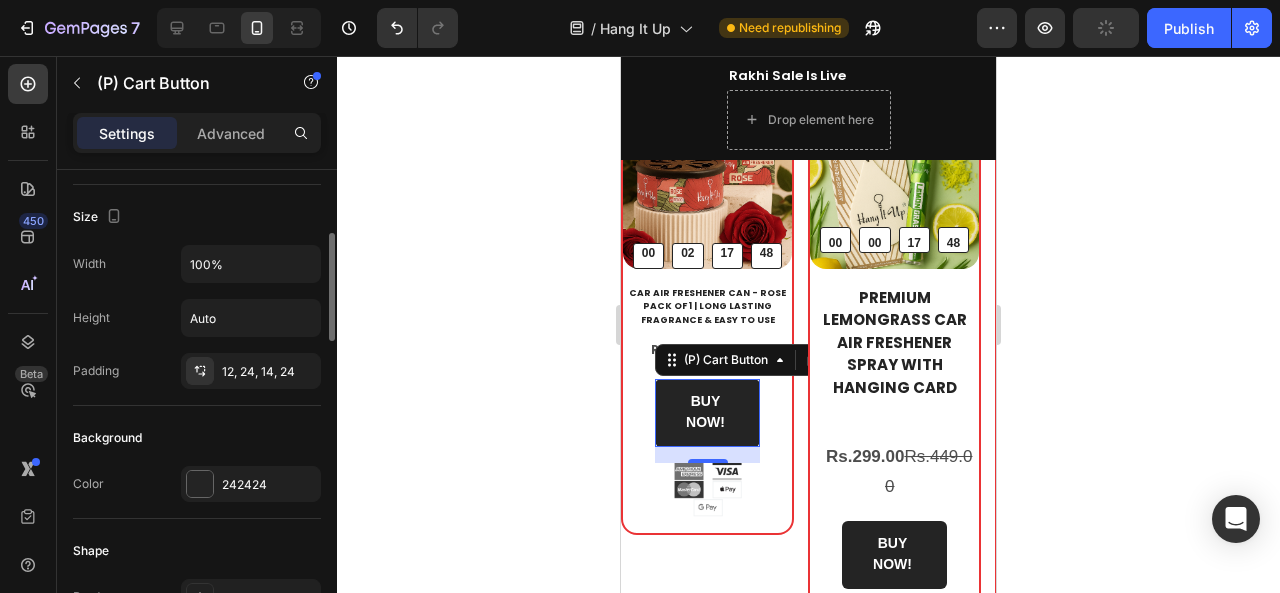 scroll, scrollTop: 260, scrollLeft: 0, axis: vertical 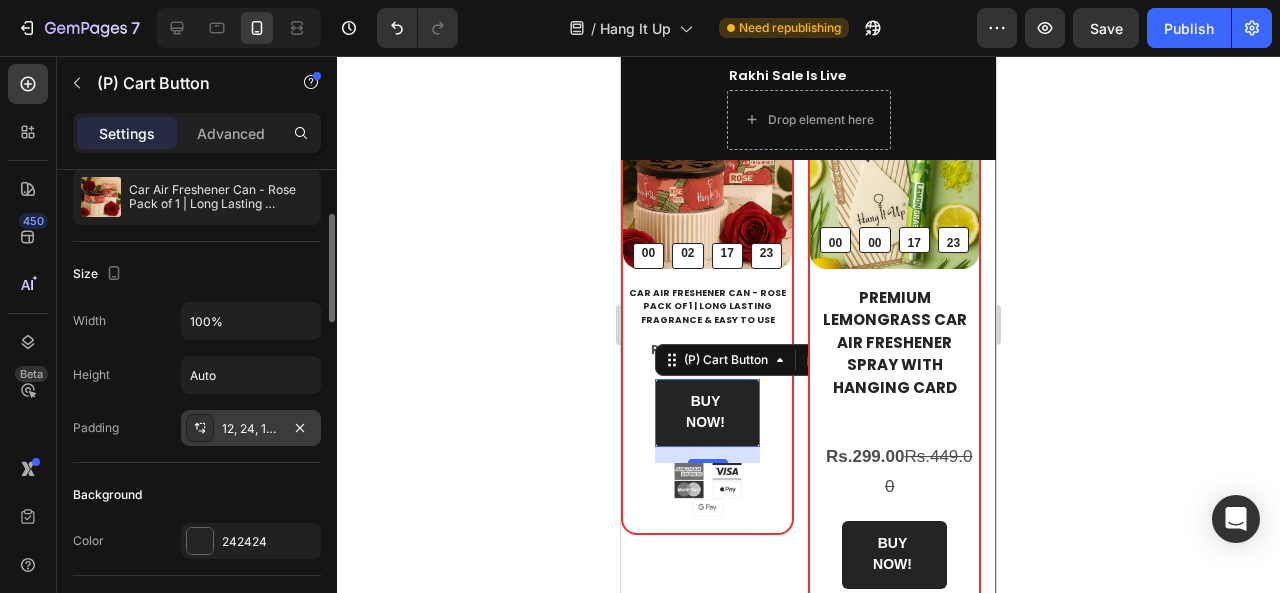 click on "12, 24, 14, 24" at bounding box center (251, 429) 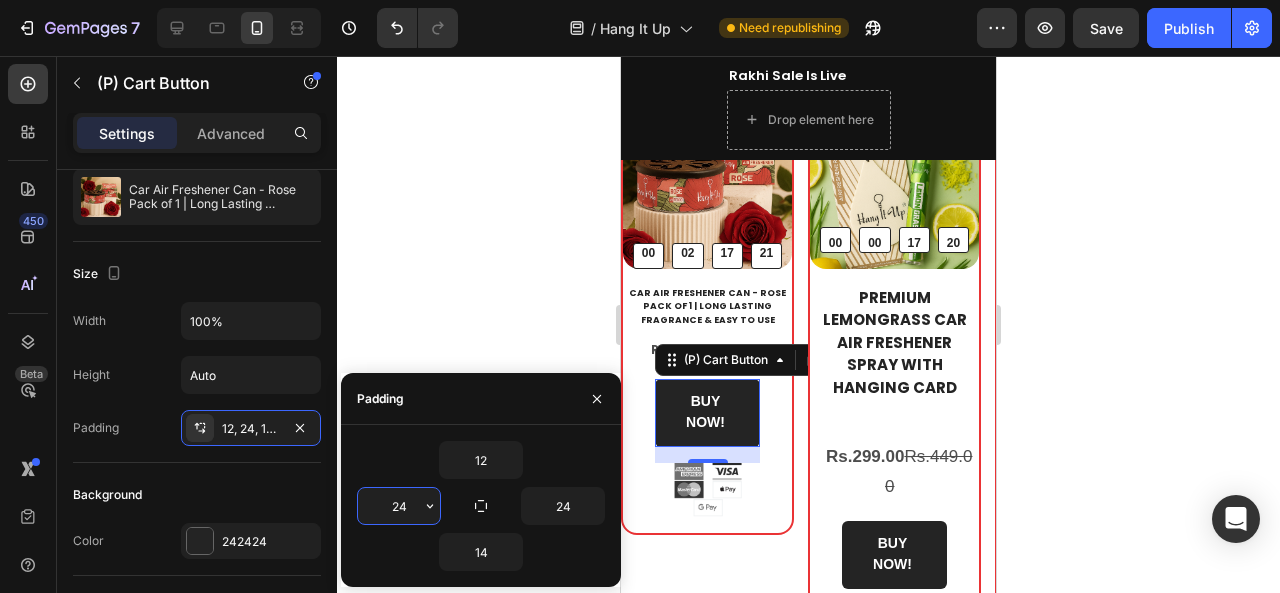 click on "24" at bounding box center [399, 506] 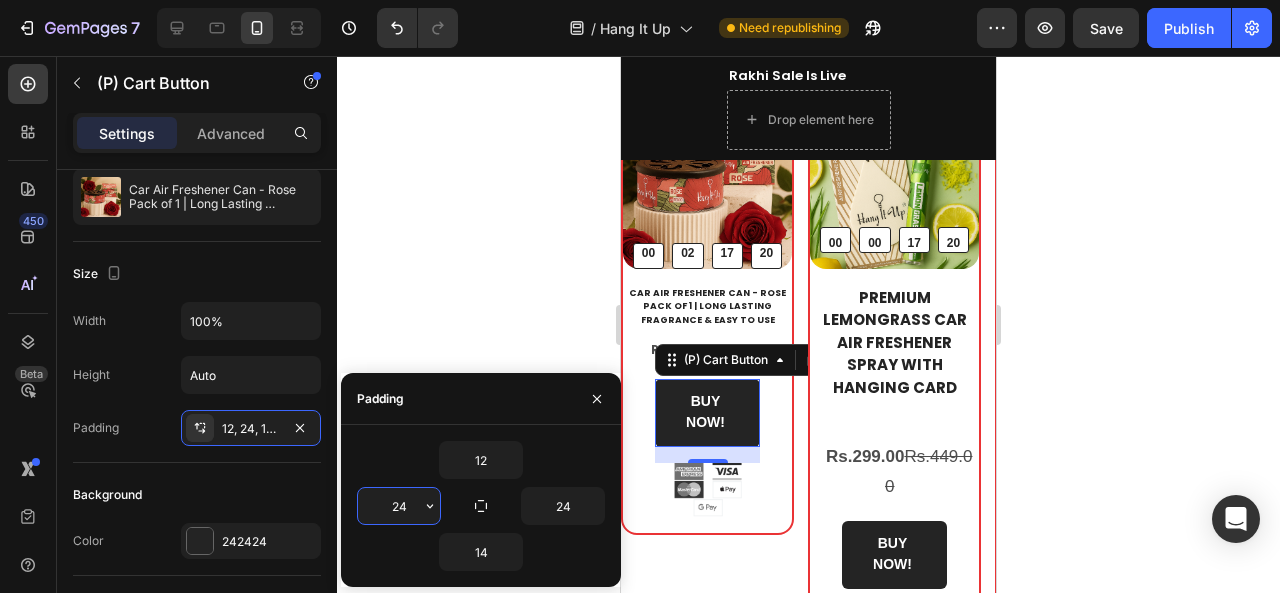 click on "24" at bounding box center (399, 506) 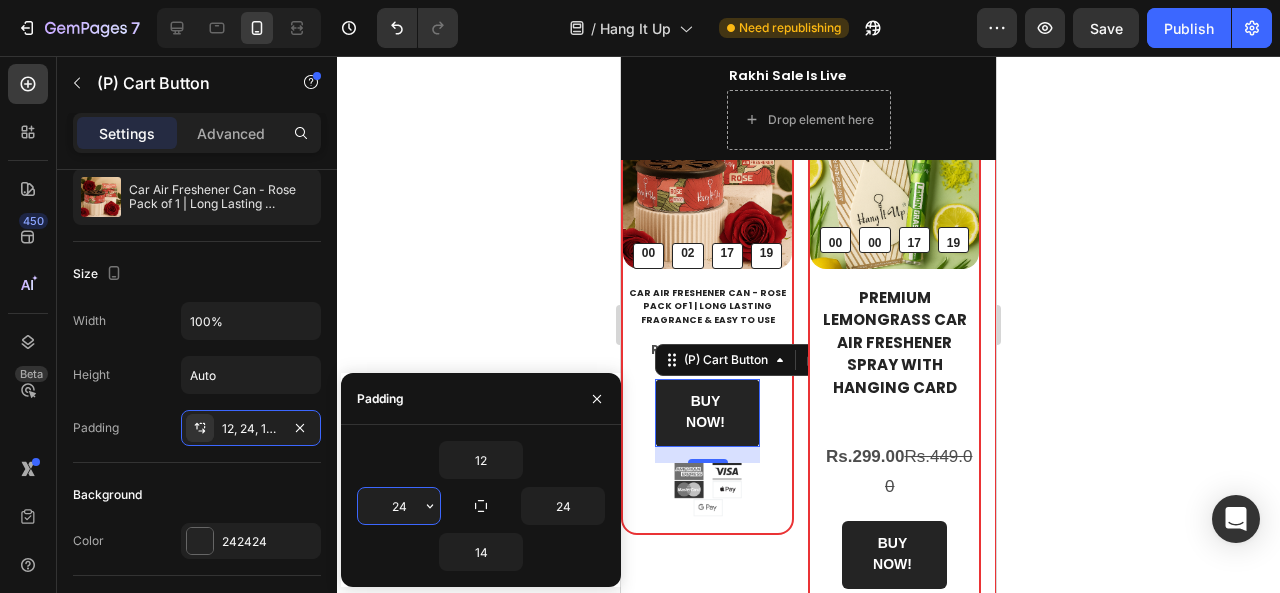 type on "2" 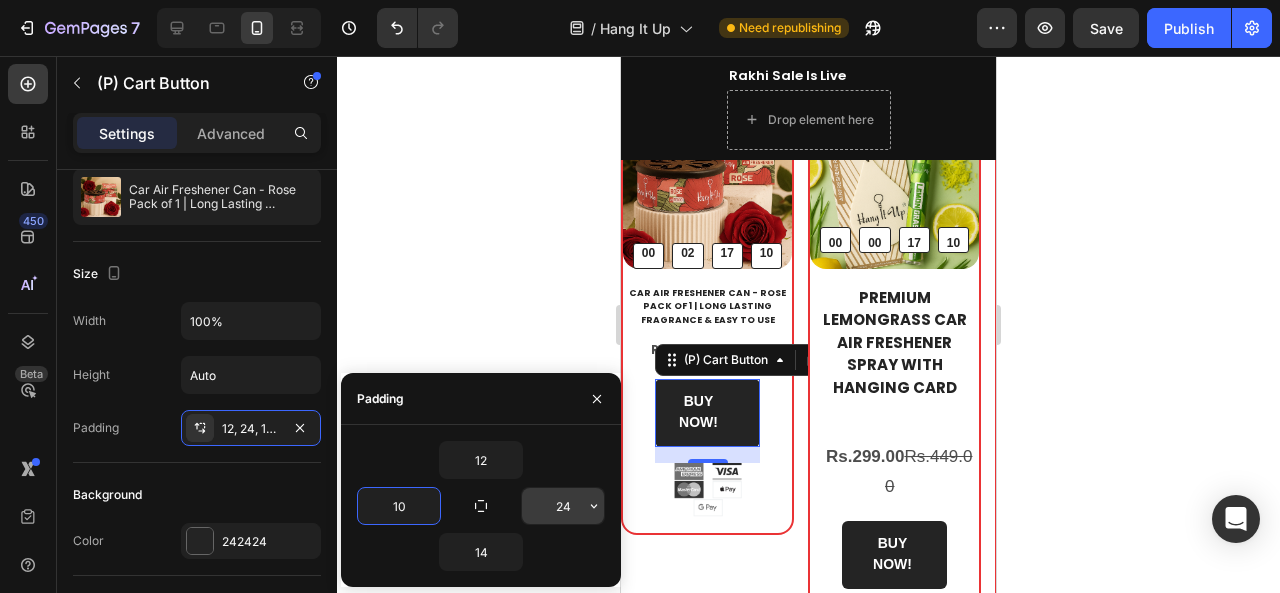 type on "10" 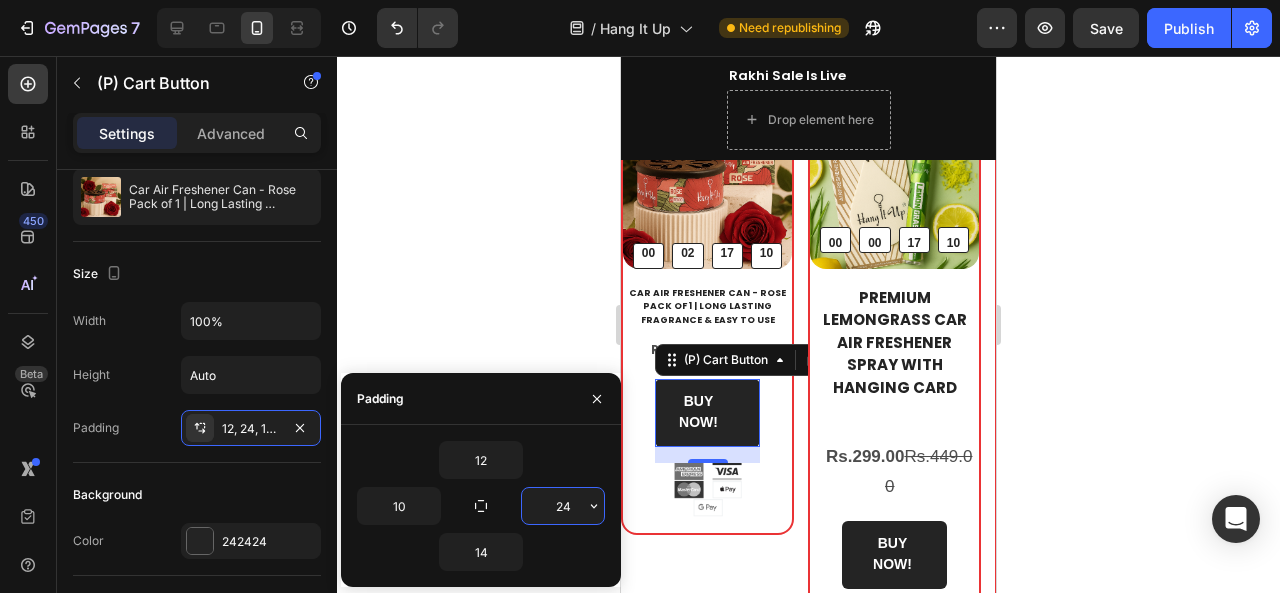 click on "24" at bounding box center (563, 506) 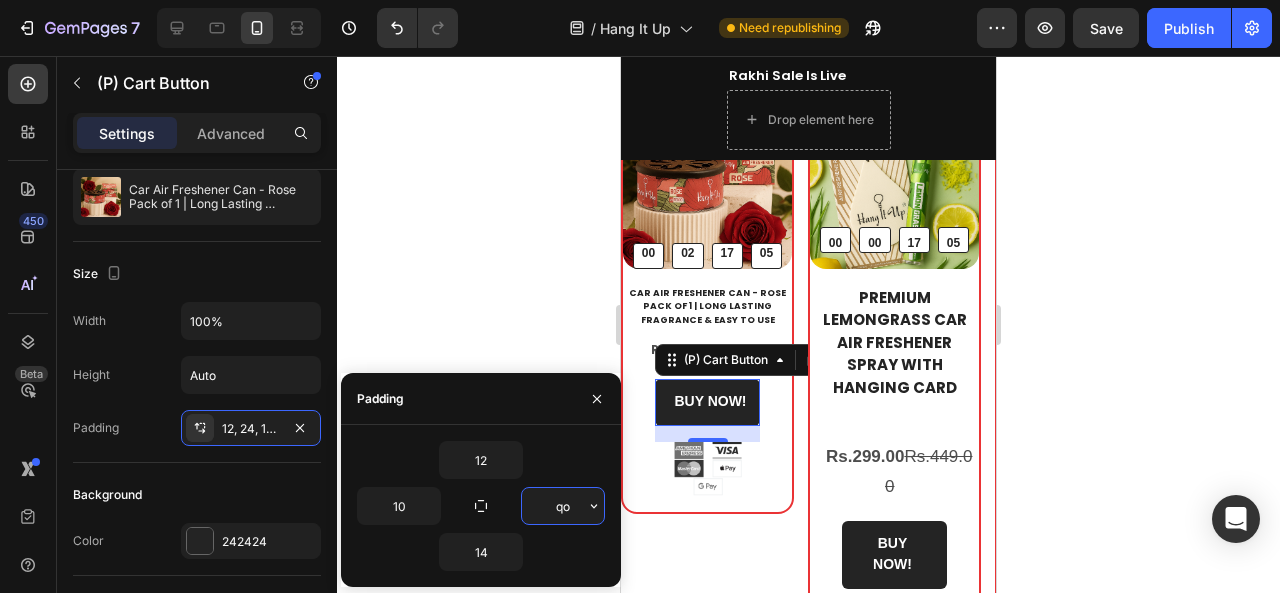 type on "q" 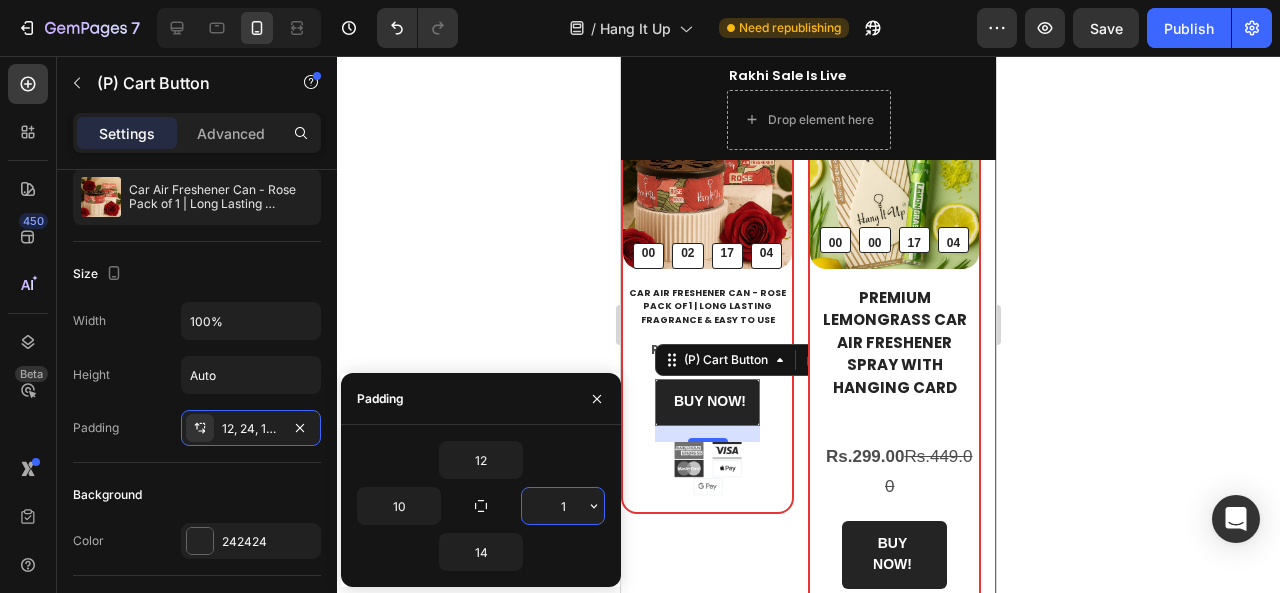 type on "10" 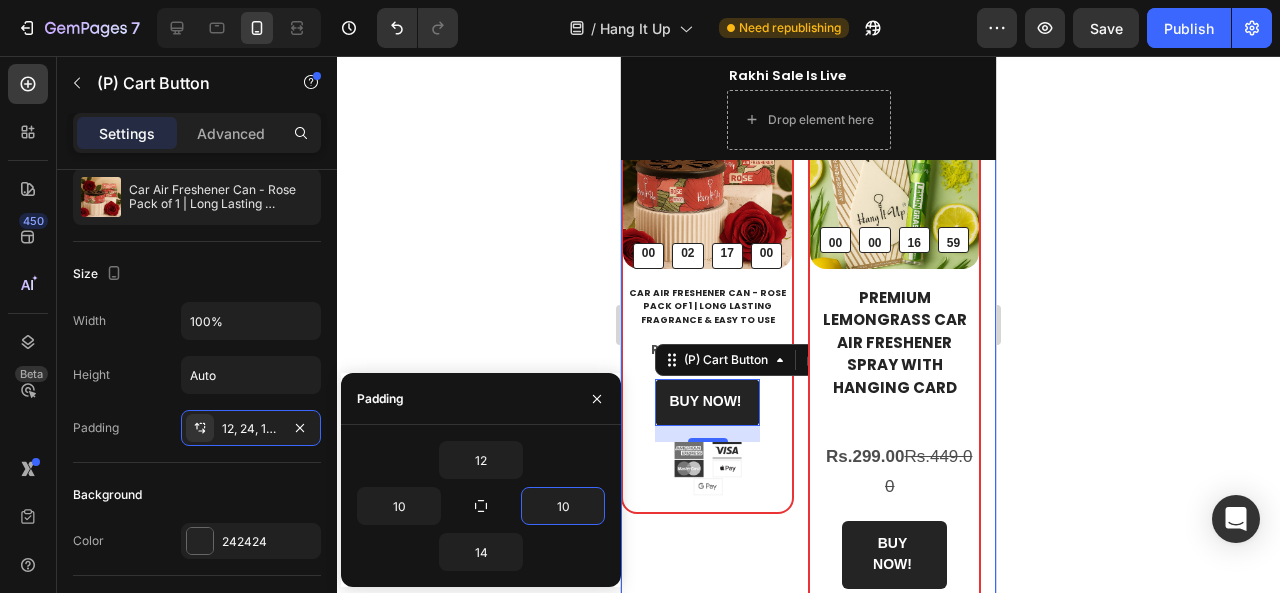 click on "17% off Text block Row (P) Images & Gallery 00 02 17 00 CountDown Timer Row Row Car Air Freshener Can - Rose Pack of 1 | Long Lasting Fragrance & Easy to Use (P) Title        Rs.249.00   Rs.299.00     Text Block   BUY NOW! (P) Cart Button   16 Image Image Image Image Image Icon List Hoz Row Product" at bounding box center [707, 434] 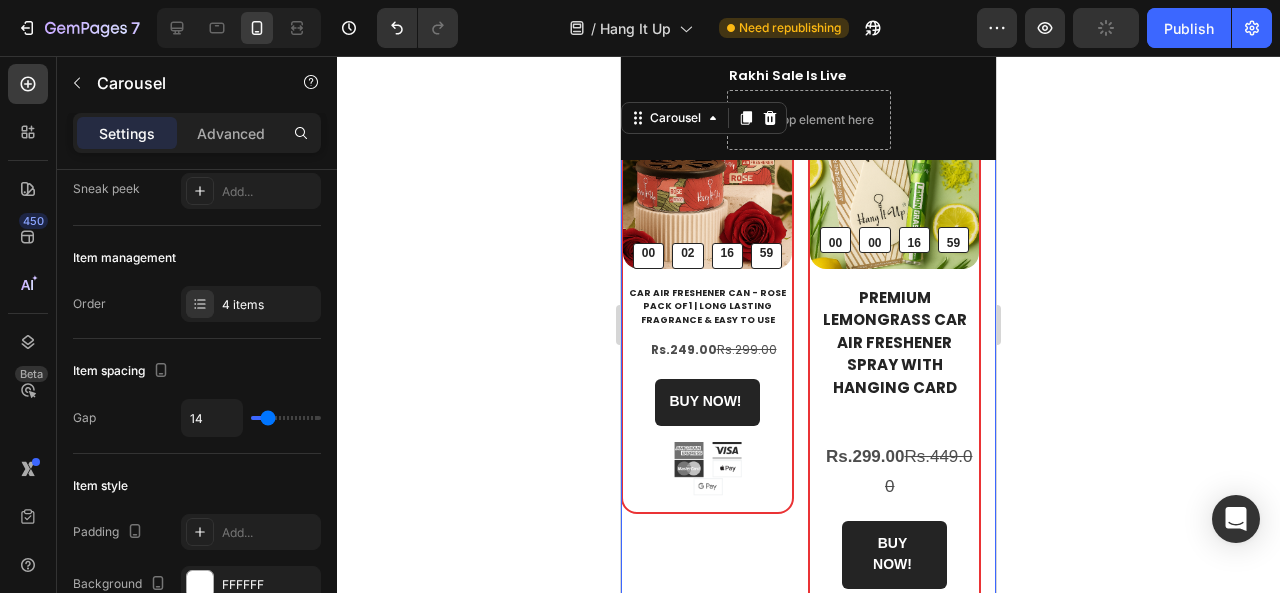 scroll, scrollTop: 0, scrollLeft: 0, axis: both 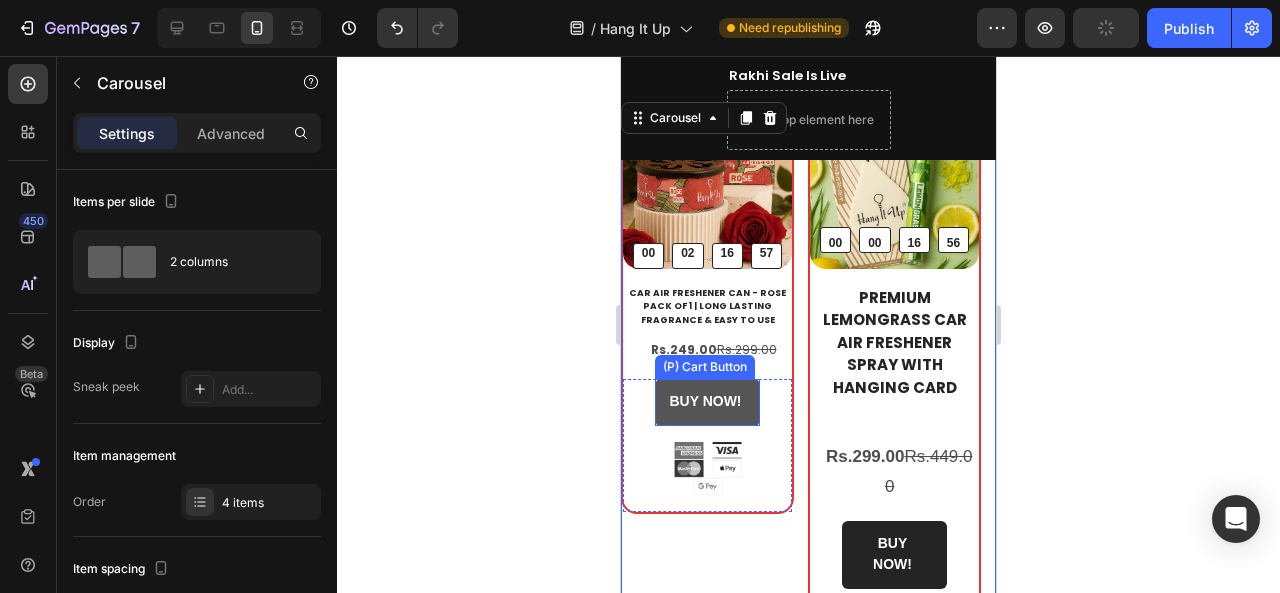 click on "BUY NOW!" at bounding box center (707, 402) 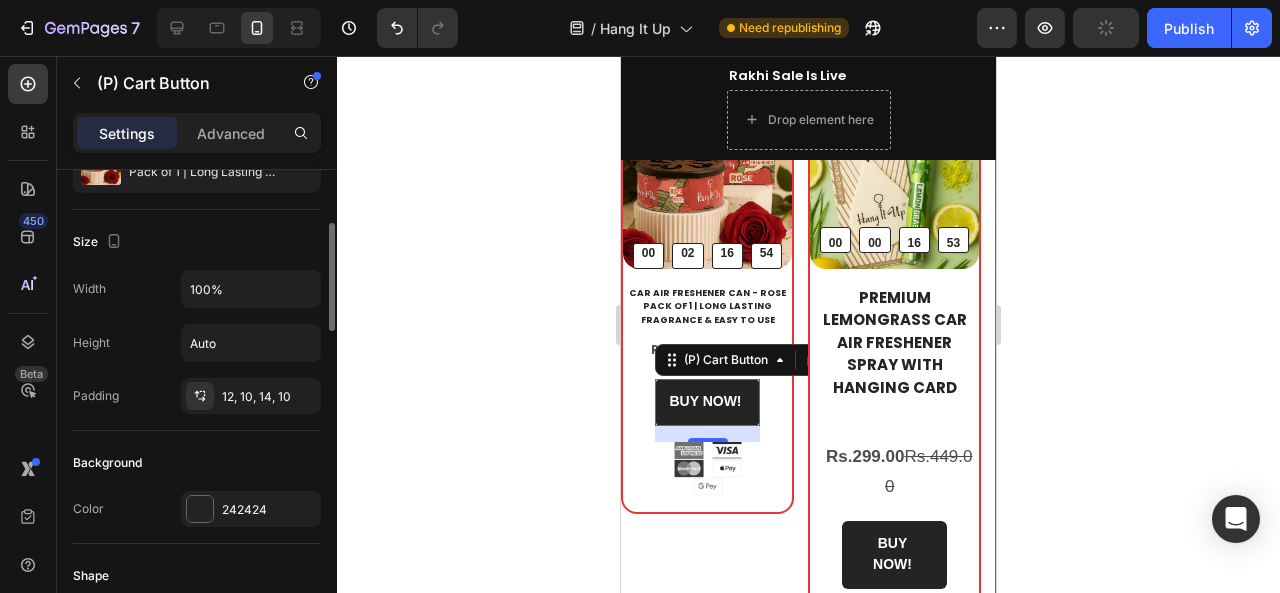 scroll, scrollTop: 231, scrollLeft: 0, axis: vertical 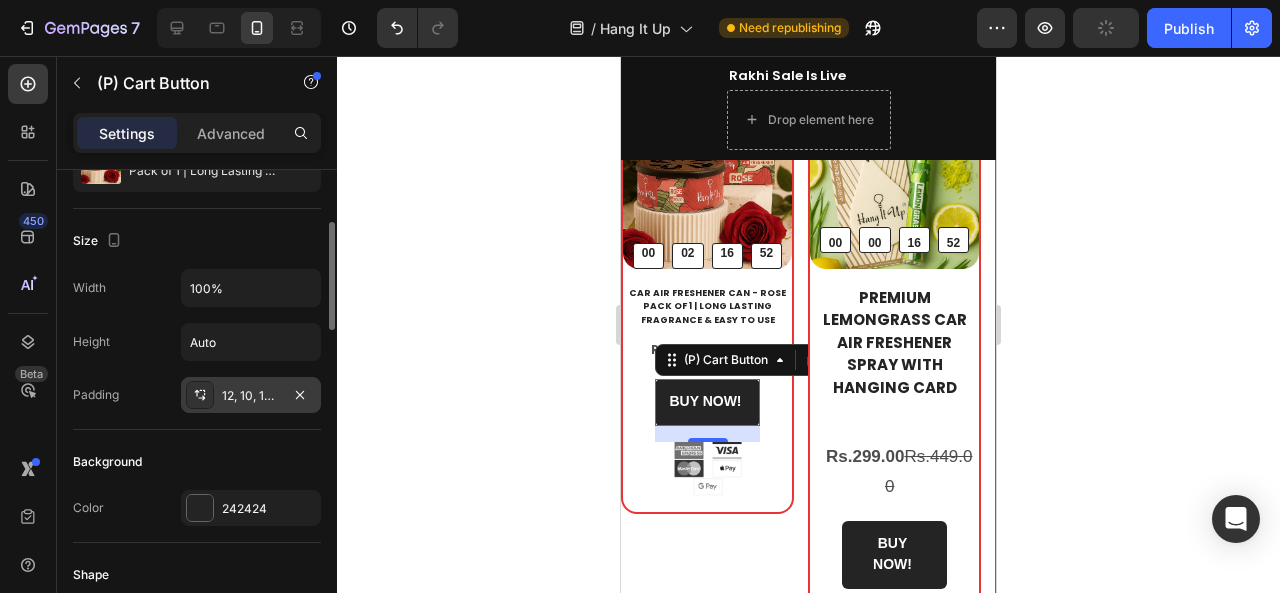 click on "12, 10, 14, 10" at bounding box center [251, 396] 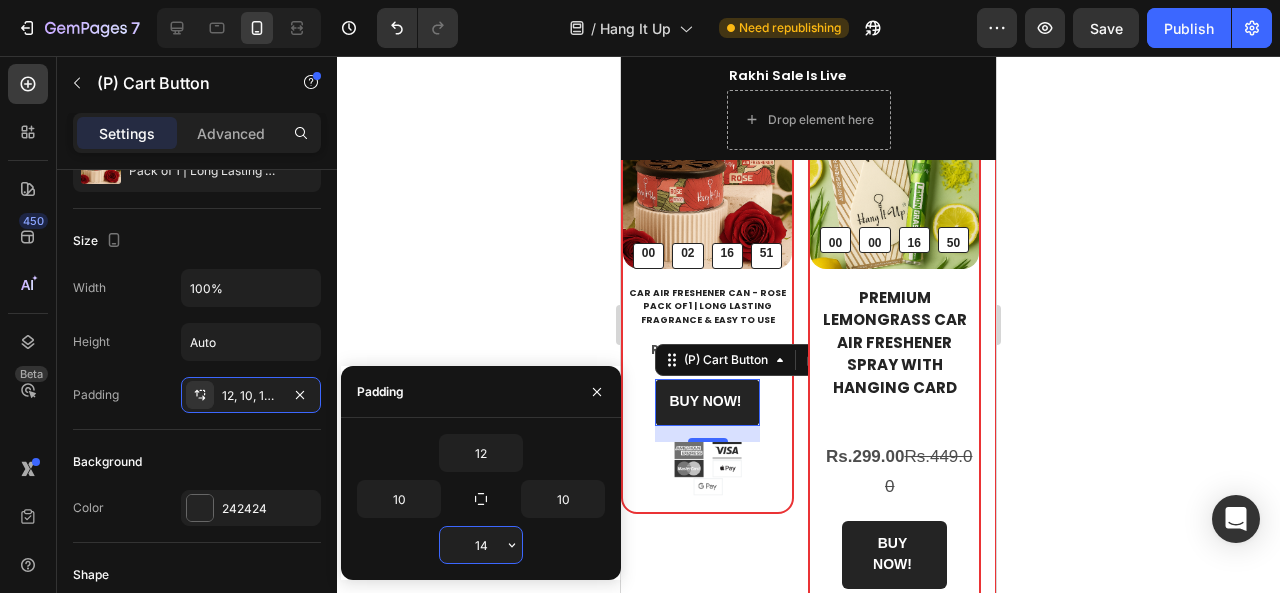 click on "14" at bounding box center [481, 545] 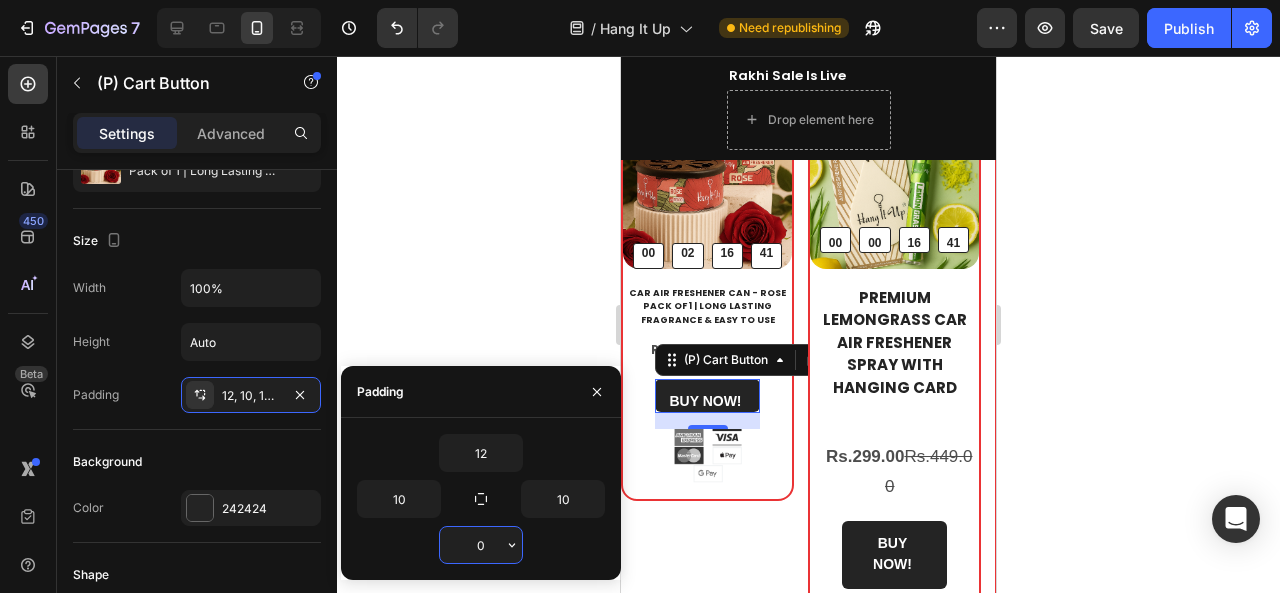 type on "10" 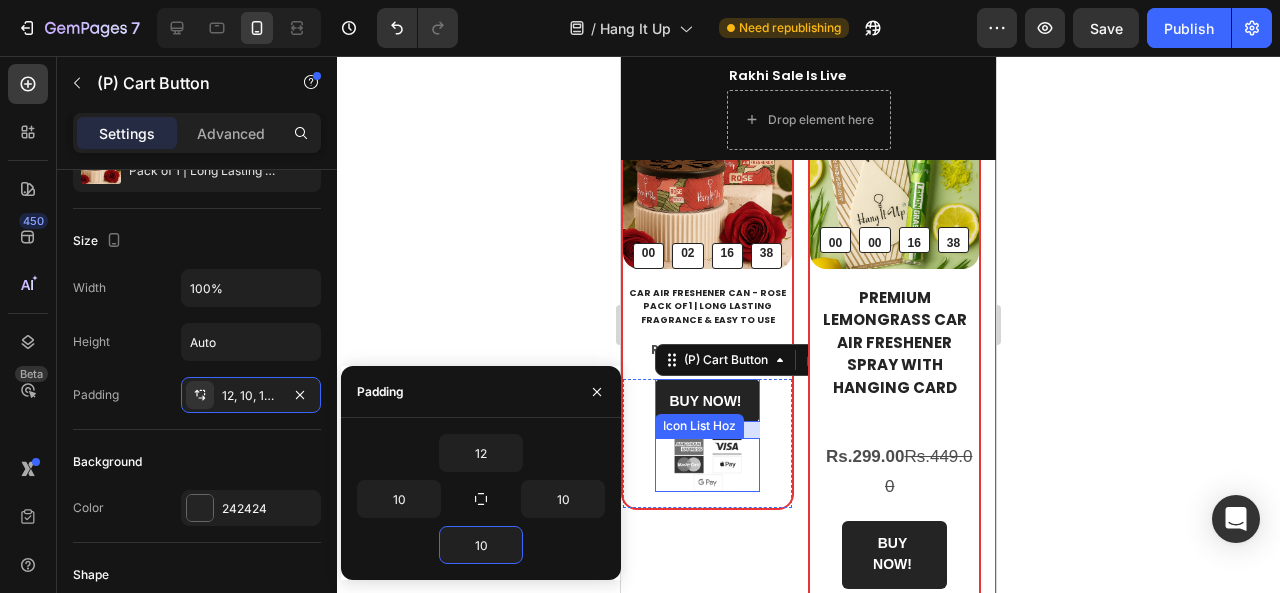 click on "Image Image Image Image Image" at bounding box center [707, 465] 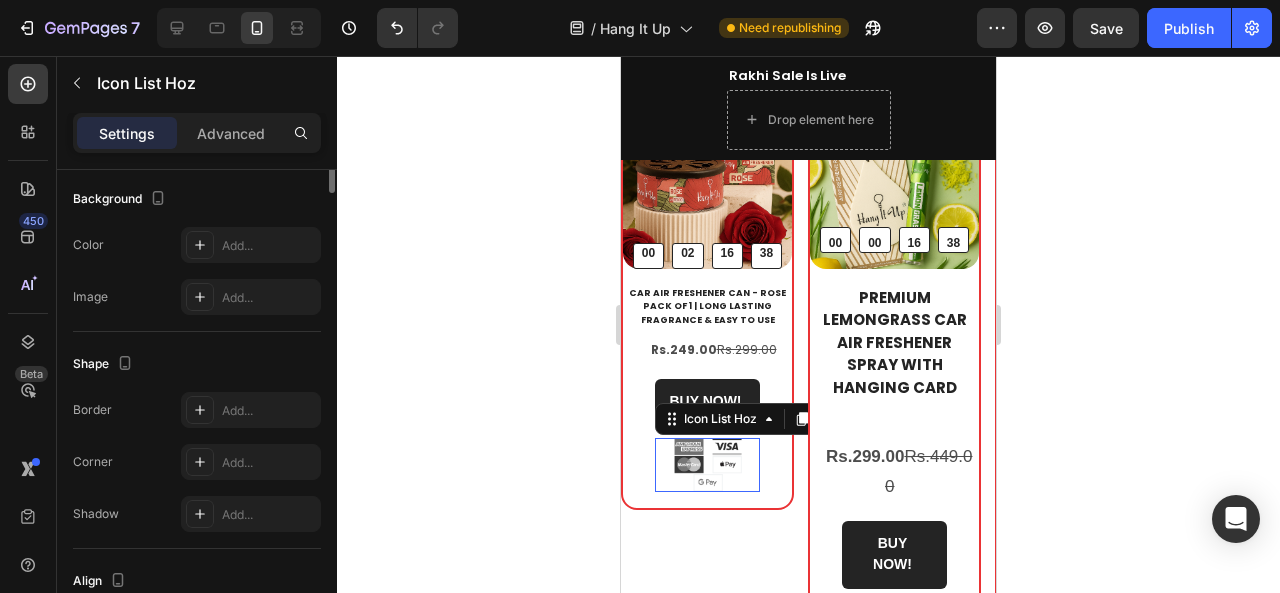 scroll, scrollTop: 0, scrollLeft: 0, axis: both 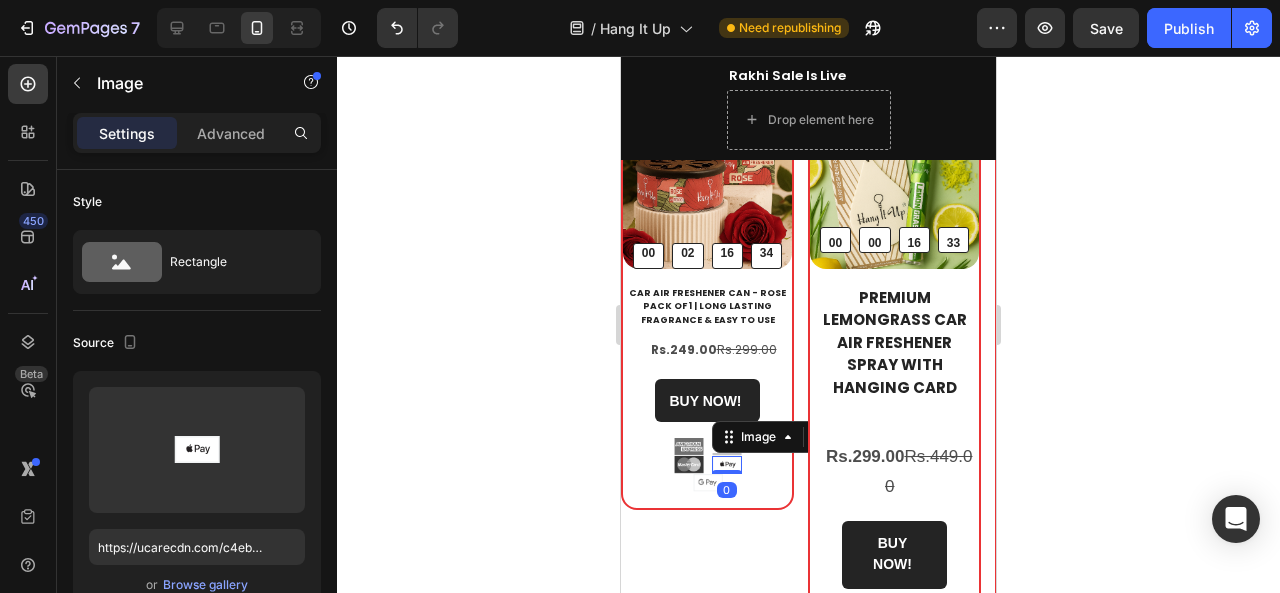 click at bounding box center [727, 465] 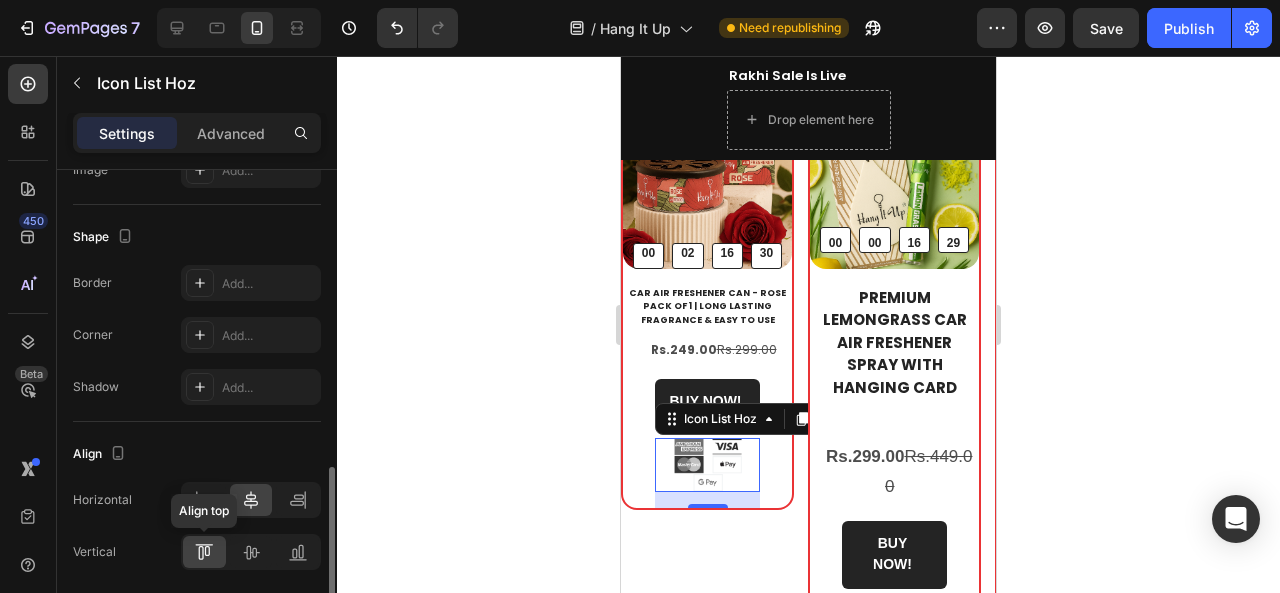 scroll, scrollTop: 428, scrollLeft: 0, axis: vertical 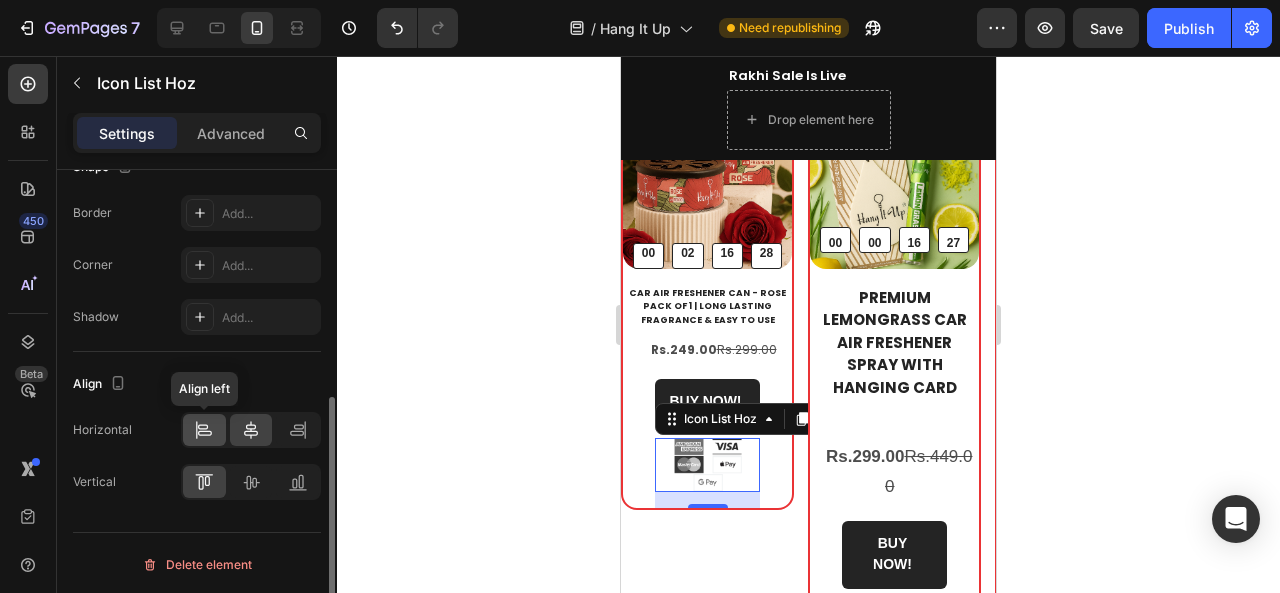 click 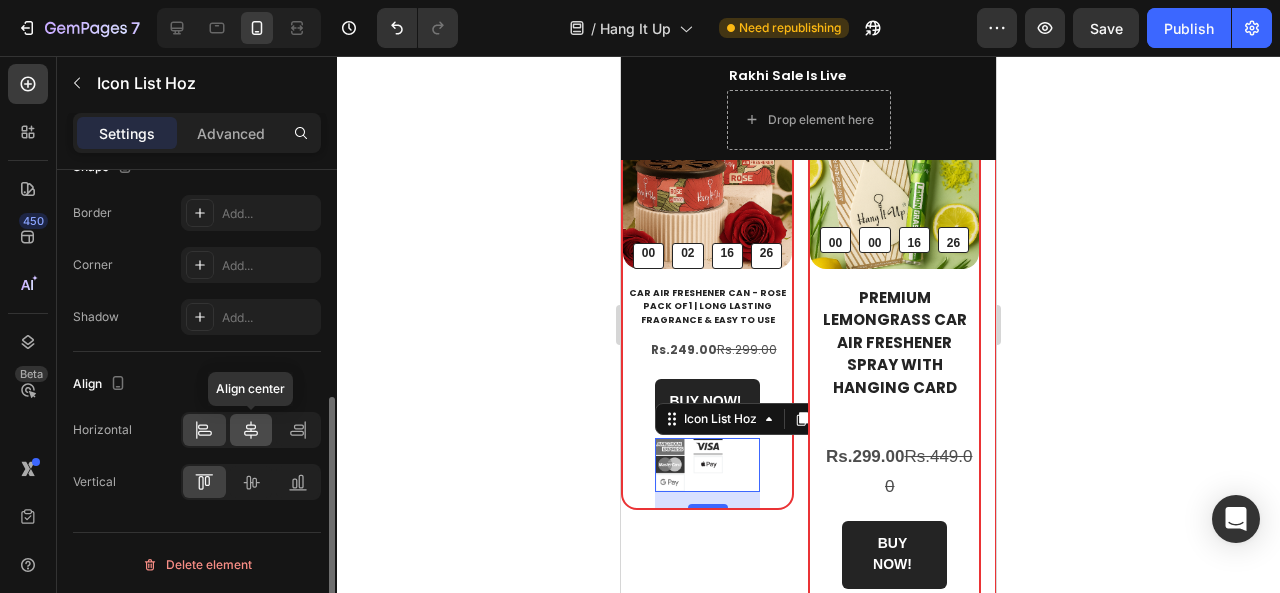 click 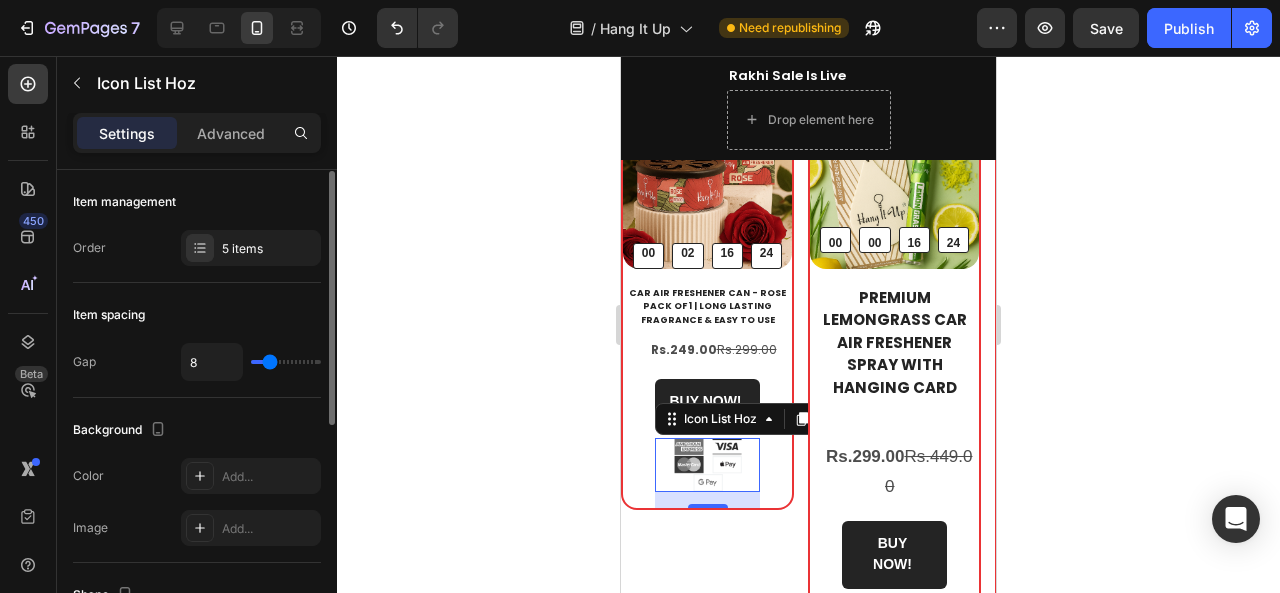 scroll, scrollTop: 1, scrollLeft: 0, axis: vertical 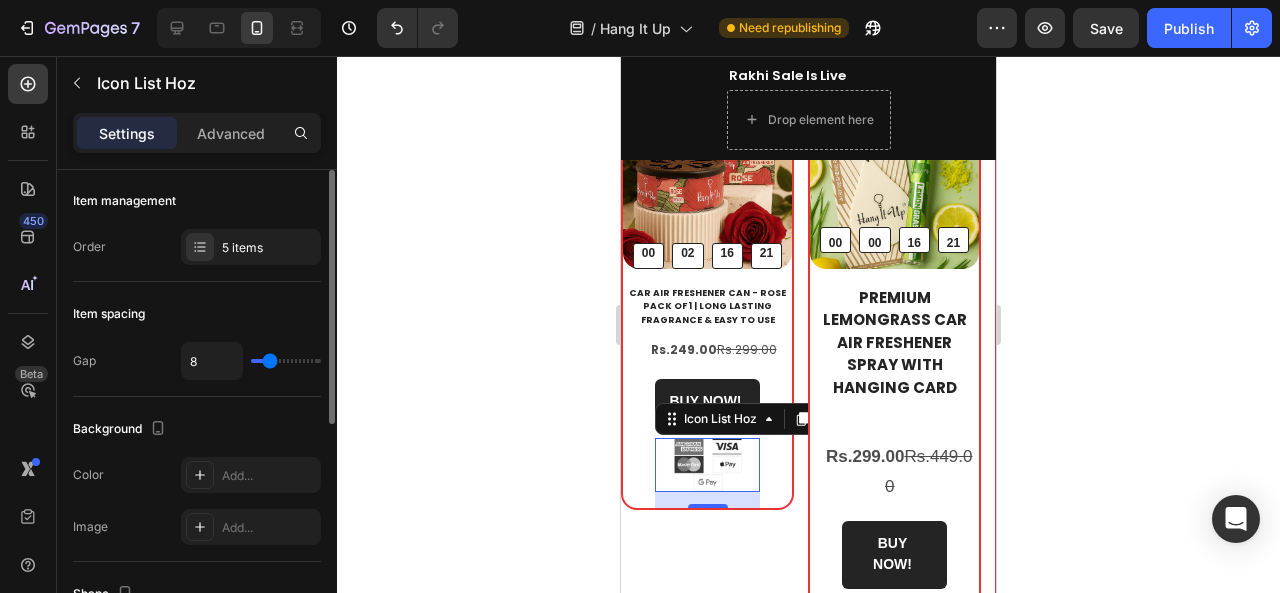 type on "10" 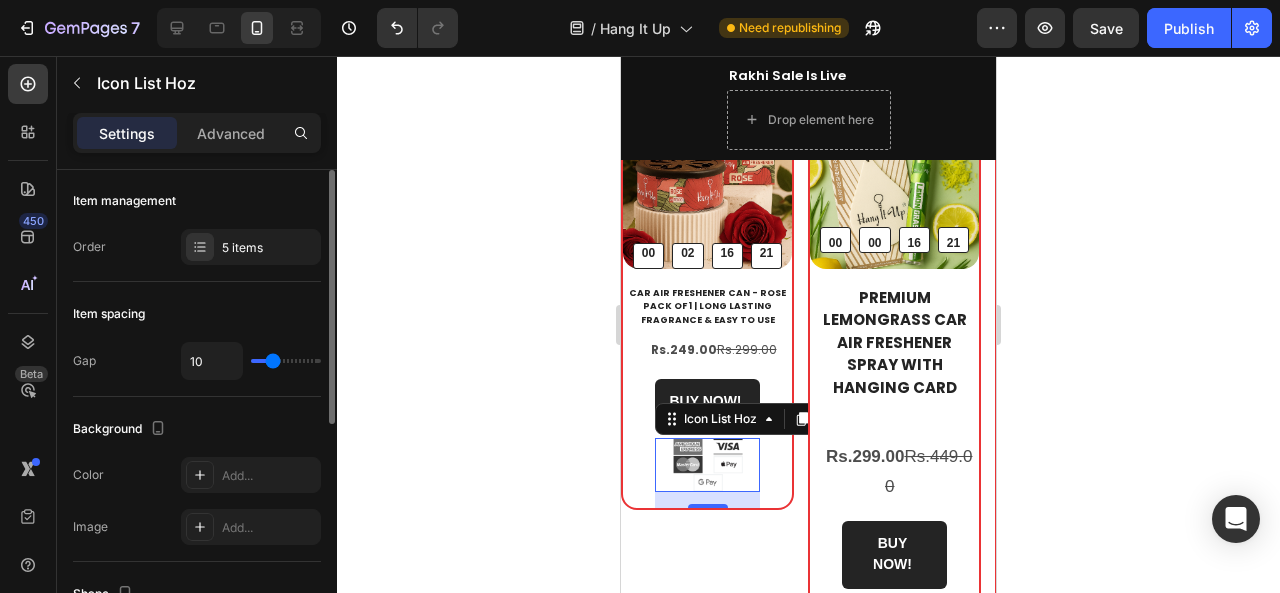 type on "12" 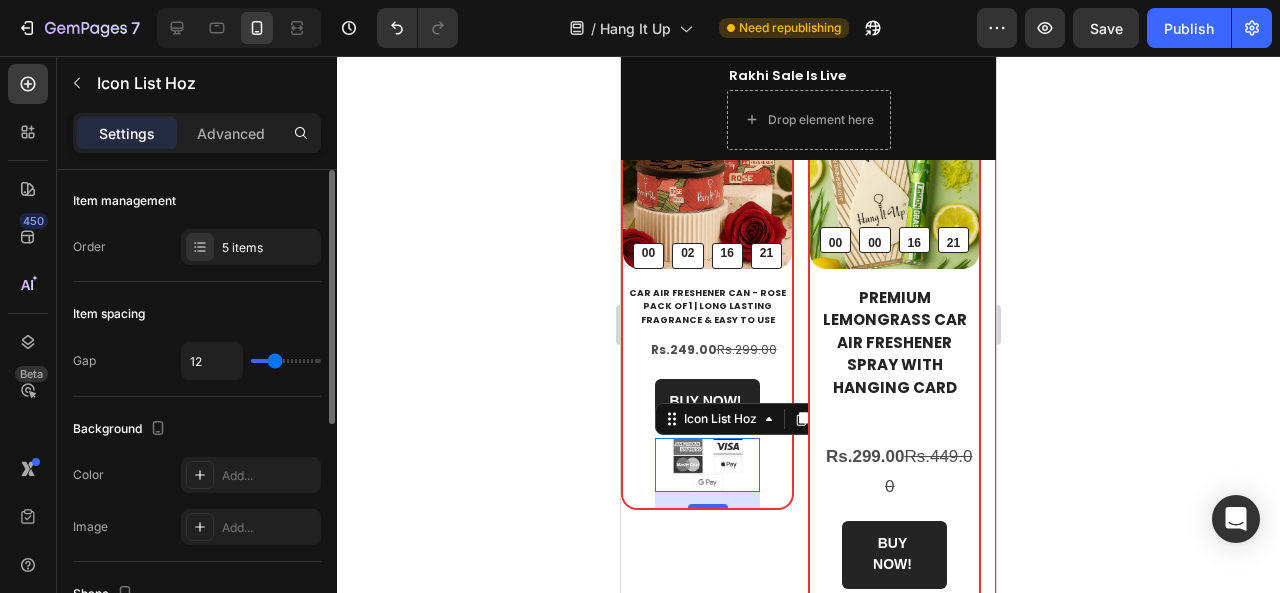 type on "14" 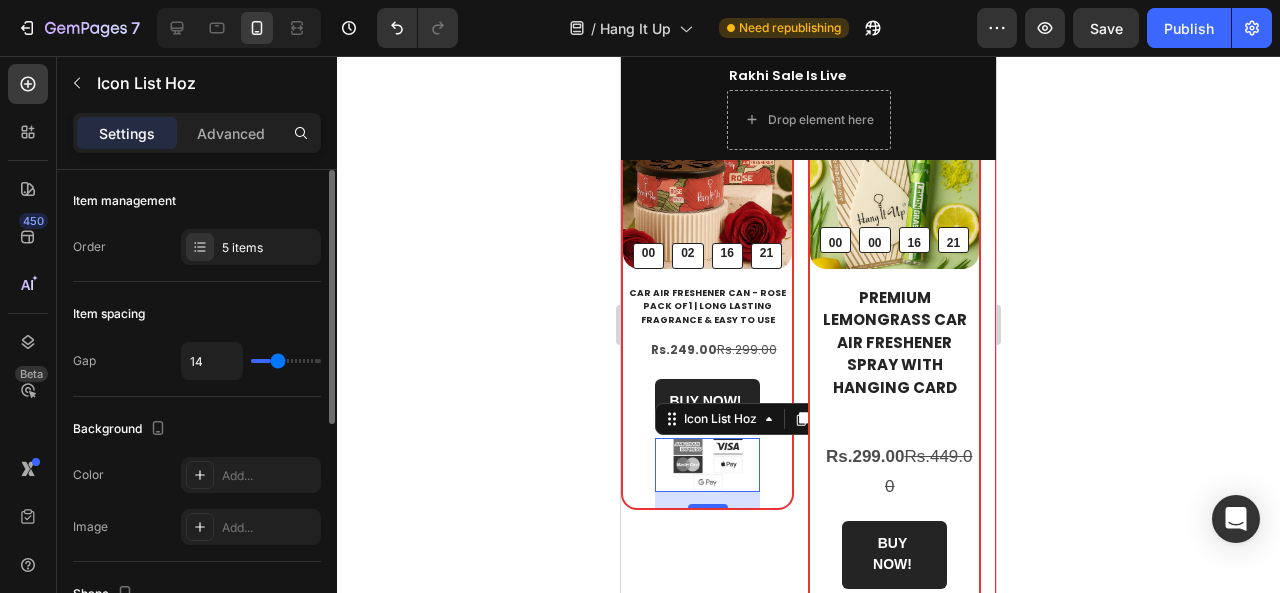 type on "15" 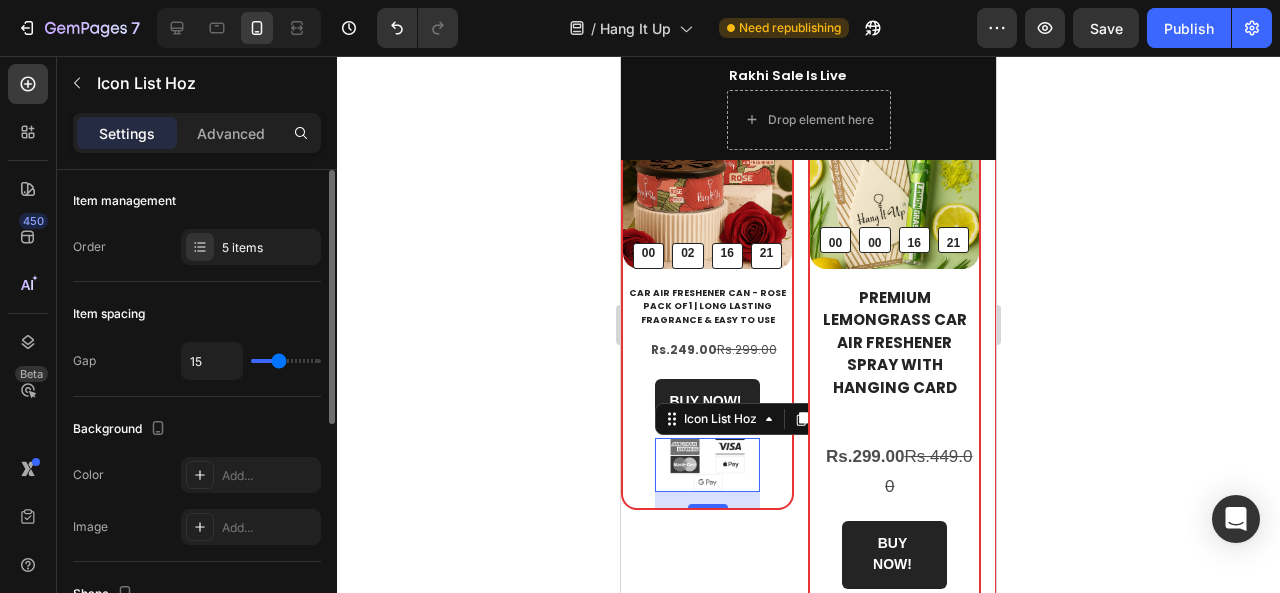 type on "16" 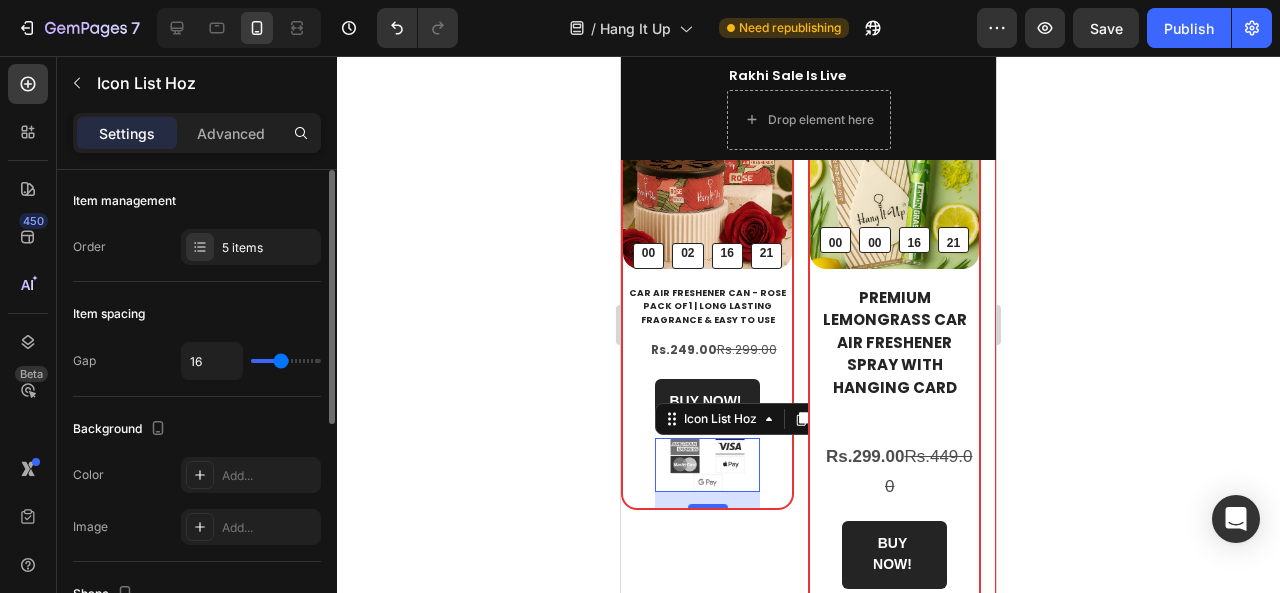 type on "19" 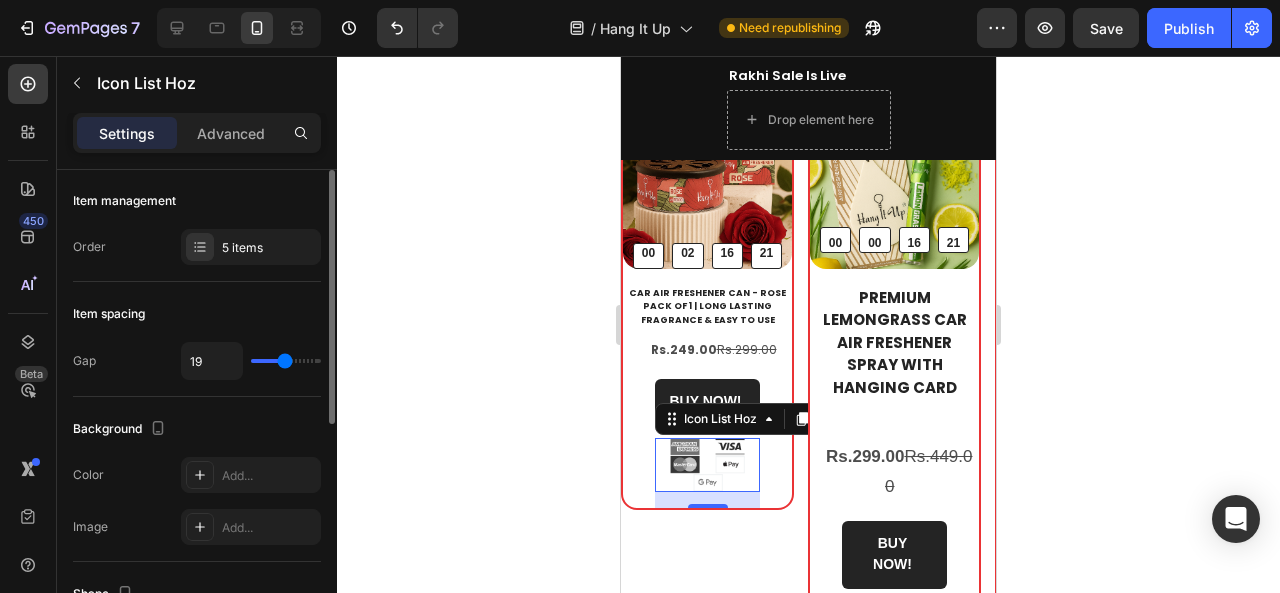 type on "23" 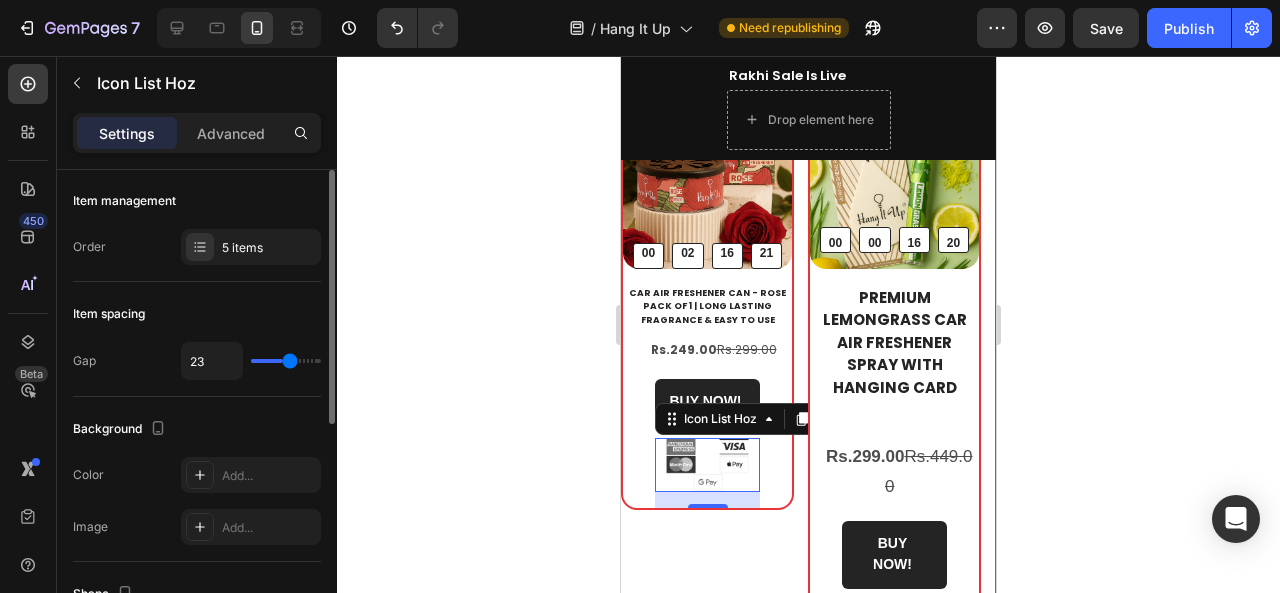 type on "24" 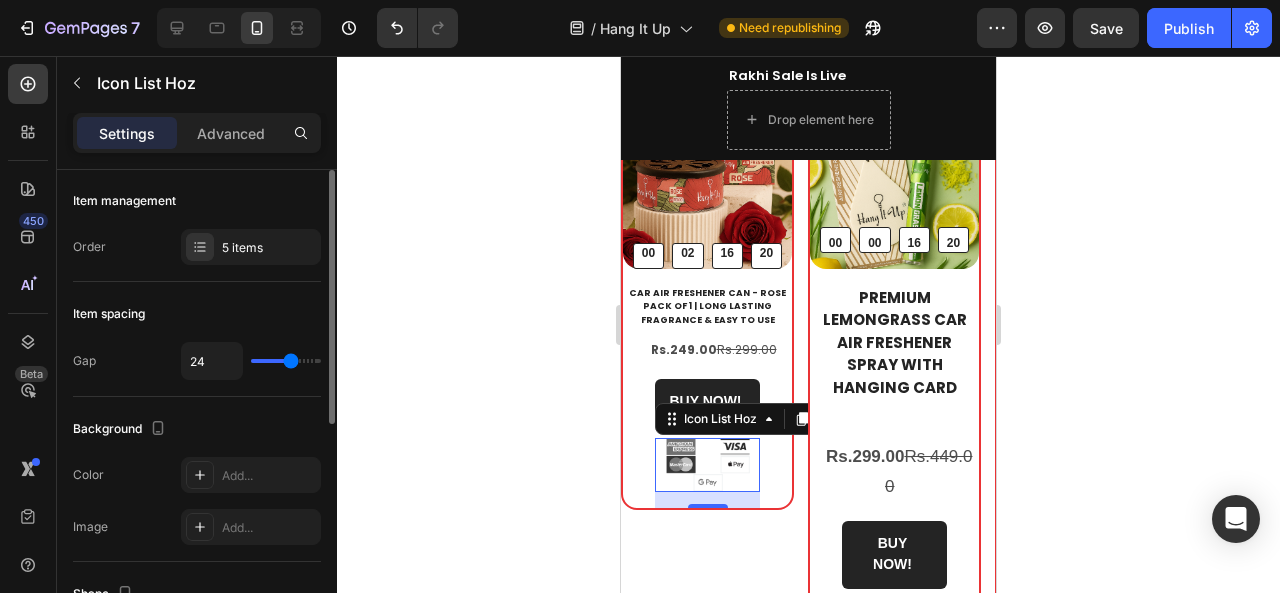 type on "23" 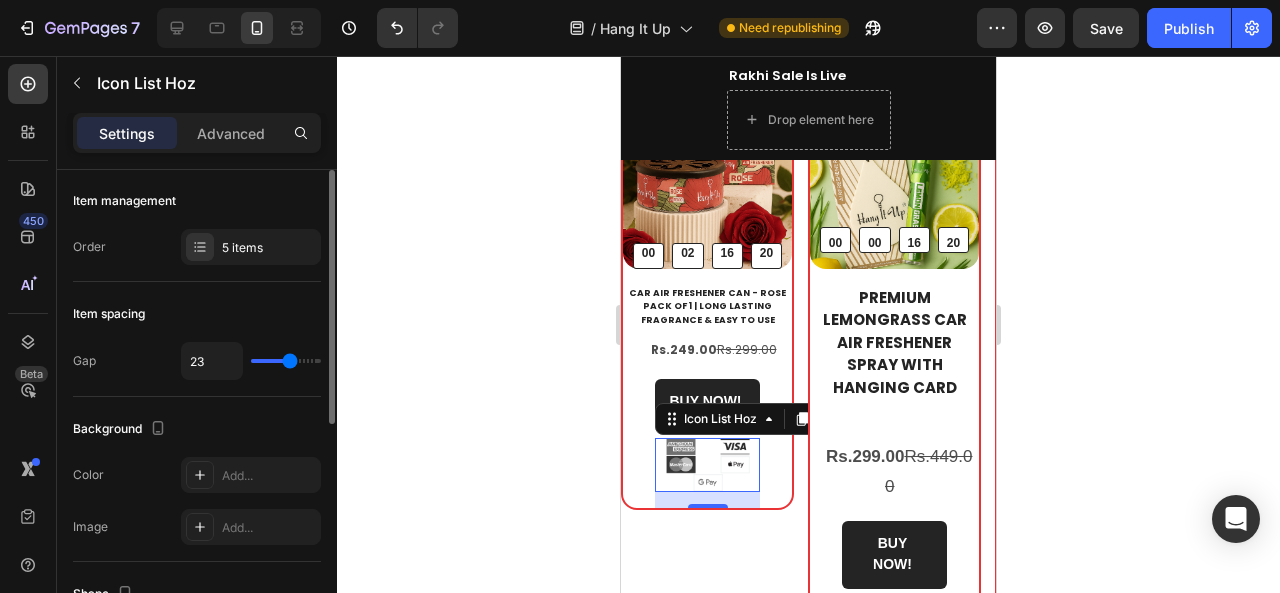 type on "7" 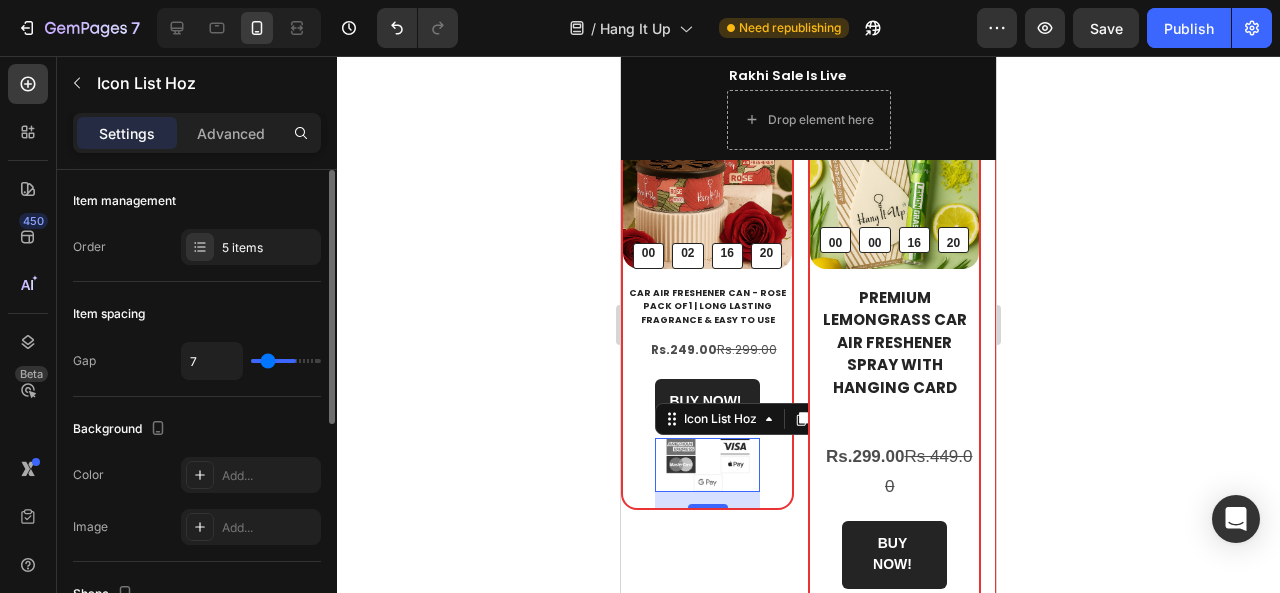 type on "0" 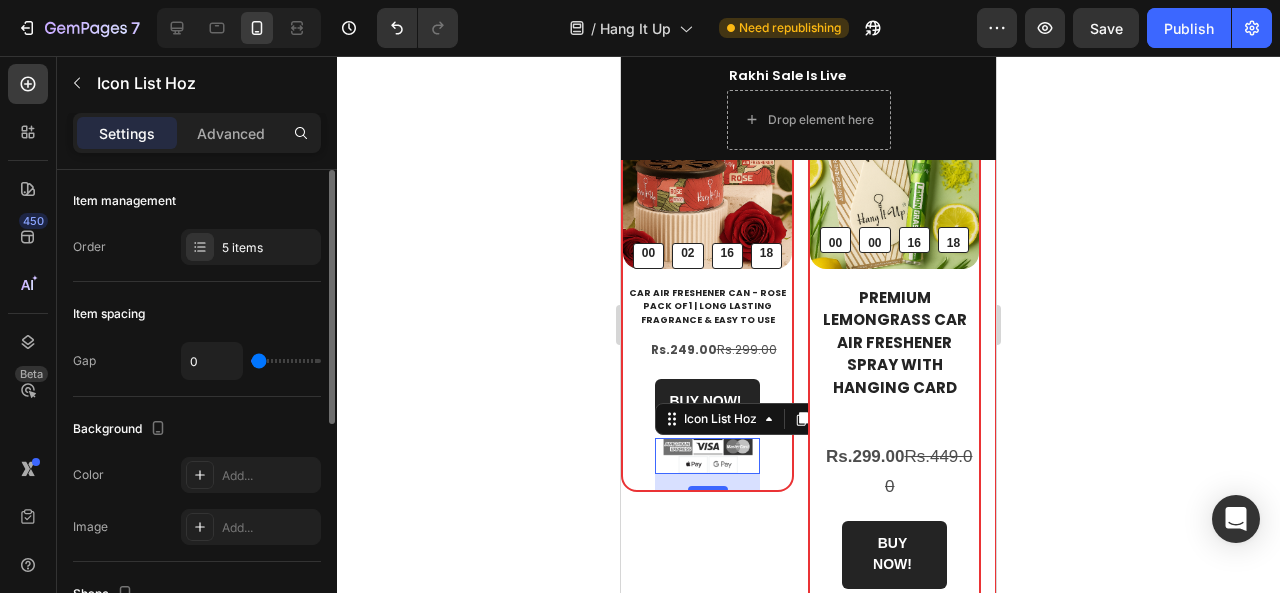drag, startPoint x: 264, startPoint y: 363, endPoint x: 216, endPoint y: 374, distance: 49.24429 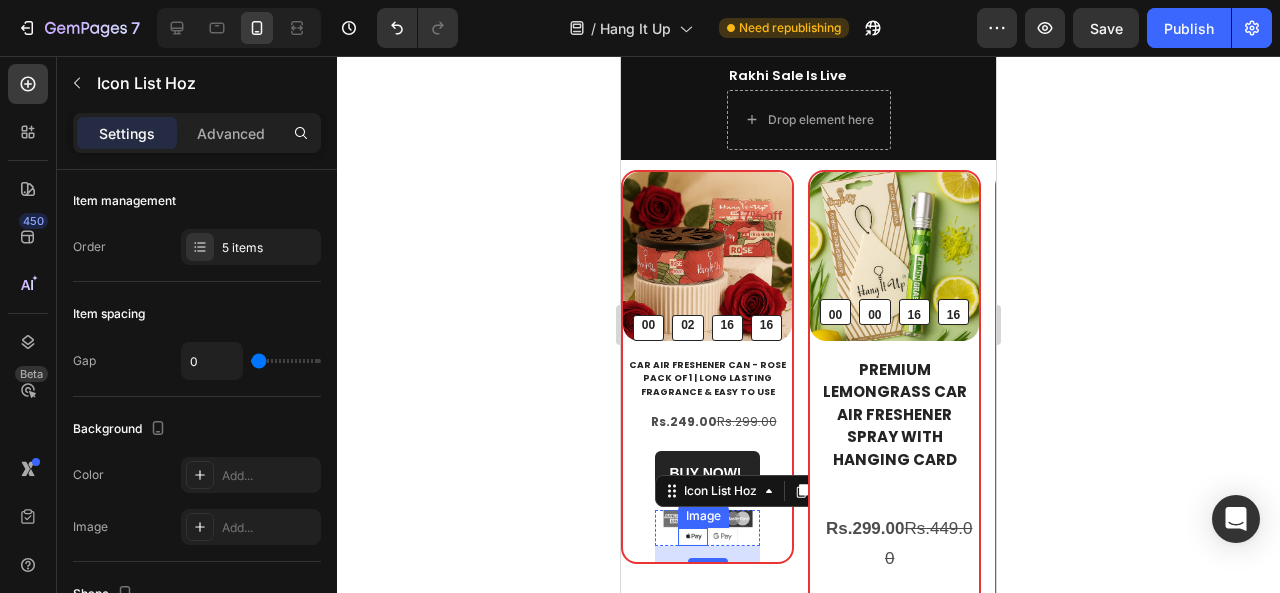 scroll, scrollTop: 364, scrollLeft: 0, axis: vertical 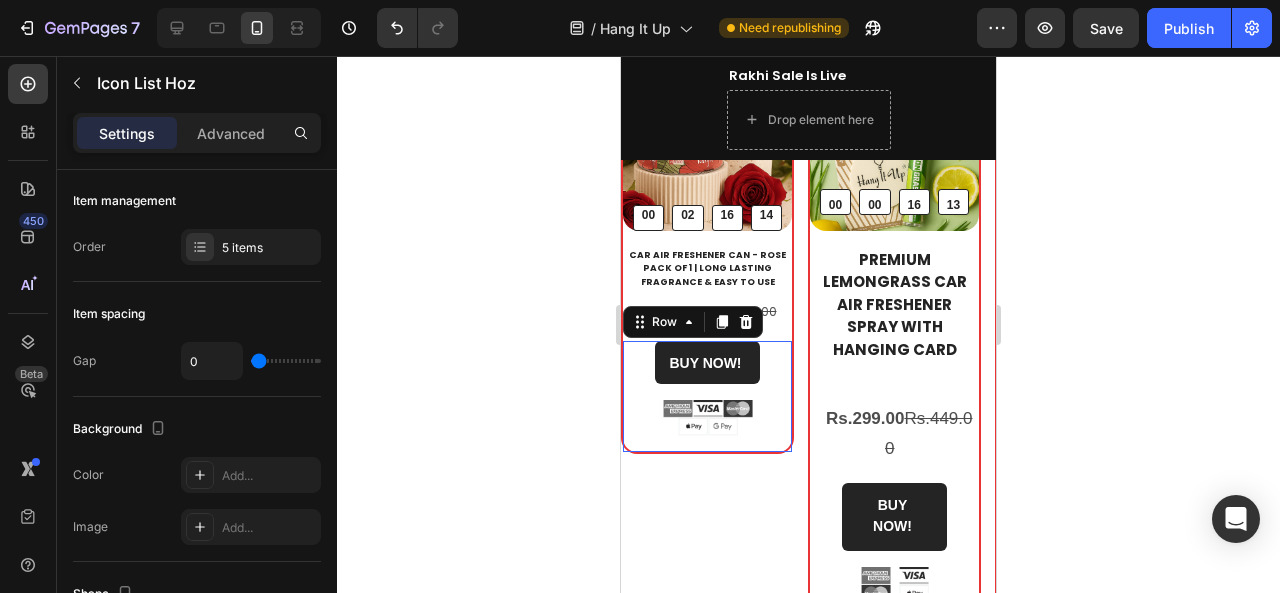 click on "BUY NOW! (P) Cart Button Image Image Image Image Image Icon List Hoz Row   0" at bounding box center [707, 397] 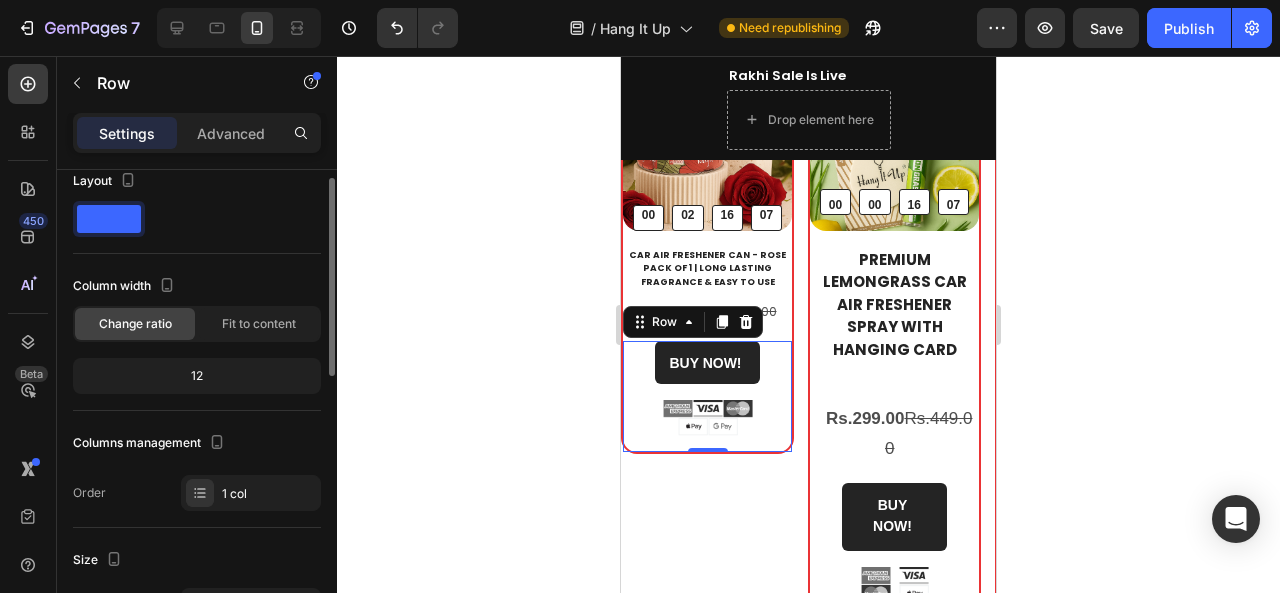 scroll, scrollTop: 0, scrollLeft: 0, axis: both 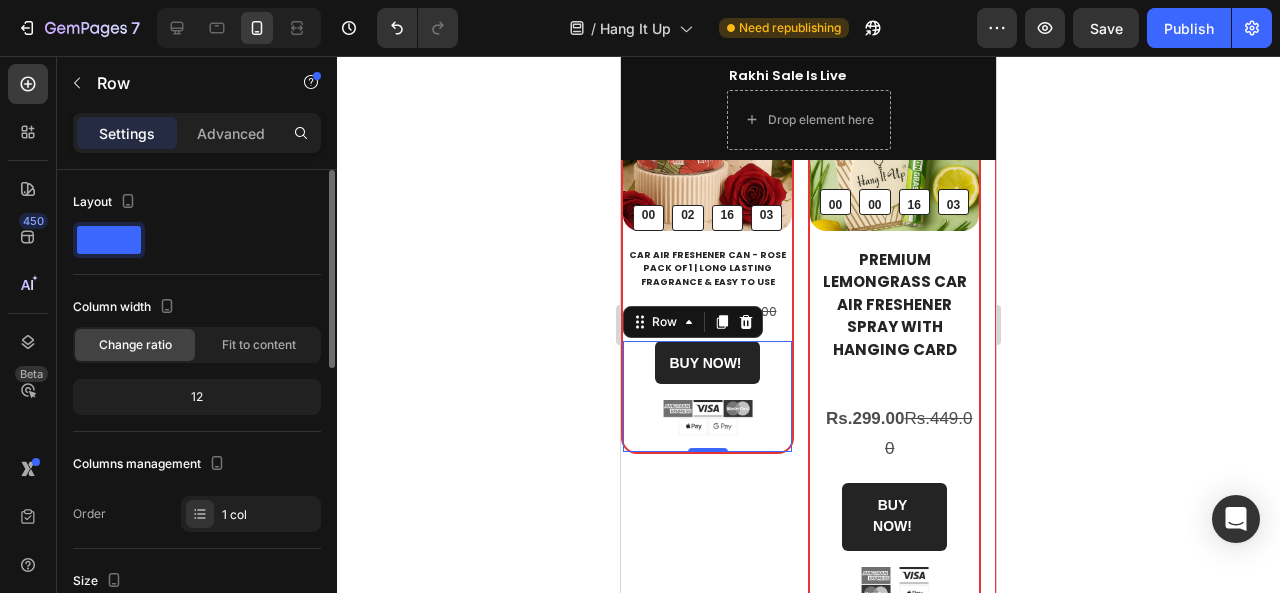 click on "12" 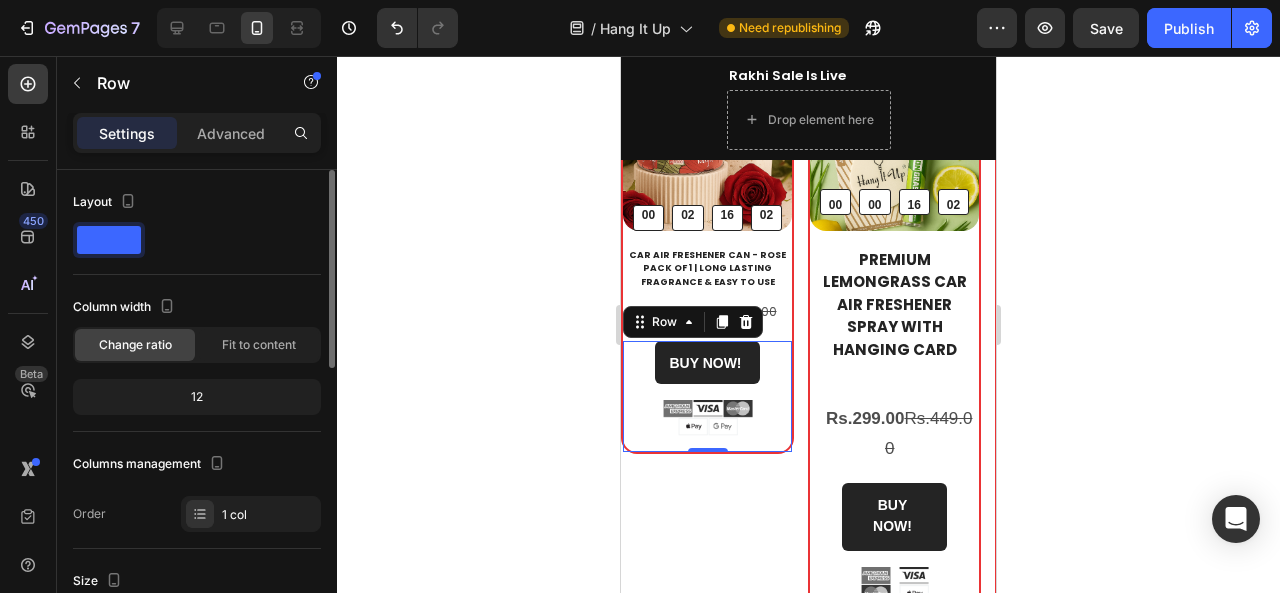 click on "12" 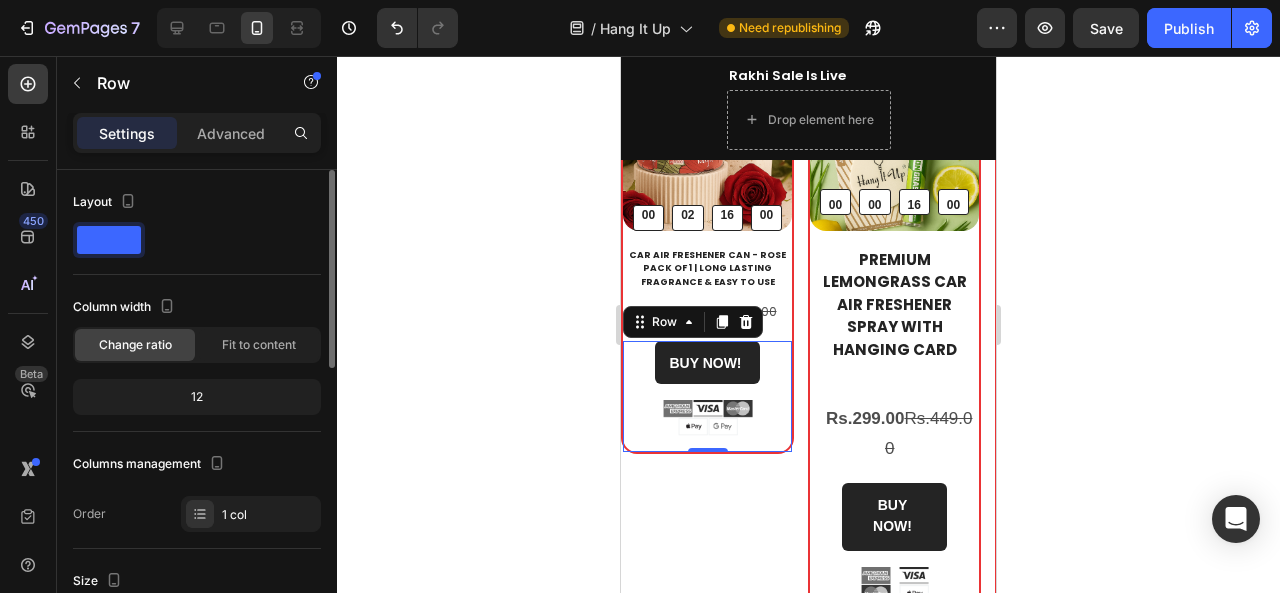 click on "12" 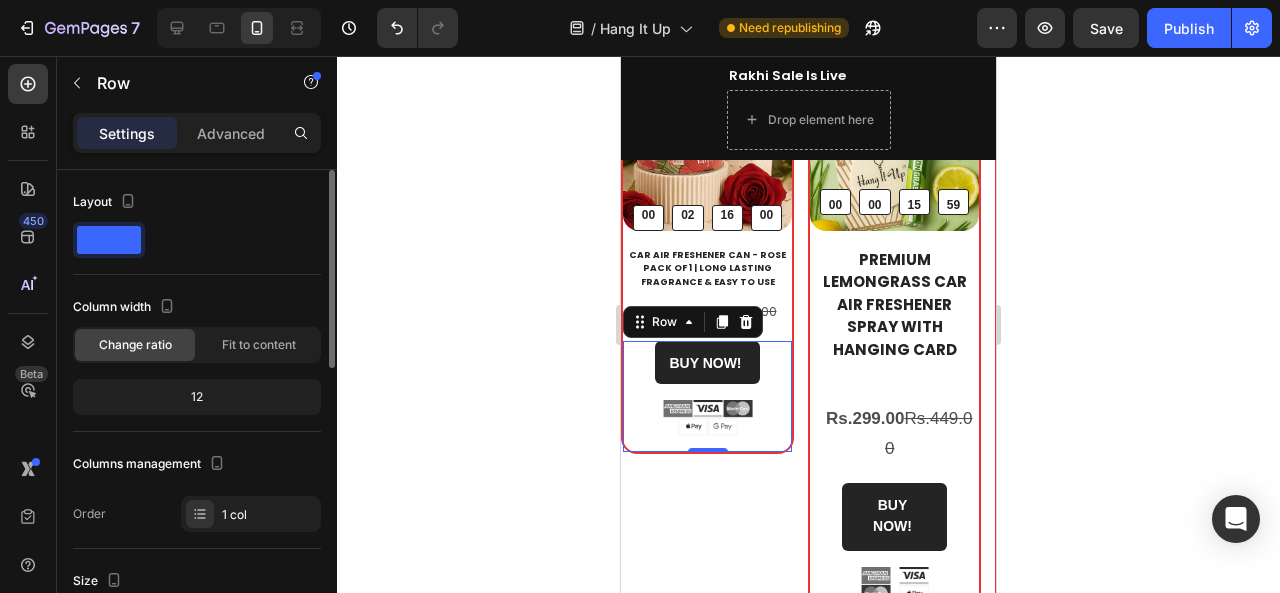 click on "12" 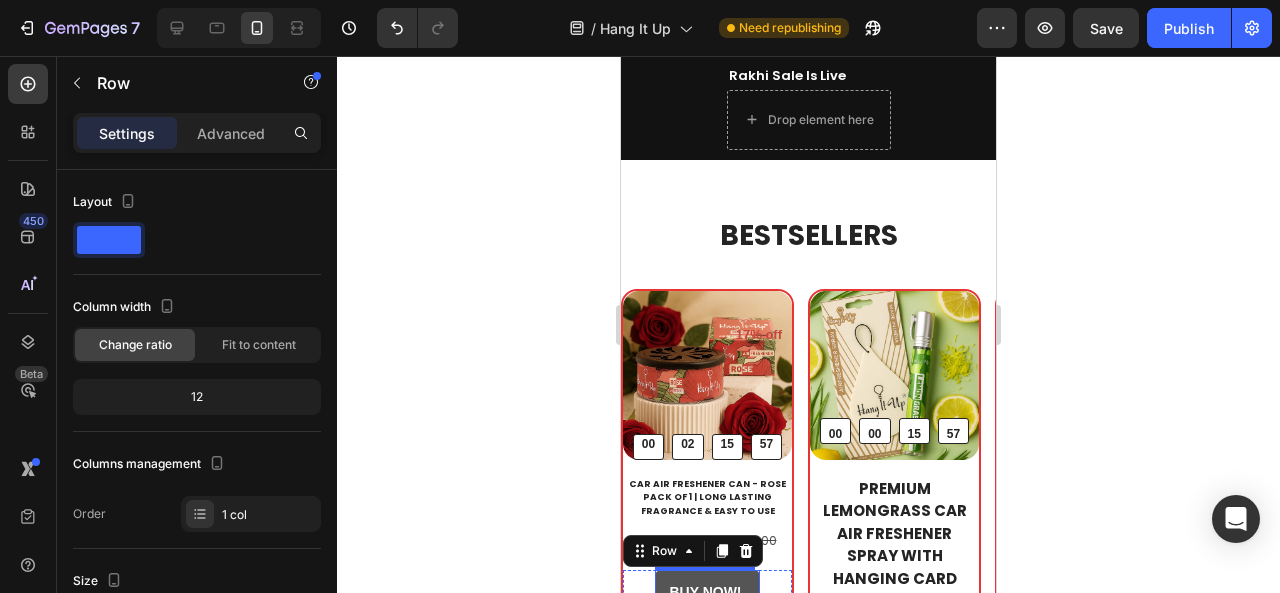 scroll, scrollTop: 198, scrollLeft: 0, axis: vertical 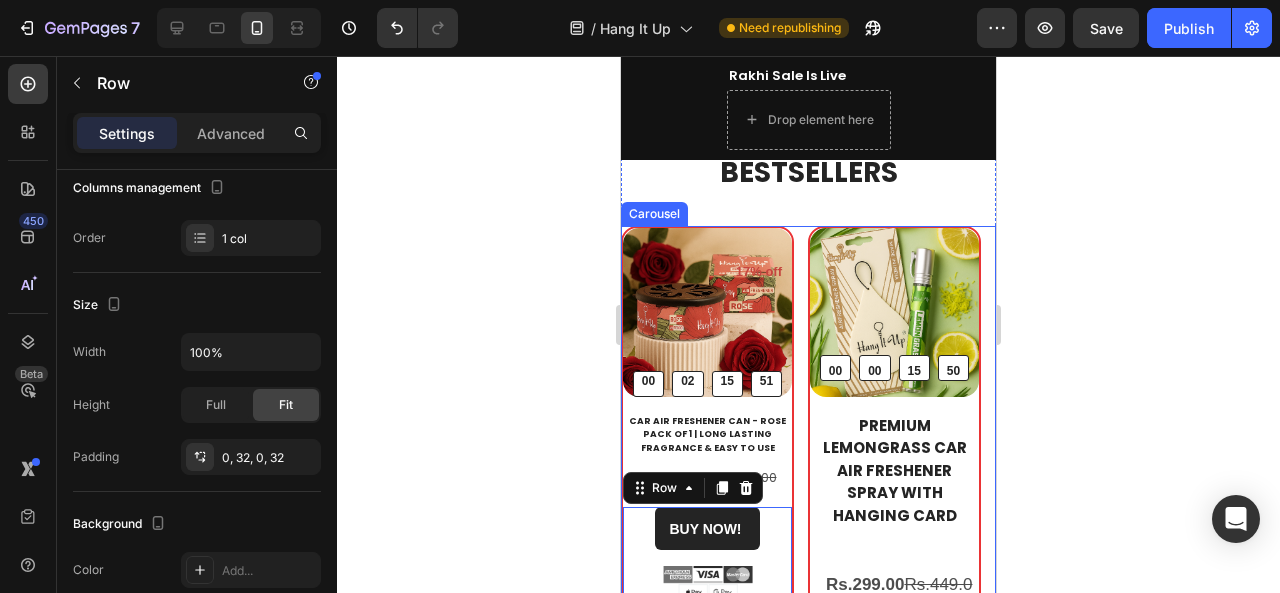 click on "17% off Text block Row (P) Images & Gallery 00 02 15 51 CountDown Timer Row Row Car Air Freshener Can - Rose Pack of 1 | Long Lasting Fragrance & Easy to Use (P) Title        Rs.249.00   Rs.299.00     Text Block   BUY NOW! (P) Cart Button Image Image Image Image Image Icon List Hoz Row   0 Product (P) Images & Gallery 00 00 15 50 CountDown Timer Row Row Premium Lemongrass Car Air Freshener Spray With Hanging Card (P) Title        Rs.299.00   Rs.449.00     Text Block   BUY NOW! (P) Cart Button Image Image Image Image Image Icon List Hoz Row Product (P) Images & Gallery 00 02 15 50 CountDown Timer Row Row Premium Car Perfume Hanging Pod 10 ML - Lemongrass (P) Title        Rs.249.00   Rs.599.00     Text Block   BUY NOW! (P) Cart Button Image Image Image Image Image Icon List Hoz Row Product (P) Images & Gallery 00 02 15 50 CountDown Timer Row Row Air Freshener Pouches - Vanilla Roma, Cherry Blossom & Rosemary&White Tea Combo of 3 | Long Lasting Fragrance (P) Title        Rs.297.00" at bounding box center [808, 562] 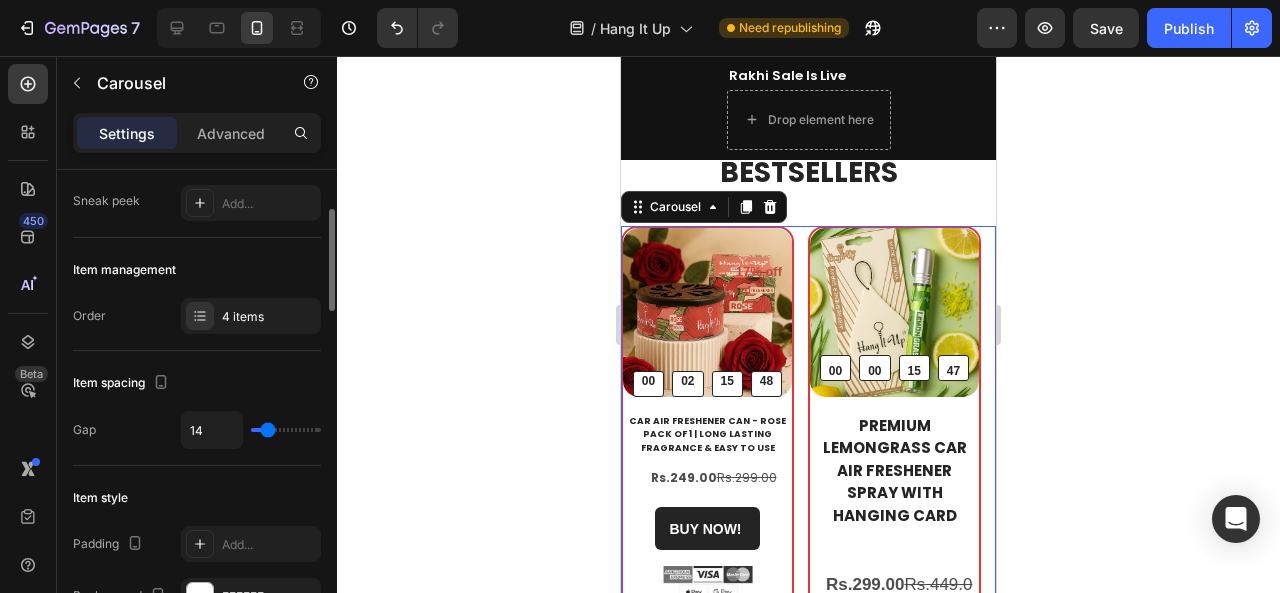 scroll, scrollTop: 188, scrollLeft: 0, axis: vertical 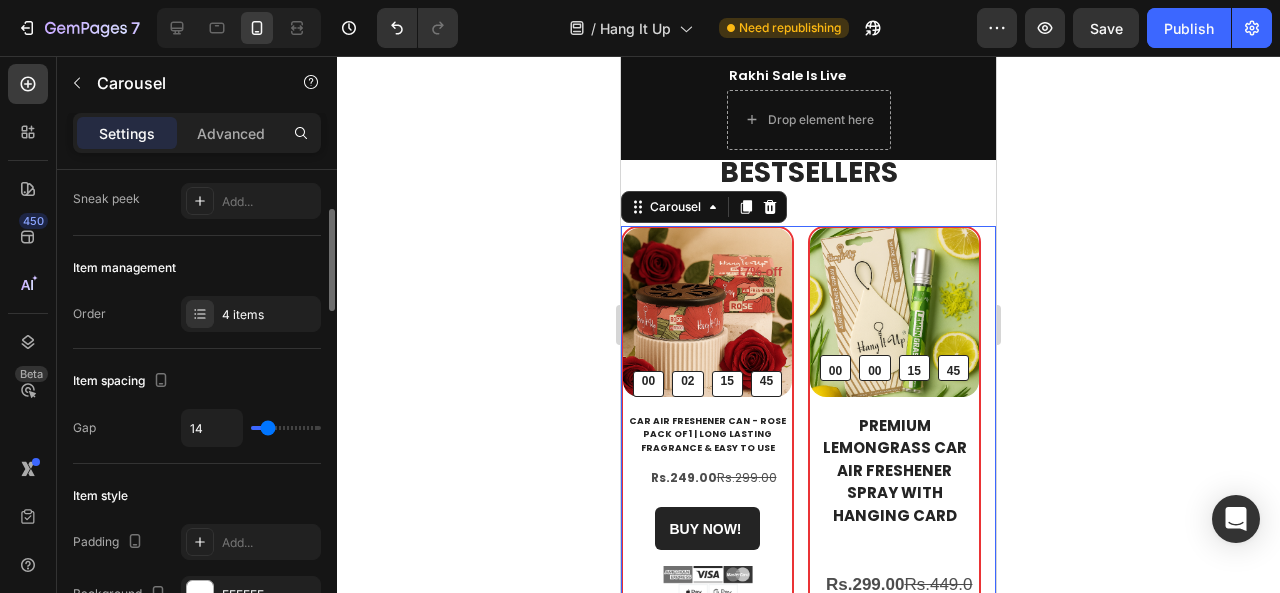 type on "0" 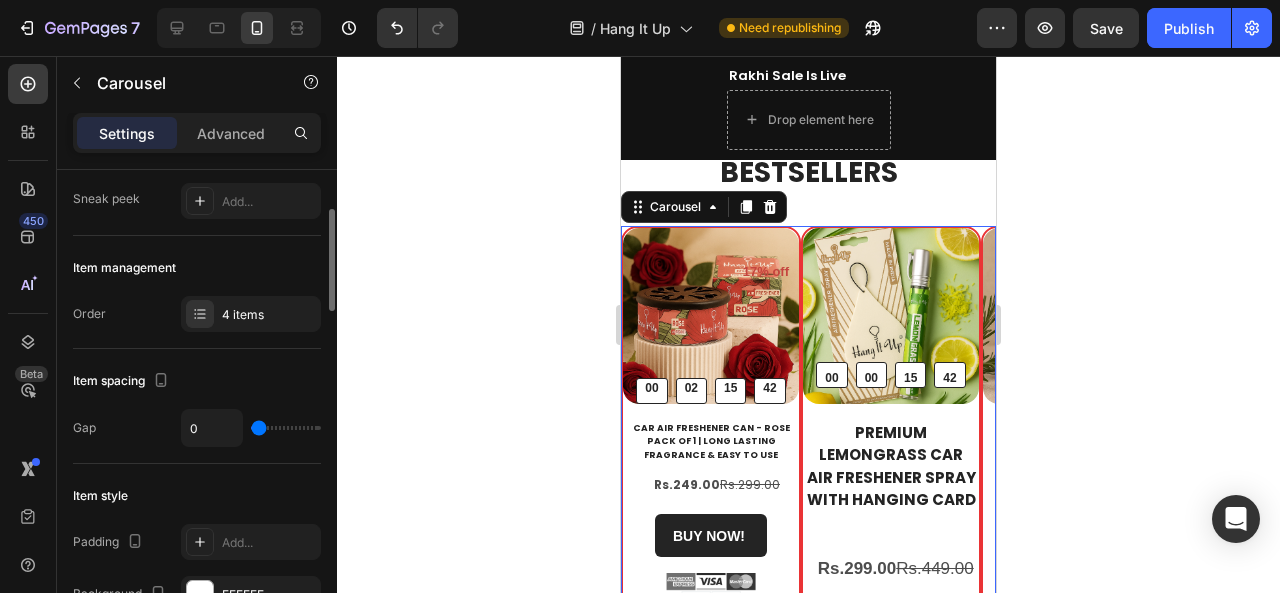 type on "5" 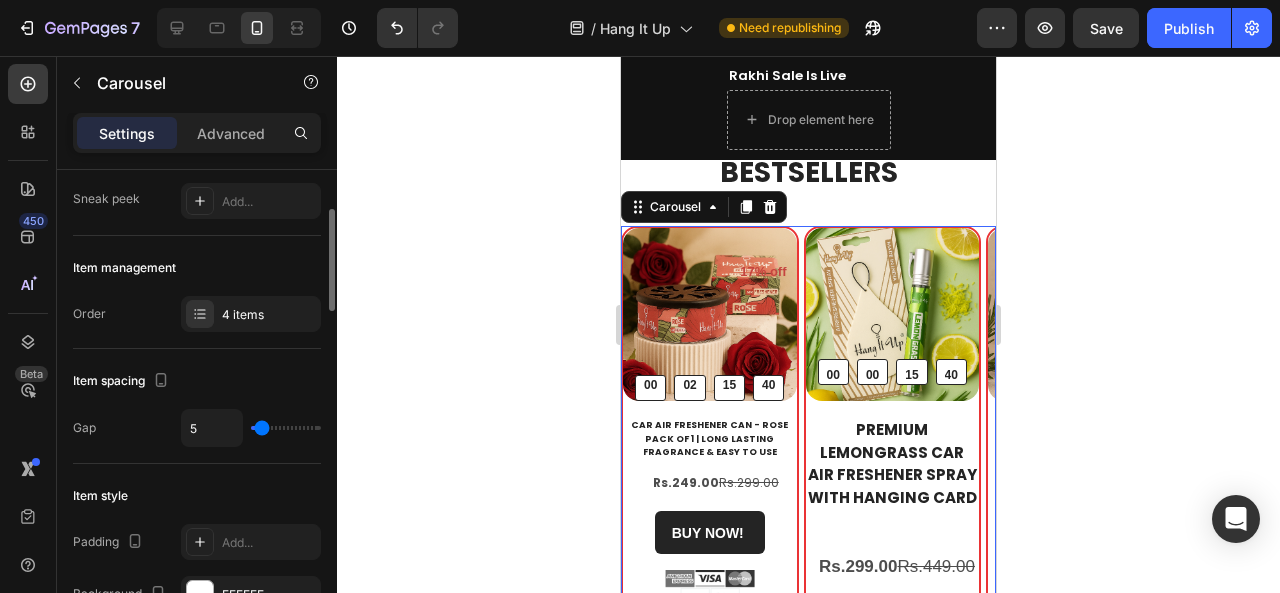 type on "5" 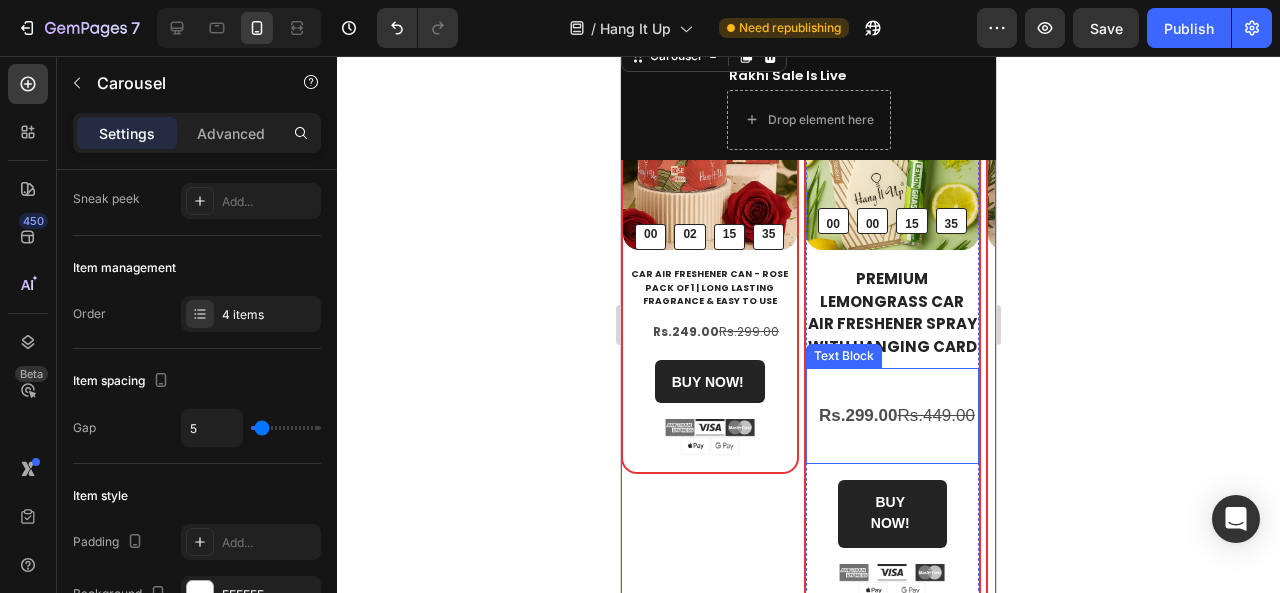 scroll, scrollTop: 347, scrollLeft: 0, axis: vertical 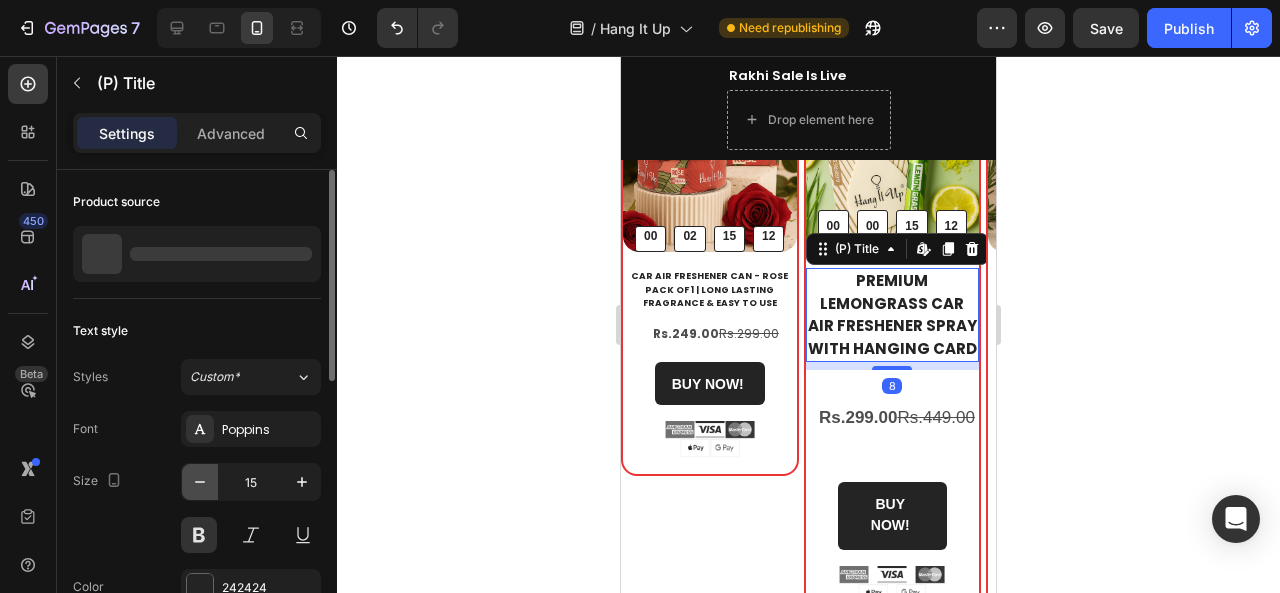 click 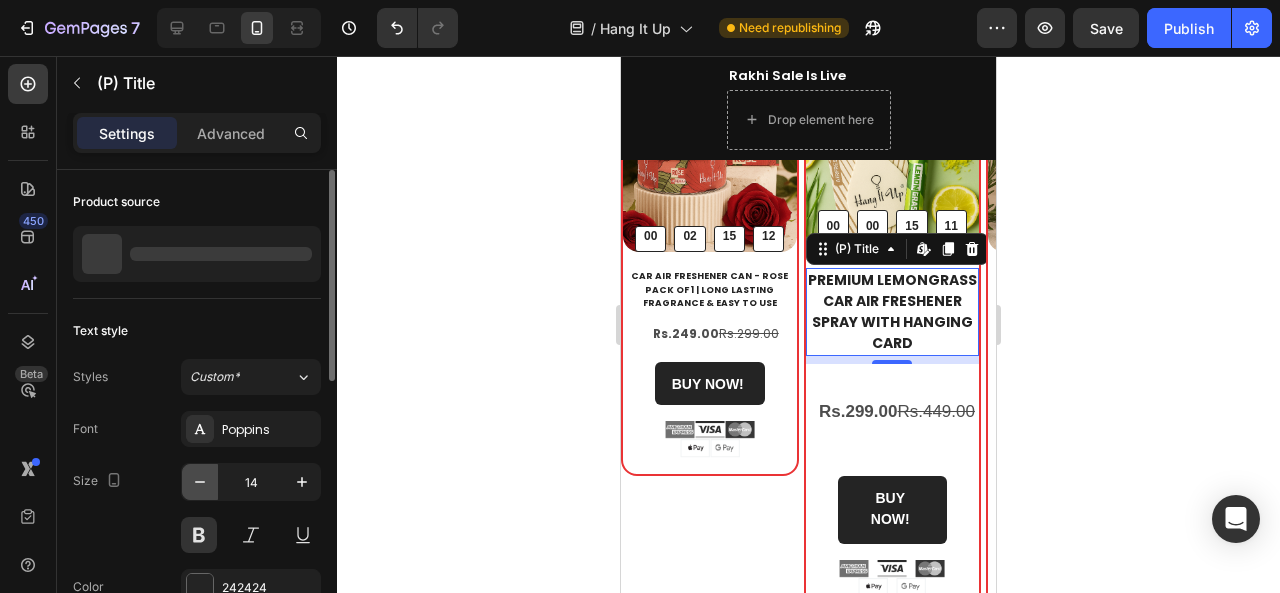 click 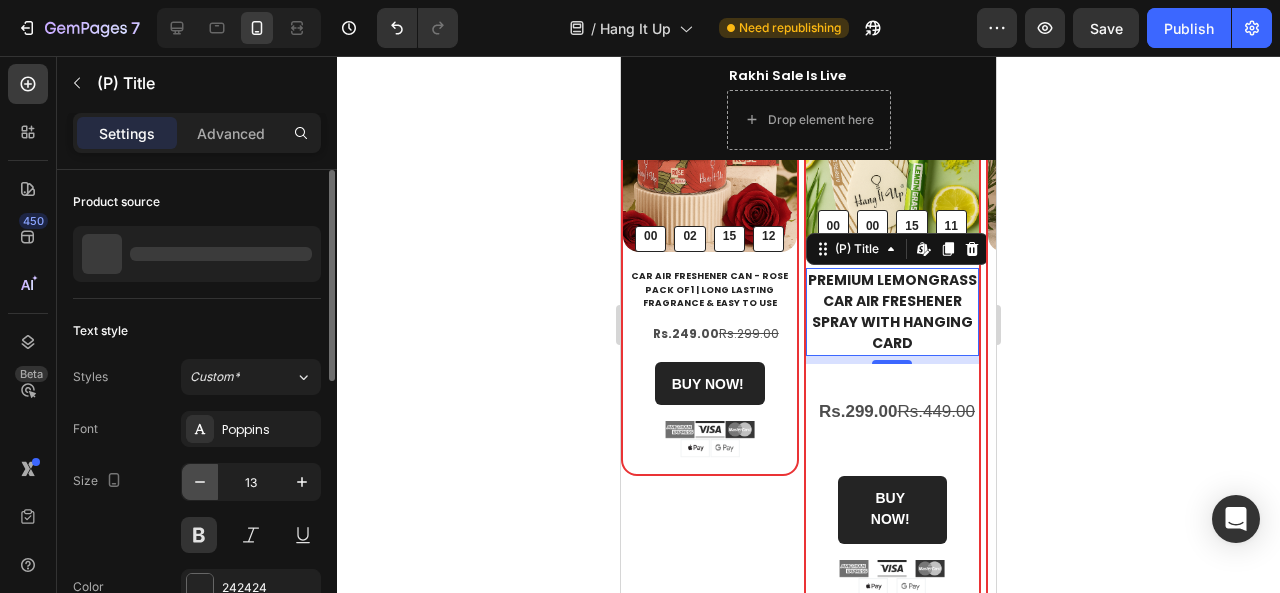click 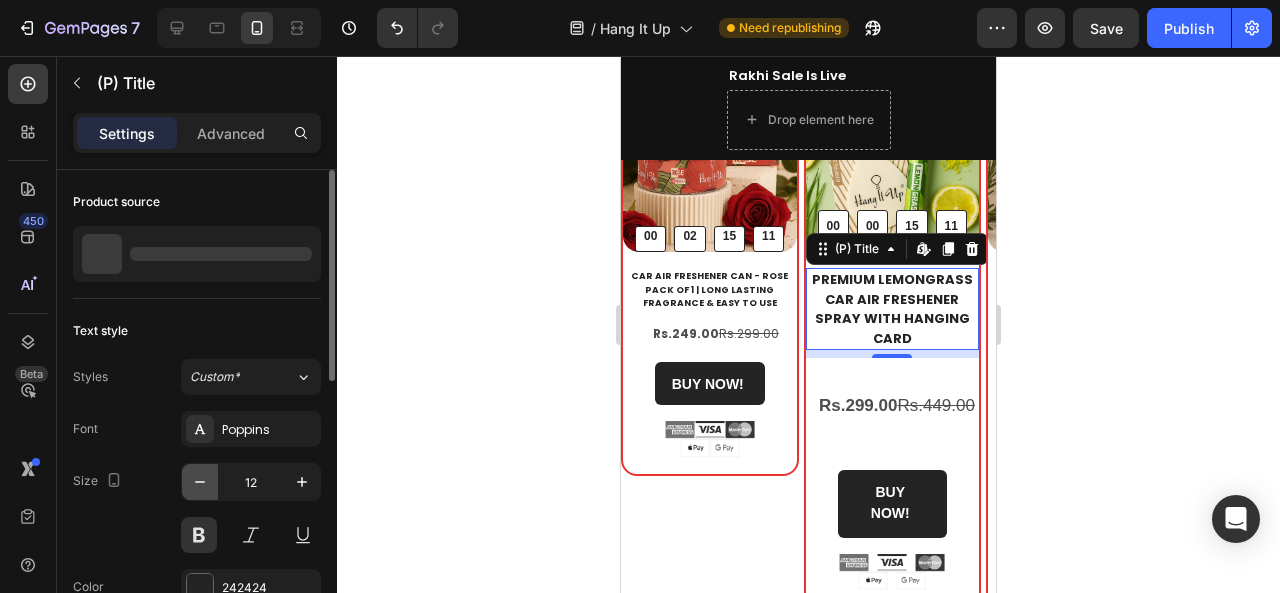 click 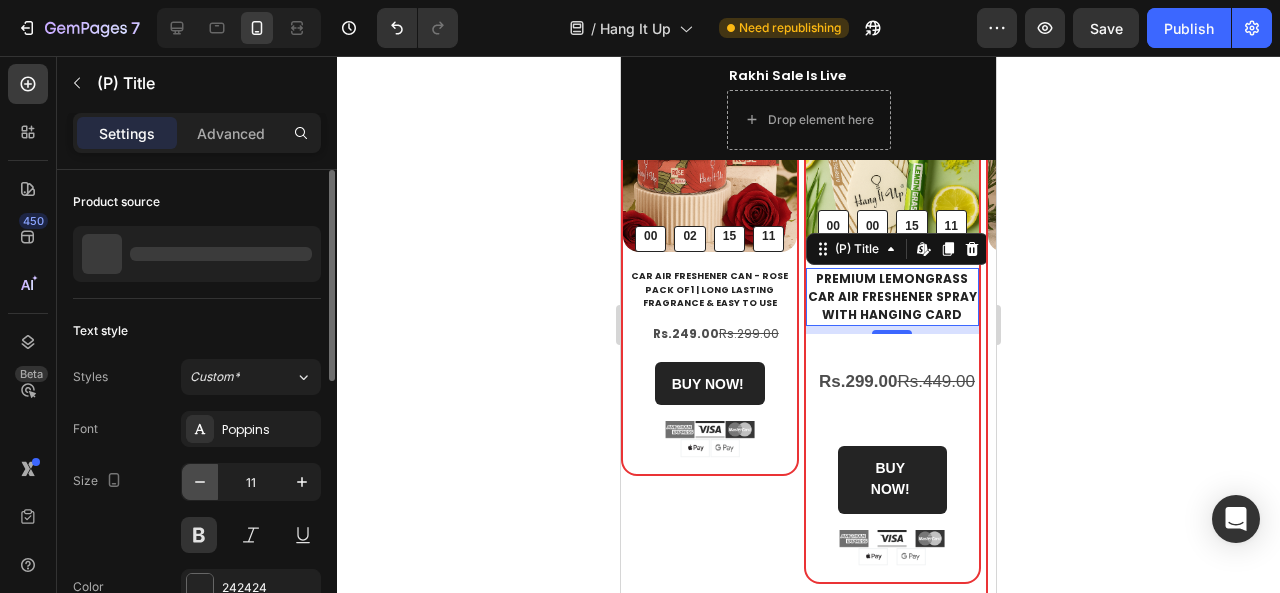 click 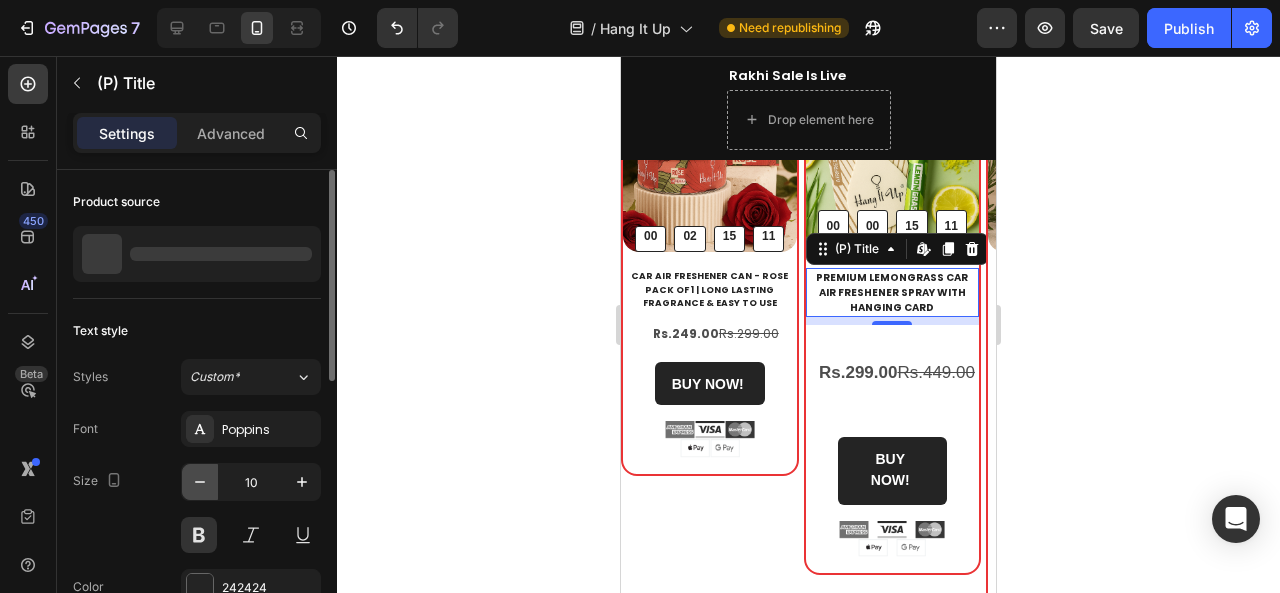 click 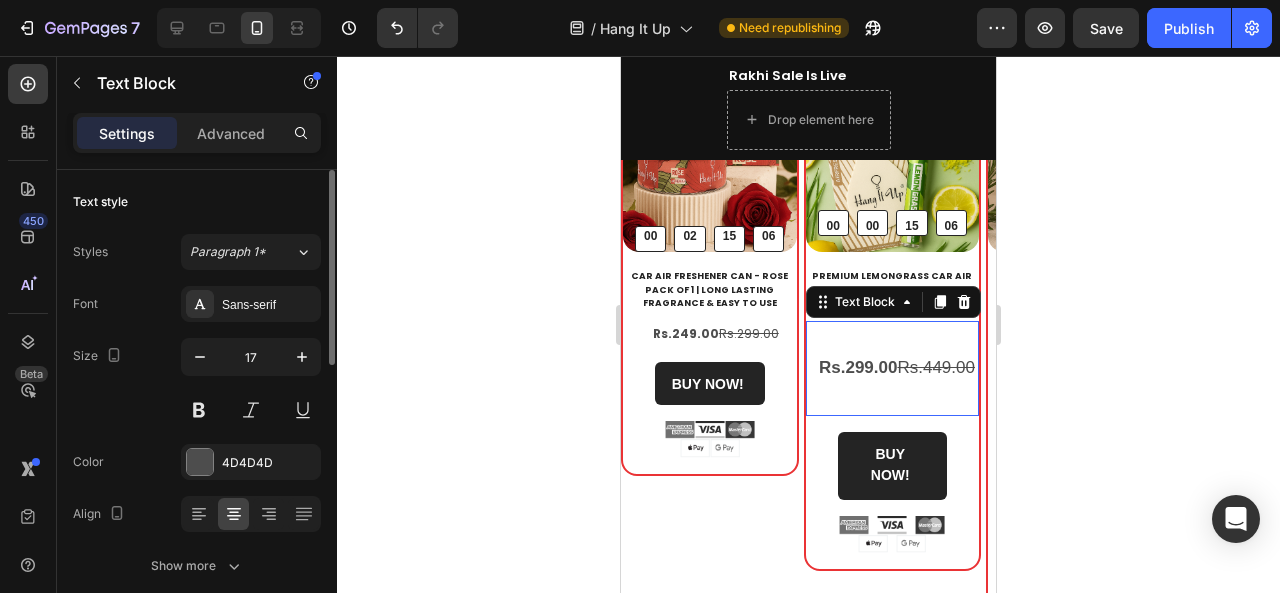 click on "Rs.299.00   Rs.449.00" at bounding box center (893, 369) 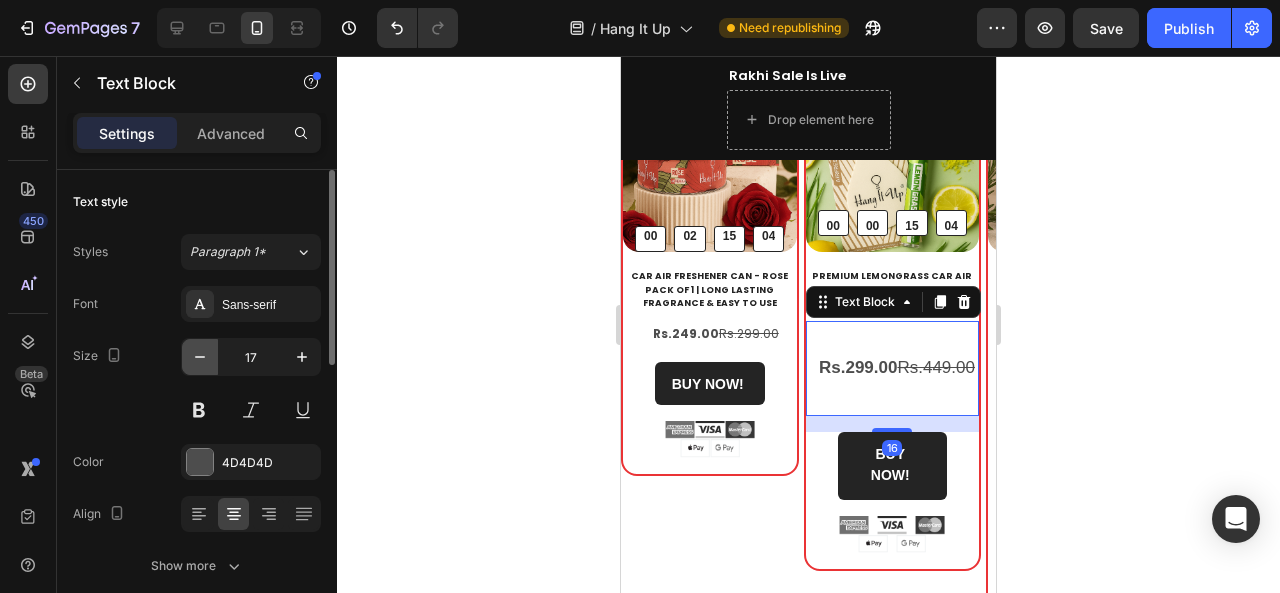 click 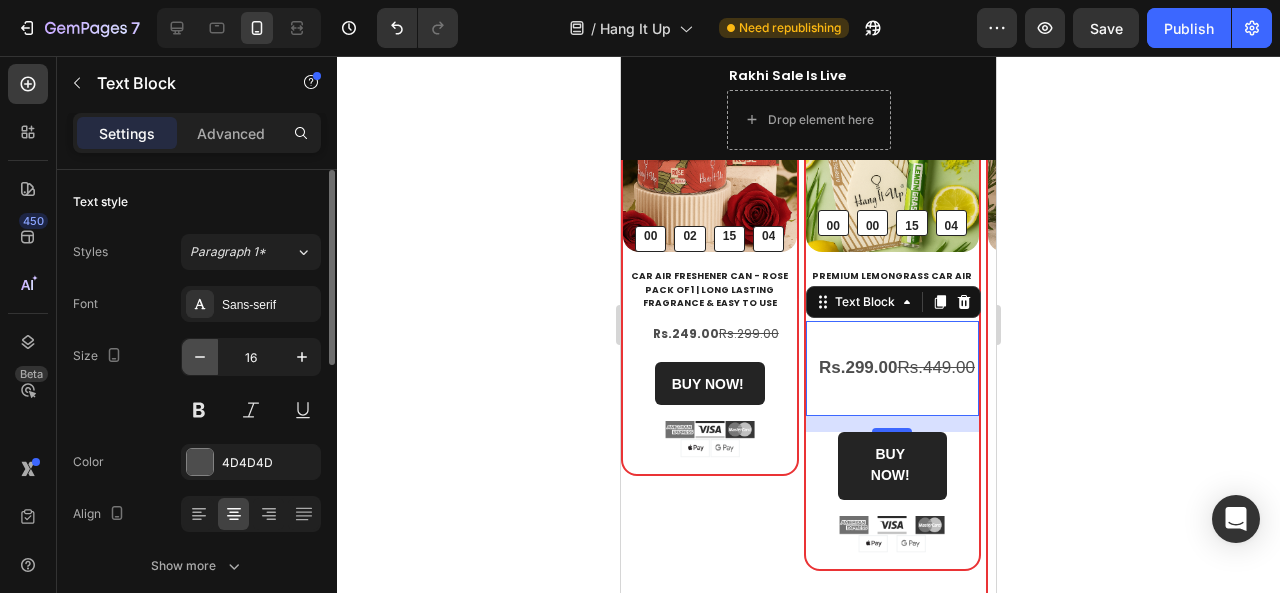 click 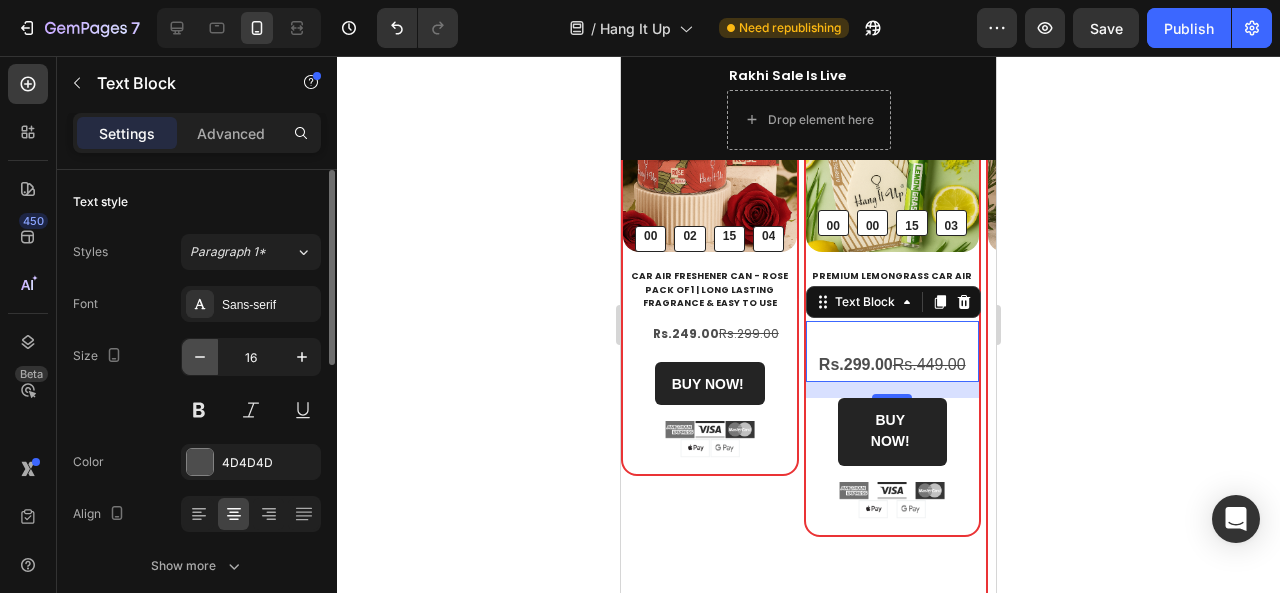 click 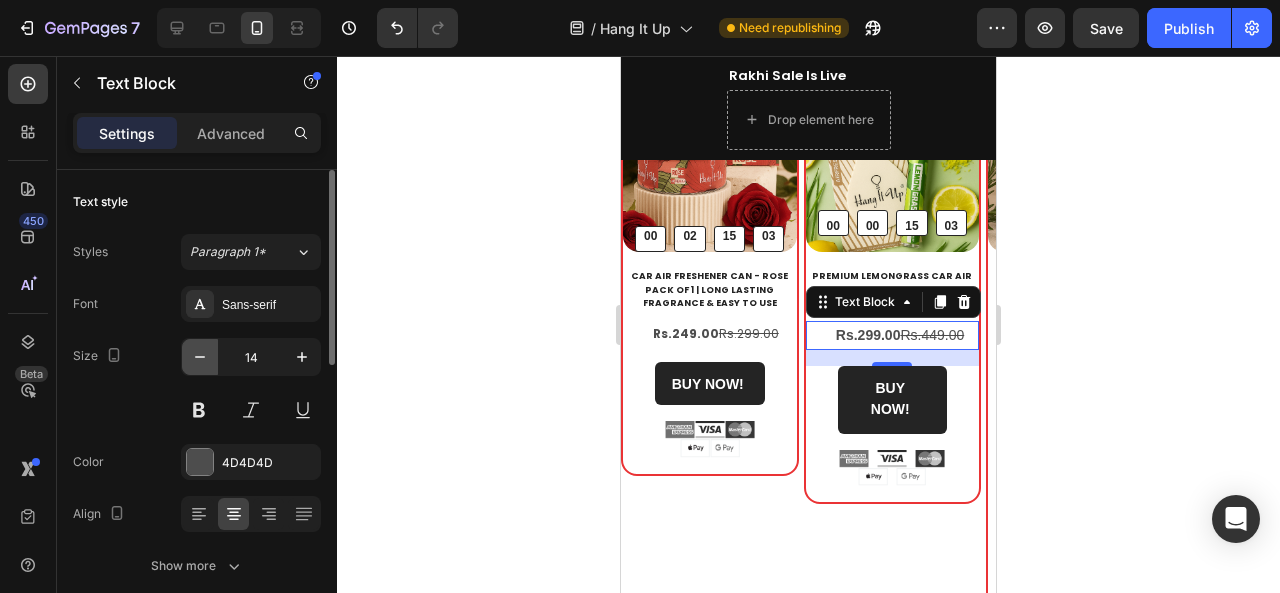 click 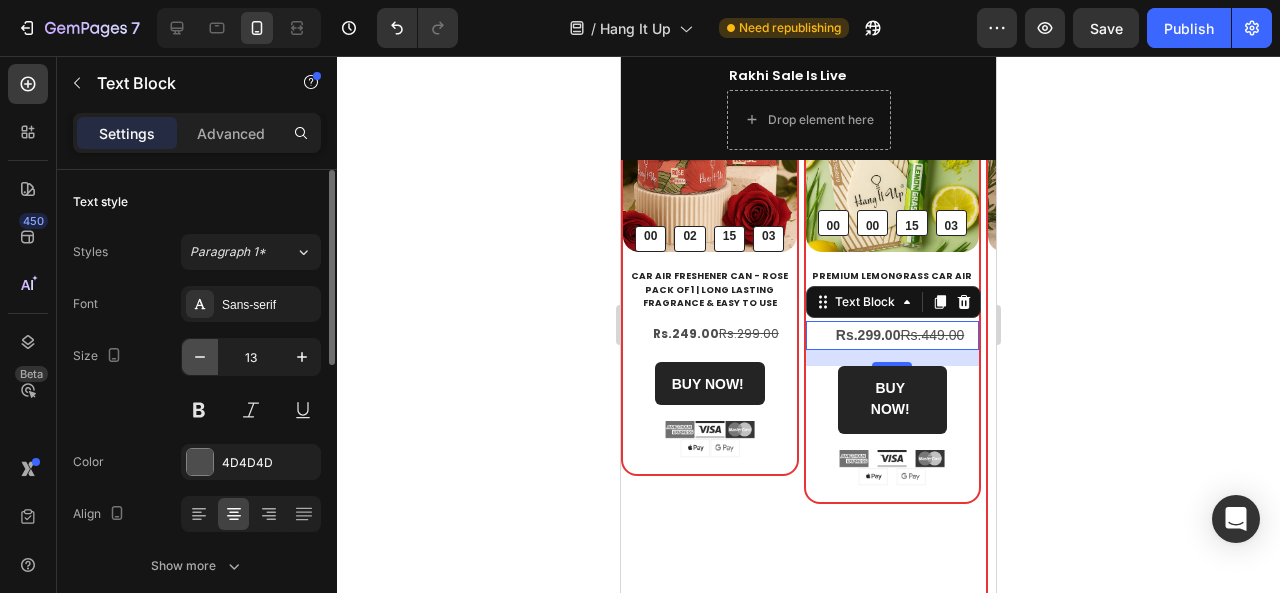 click 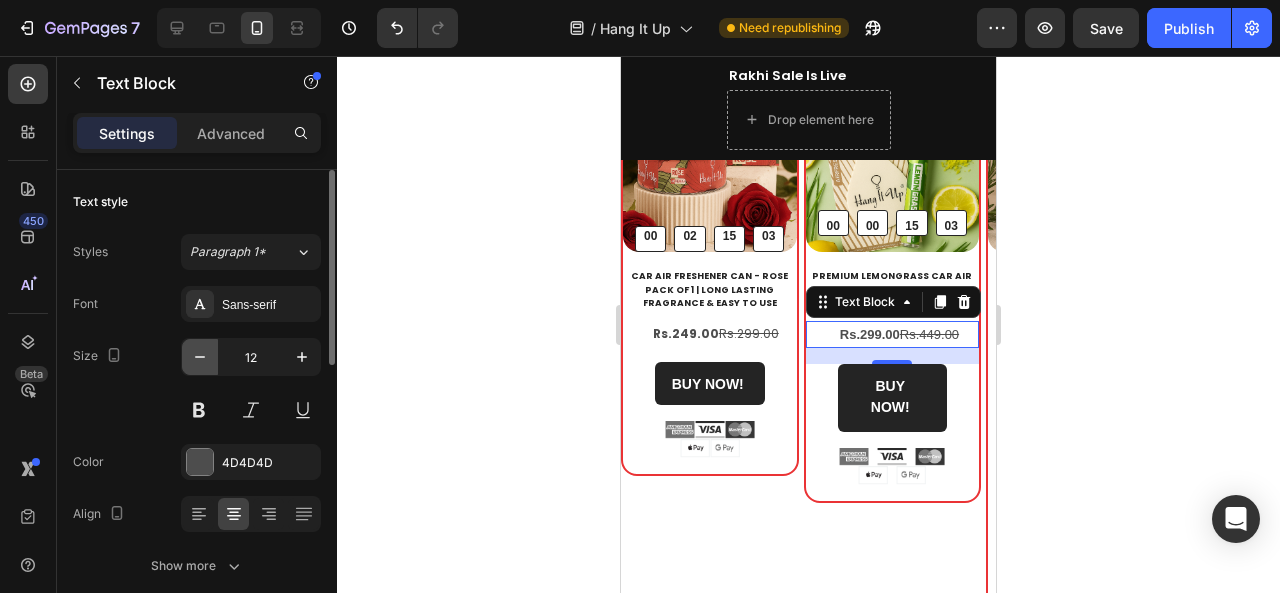 click 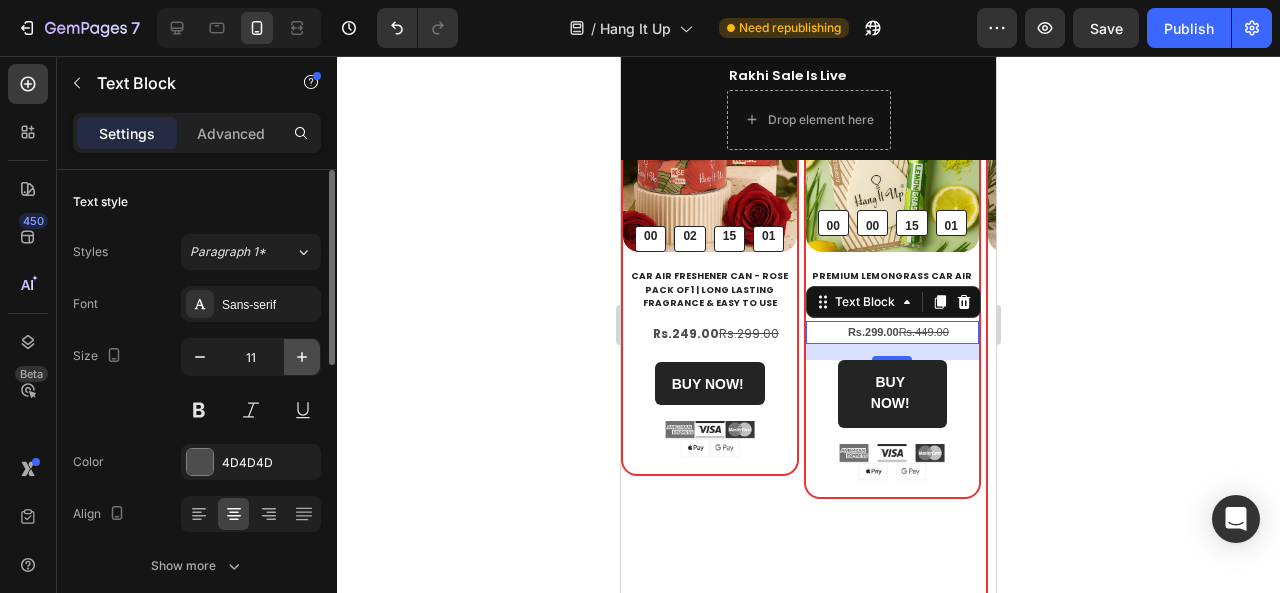 click 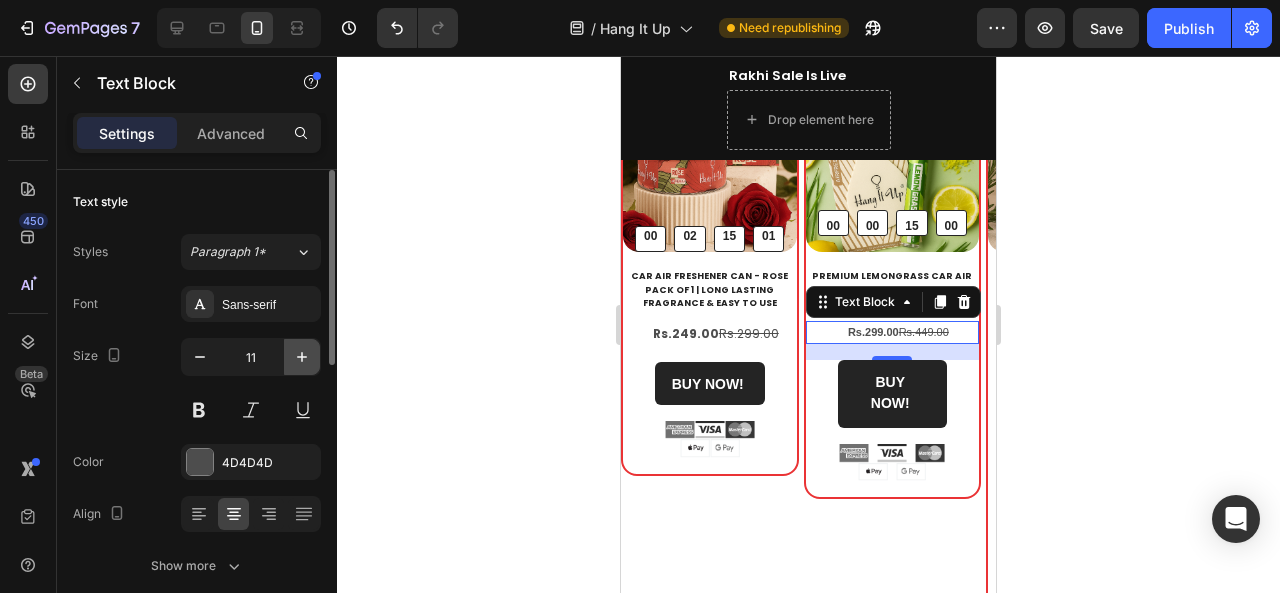 type on "12" 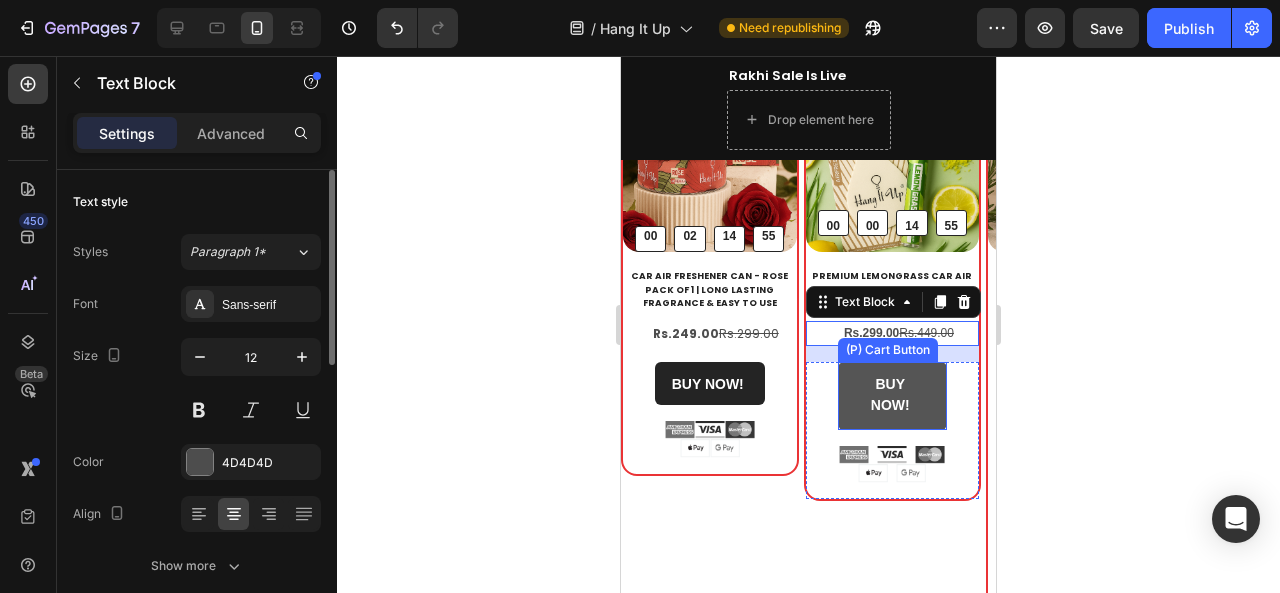 click on "BUY NOW!" at bounding box center (893, 396) 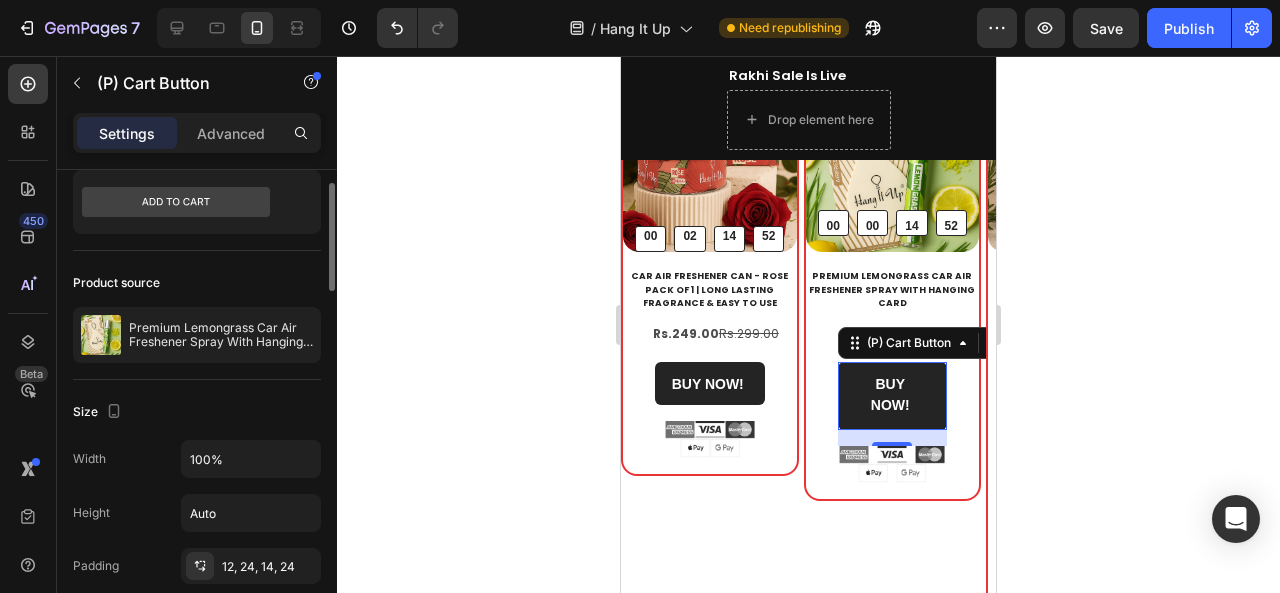 scroll, scrollTop: 62, scrollLeft: 0, axis: vertical 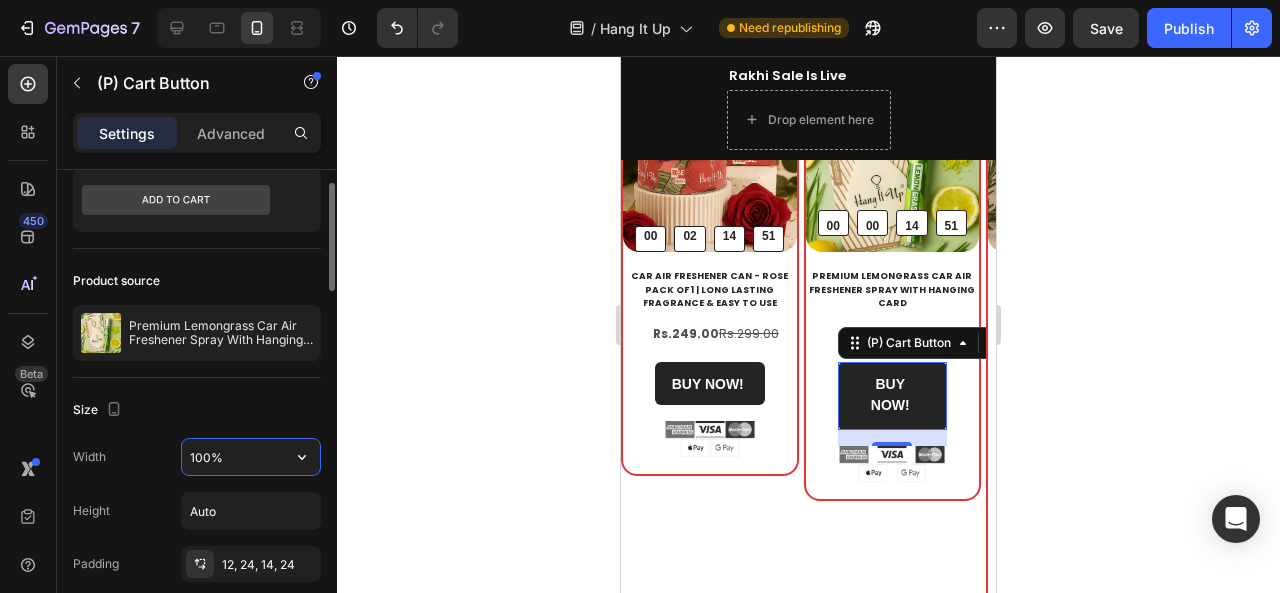 click on "100%" at bounding box center (251, 457) 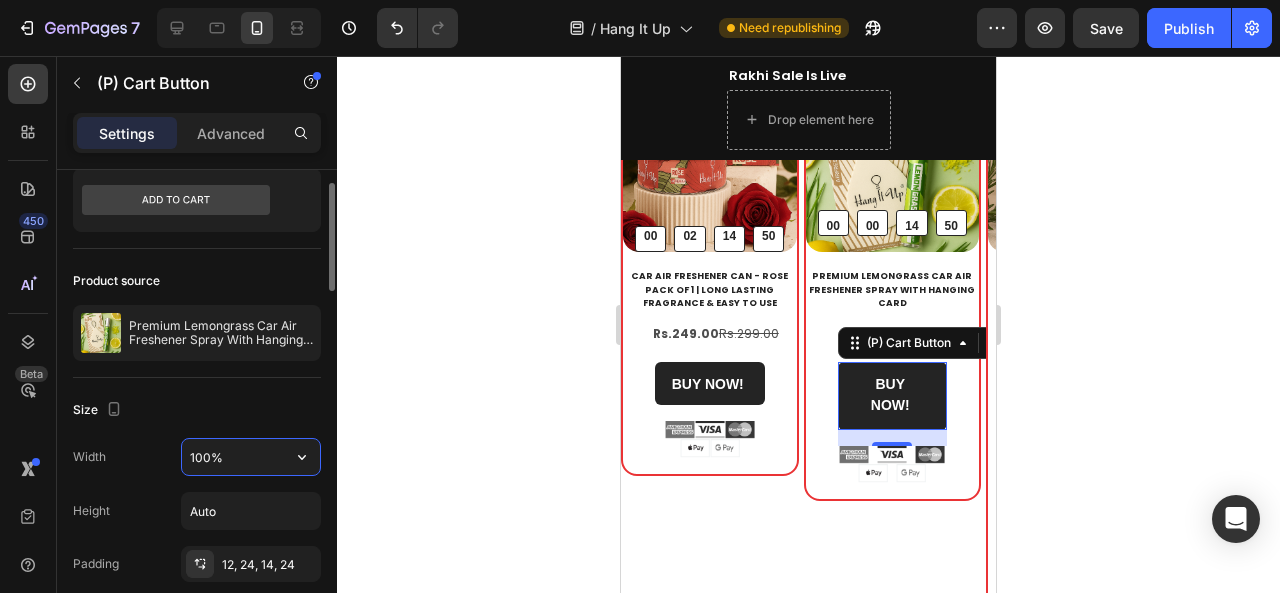 click on "100%" at bounding box center [251, 457] 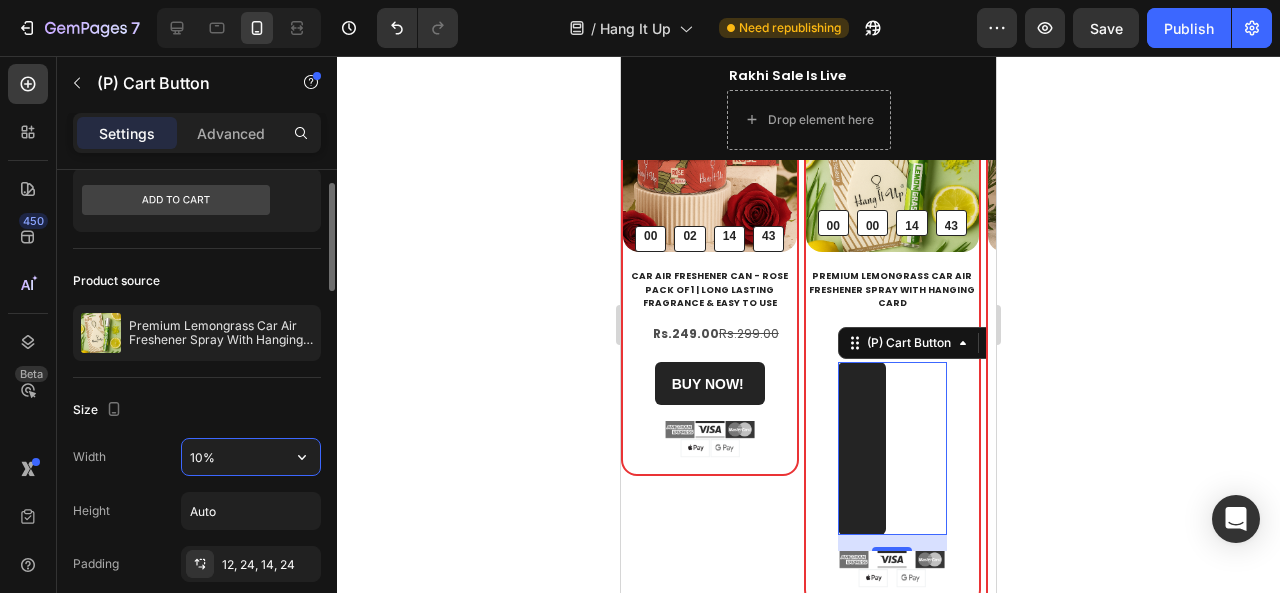 type on "100%" 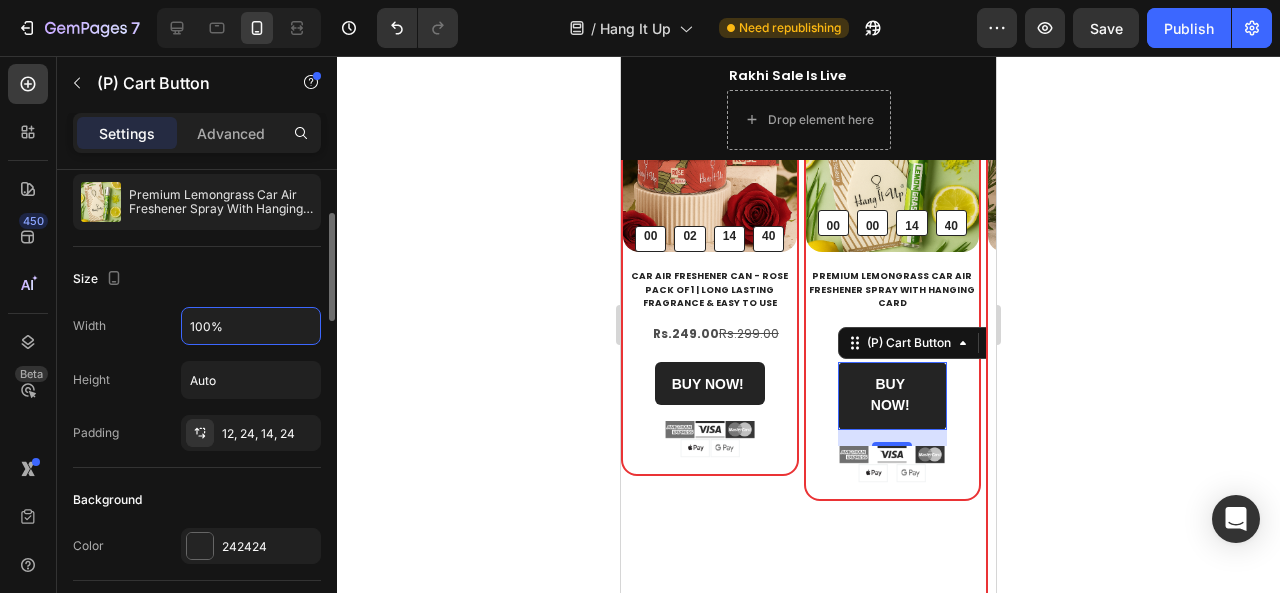 scroll, scrollTop: 194, scrollLeft: 0, axis: vertical 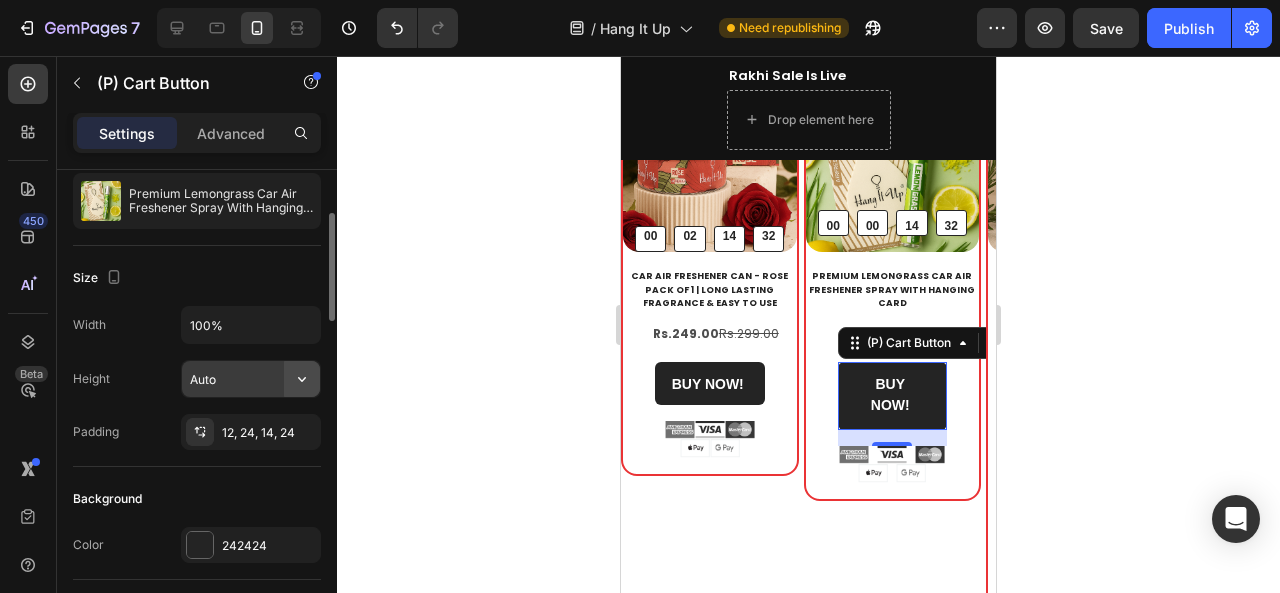 click 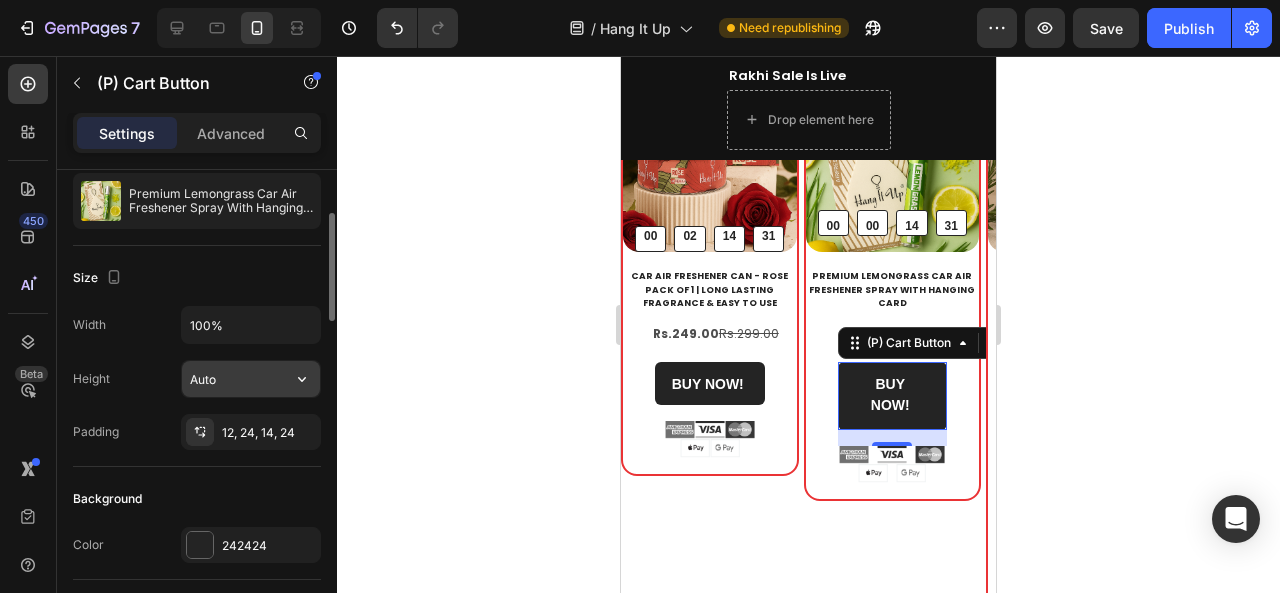 click 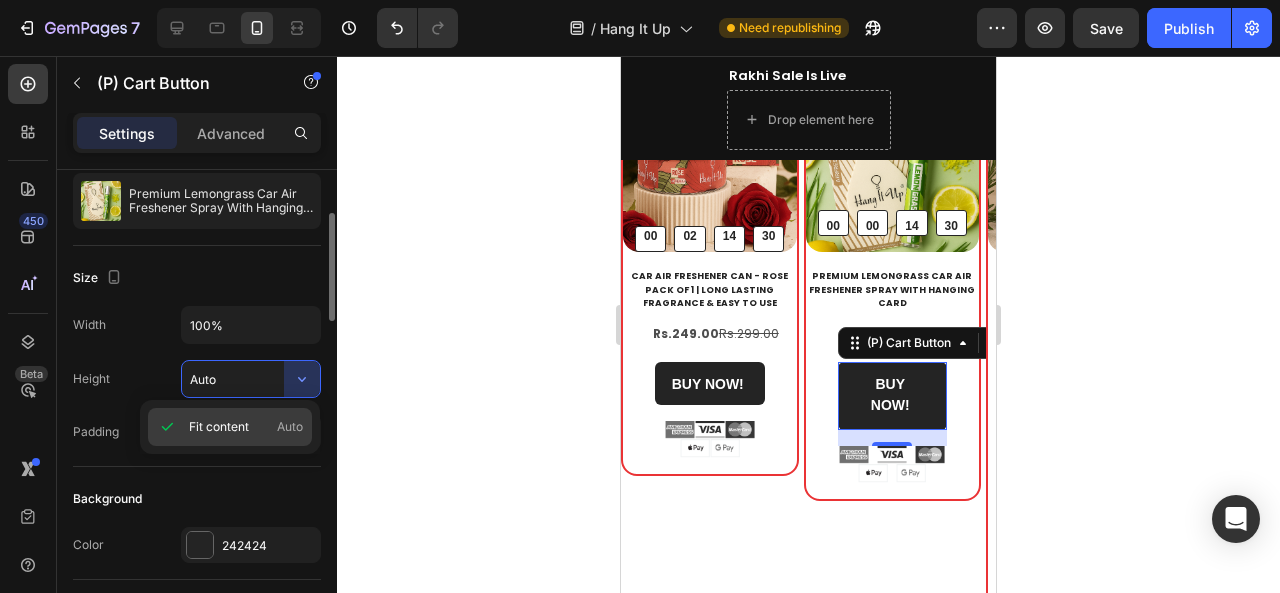 click on "Auto" at bounding box center [290, 427] 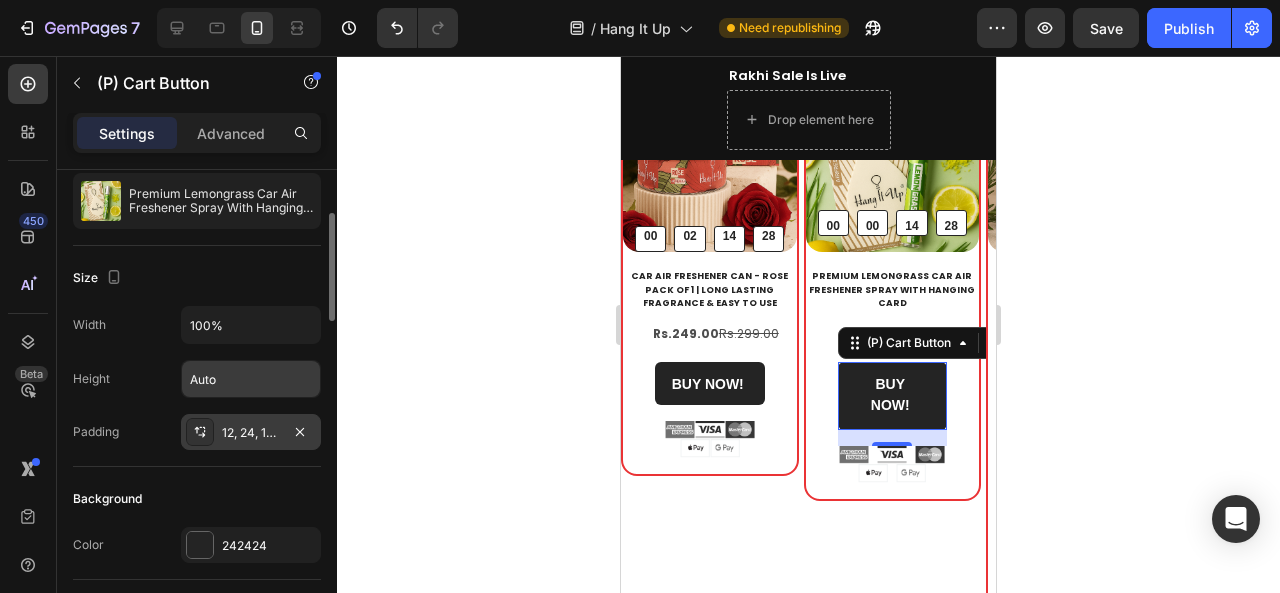 click on "12, 24, 14, 24" at bounding box center (251, 433) 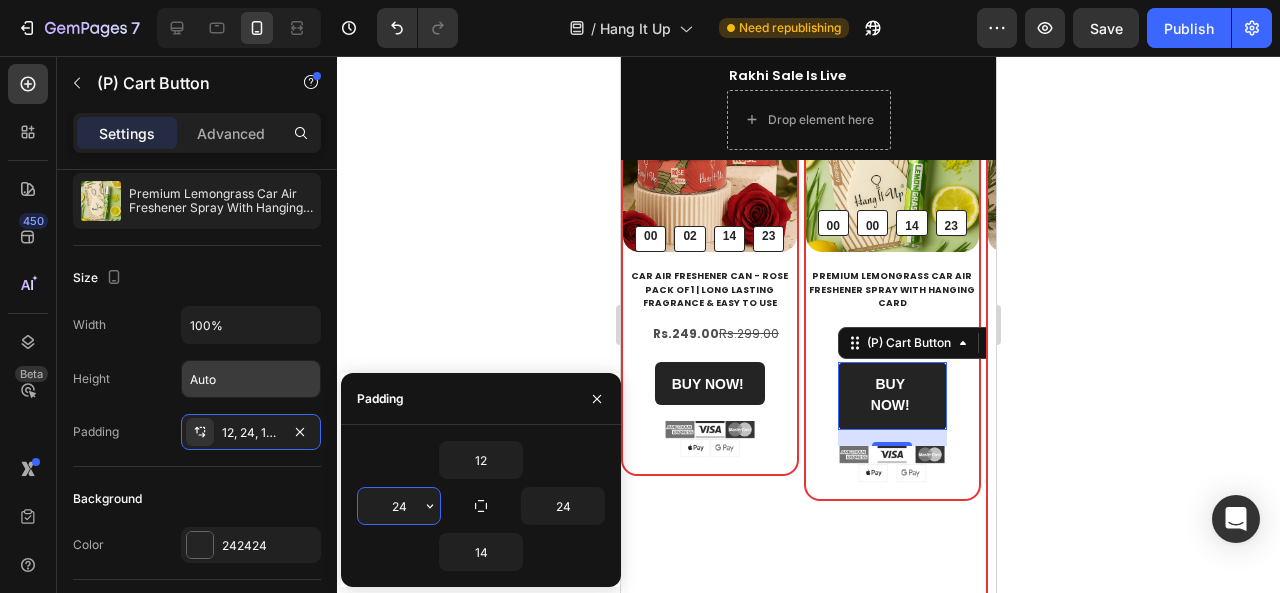click on "24" at bounding box center [399, 506] 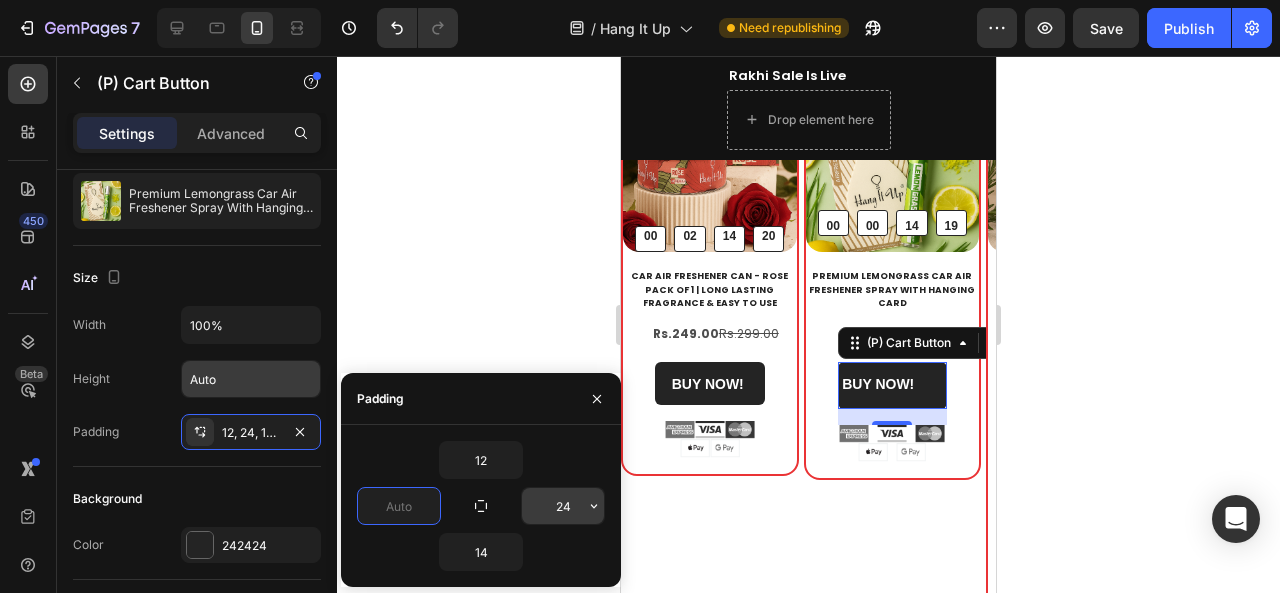 type on "0" 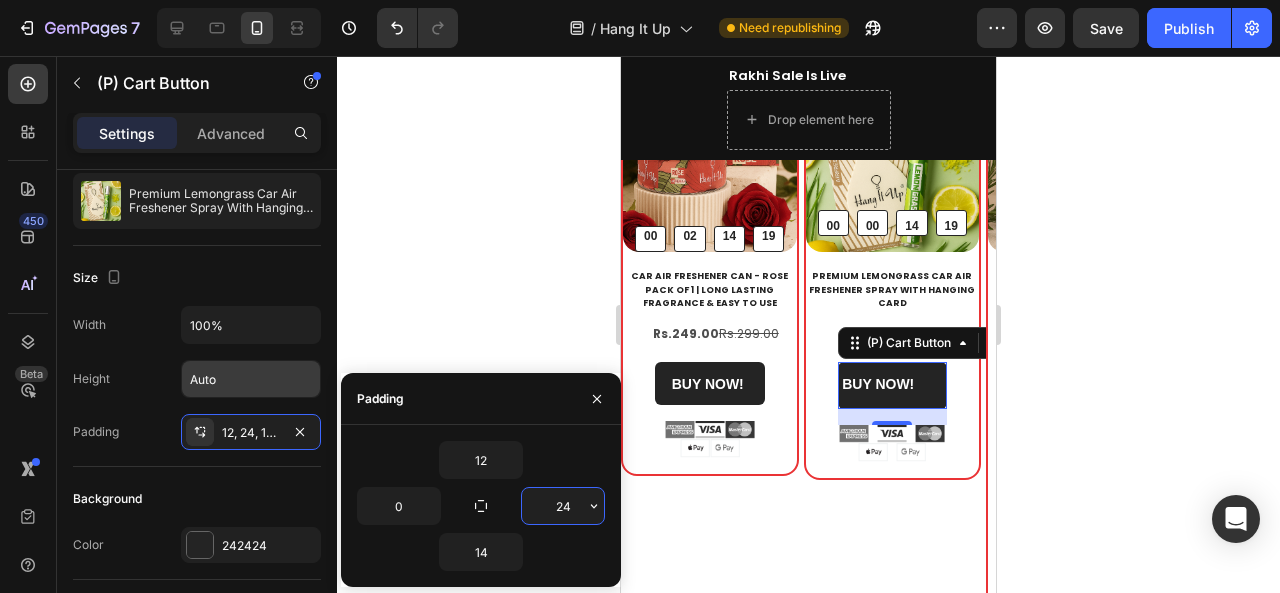 click on "24" at bounding box center (563, 506) 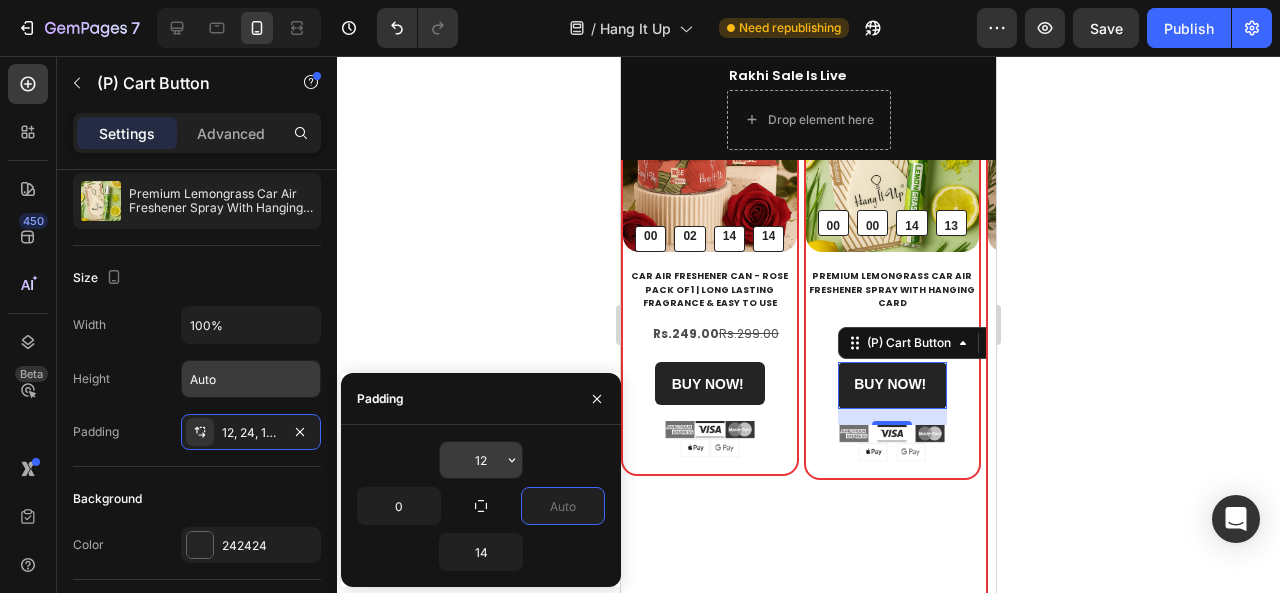 type on "0" 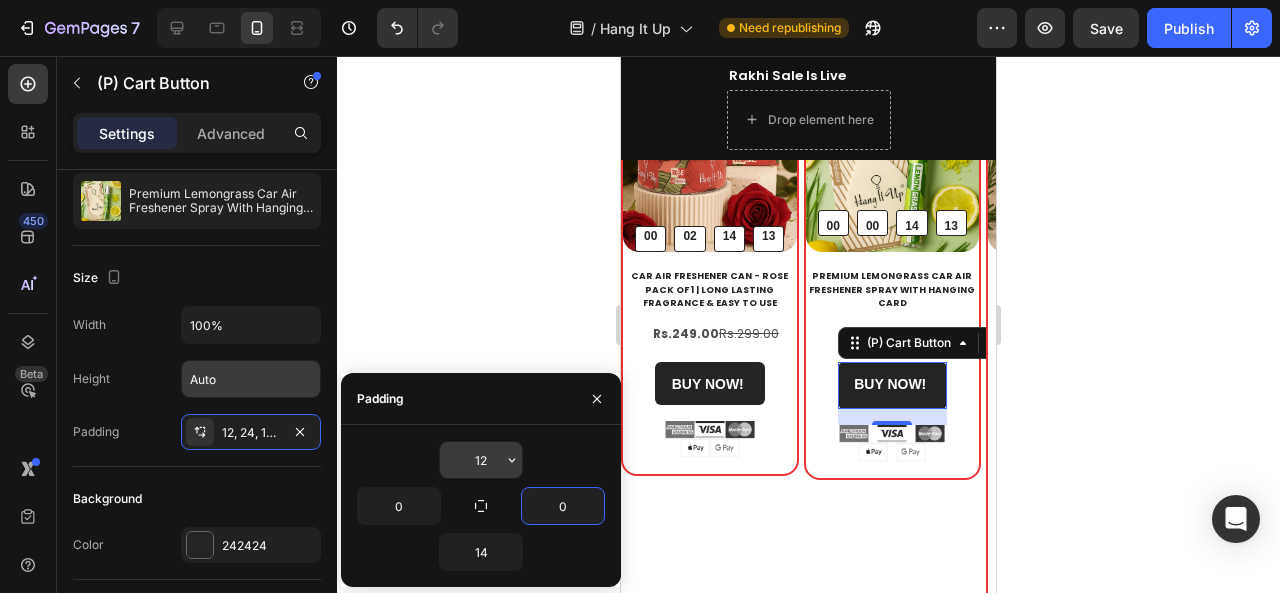 click on "12" at bounding box center (481, 460) 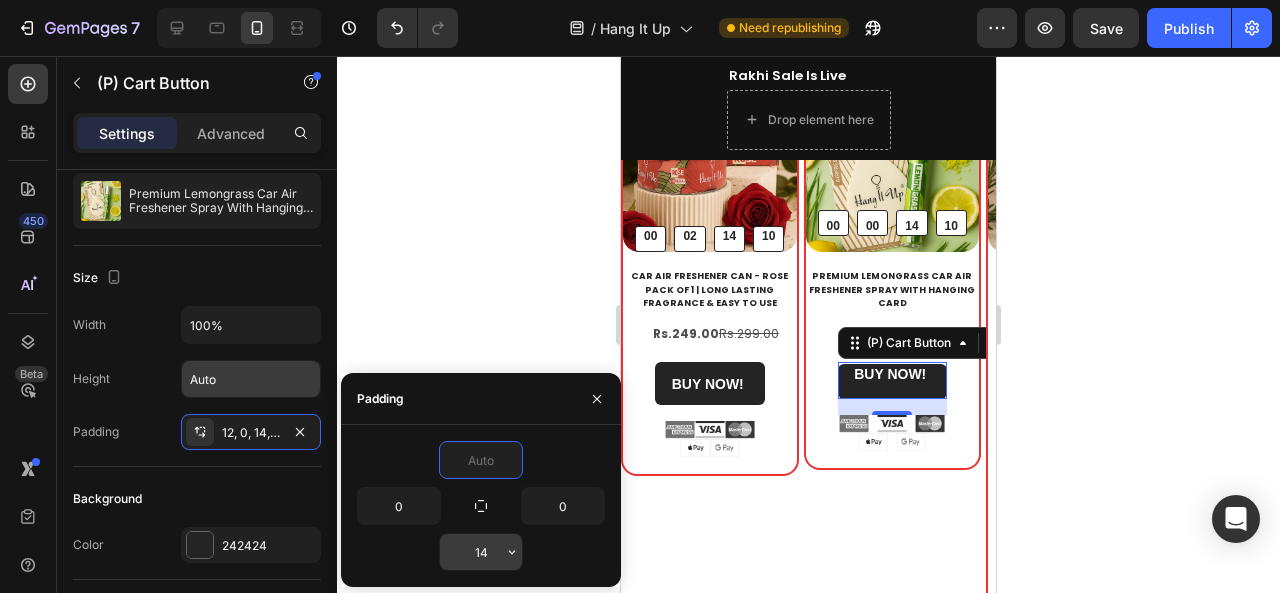 type on "0" 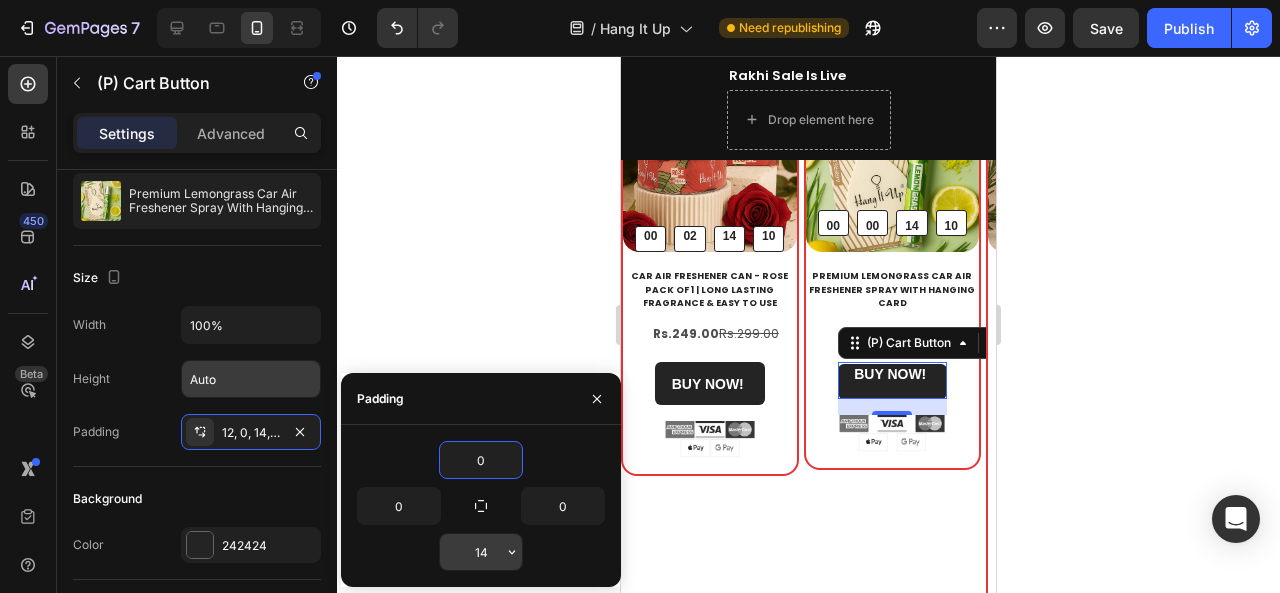 click on "14" at bounding box center [481, 552] 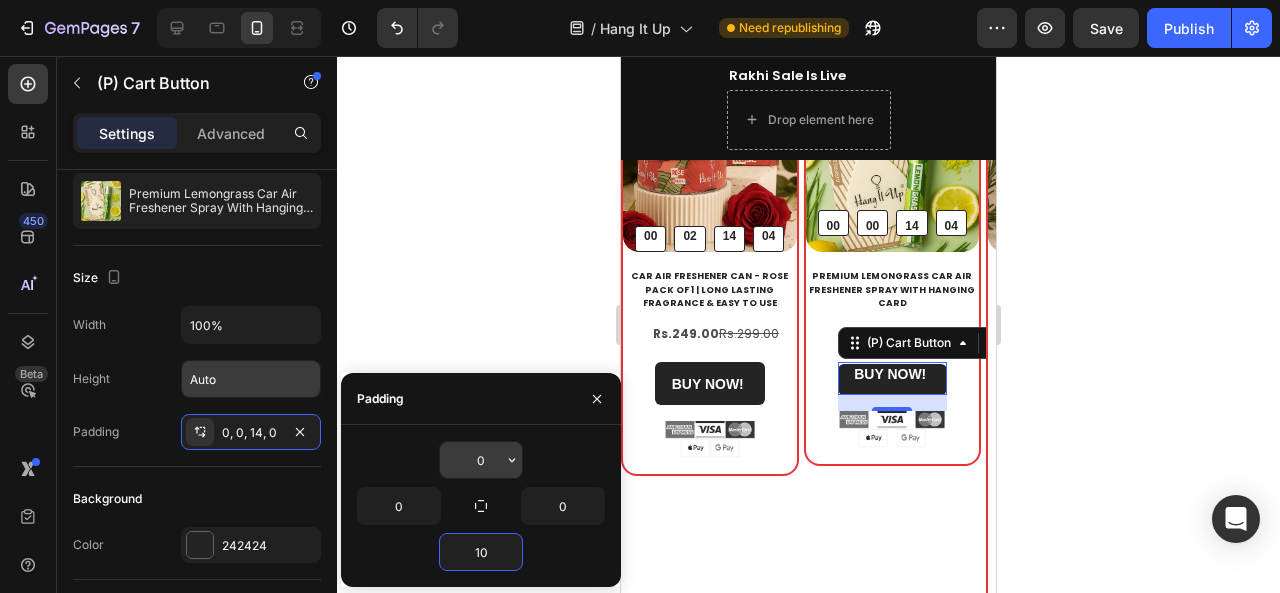 type on "10" 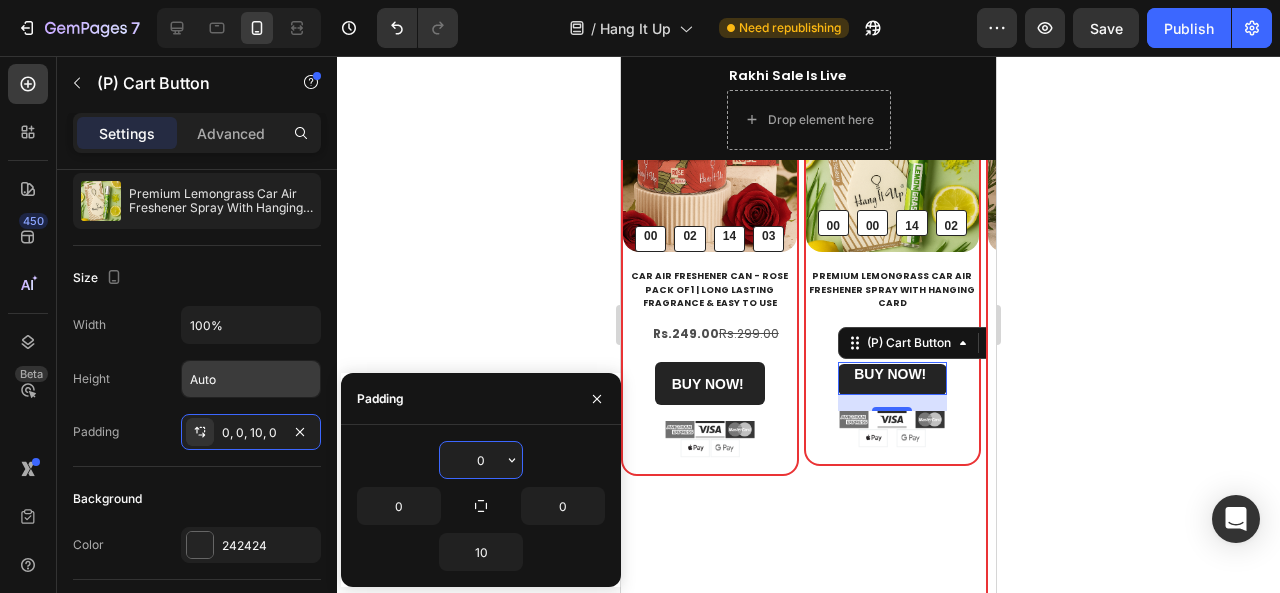 click on "0" at bounding box center (481, 460) 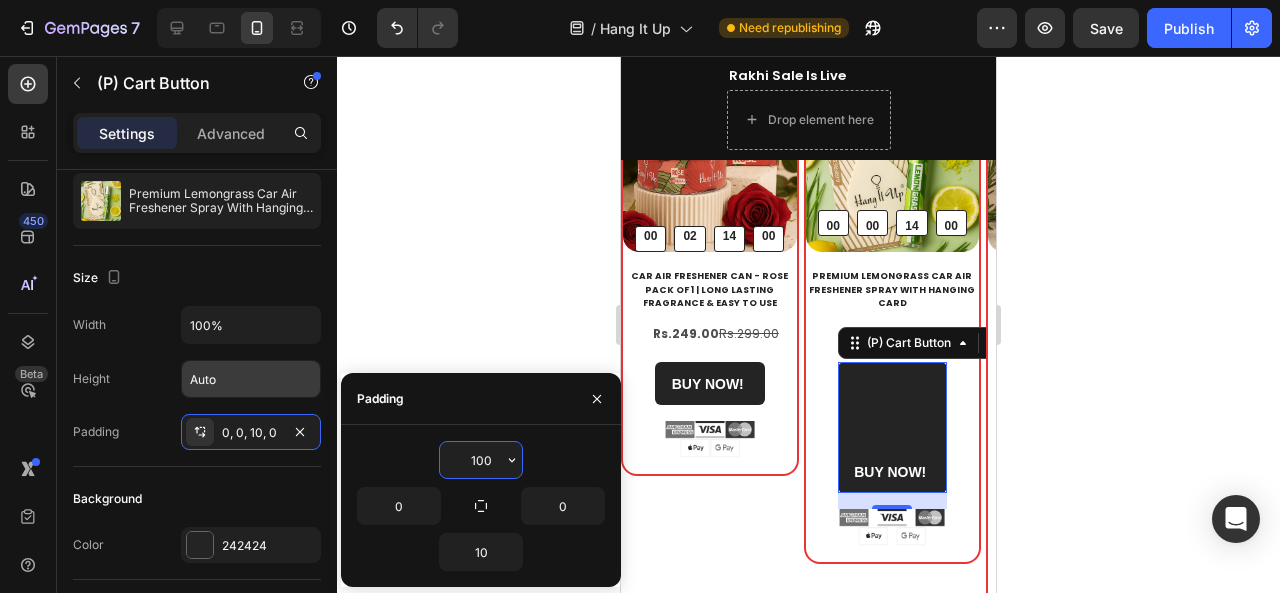 type on "10" 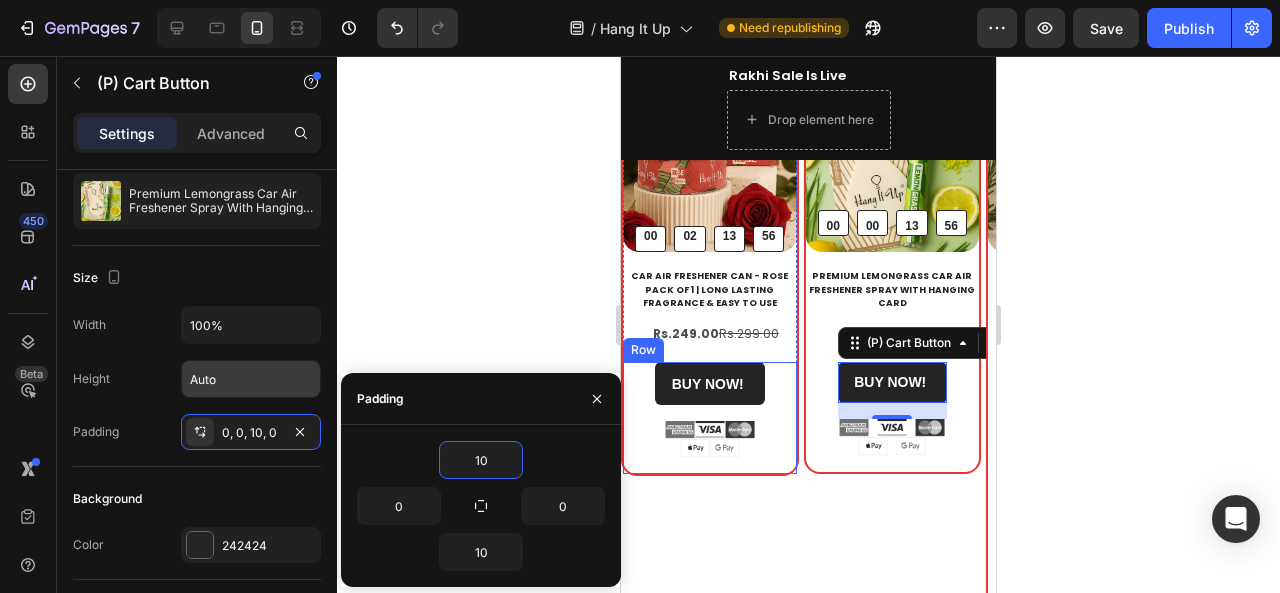 click on "BUY NOW! (P) Cart Button Image Image Image Image Image Icon List Hoz Row" at bounding box center (710, 418) 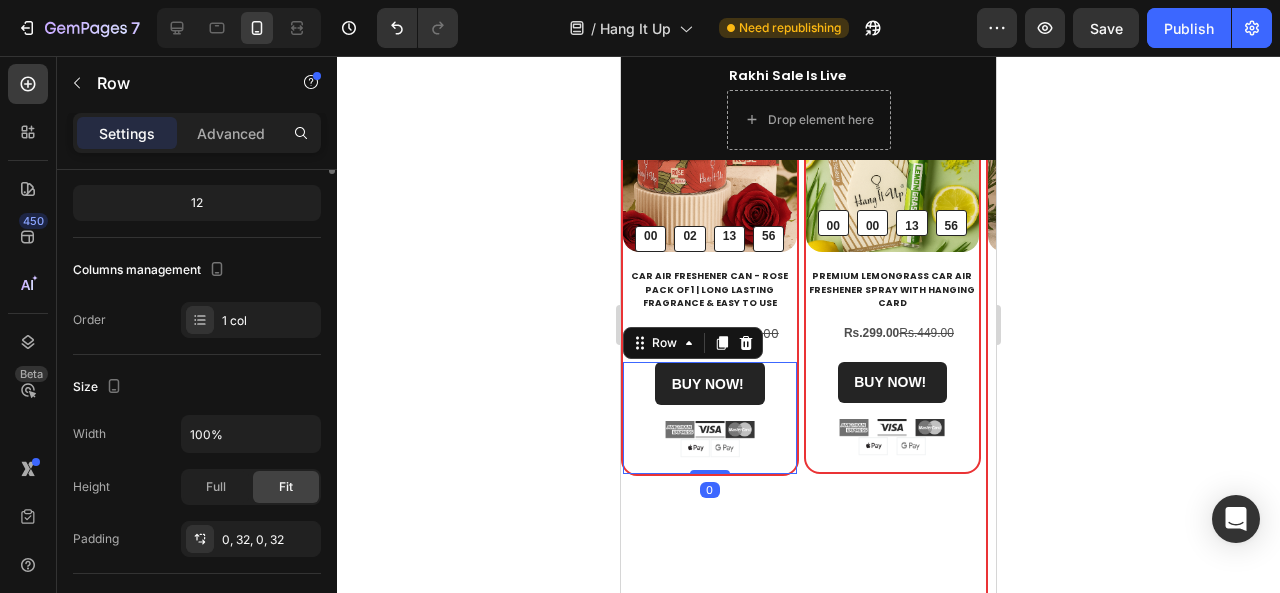 scroll, scrollTop: 0, scrollLeft: 0, axis: both 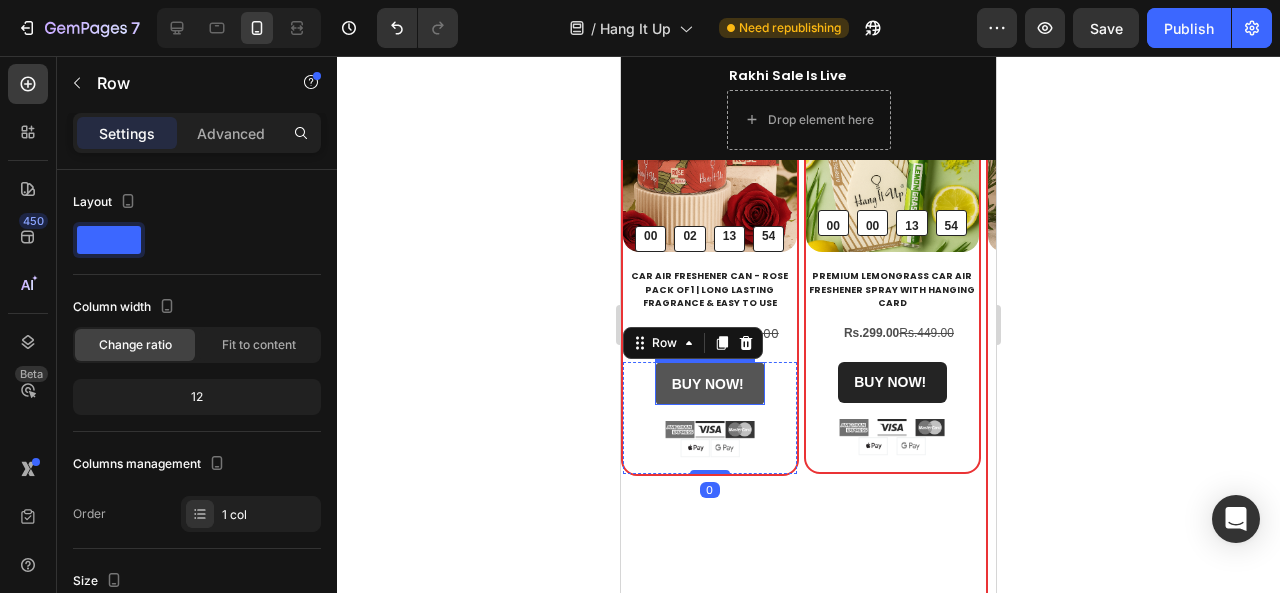 click on "BUY NOW!" at bounding box center [710, 383] 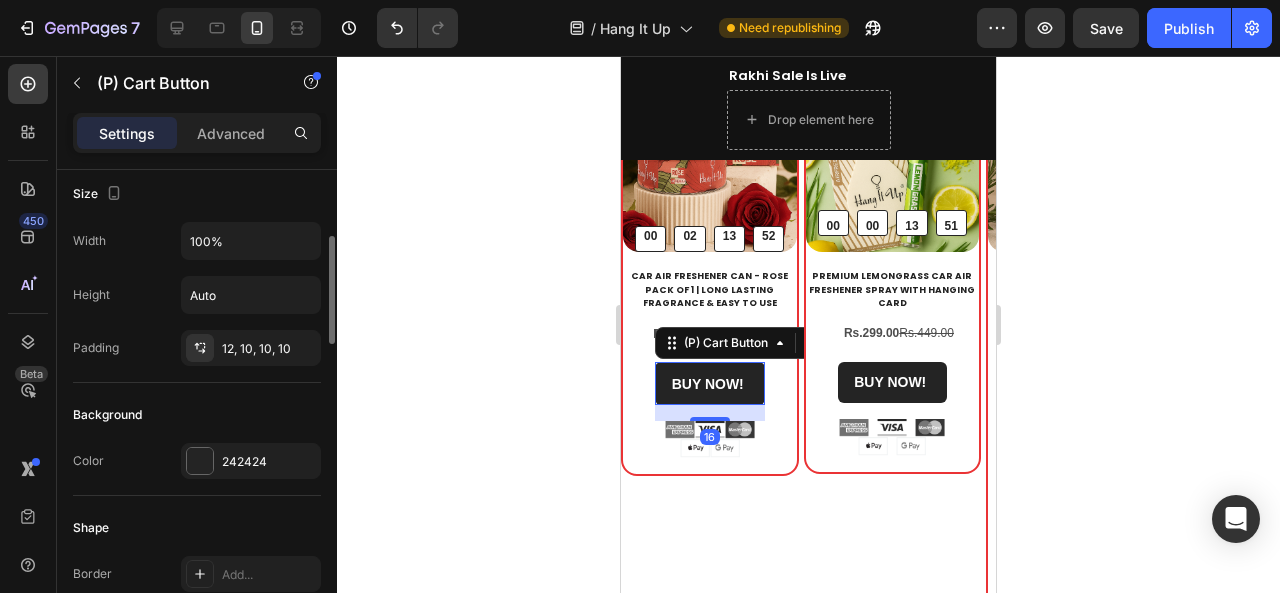 scroll, scrollTop: 281, scrollLeft: 0, axis: vertical 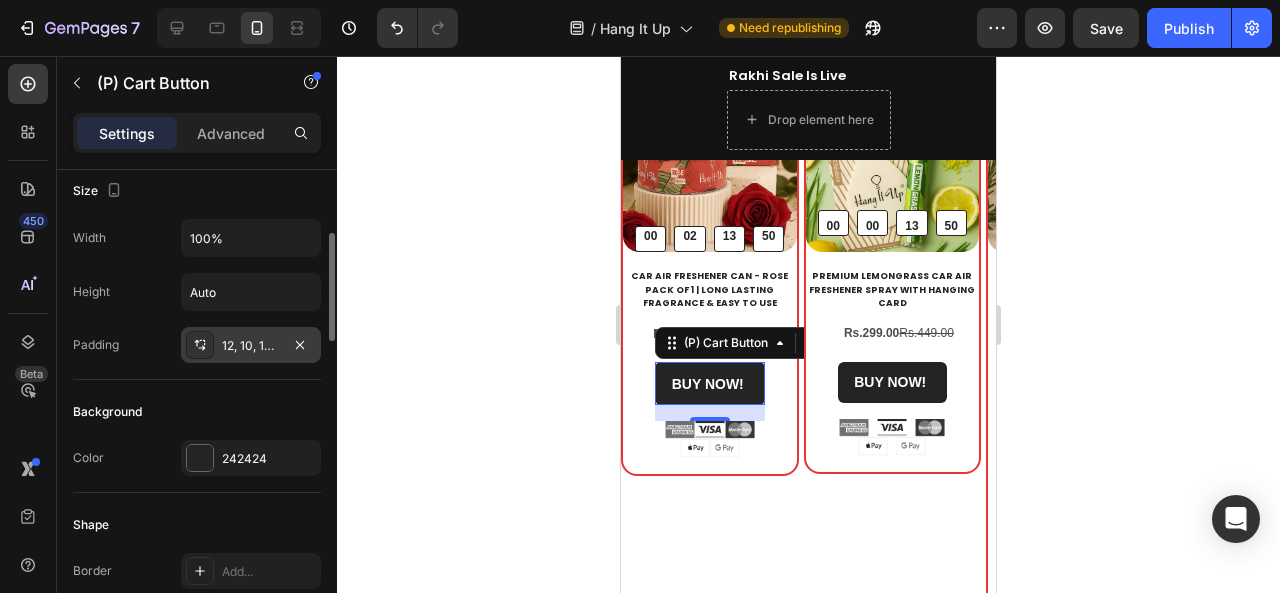 click on "12, 10, 10, 10" at bounding box center [251, 346] 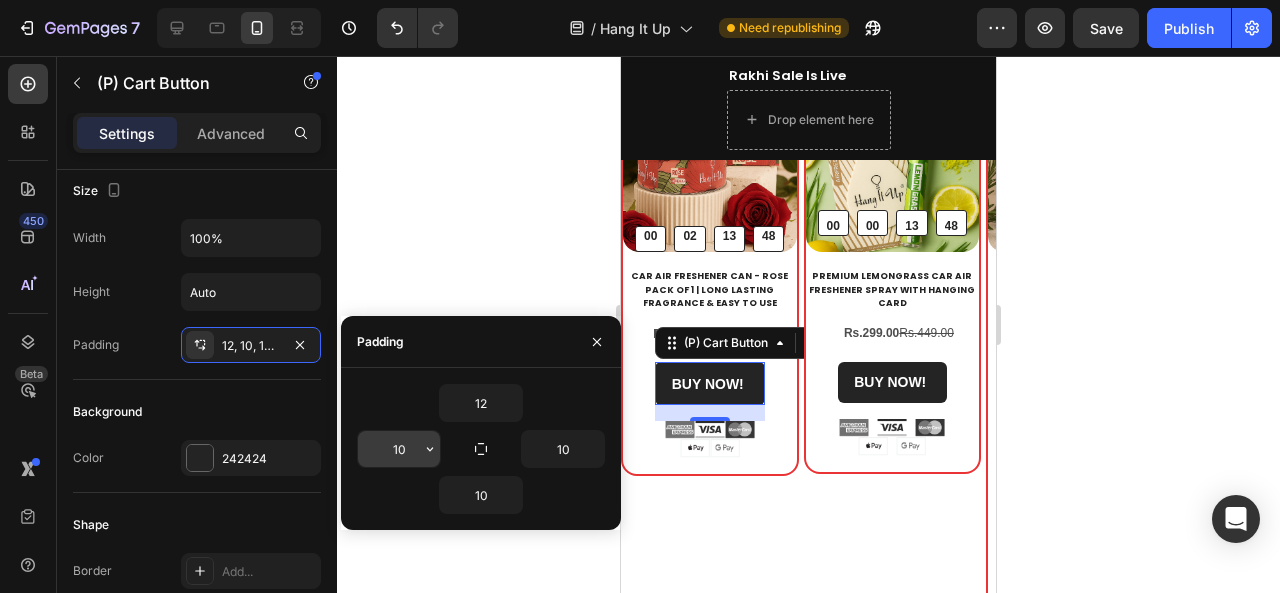 click on "10" at bounding box center (399, 449) 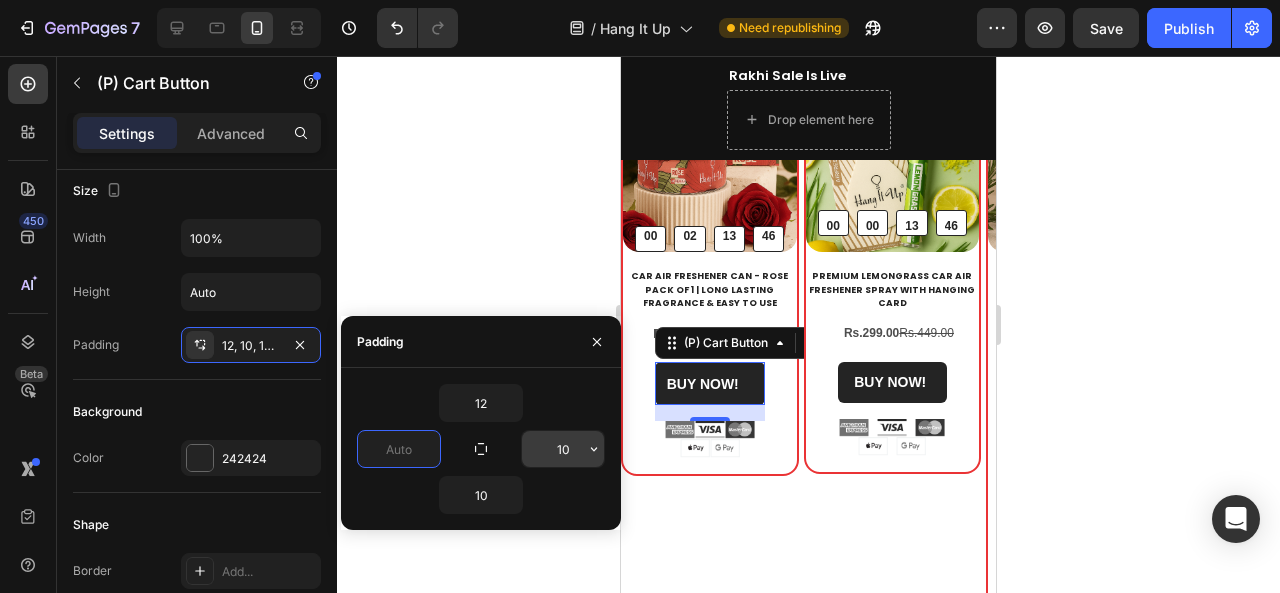type on "0" 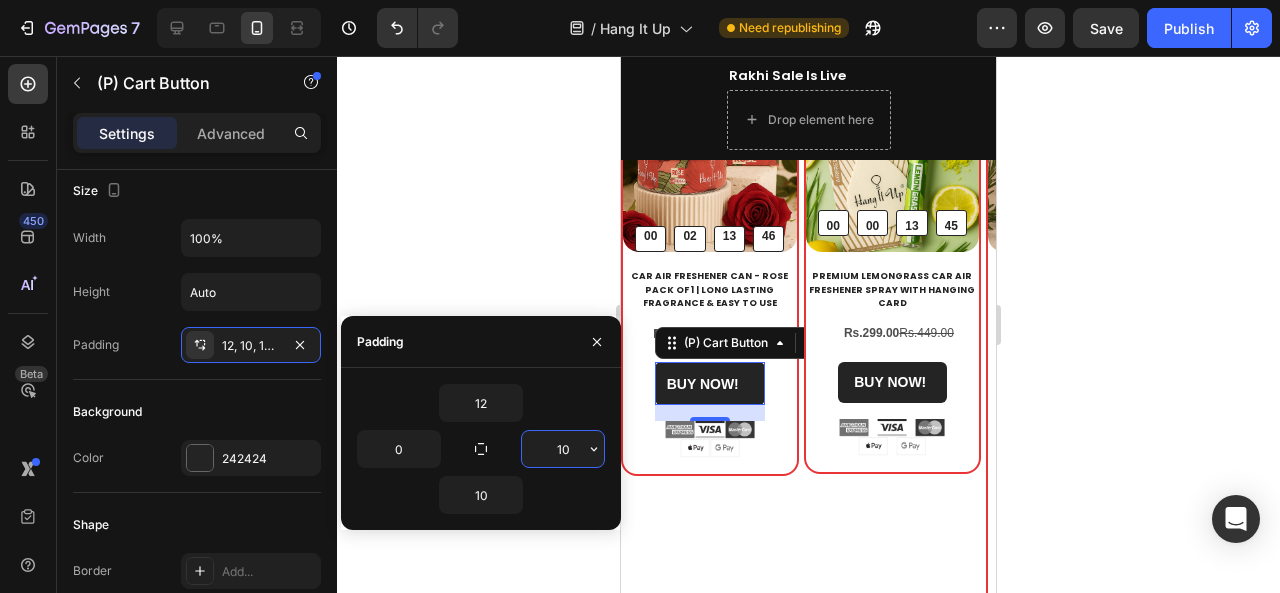 click on "10" at bounding box center (563, 449) 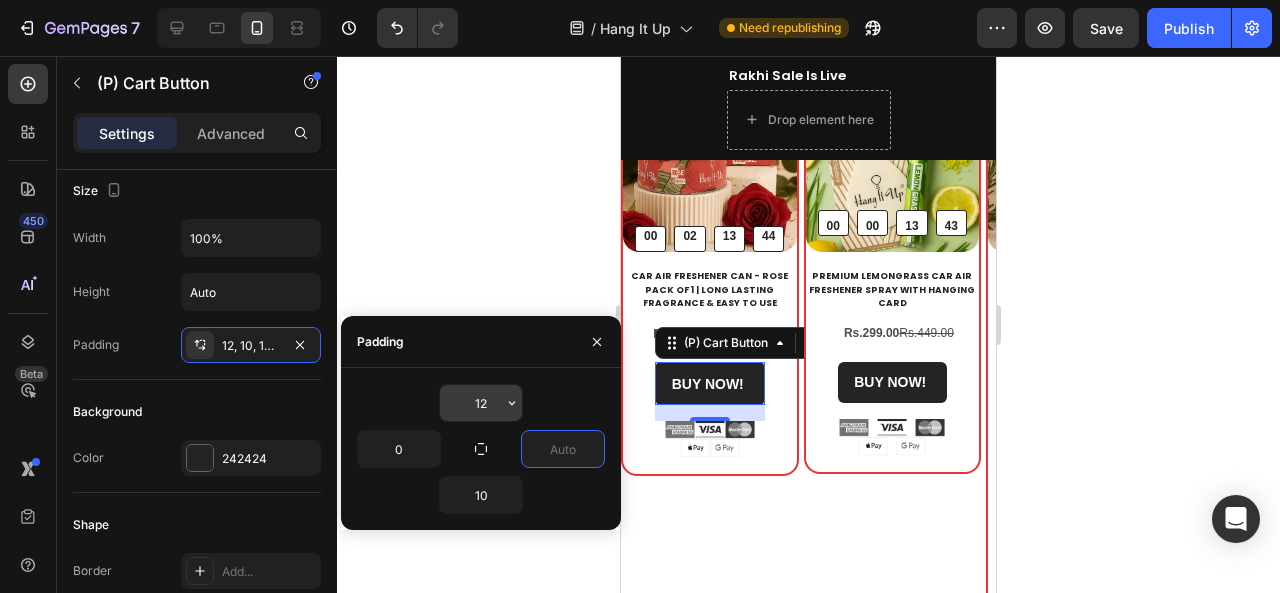 type on "0" 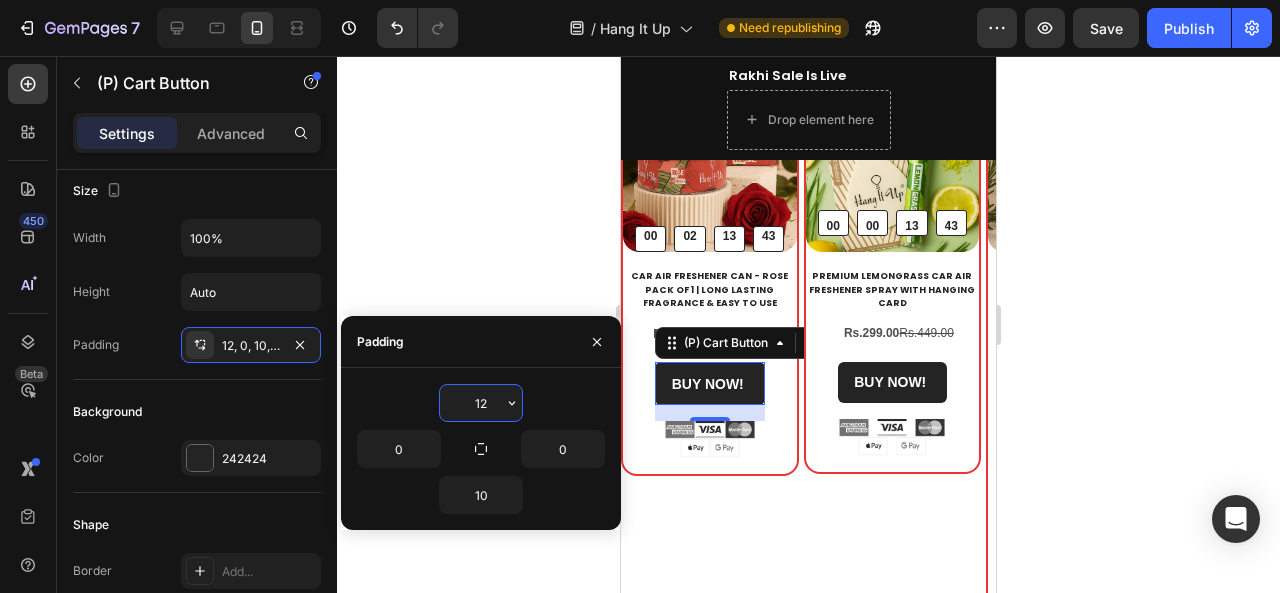 click on "12" at bounding box center (481, 403) 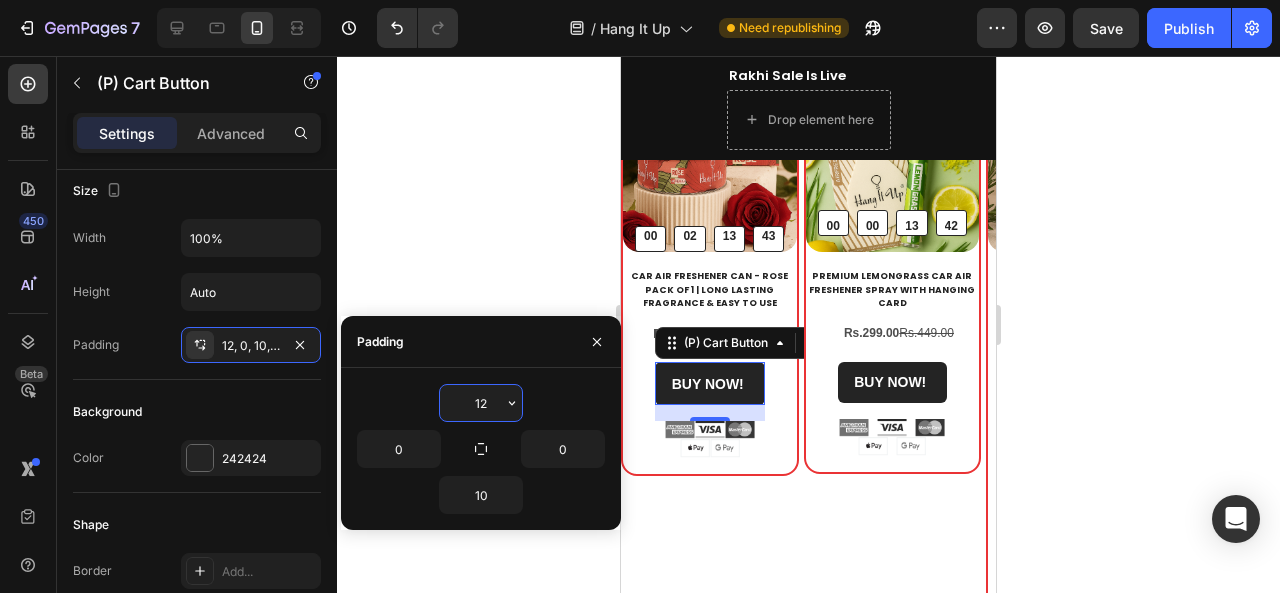click on "12" at bounding box center (481, 403) 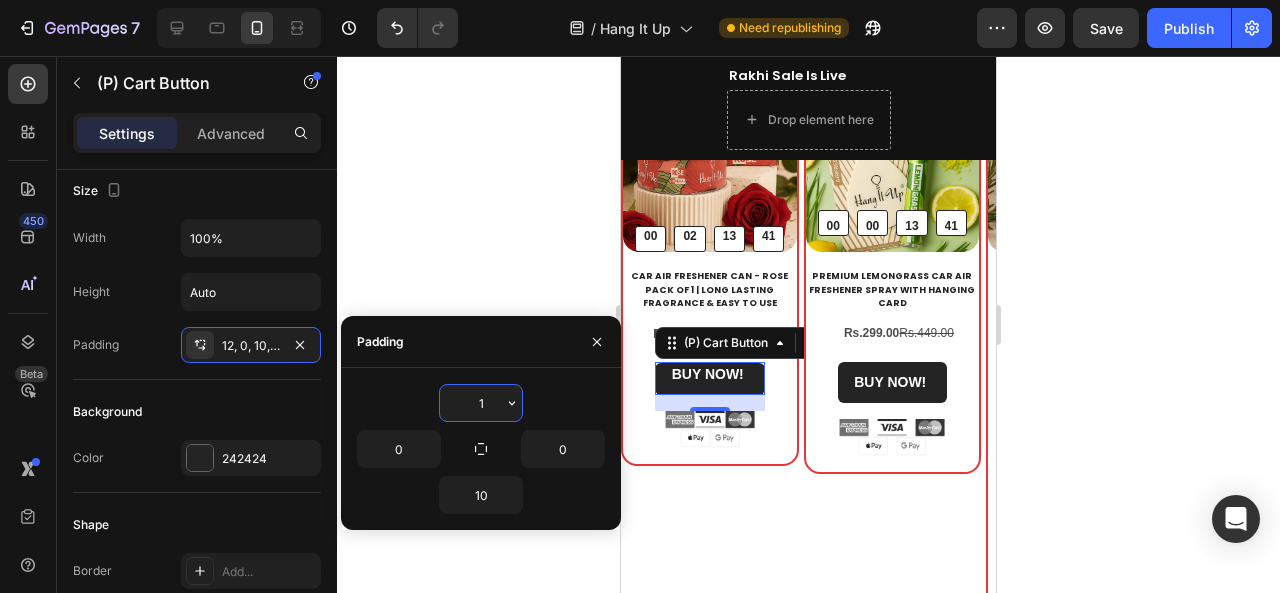 type on "10" 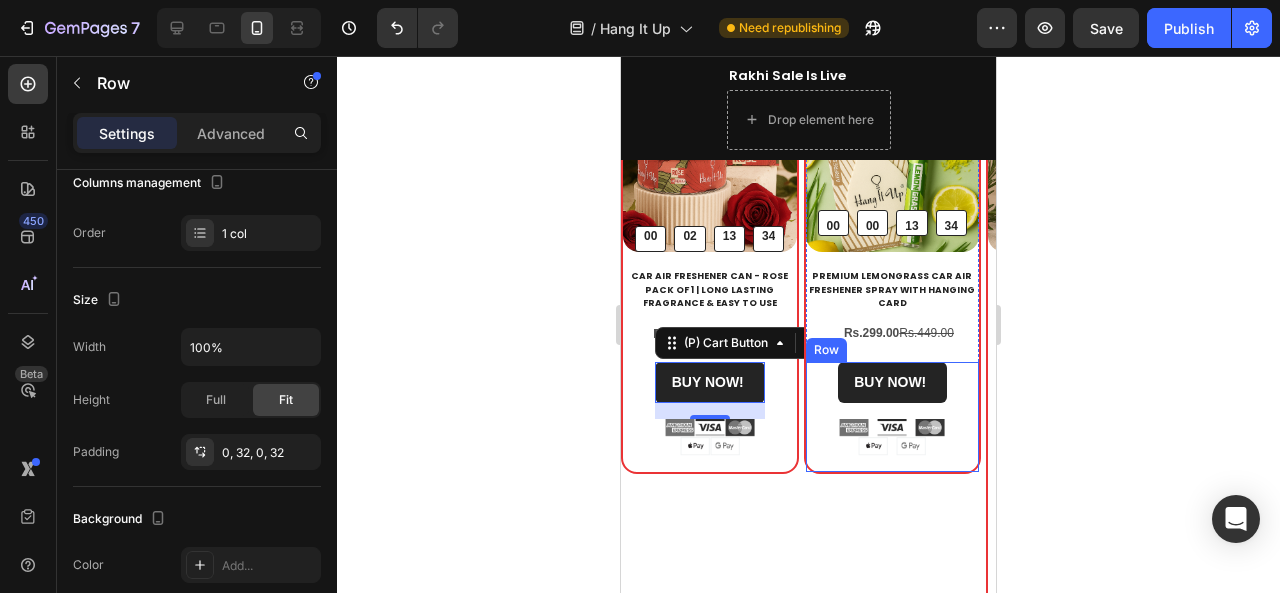 click on "BUY NOW! (P) Cart Button Image Image Image Image Image Icon List Hoz Row" at bounding box center (893, 417) 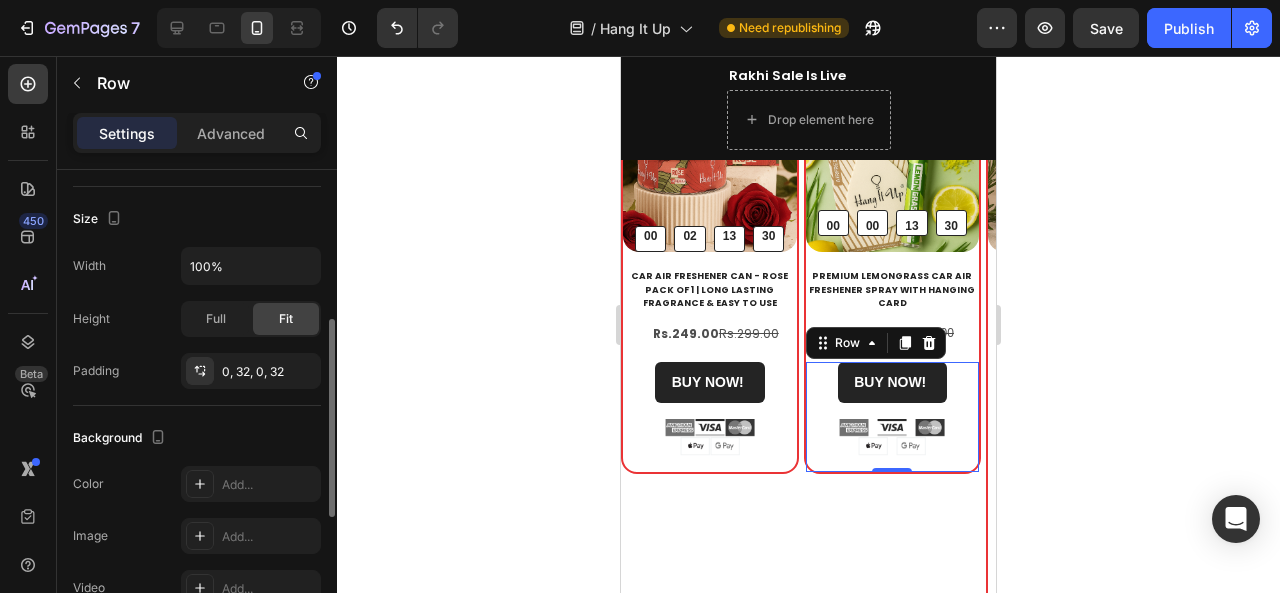 scroll, scrollTop: 378, scrollLeft: 0, axis: vertical 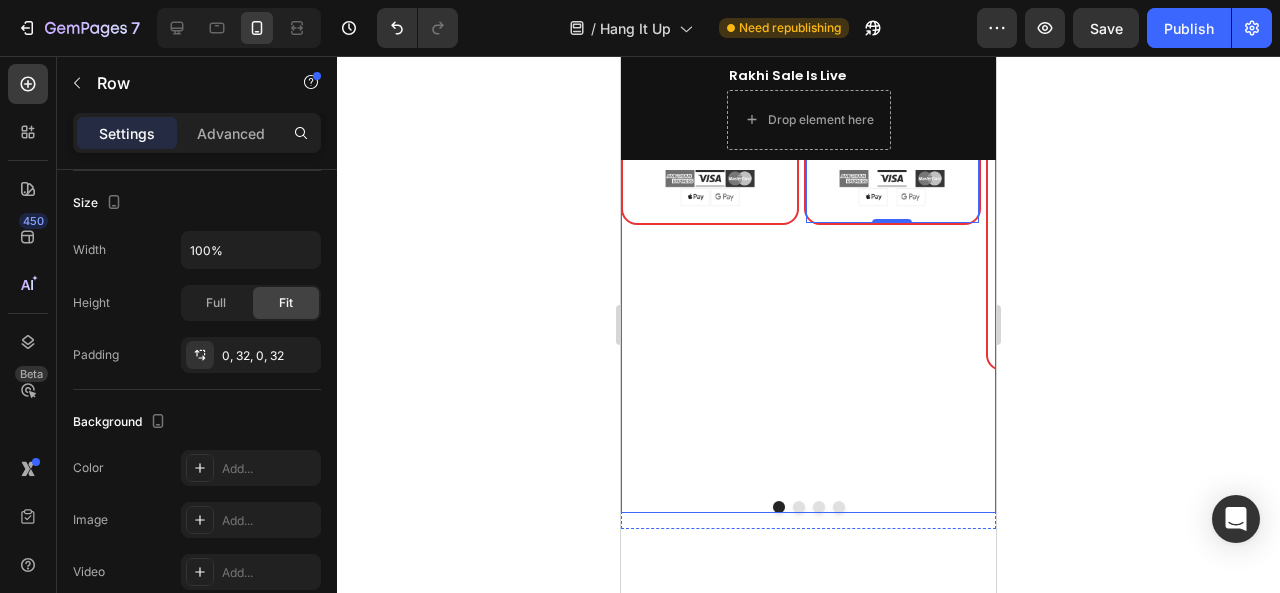 click on "(P) Images & Gallery 00 00 13 15 CountDown Timer Row Row Premium Lemongrass Car Air Freshener Spray With Hanging Card (P) Title        Rs.299.00   Rs.449.00     Text Block   BUY NOW! (P) Cart Button Image Image Image Image Image Icon List Hoz Row   0 Product" at bounding box center [893, 157] 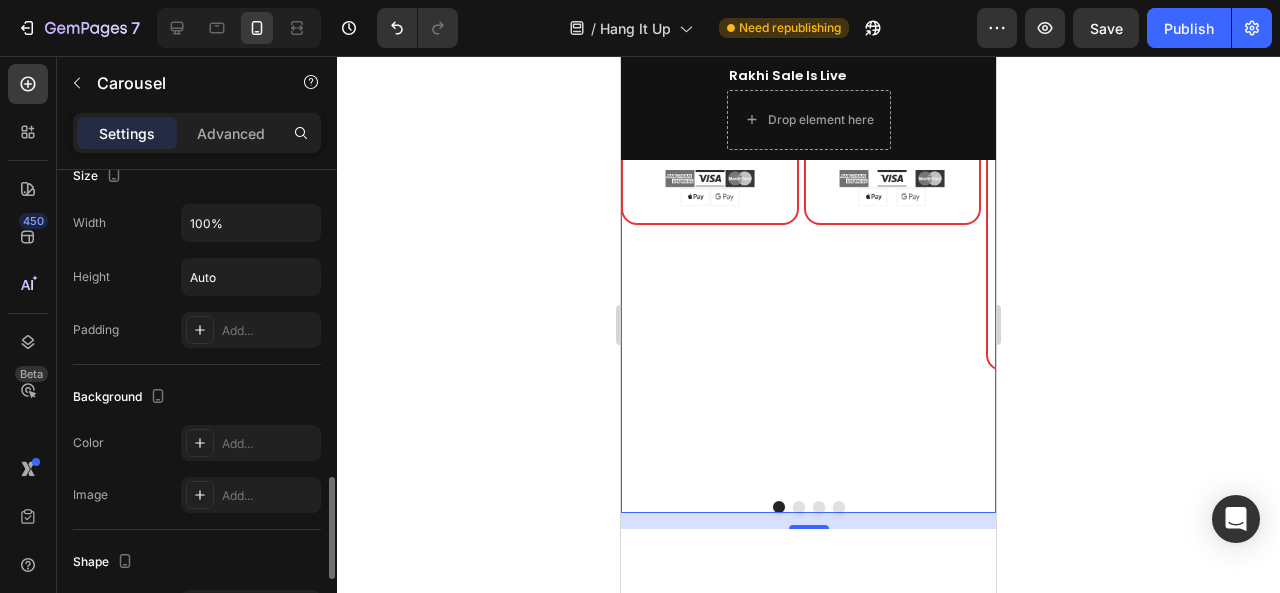scroll, scrollTop: 1491, scrollLeft: 0, axis: vertical 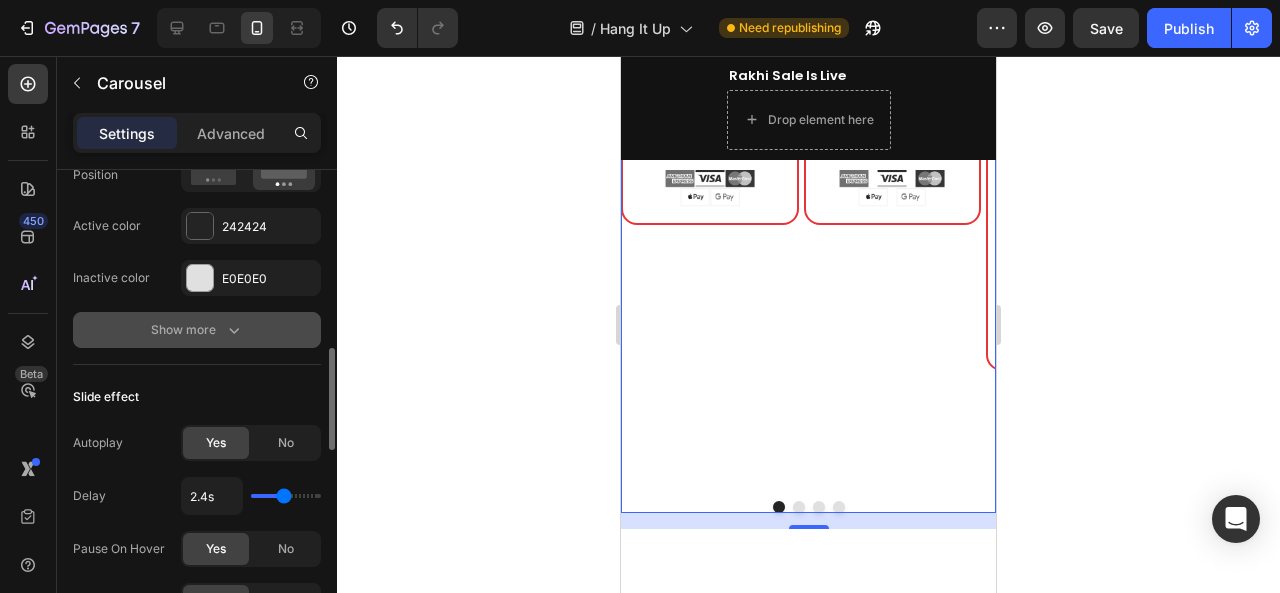 click on "Show more" at bounding box center (197, 330) 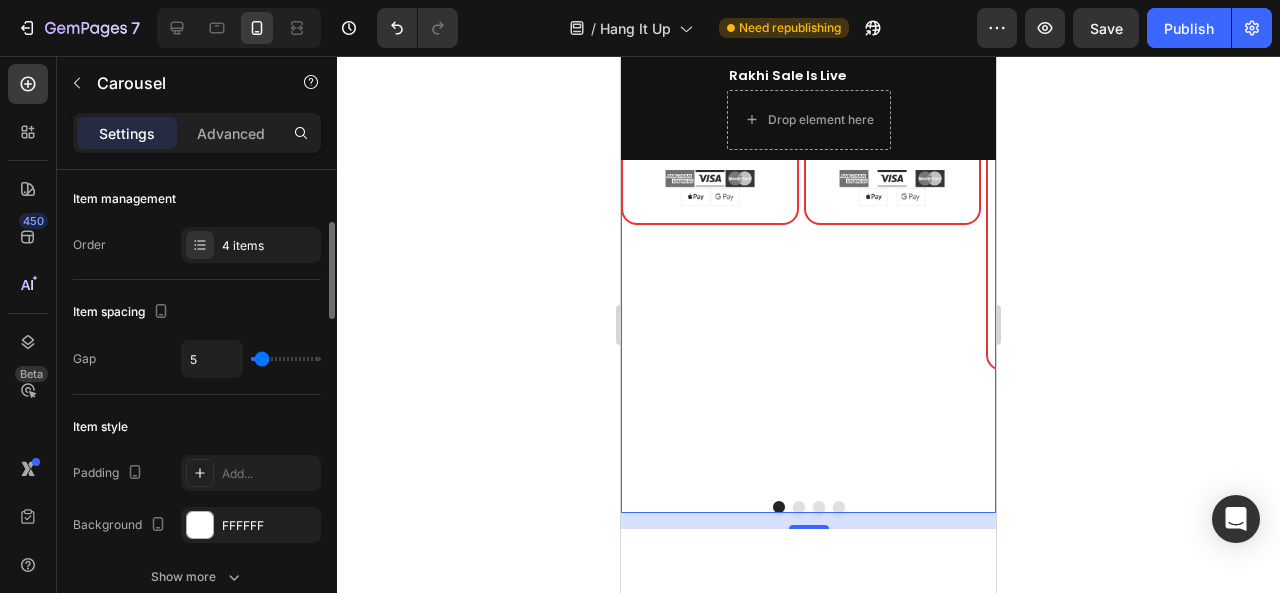 scroll, scrollTop: 260, scrollLeft: 0, axis: vertical 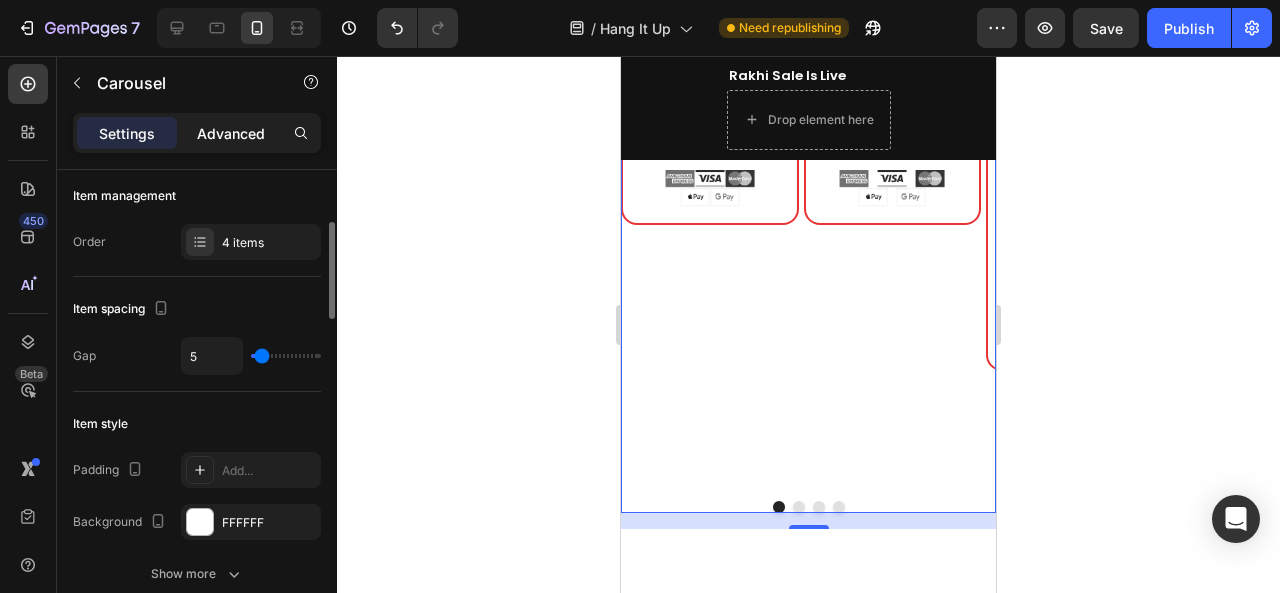 click on "Advanced" at bounding box center (231, 133) 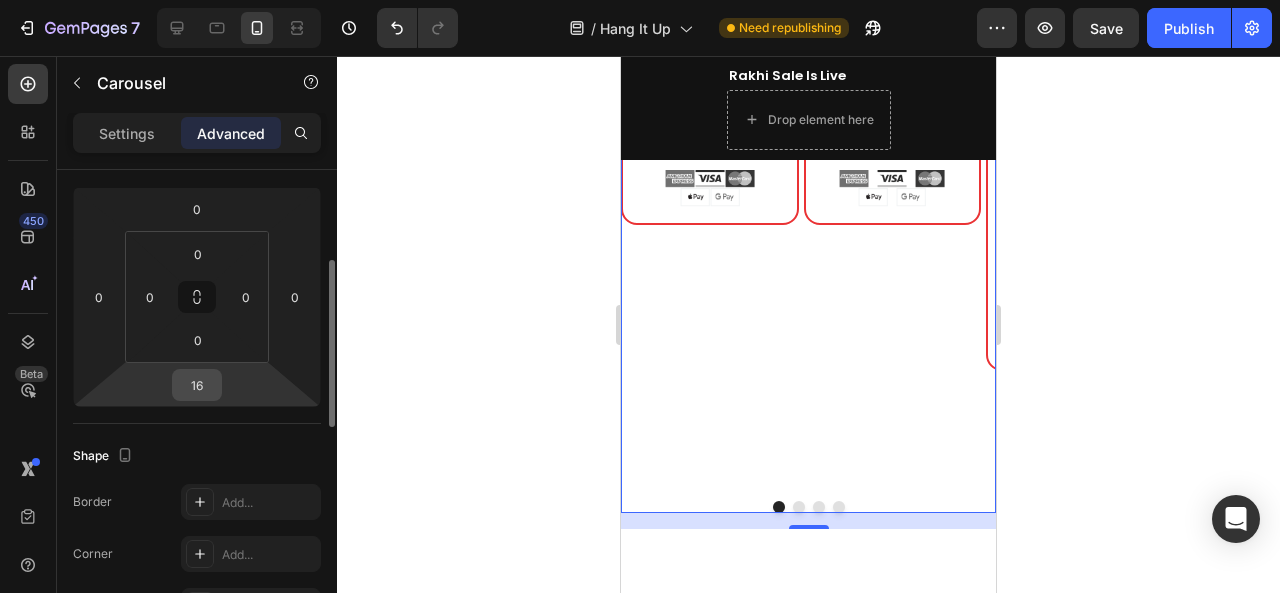click on "16" at bounding box center [197, 385] 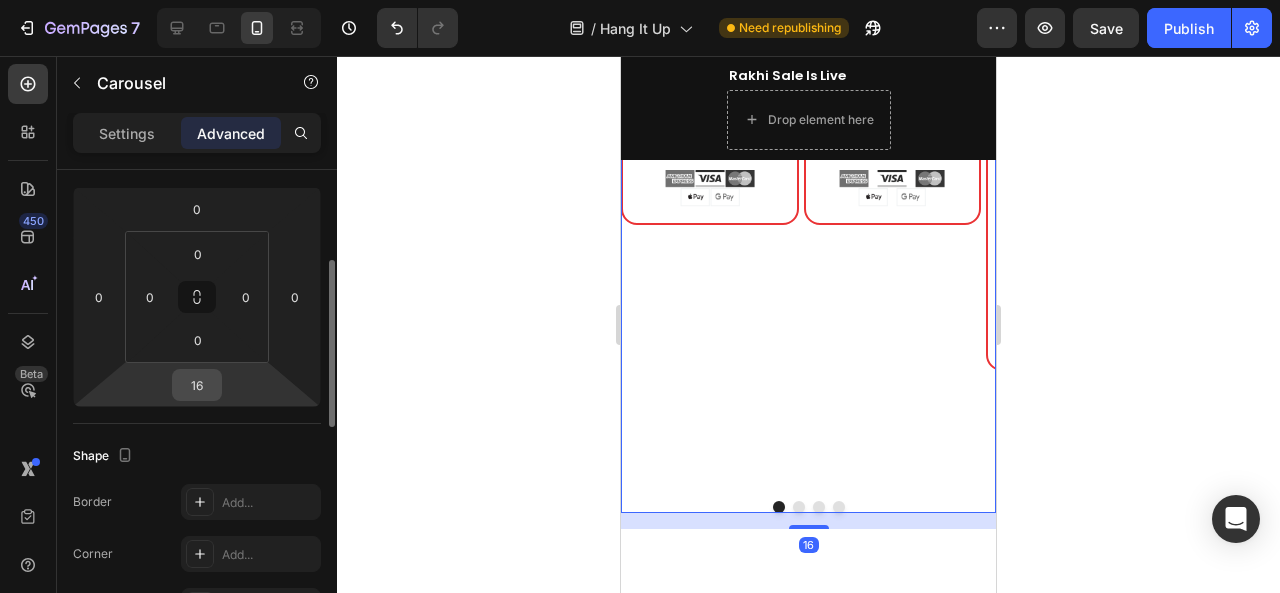 click on "16" at bounding box center [197, 385] 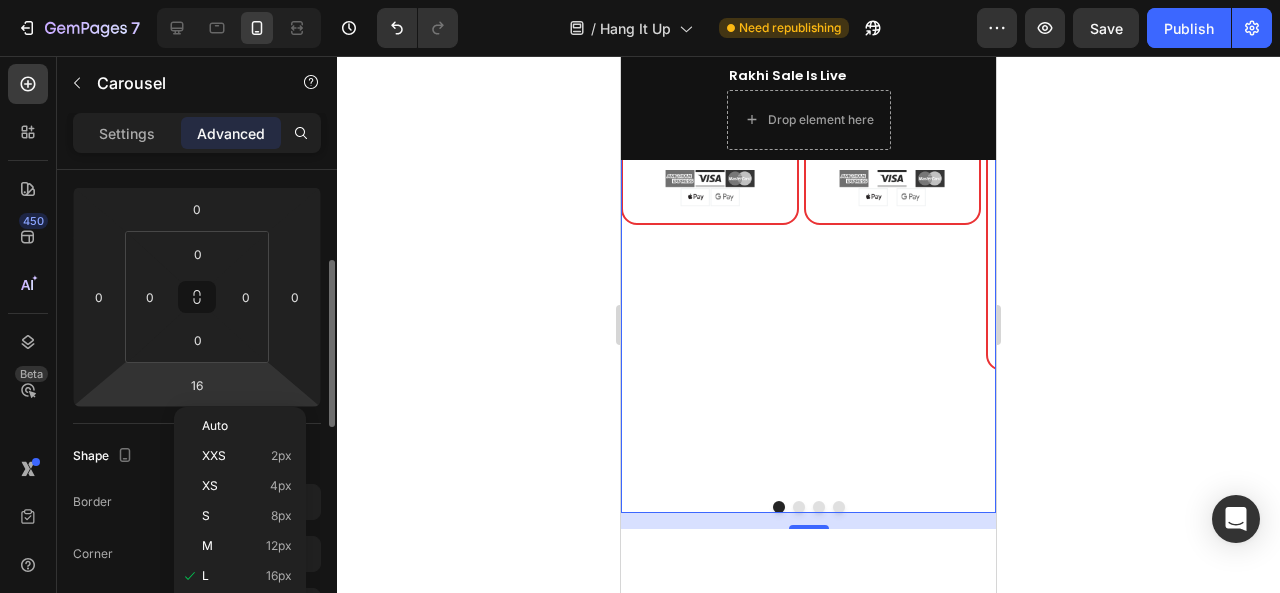 click on "7   /  Hang It Up Need republishing Preview  Save   Publish  450 Beta Sections(18) Elements(83) Section Element Hero Section Product Detail Brands Trusted Badges Guarantee Product Breakdown How to use Testimonials Compare Bundle FAQs Social Proof Brand Story Product List Collection Blog List Contact Sticky Add to Cart Custom Footer Browse Library 450 Layout
Row
Row
Row
Row Text
Heading
Text Block Button
Button
Button Media
Image
Image" at bounding box center [640, 0] 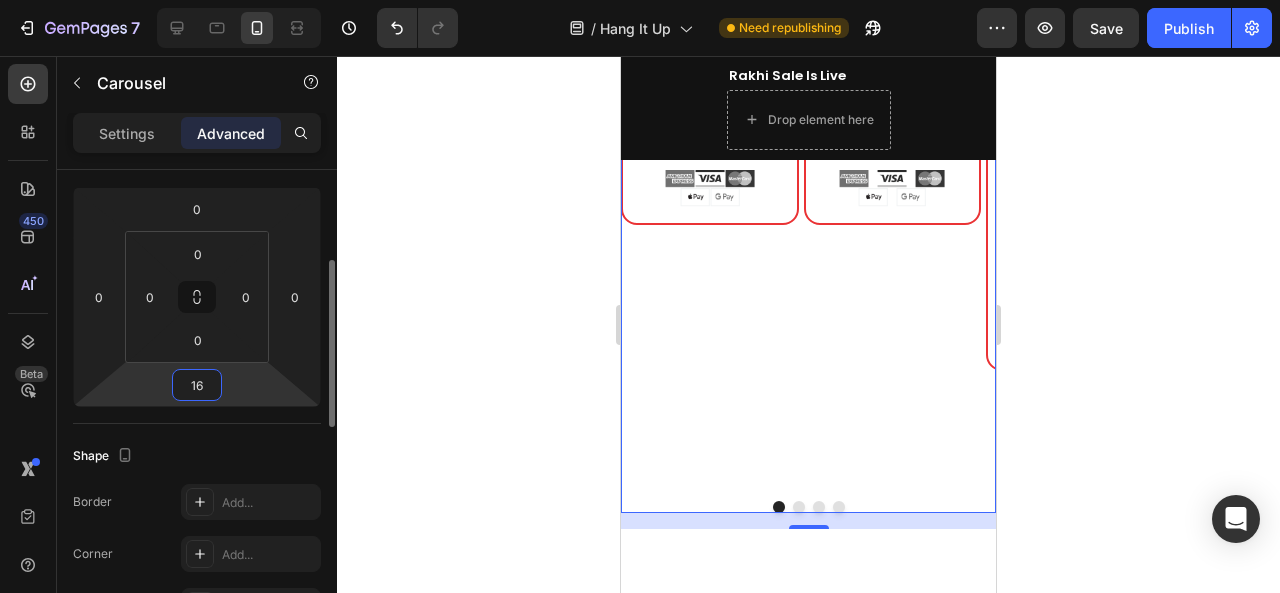 click on "16" at bounding box center (197, 385) 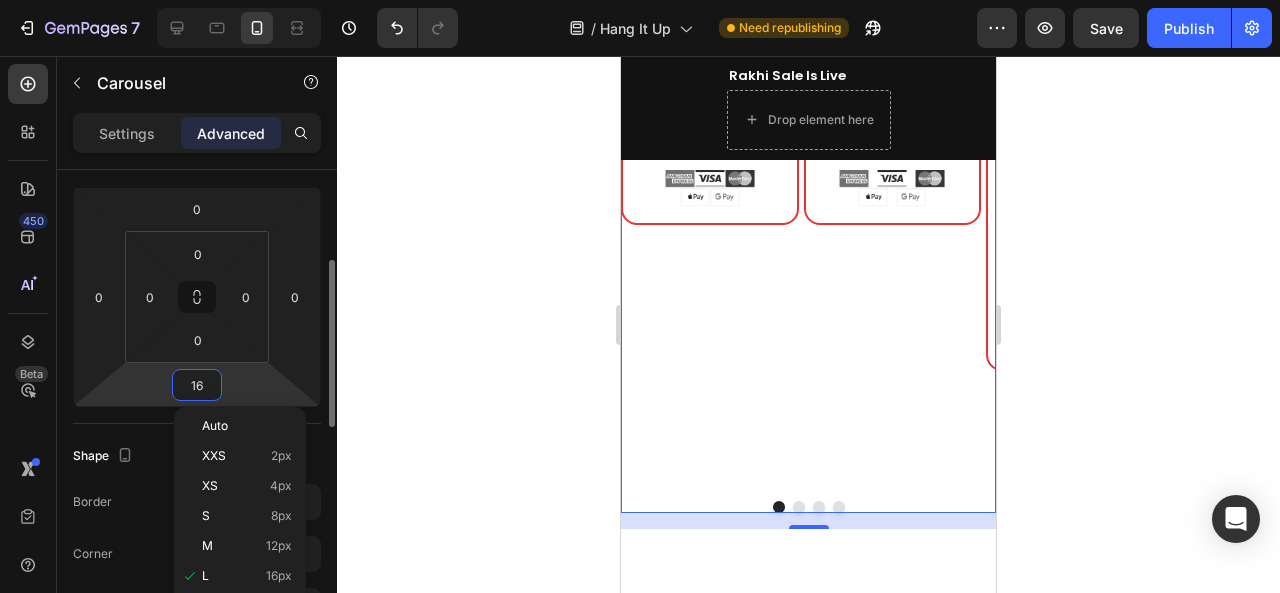 type on "1" 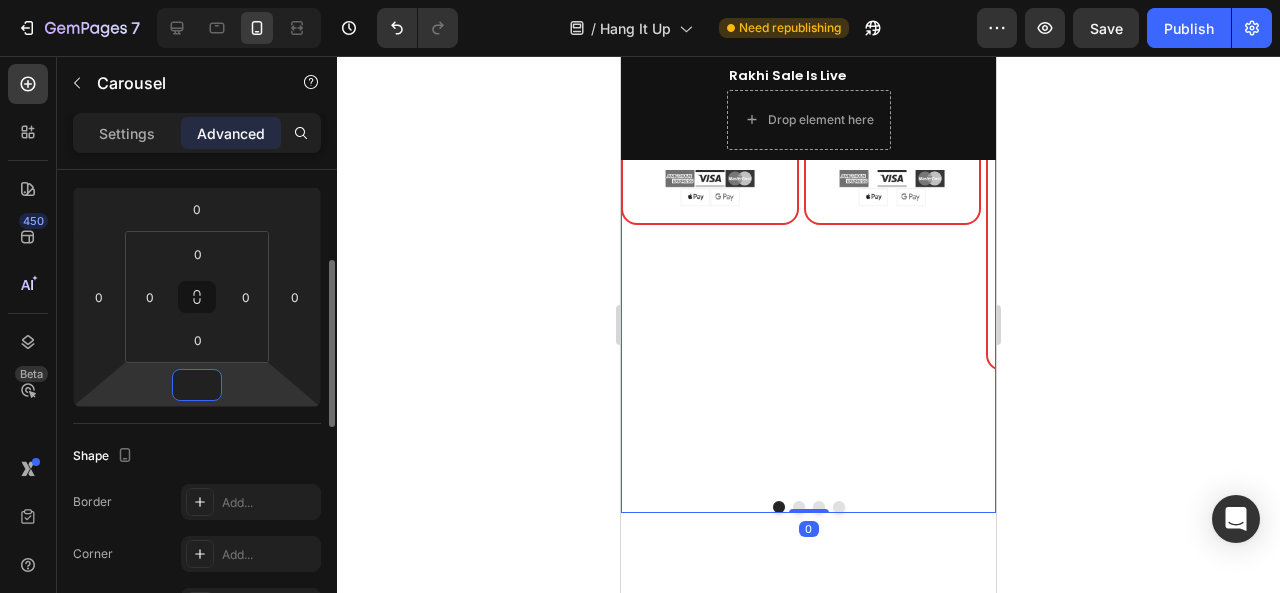 type on "0" 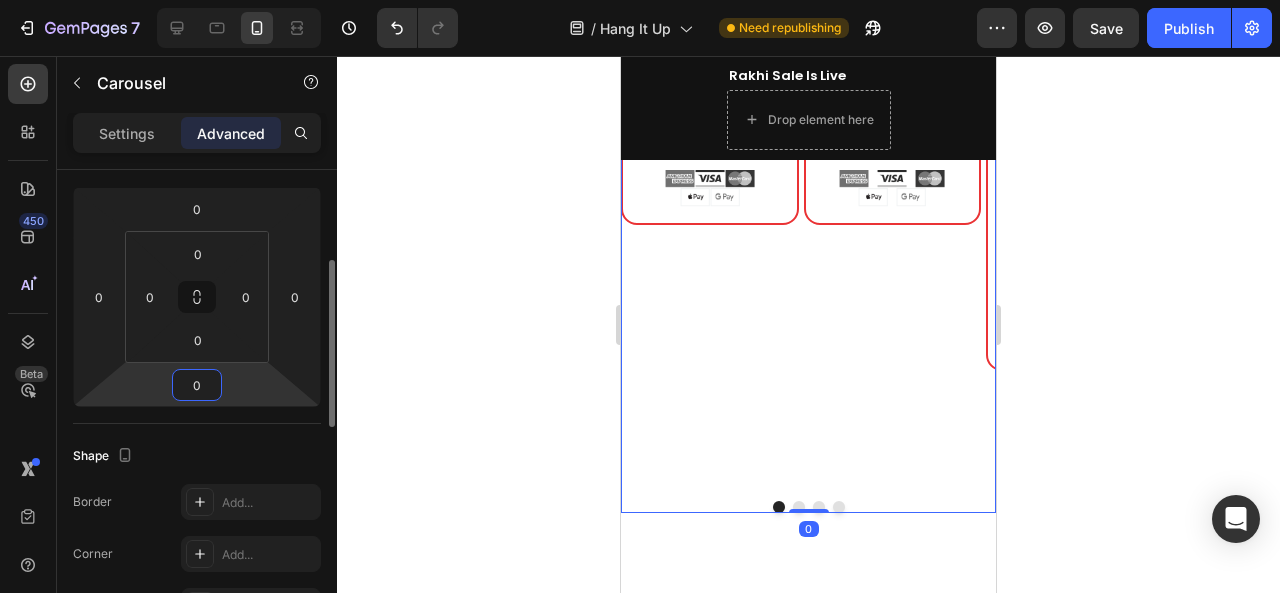type 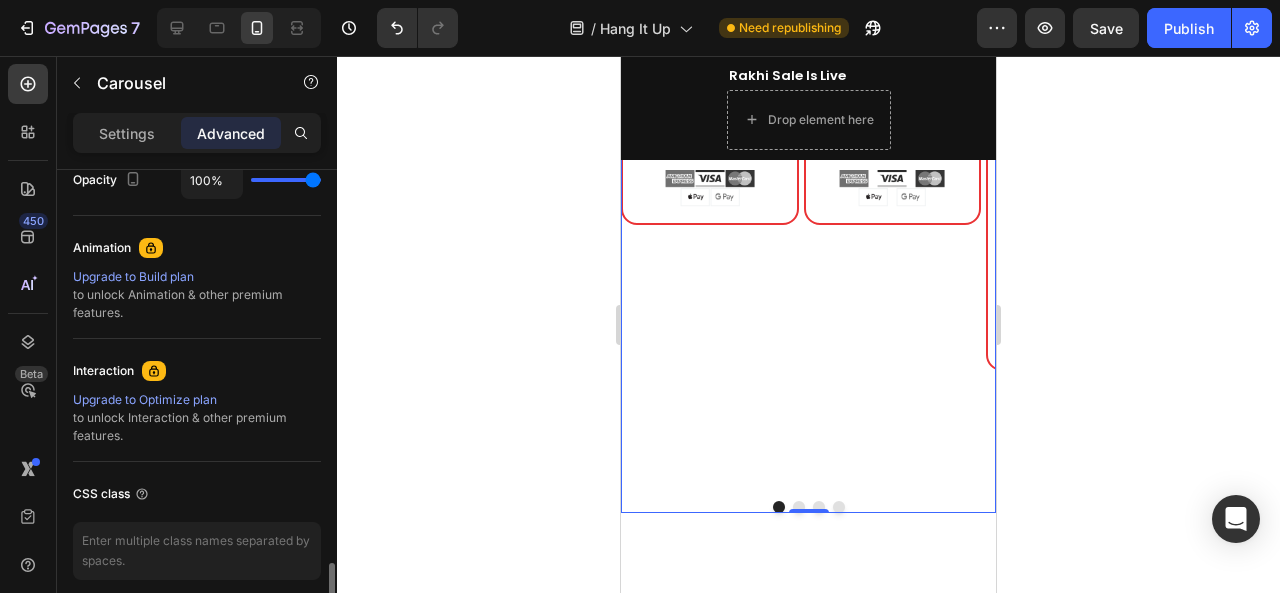 scroll, scrollTop: 904, scrollLeft: 0, axis: vertical 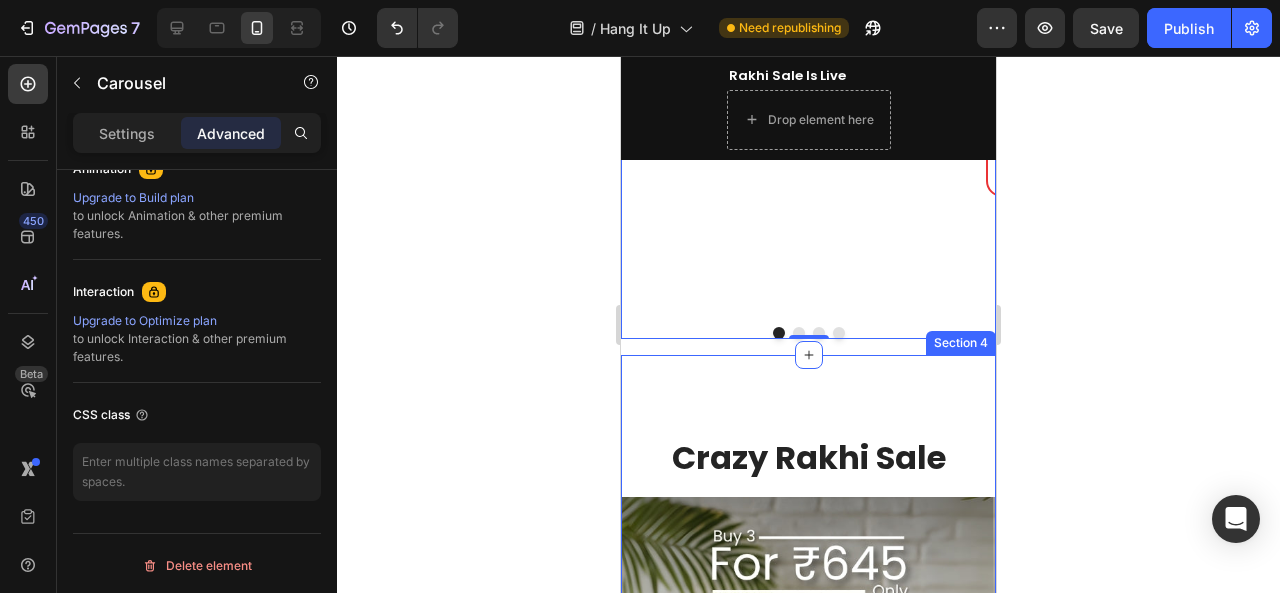 click on "Crazy Rakhi Sale Heading Row Image Heading Buy Now Button Image Buy Now Button Image Buy Now Button Row Section 4" at bounding box center [808, 1102] 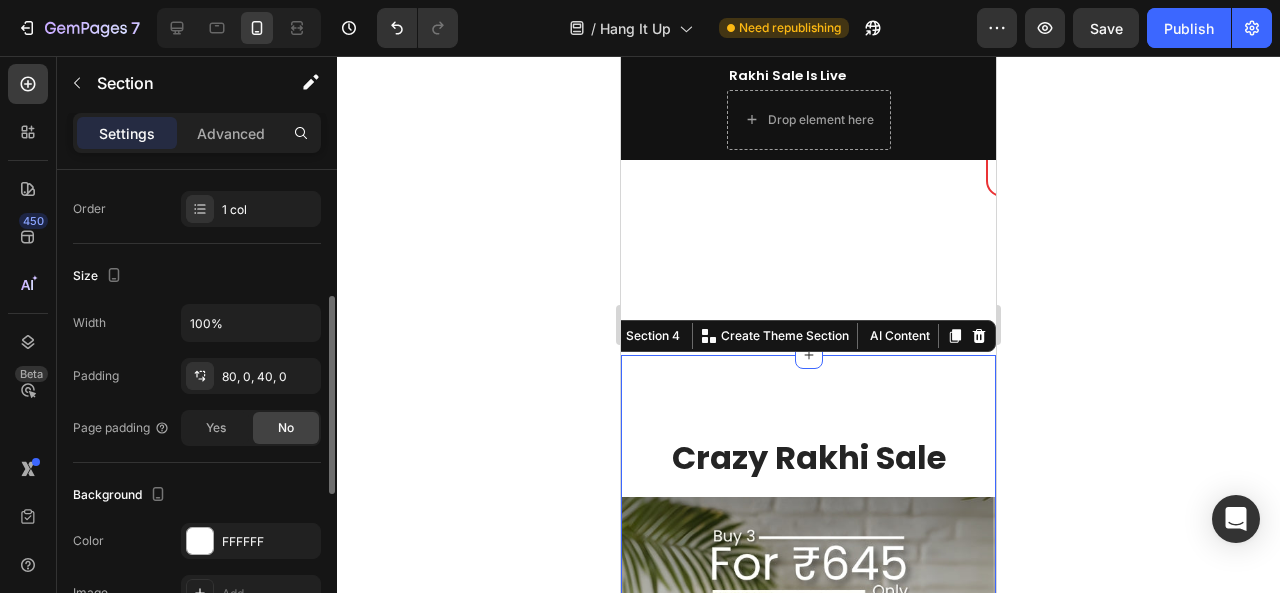 scroll, scrollTop: 324, scrollLeft: 0, axis: vertical 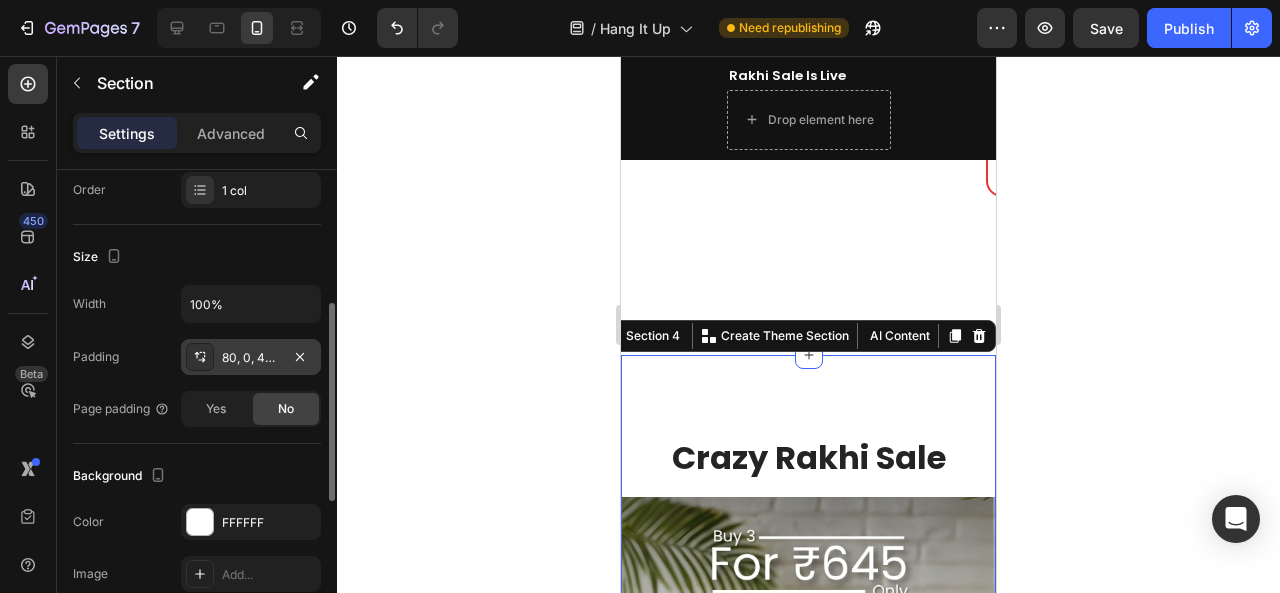 click on "80, 0, 40, 0" at bounding box center (251, 358) 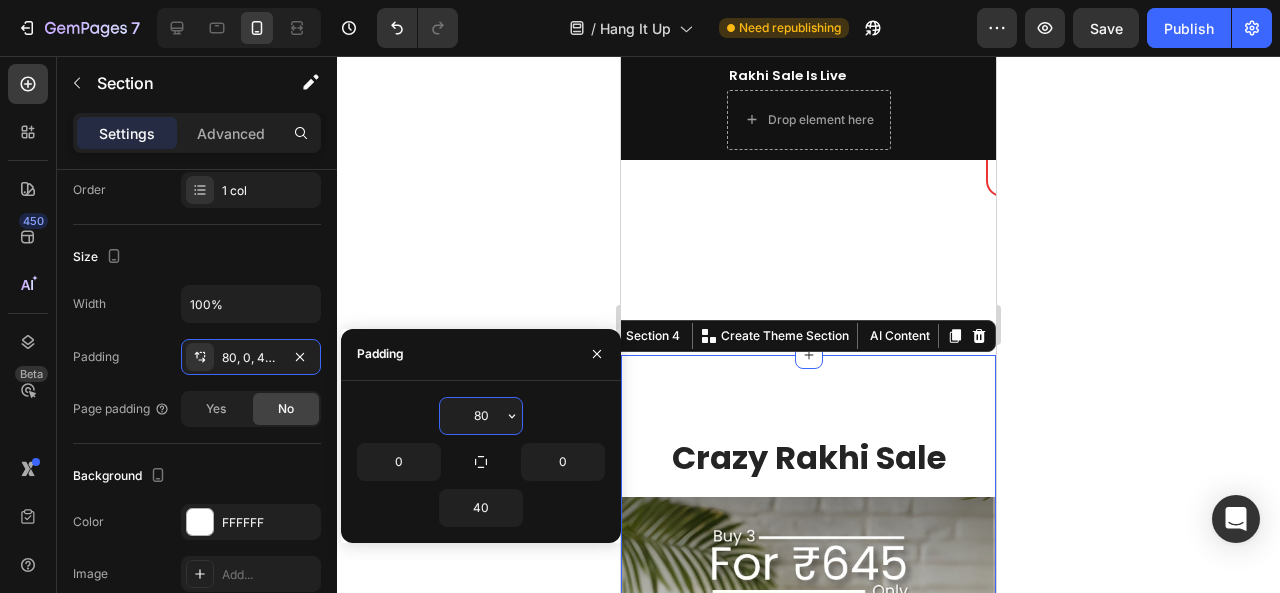 click on "80" at bounding box center (481, 416) 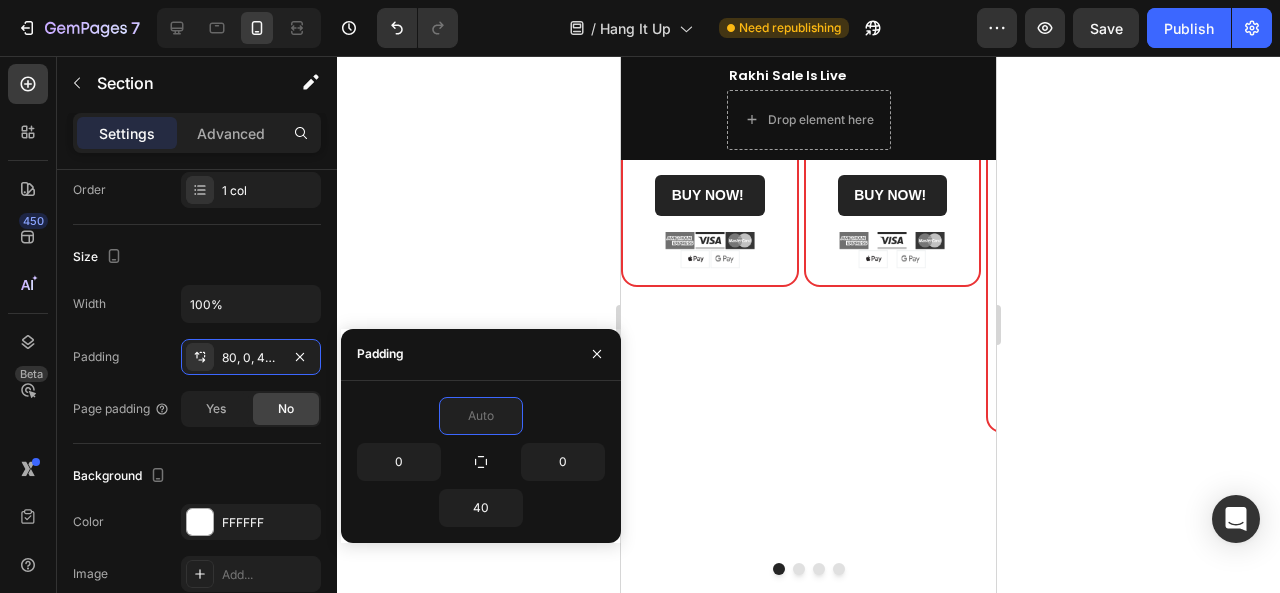 scroll, scrollTop: 562, scrollLeft: 0, axis: vertical 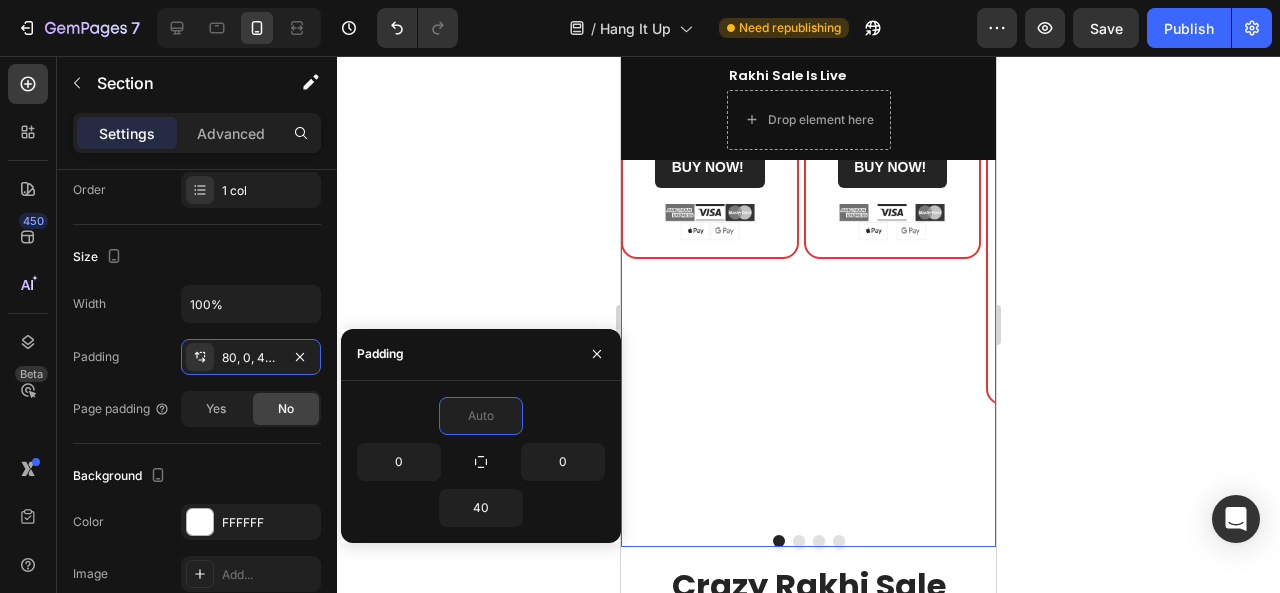 click on "(P) Images & Gallery 00 00 11 48 CountDown Timer Row Row Premium Lemongrass Car Air Freshener Spray With Hanging Card (P) Title        Rs.299.00   Rs.449.00     Text Block   BUY NOW! (P) Cart Button Image Image Image Image Image Icon List Hoz Row Product" at bounding box center (893, 191) 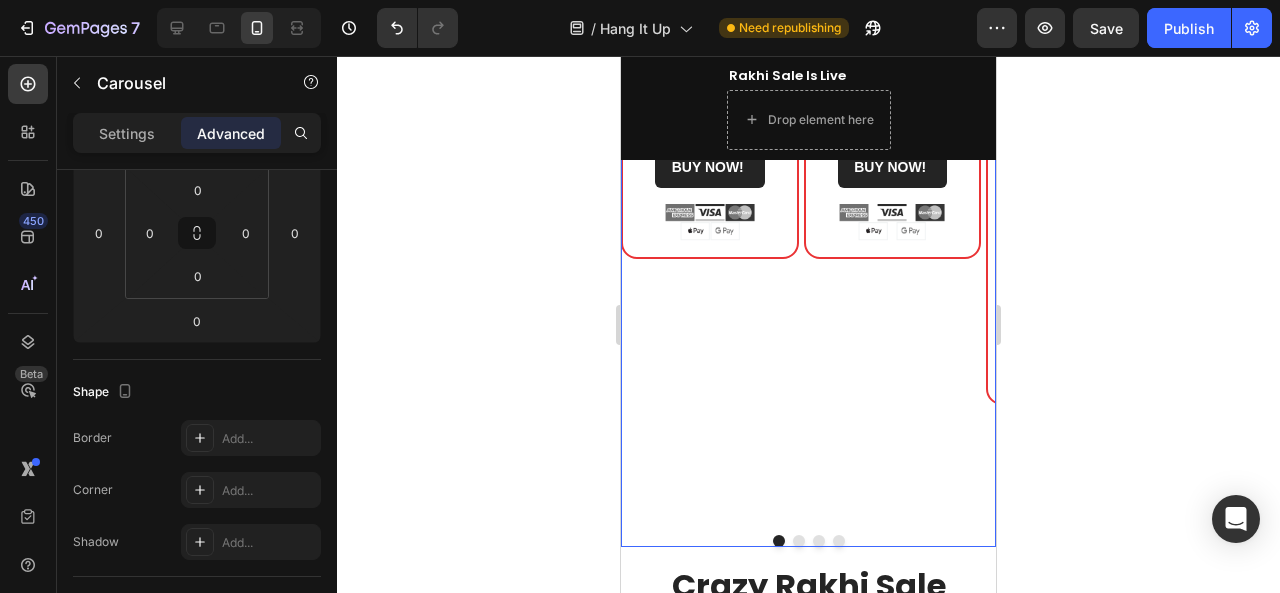 scroll, scrollTop: 0, scrollLeft: 0, axis: both 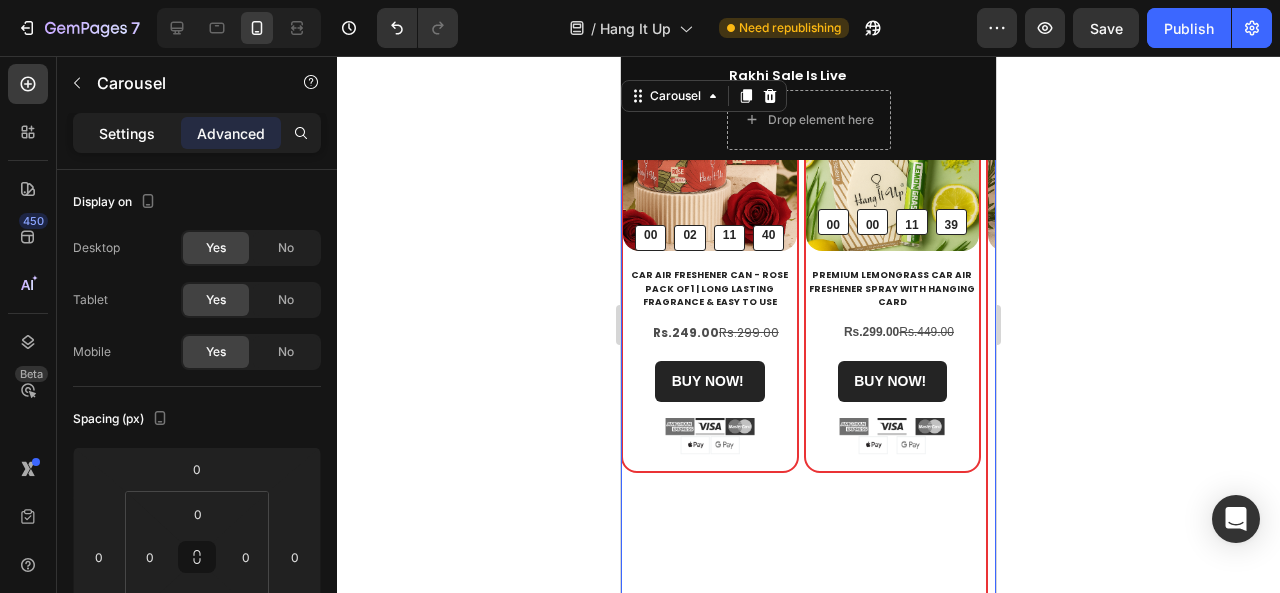 click on "Settings" 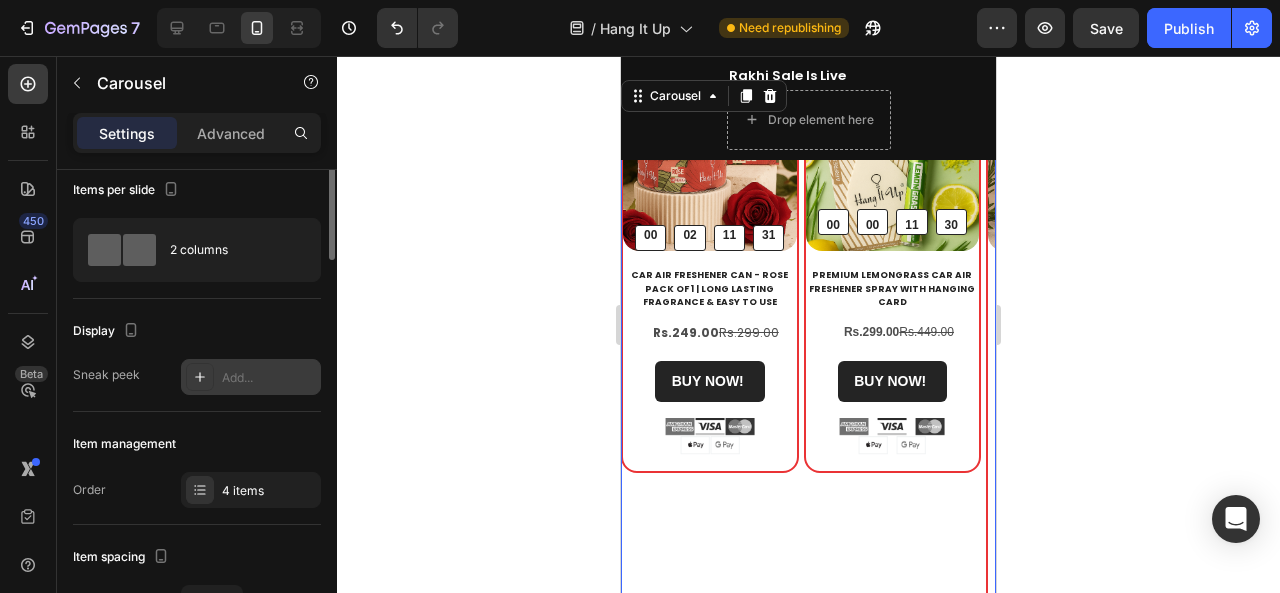 scroll, scrollTop: 0, scrollLeft: 0, axis: both 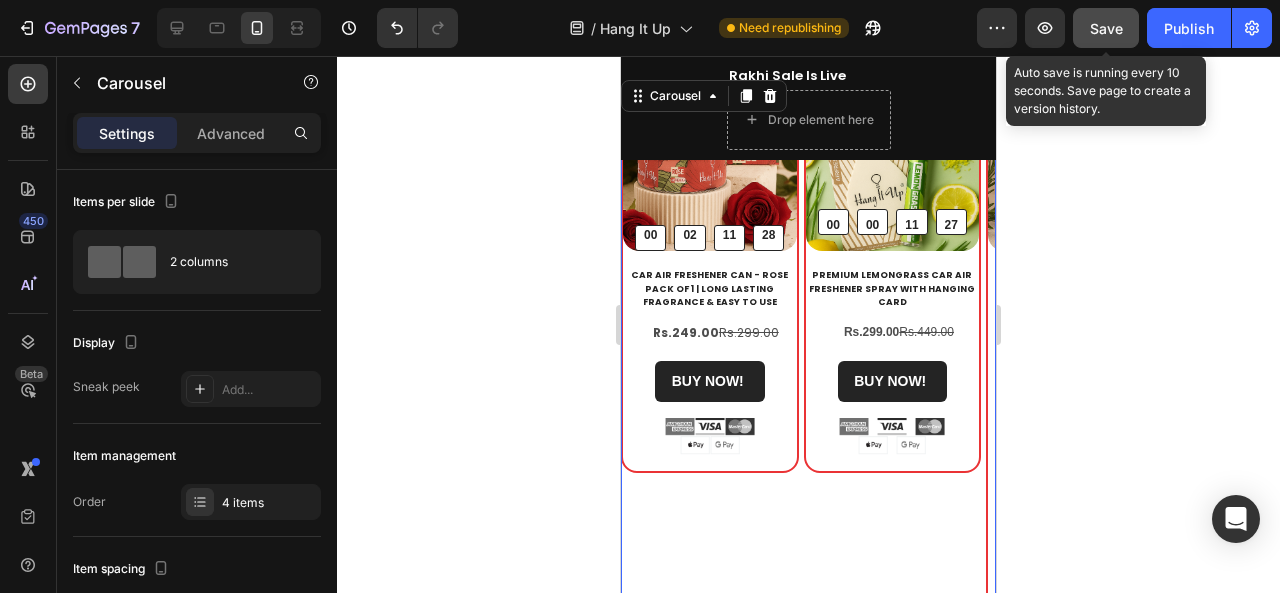 click on "Save" at bounding box center [1106, 28] 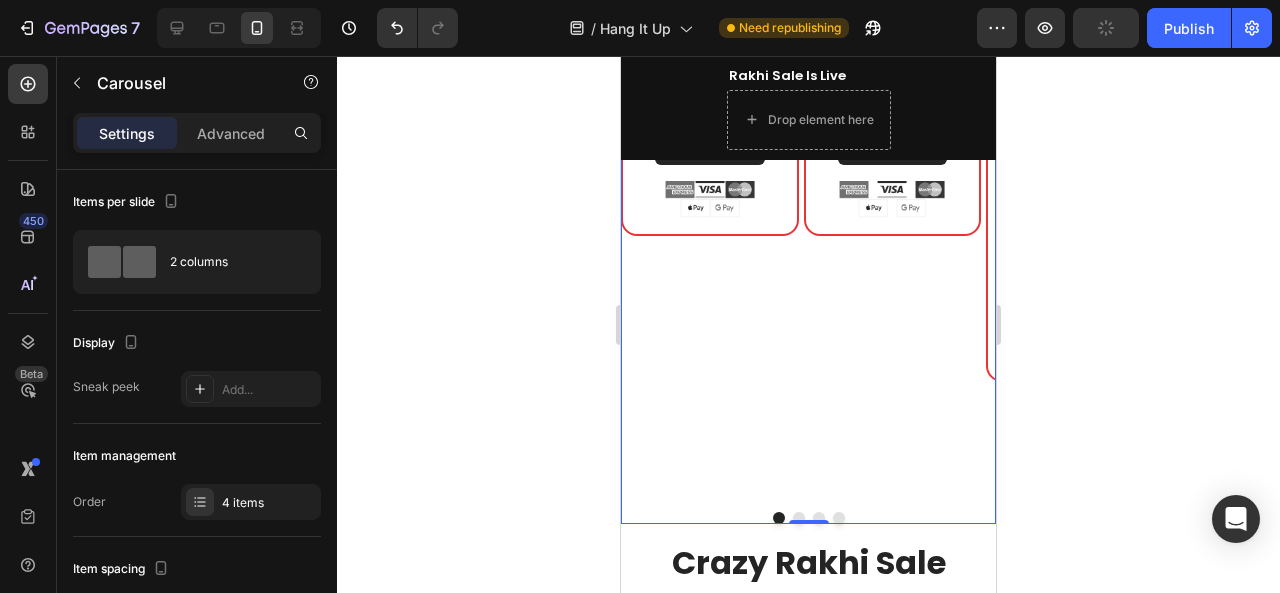 scroll, scrollTop: 584, scrollLeft: 0, axis: vertical 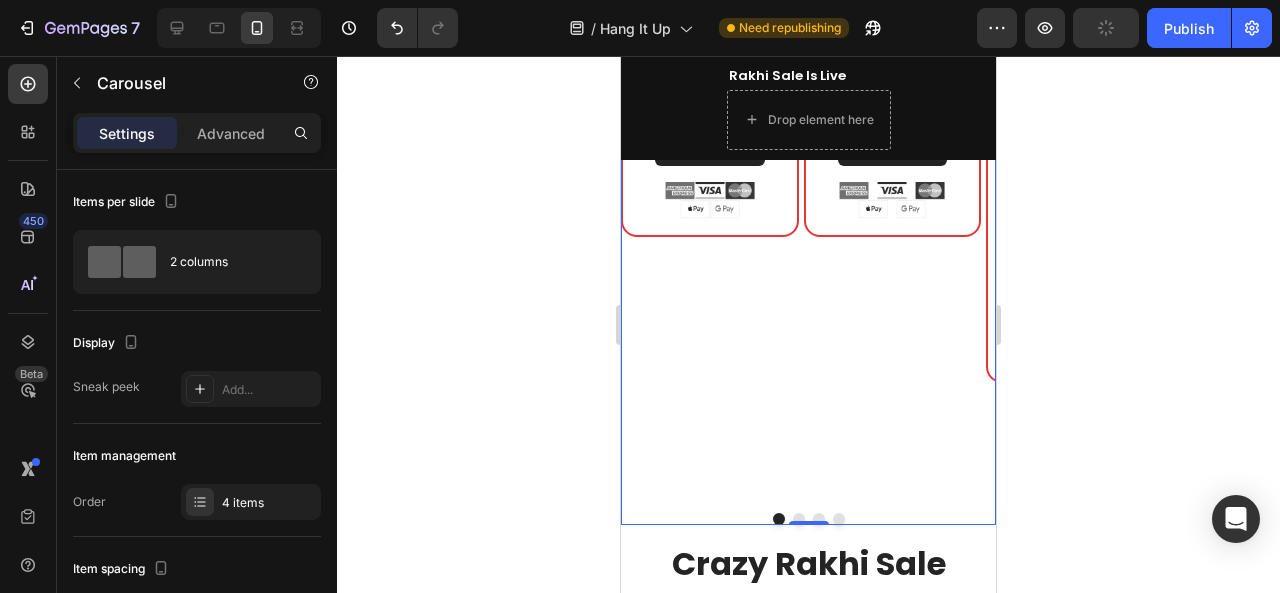 click at bounding box center [799, 519] 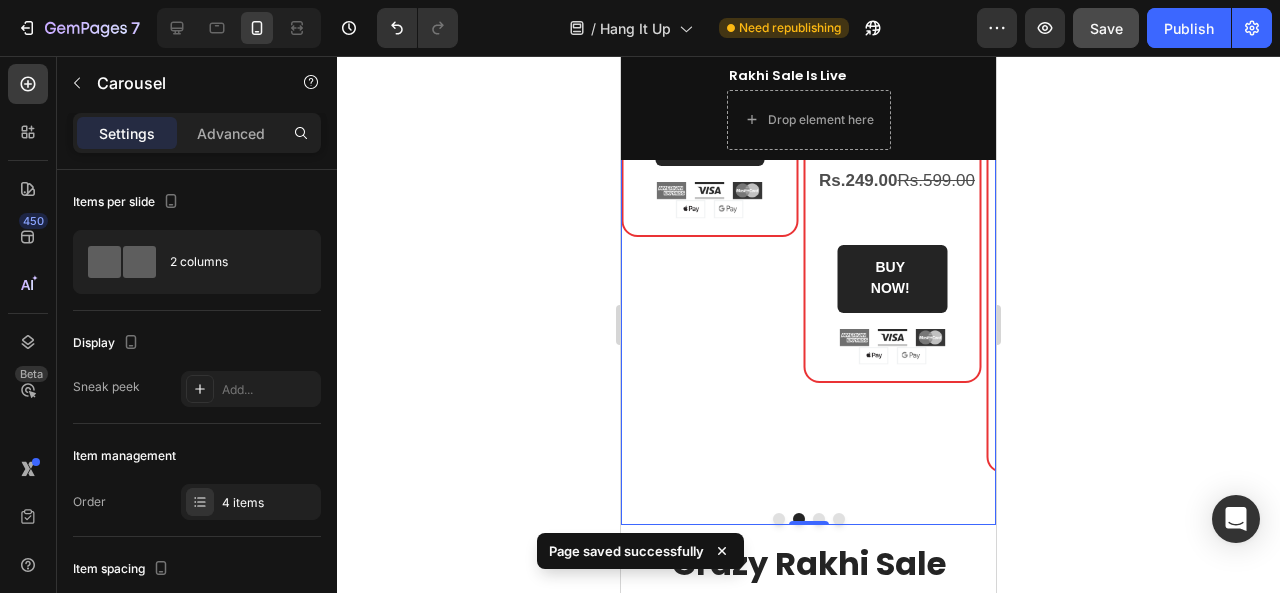click at bounding box center (819, 519) 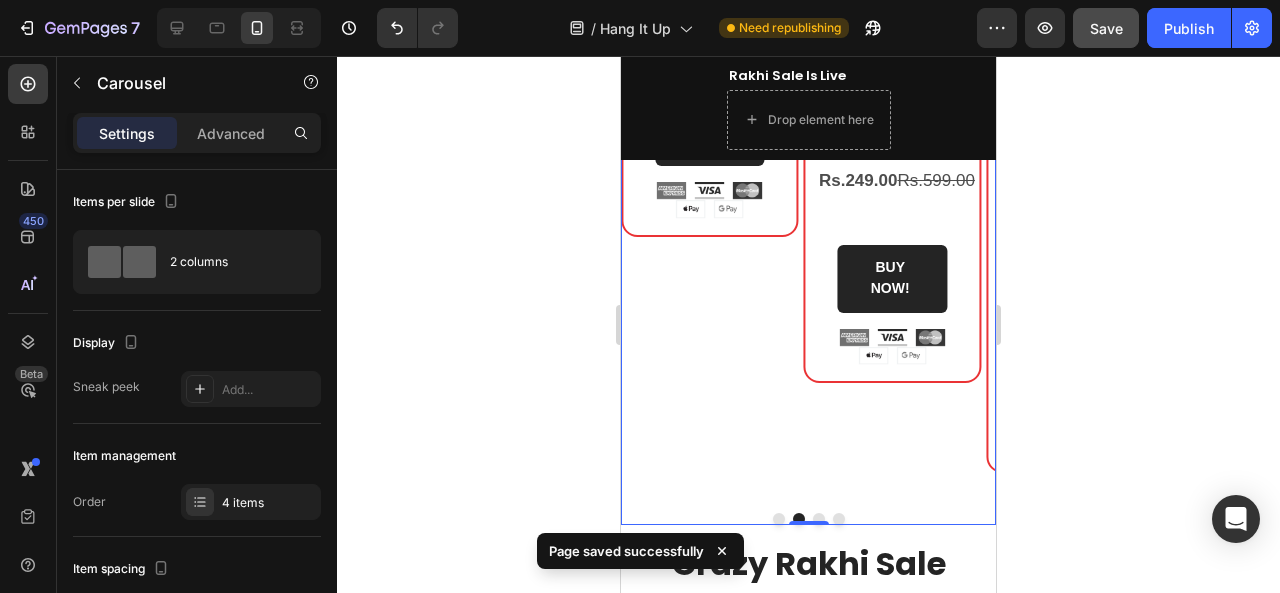 click at bounding box center [819, 519] 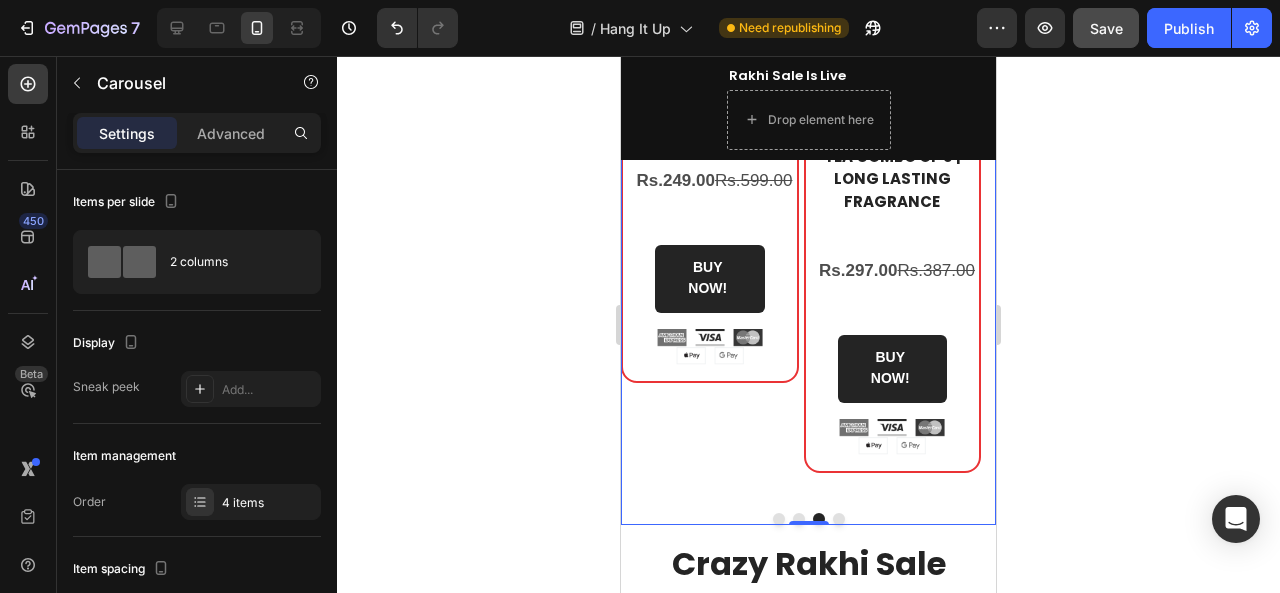 click at bounding box center [839, 519] 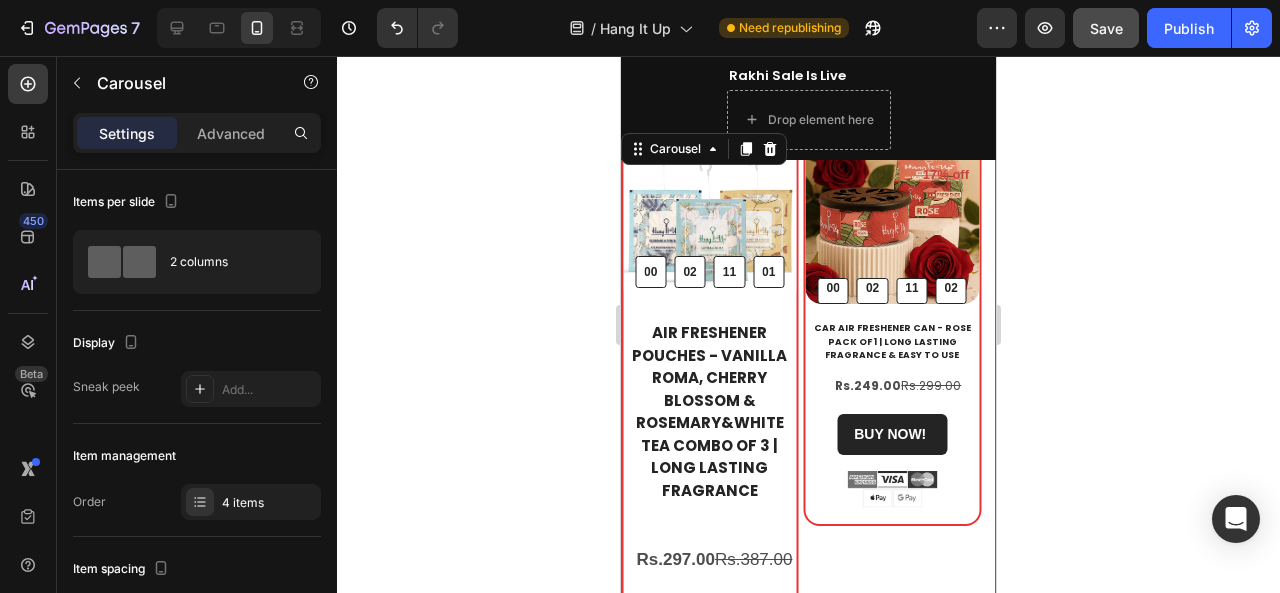 scroll, scrollTop: 224, scrollLeft: 0, axis: vertical 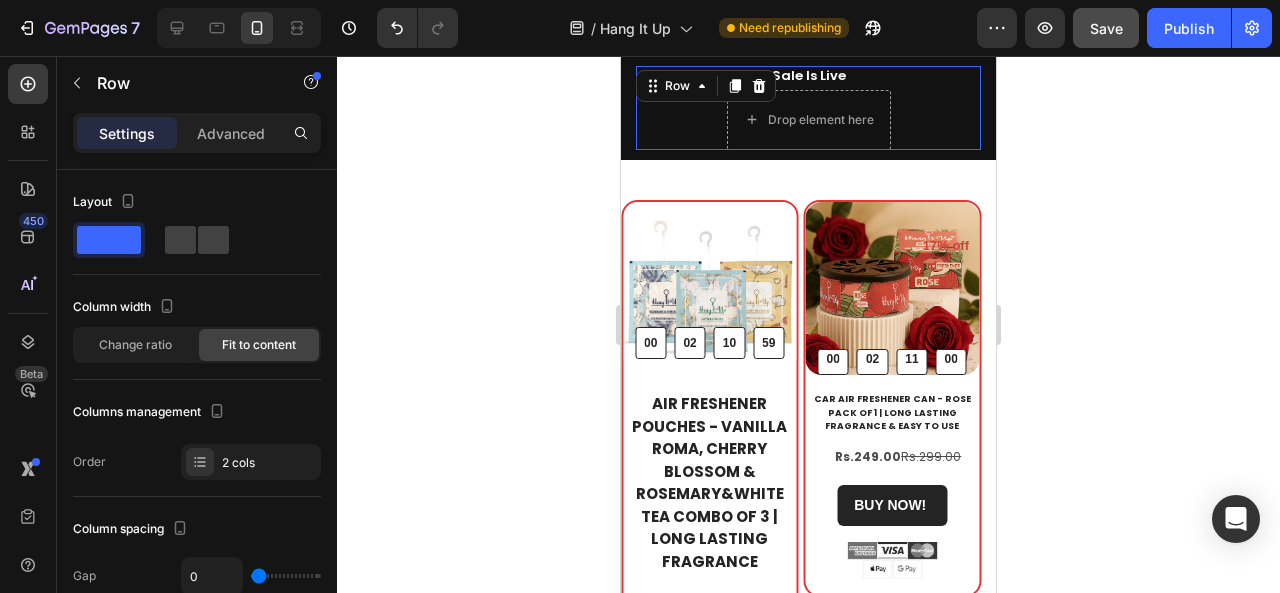 click on "Rakhi Sale Is Live Heading
Drop element here Row   0" at bounding box center (808, 108) 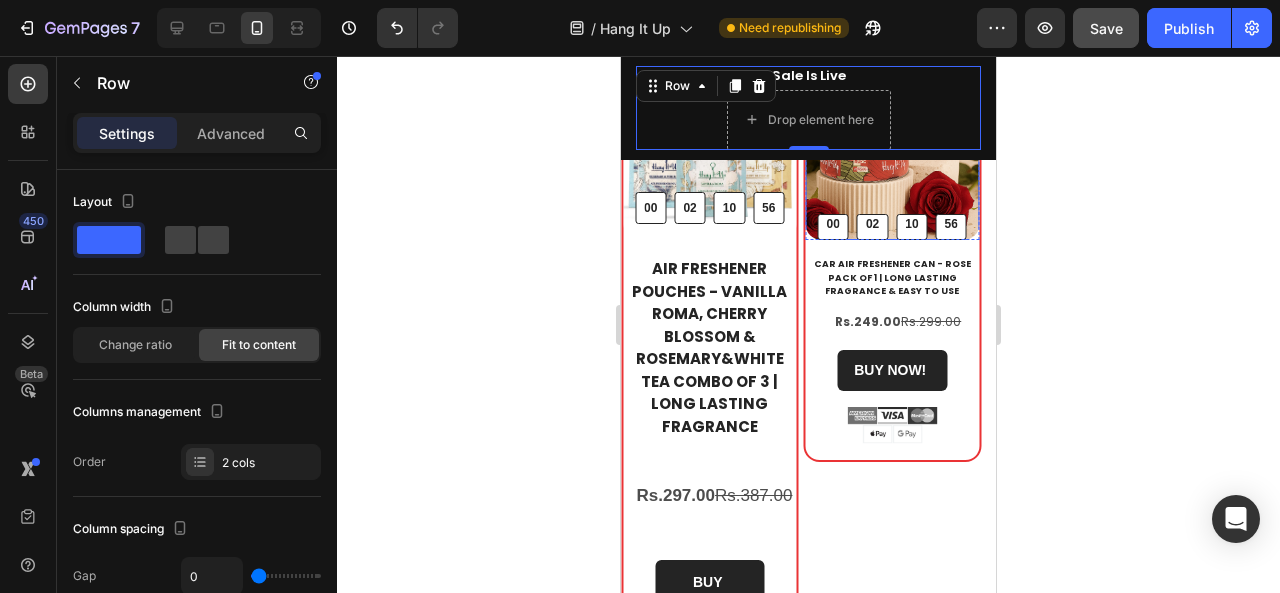 scroll, scrollTop: 367, scrollLeft: 0, axis: vertical 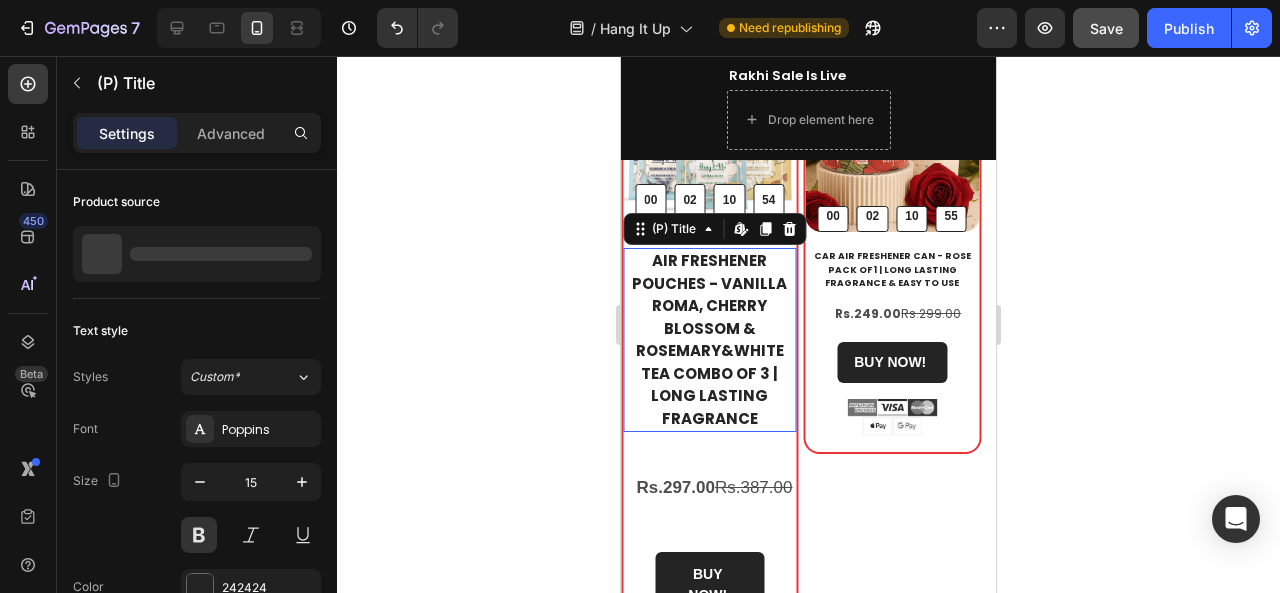 click on "Air Freshener Pouches - Vanilla Roma, Cherry Blossom & Rosemary&White Tea Combo of 3 | Long Lasting Fragrance" at bounding box center (710, 340) 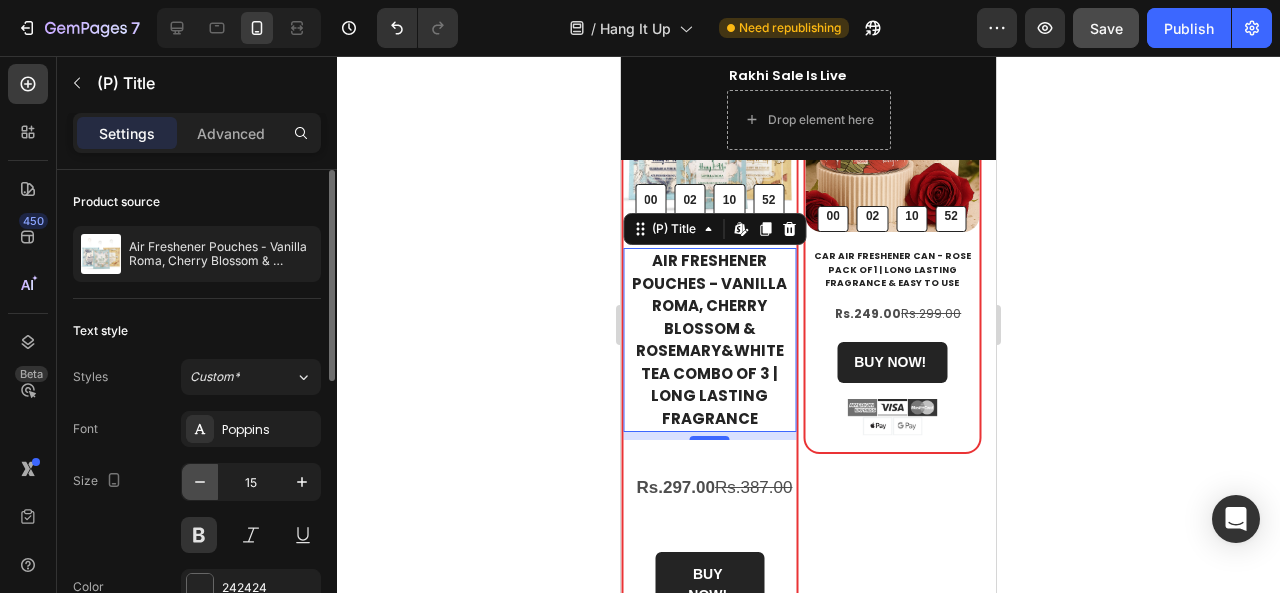 click 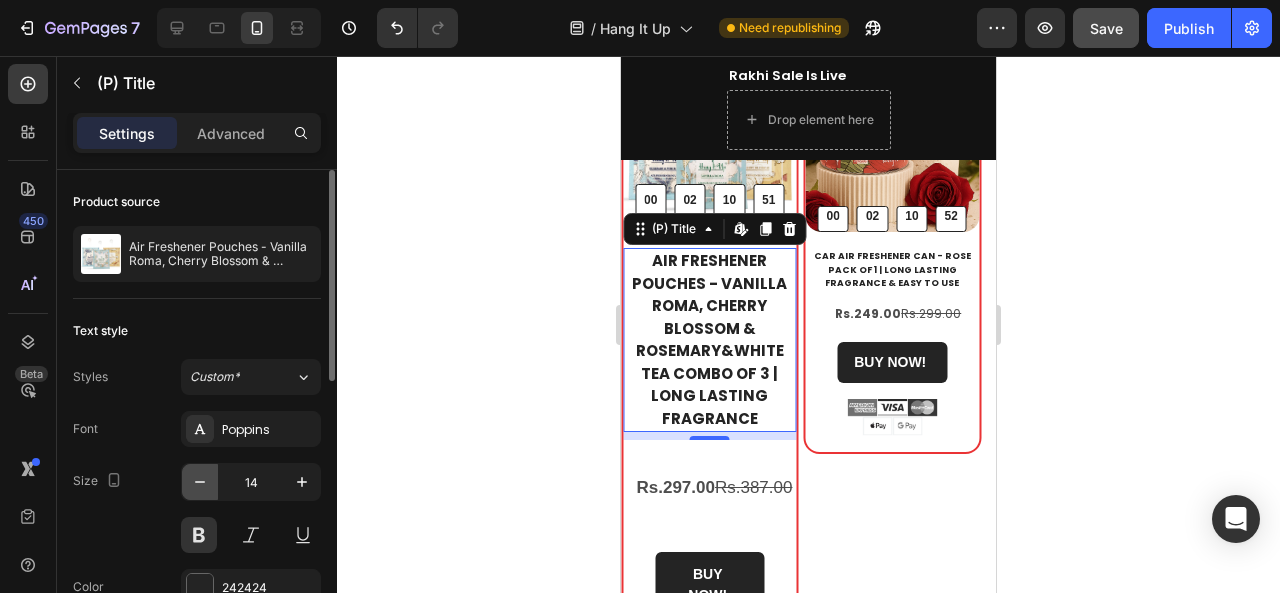click 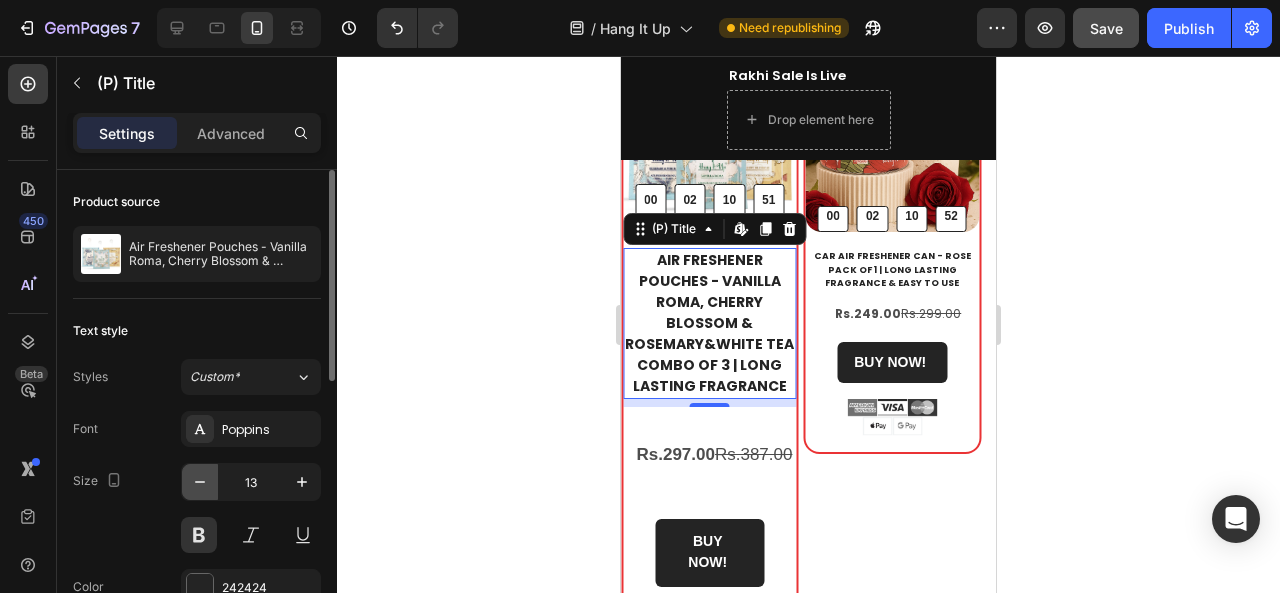 click 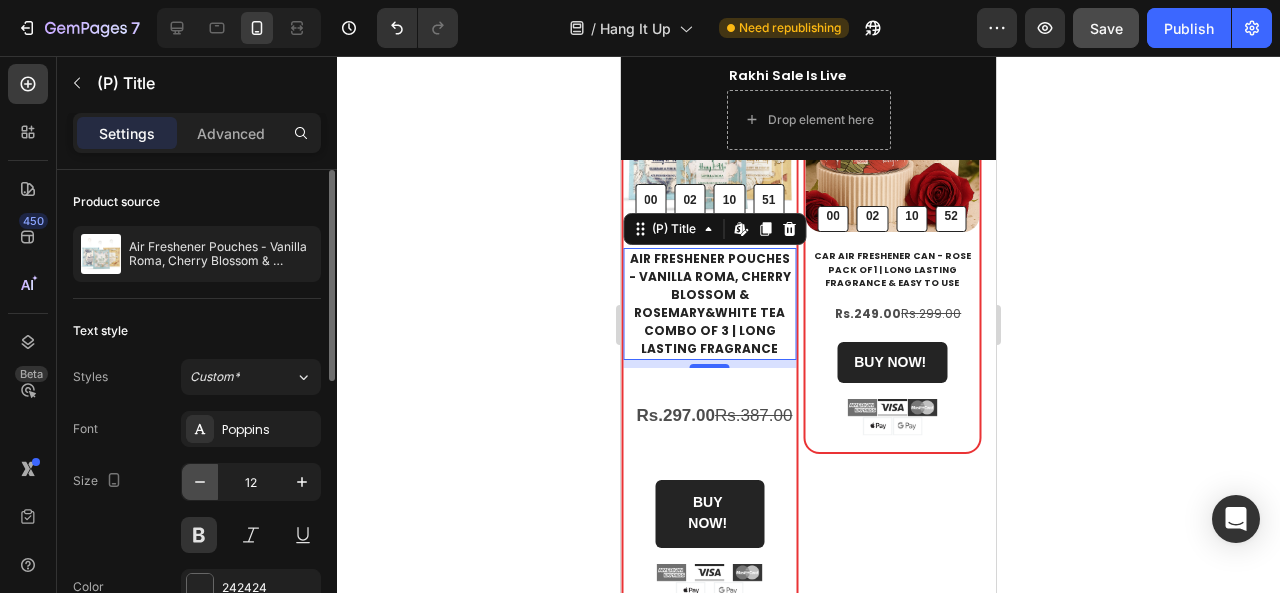 click 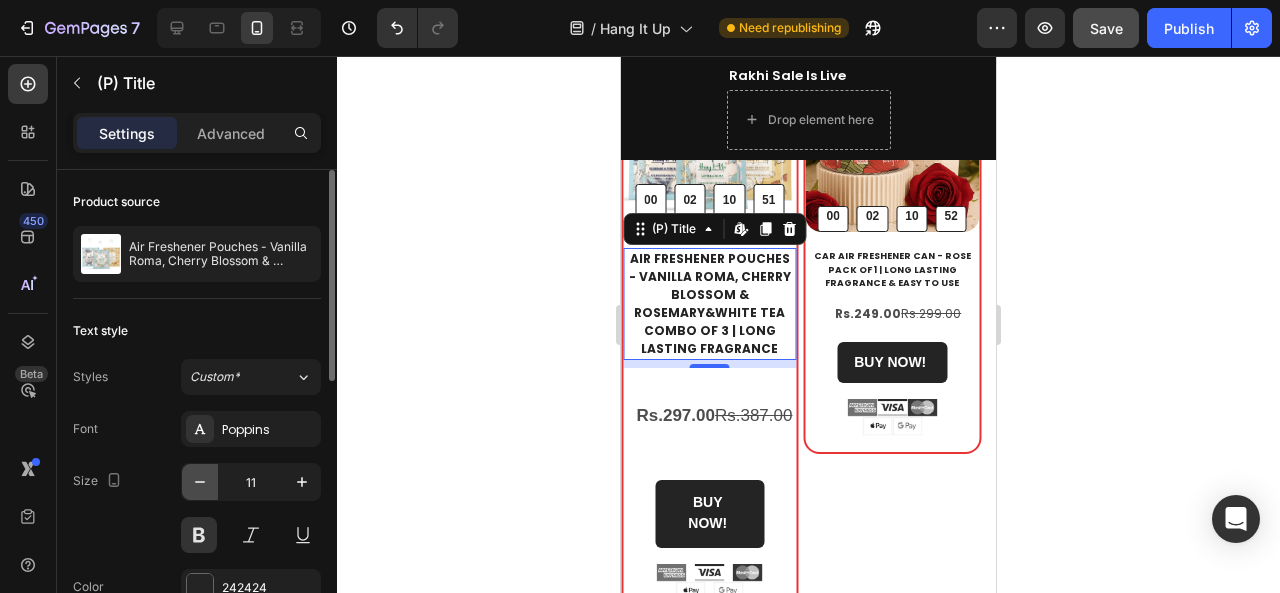click 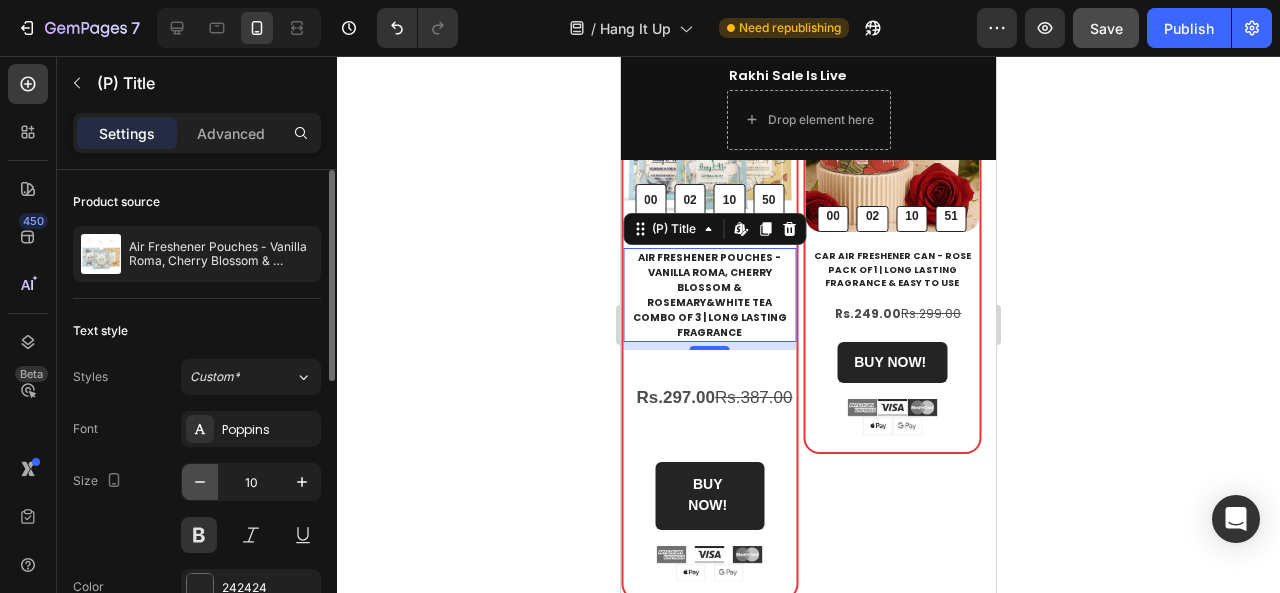 click 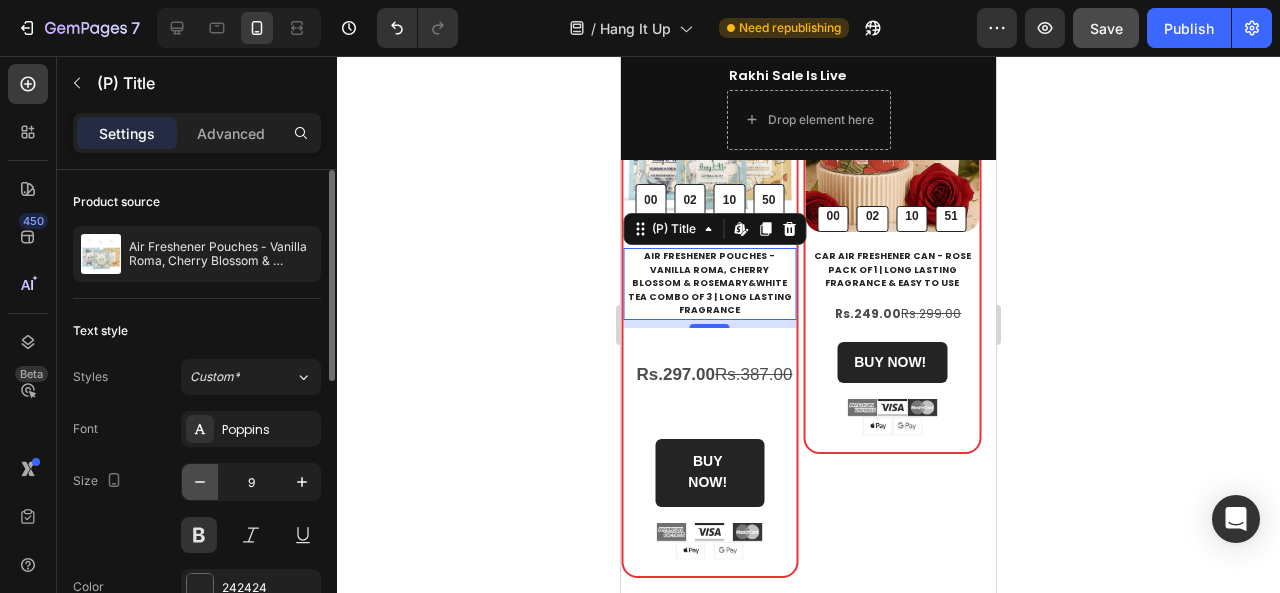 click 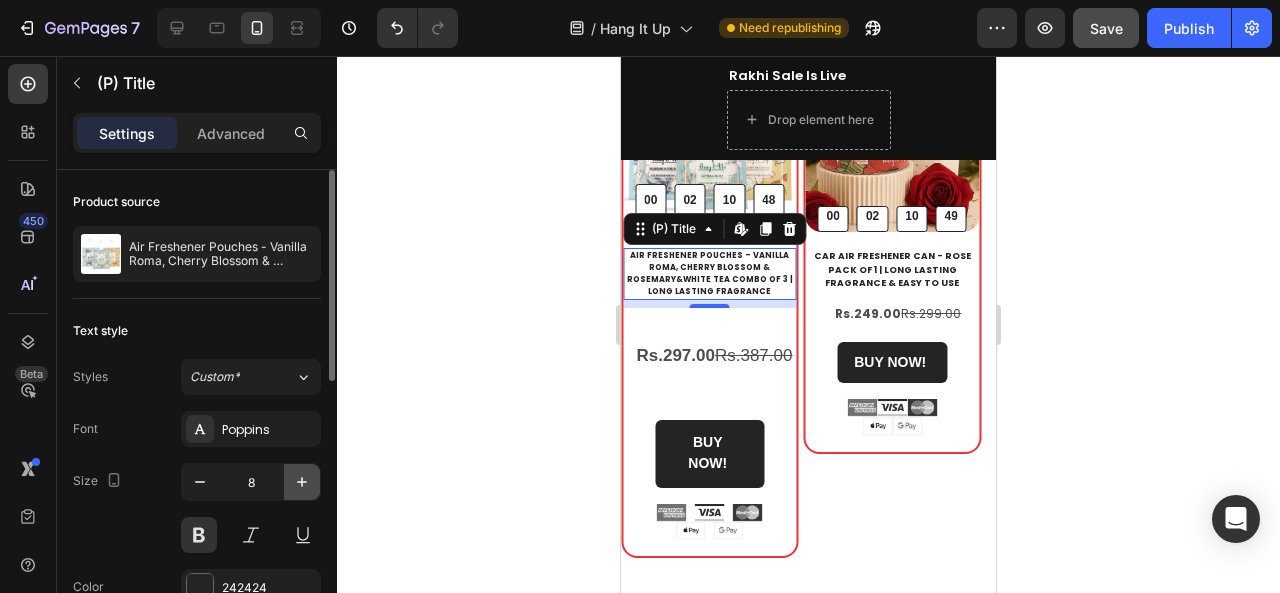 click 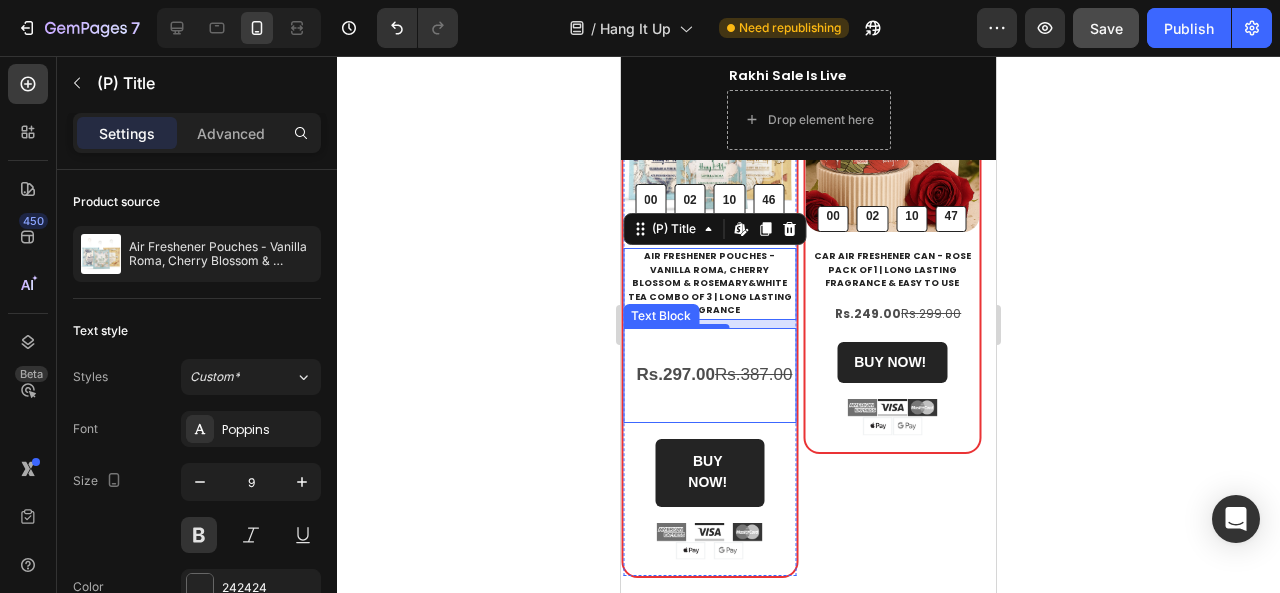 click on "Rs.297.00   Rs.387.00" at bounding box center (710, 376) 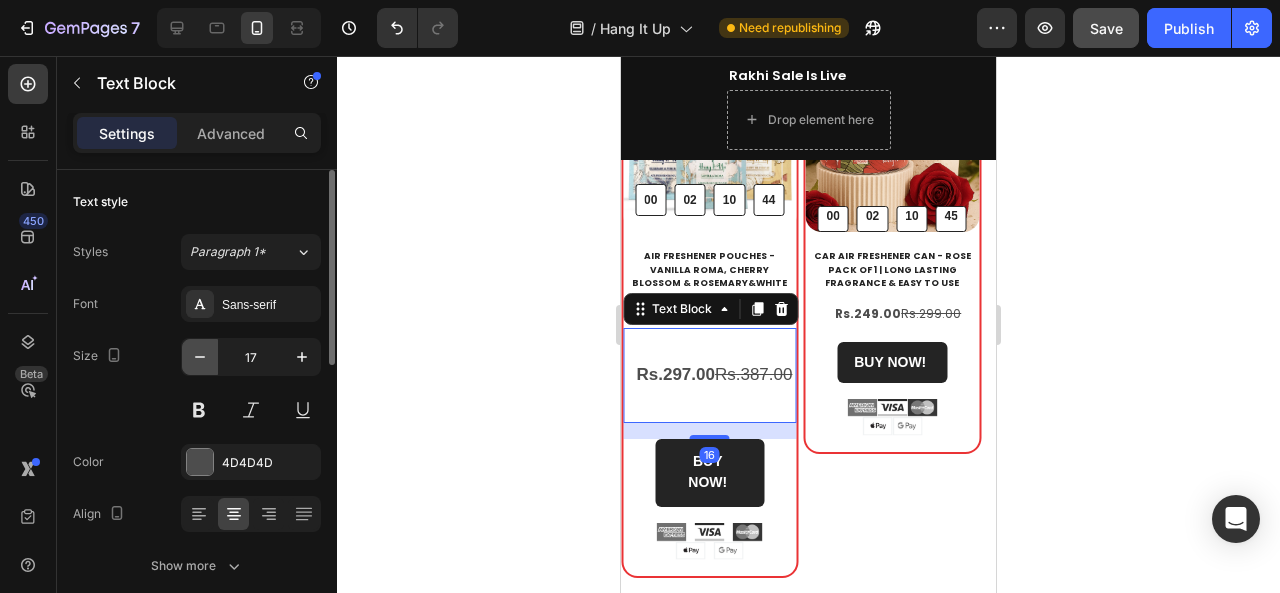 click at bounding box center (200, 357) 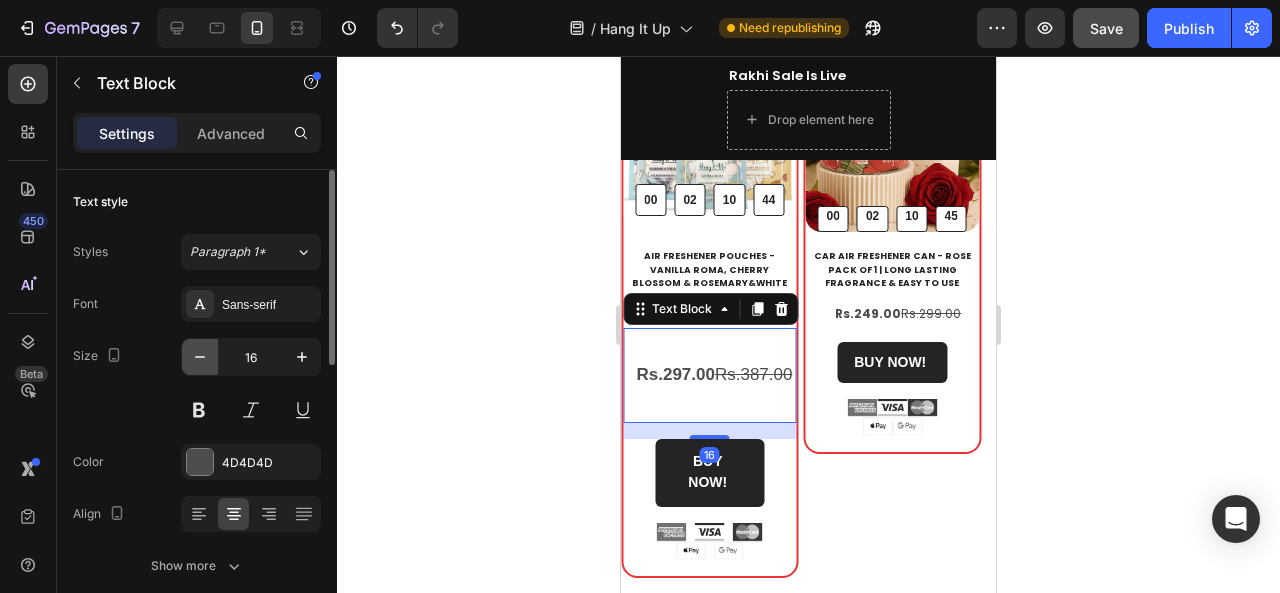 click at bounding box center (200, 357) 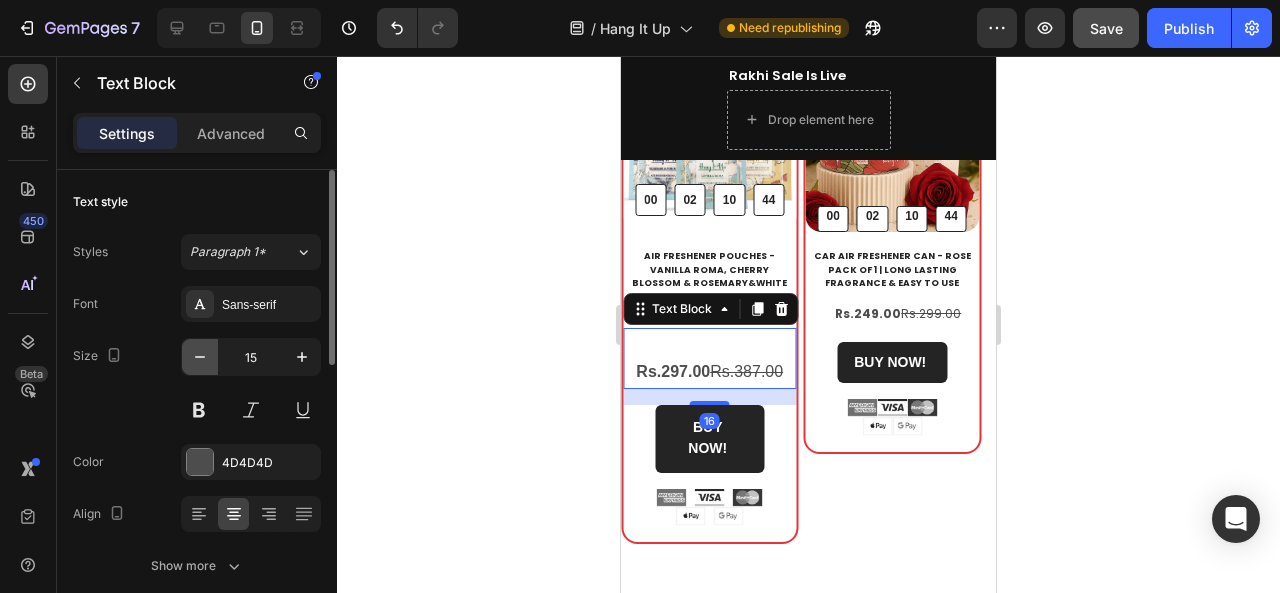 click at bounding box center [200, 357] 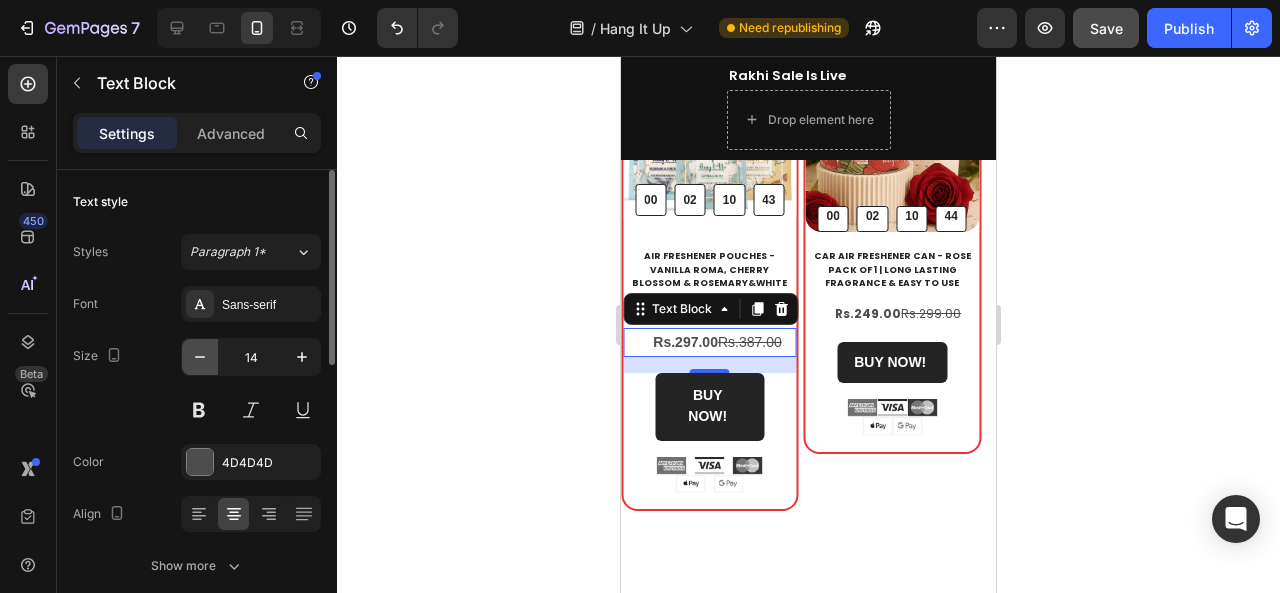 click at bounding box center (200, 357) 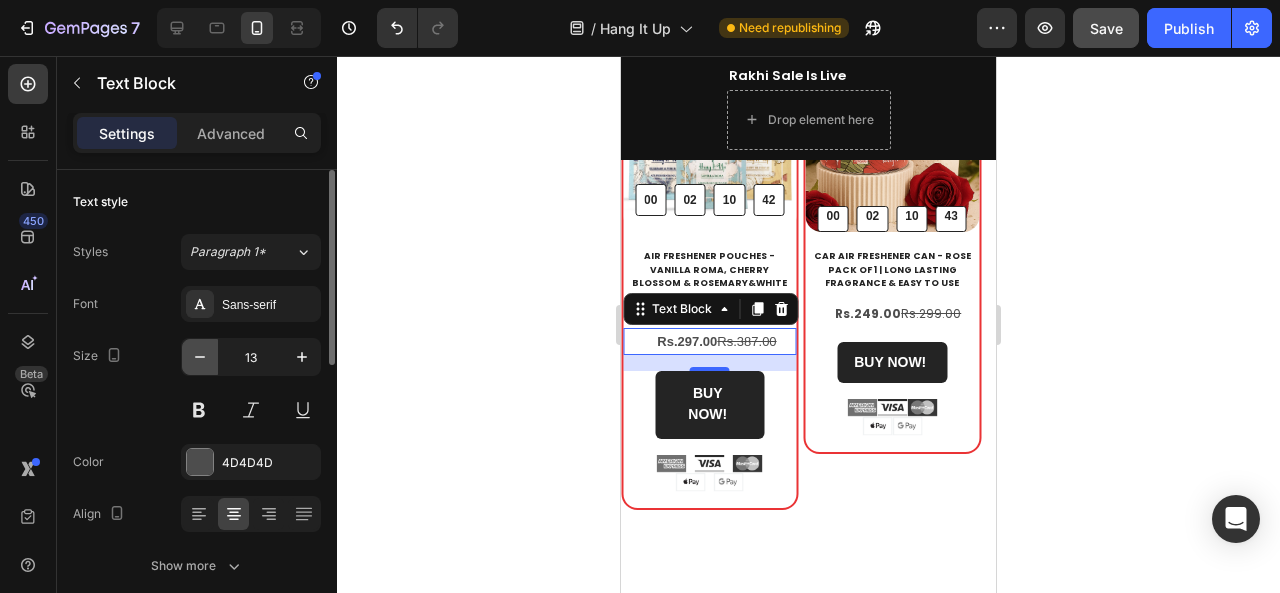 click at bounding box center (200, 357) 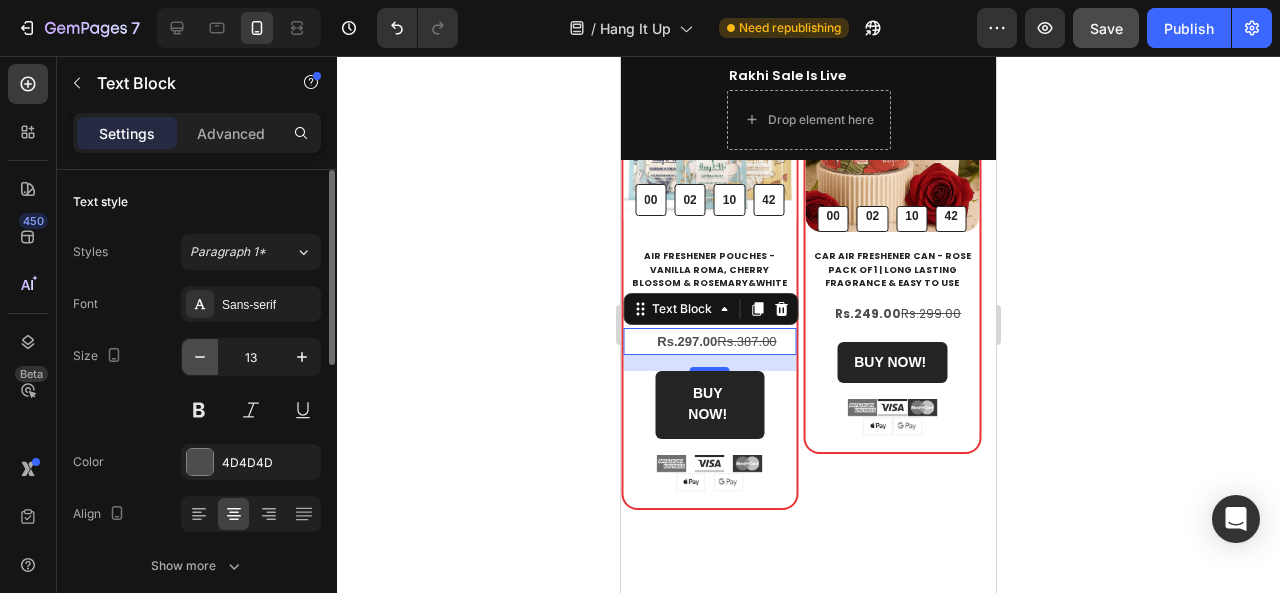 type on "12" 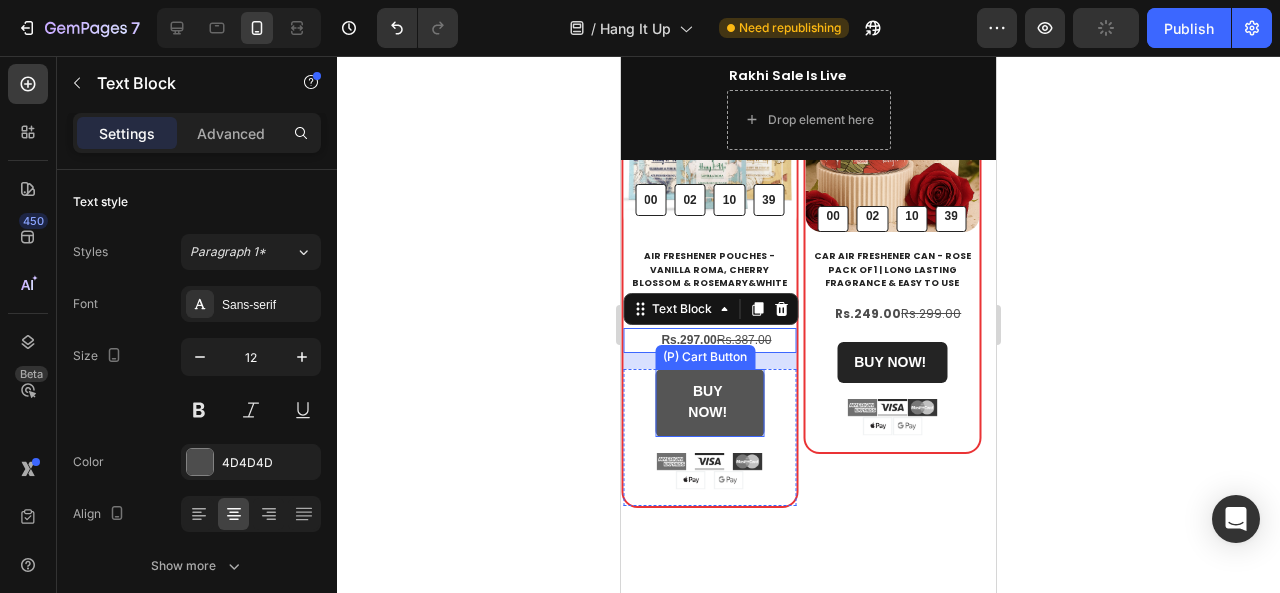 click on "BUY NOW!" at bounding box center (710, 403) 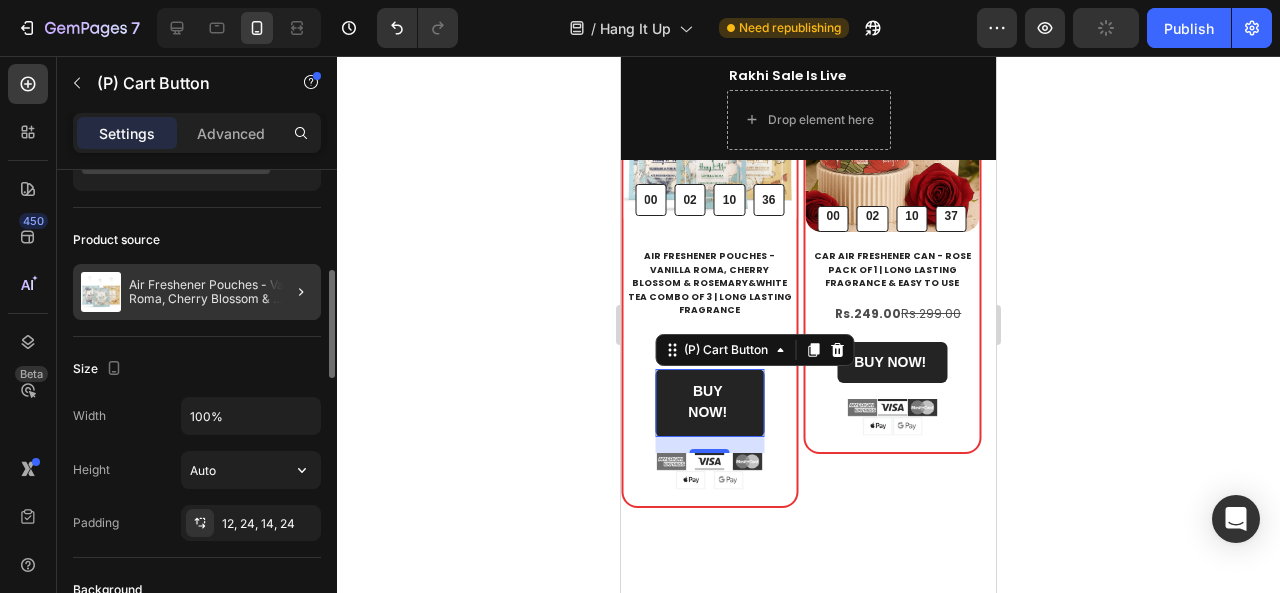 scroll, scrollTop: 166, scrollLeft: 0, axis: vertical 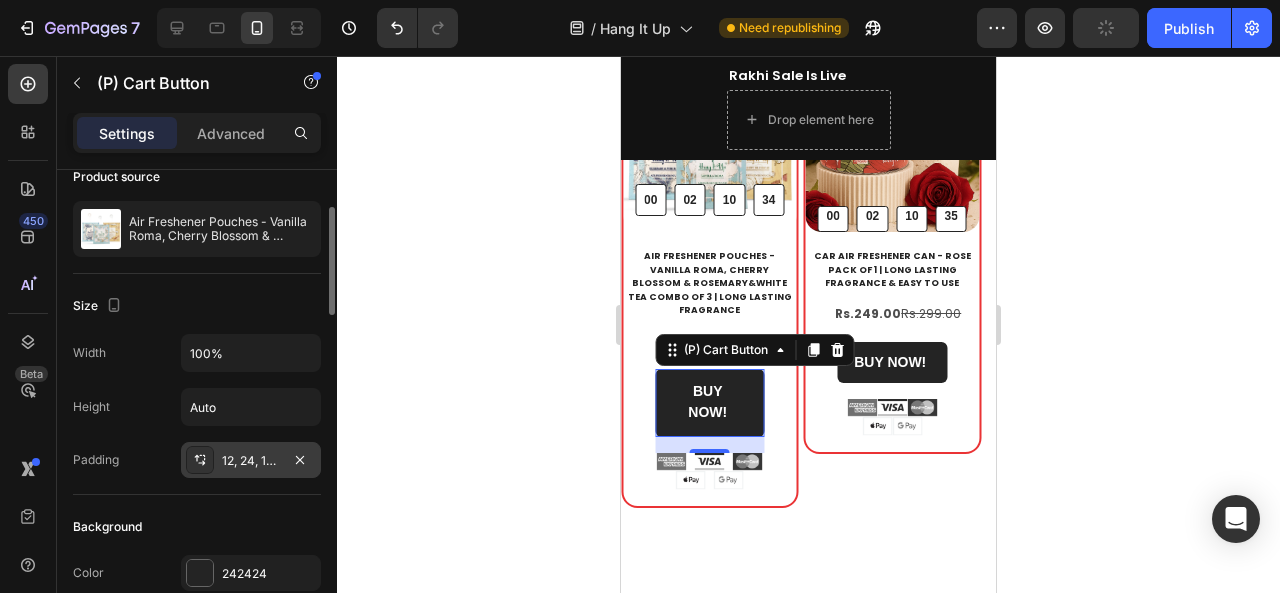 click on "12, 24, 14, 24" at bounding box center [251, 461] 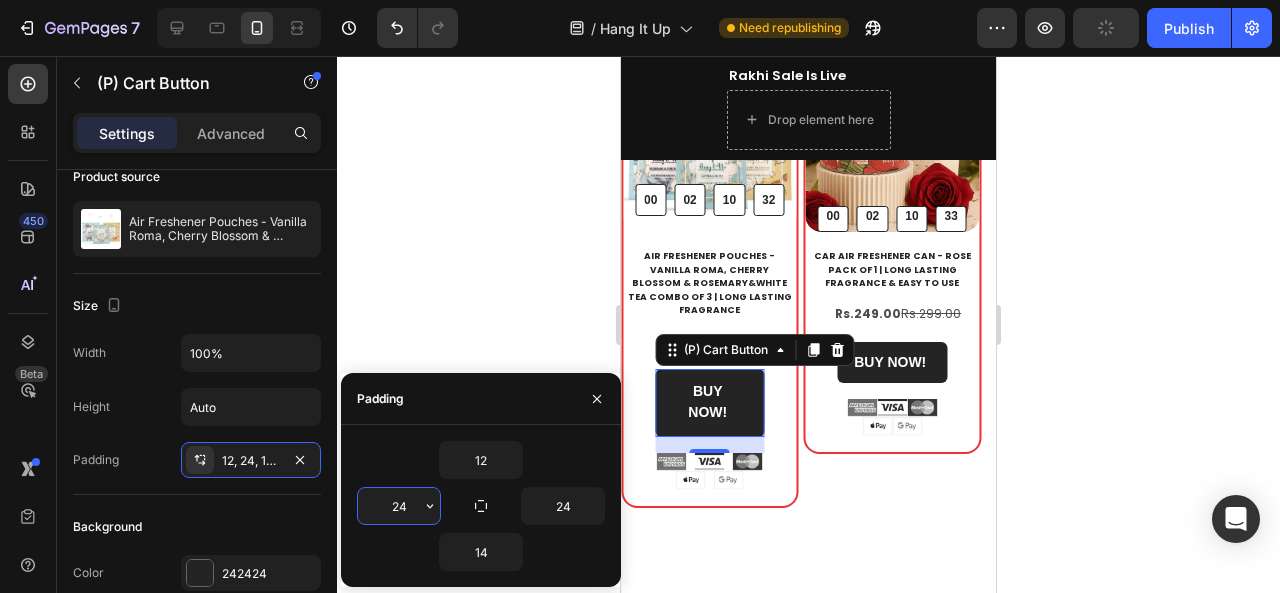 click on "24" at bounding box center (399, 506) 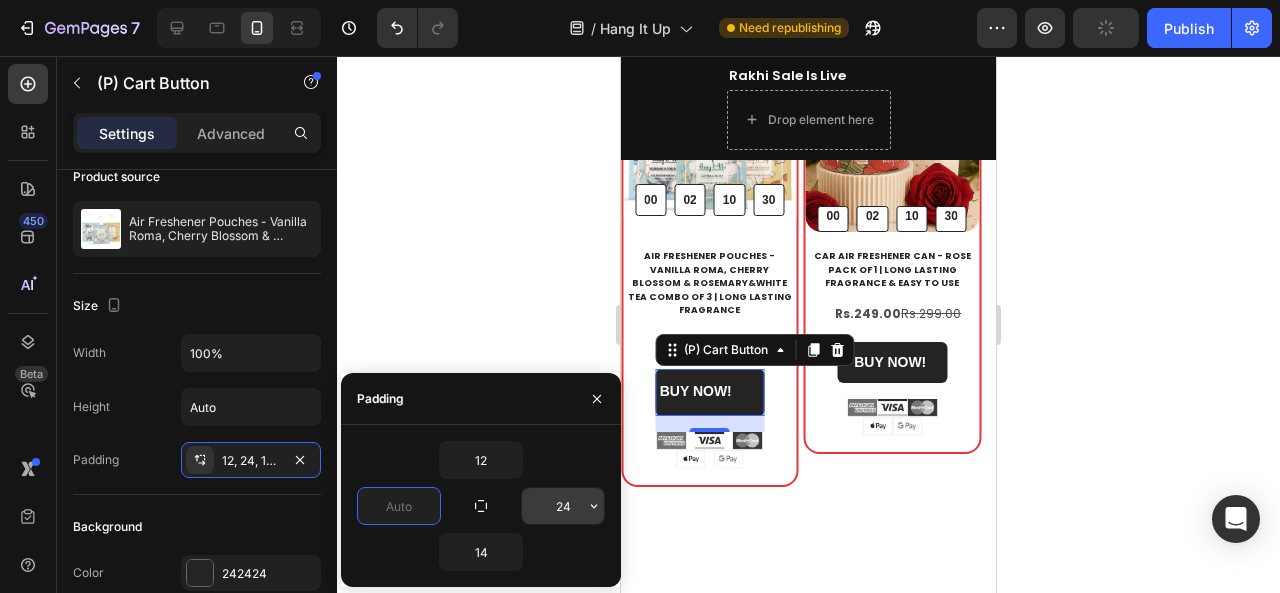 type on "0" 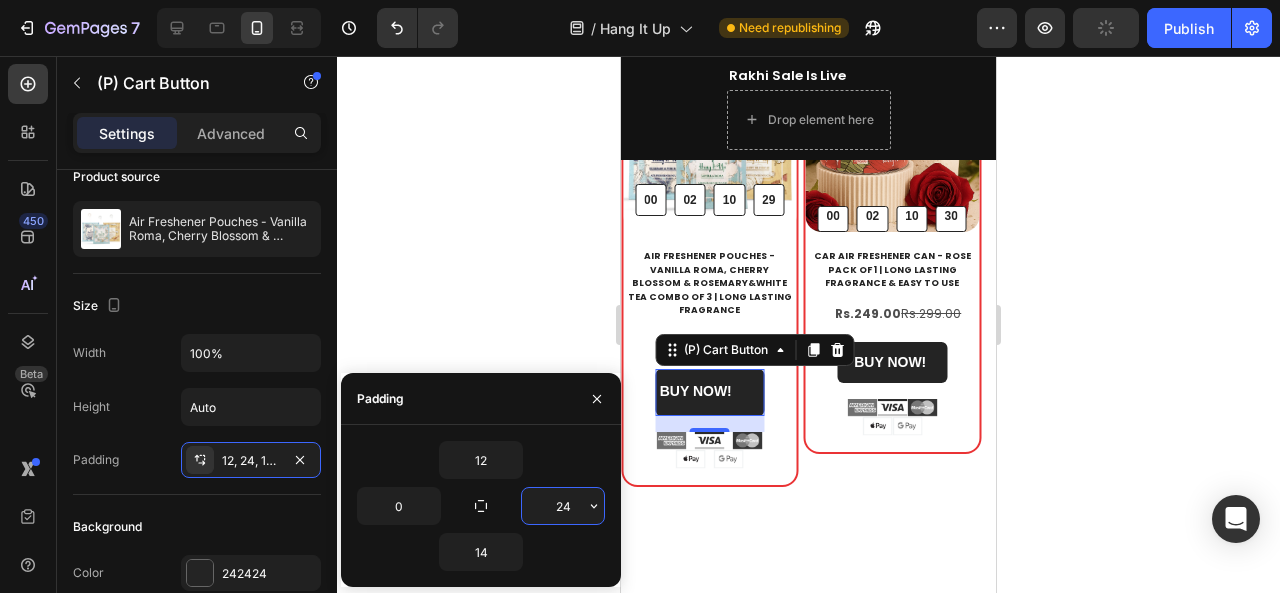 click on "24" at bounding box center (563, 506) 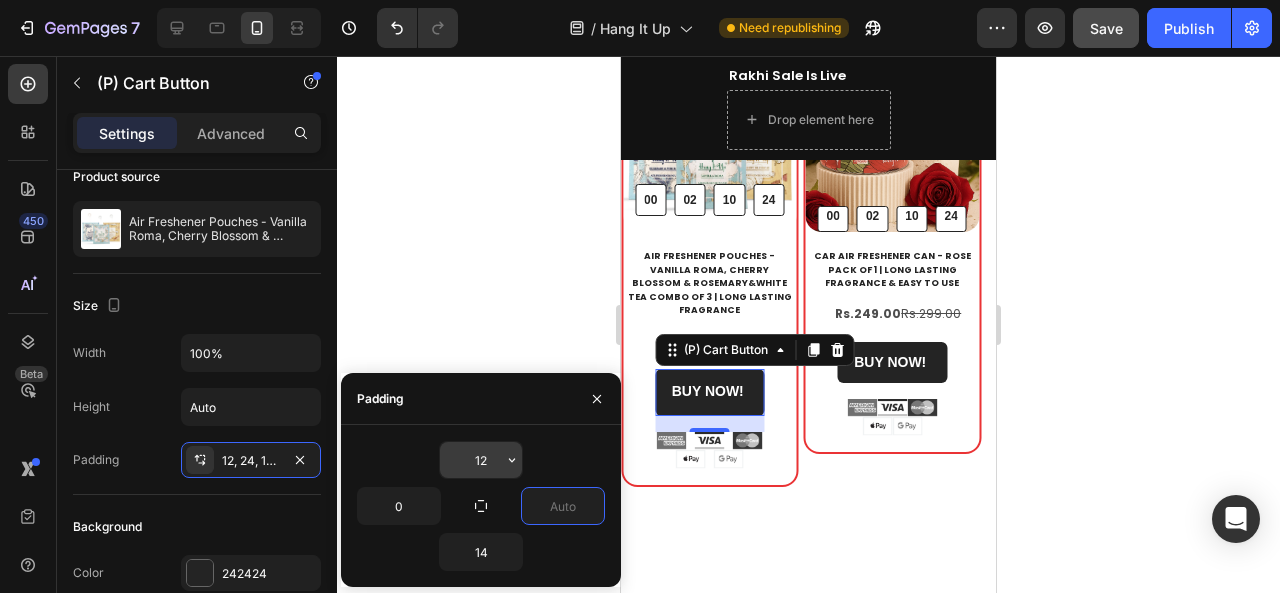 type on "0" 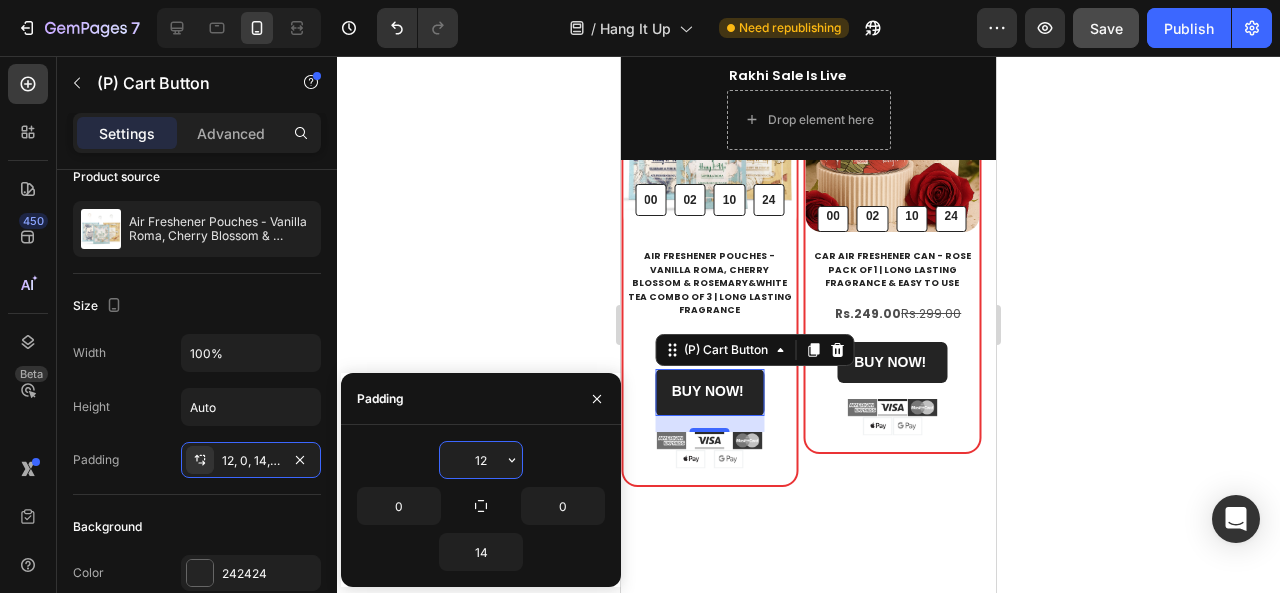 click on "12" at bounding box center (481, 460) 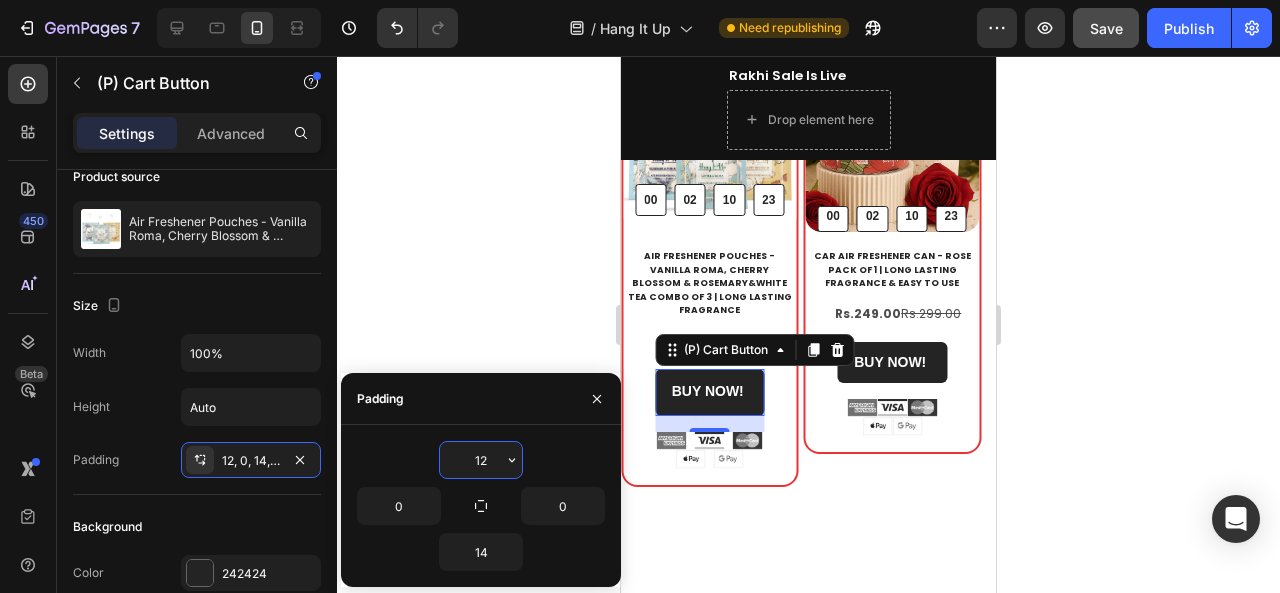 click on "12" at bounding box center [481, 460] 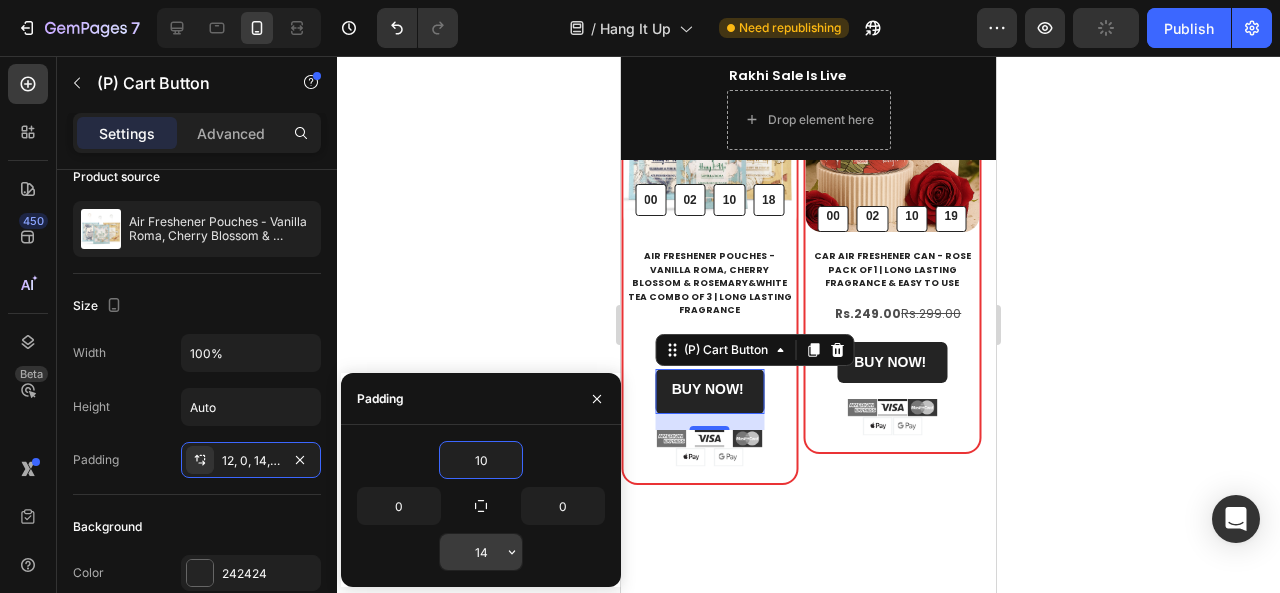 type on "10" 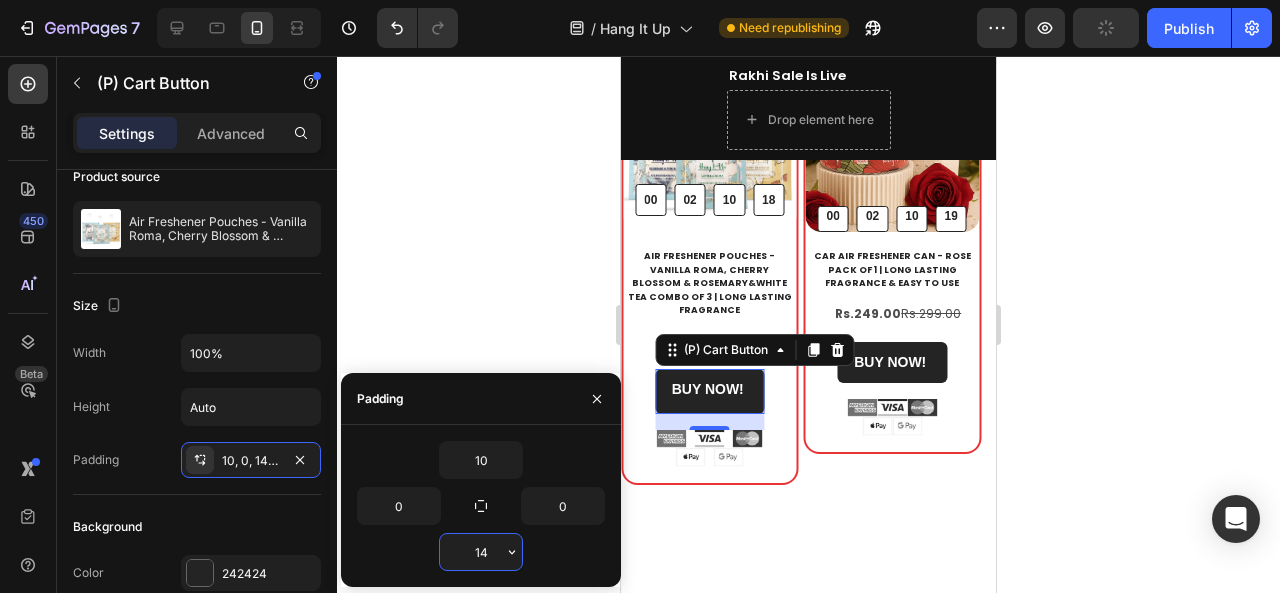 click on "14" at bounding box center (481, 552) 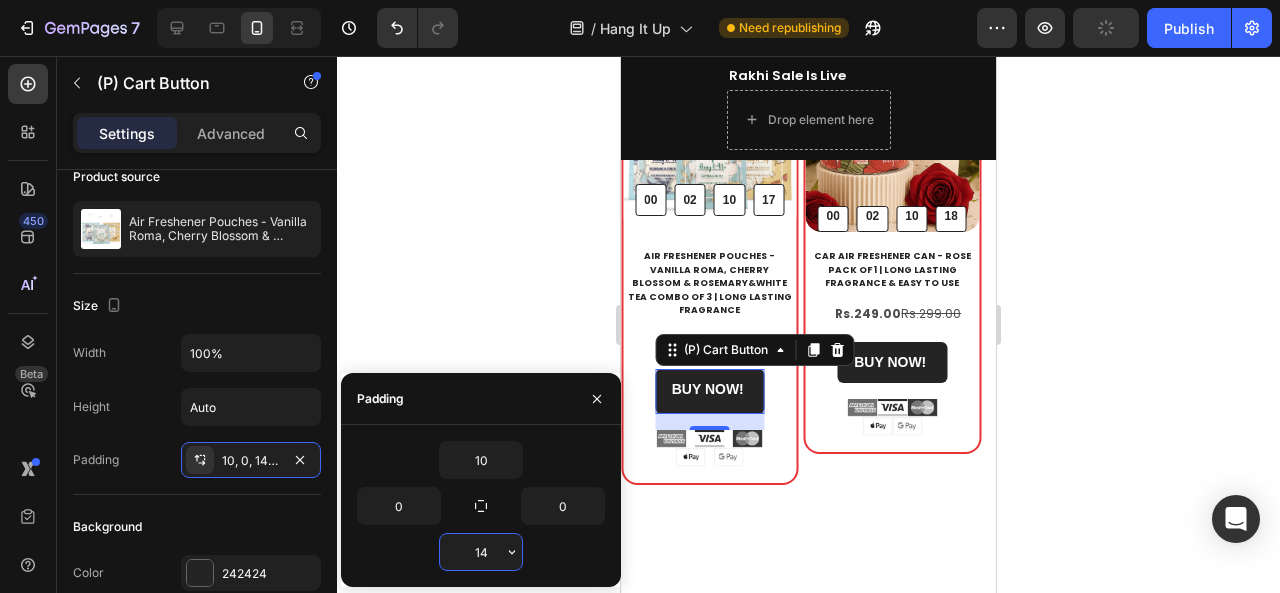 click on "14" at bounding box center (481, 552) 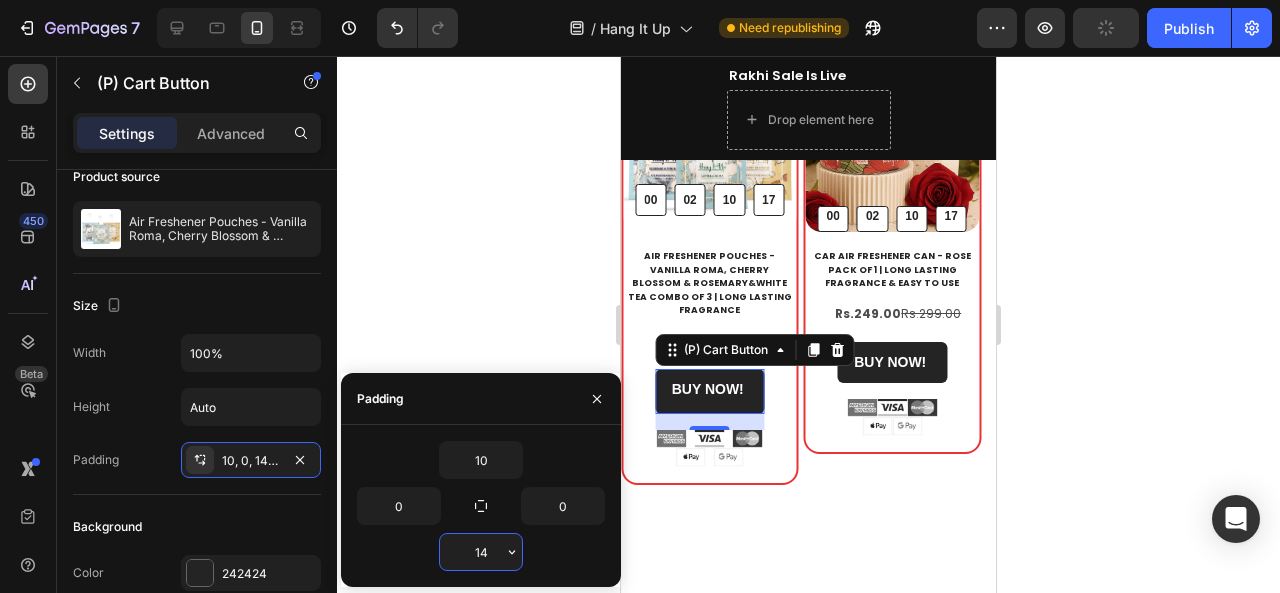 click on "14" at bounding box center [481, 552] 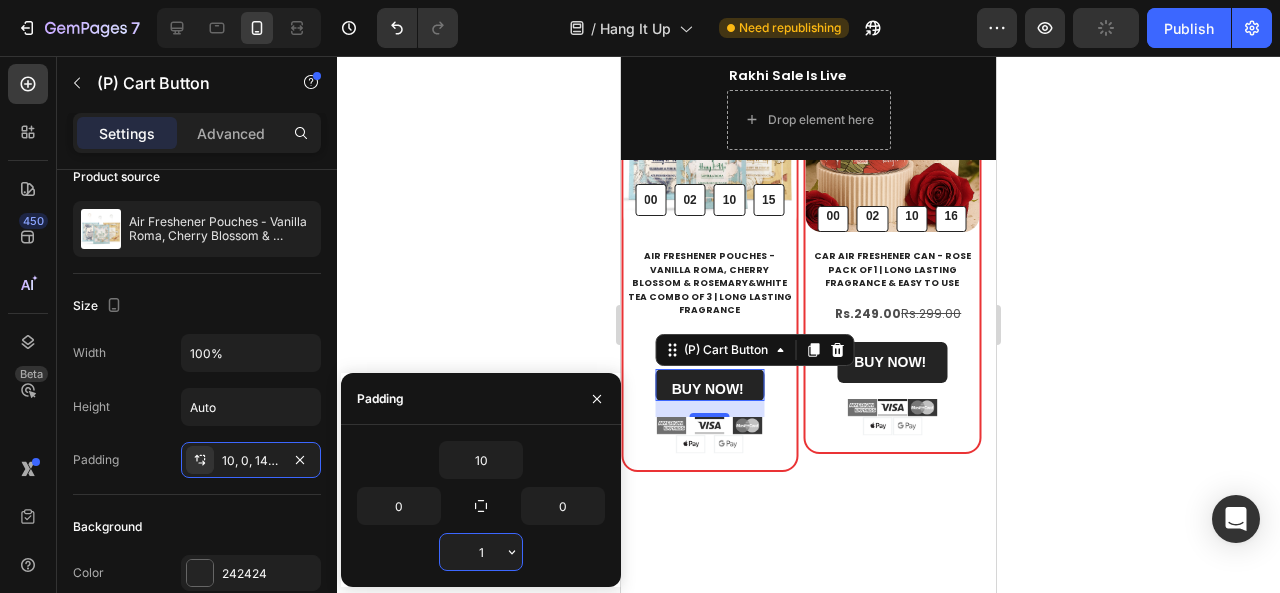 type on "10" 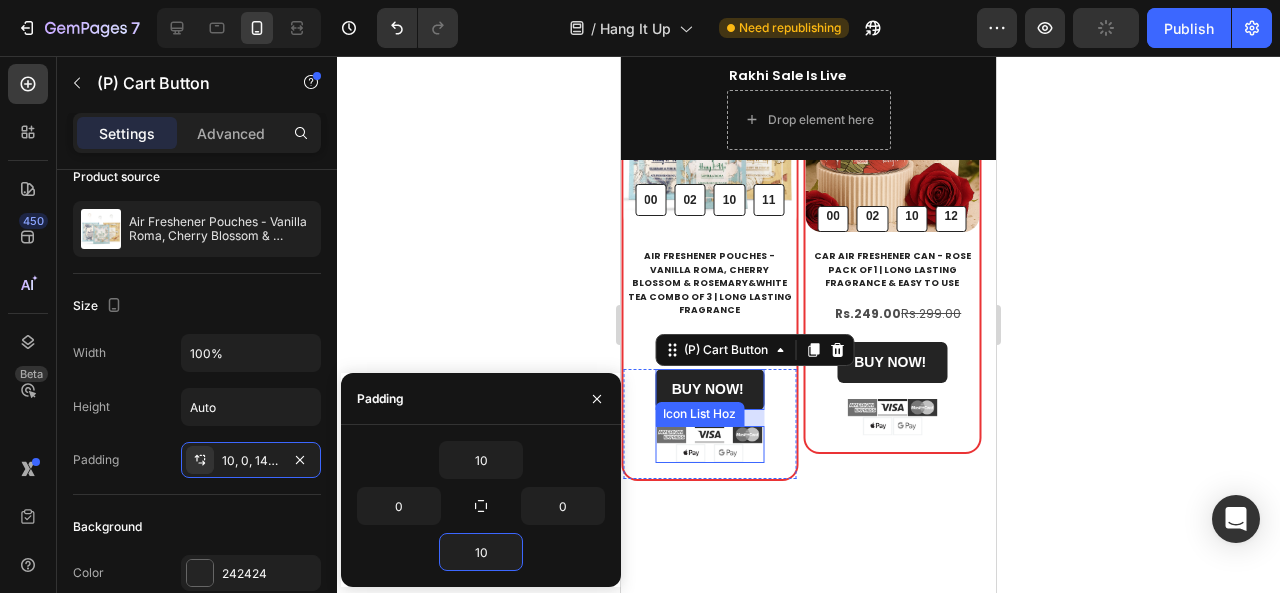 click on "Image Image Image Image Image" at bounding box center [710, 444] 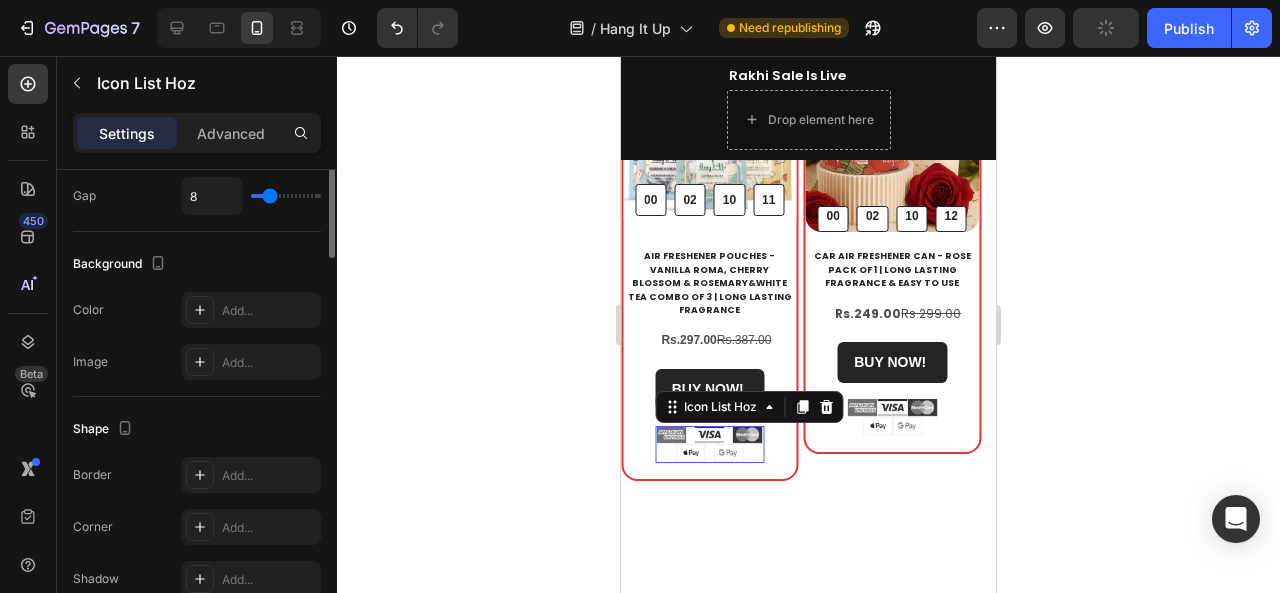 scroll, scrollTop: 0, scrollLeft: 0, axis: both 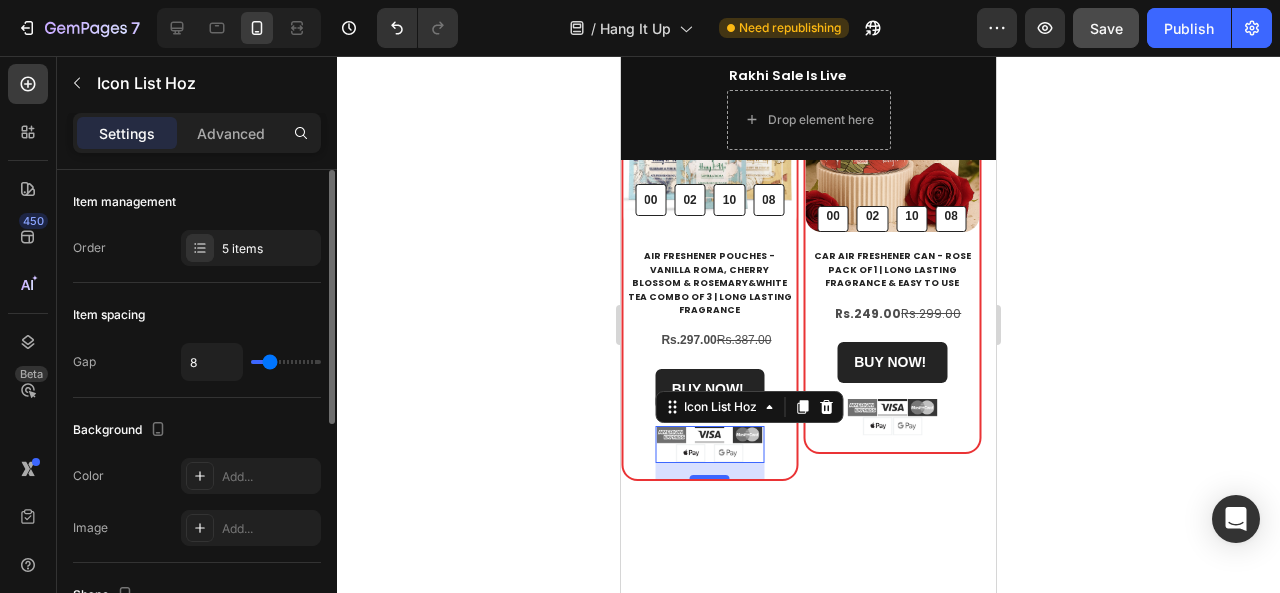 type on "7" 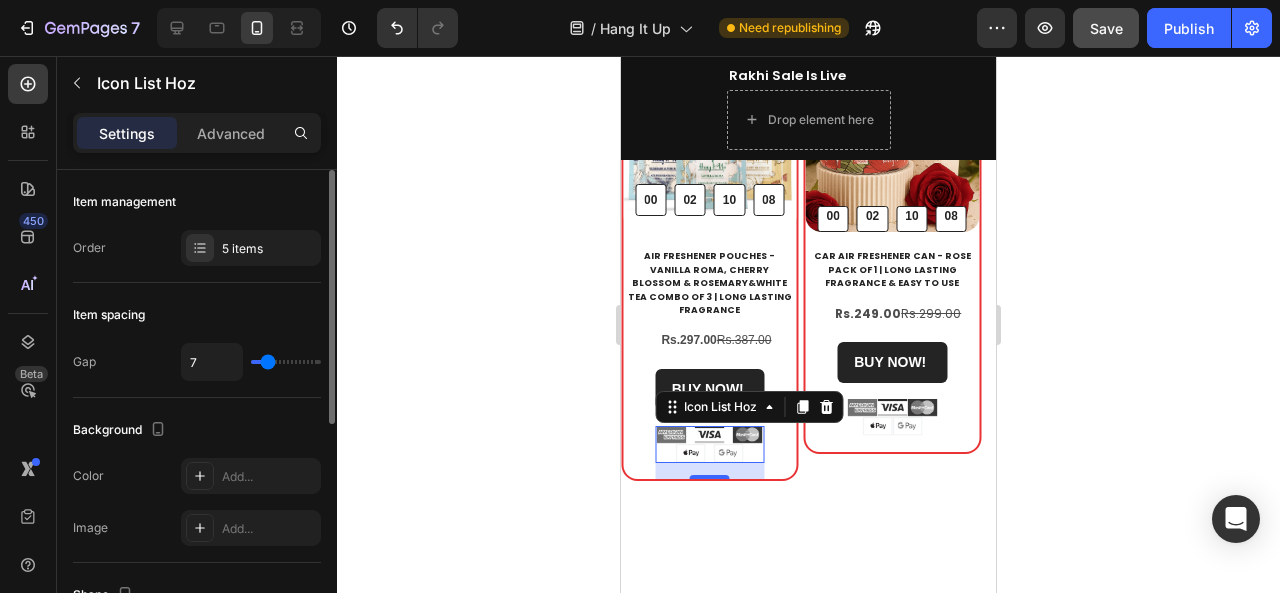 type on "6" 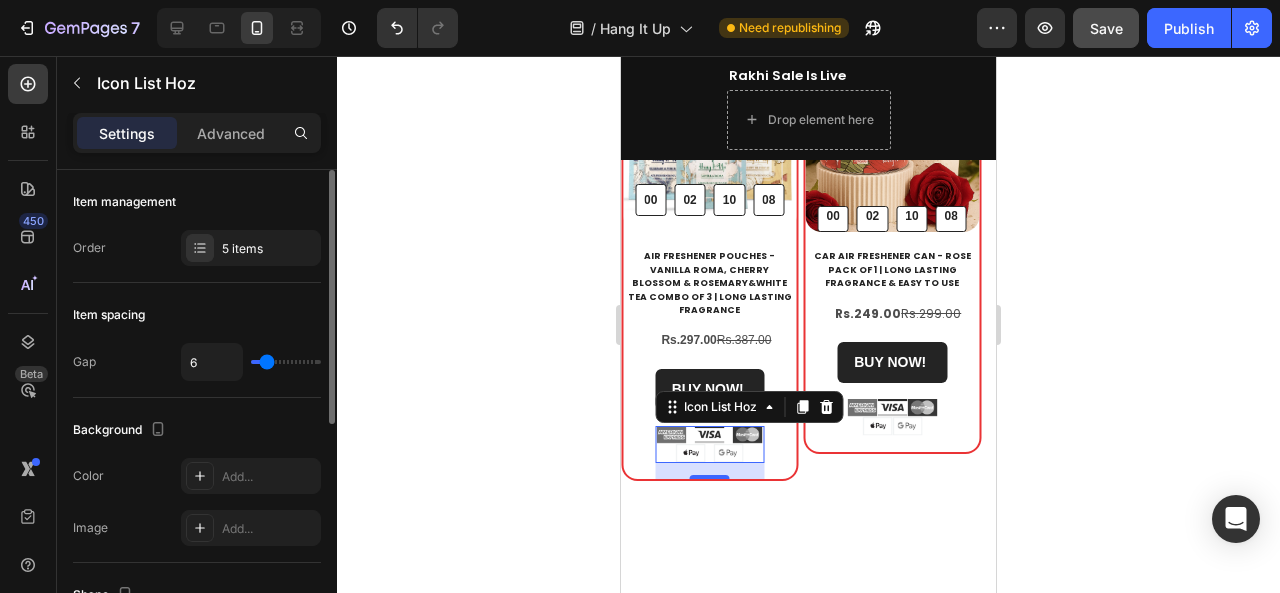 type on "5" 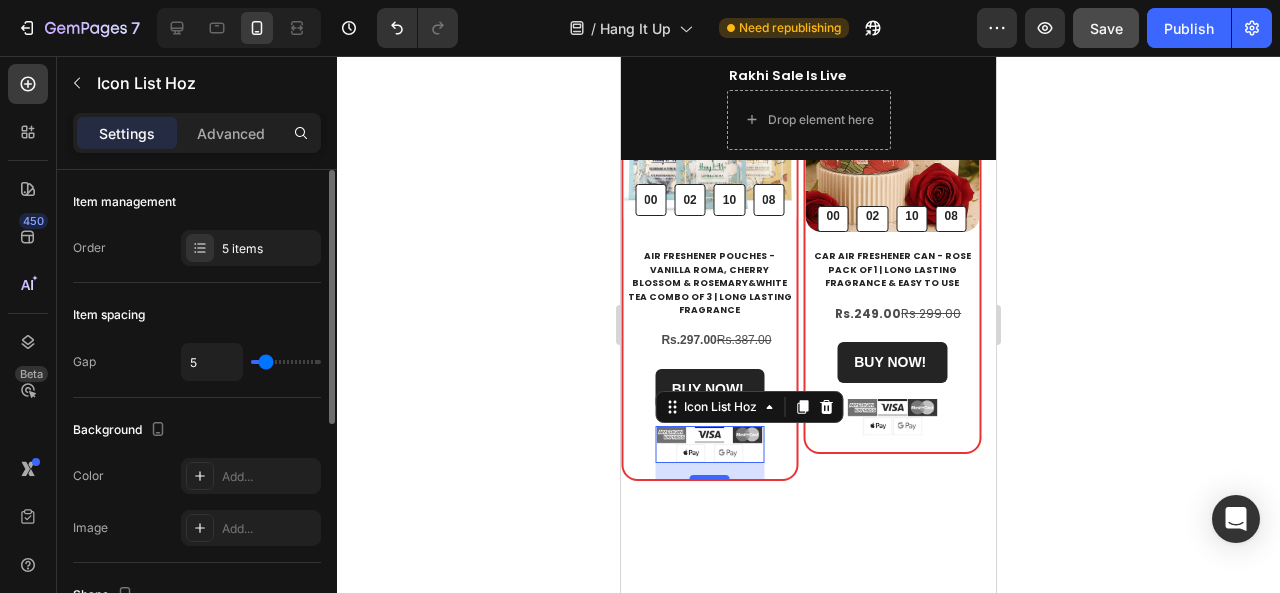 type on "4" 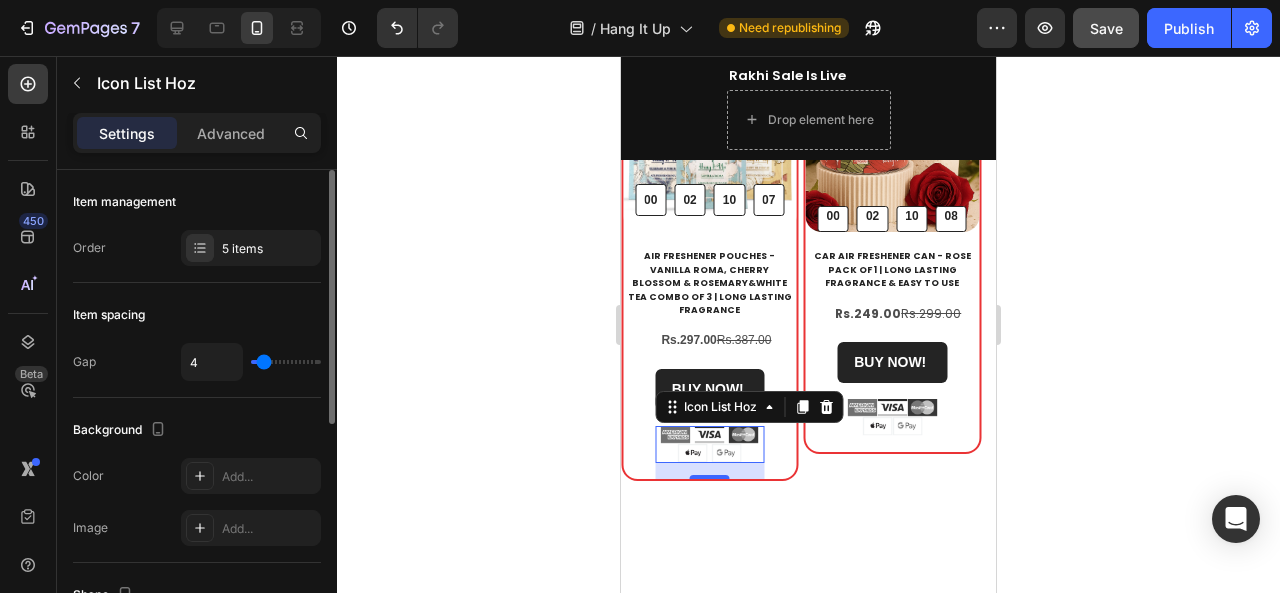 type on "3" 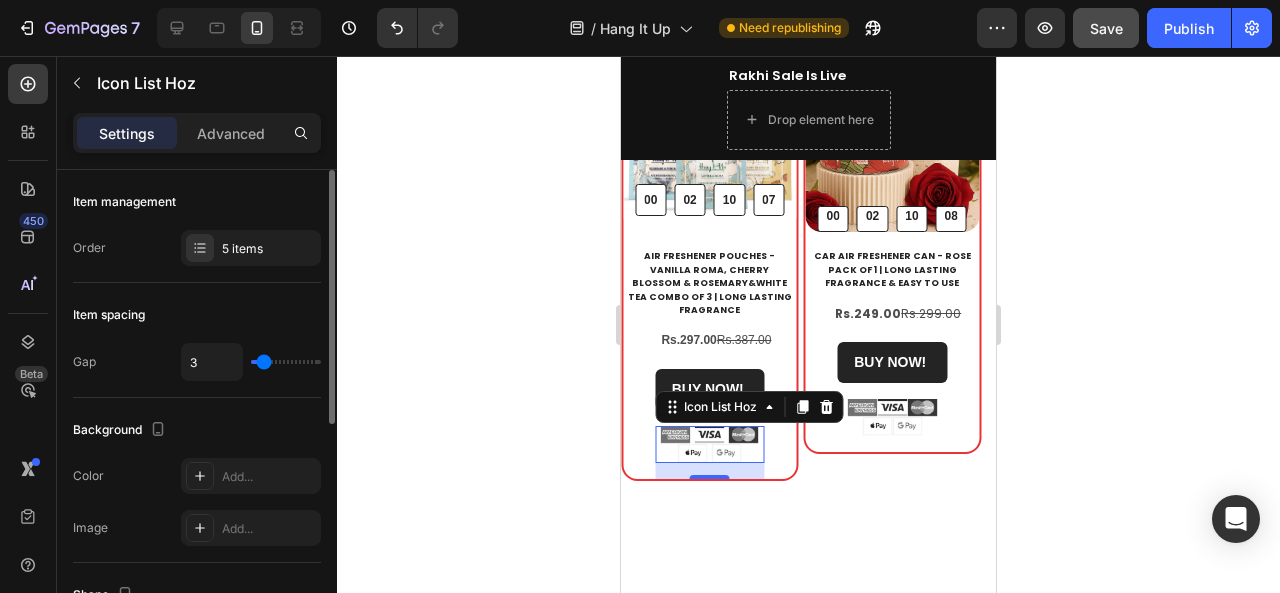 type on "3" 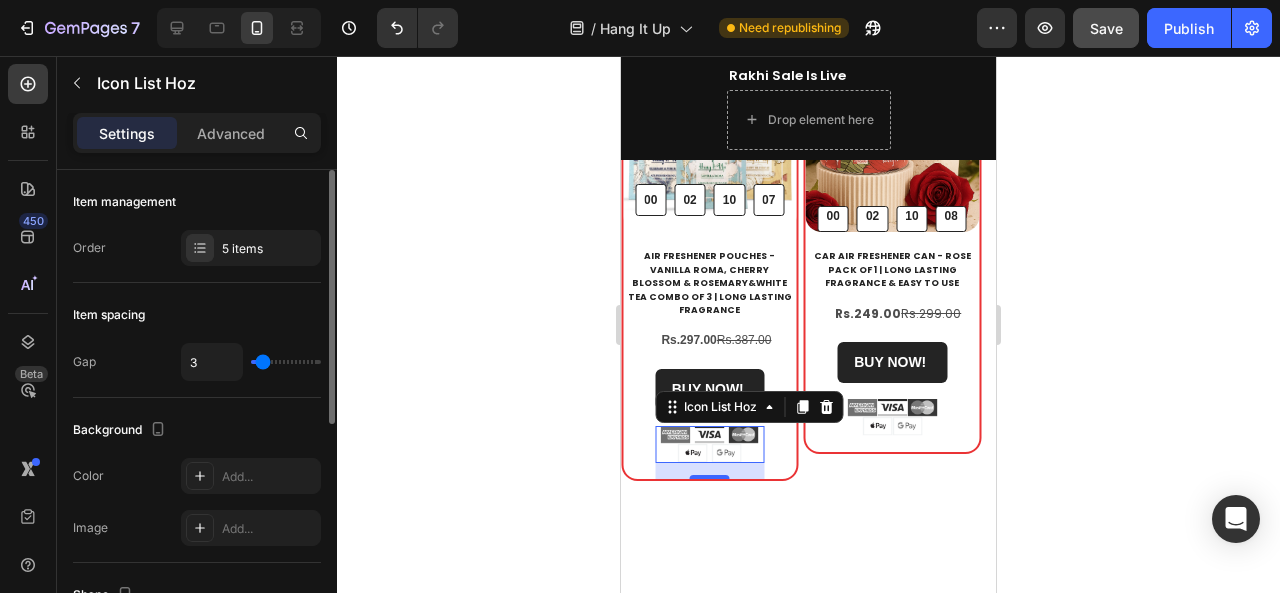 type on "2" 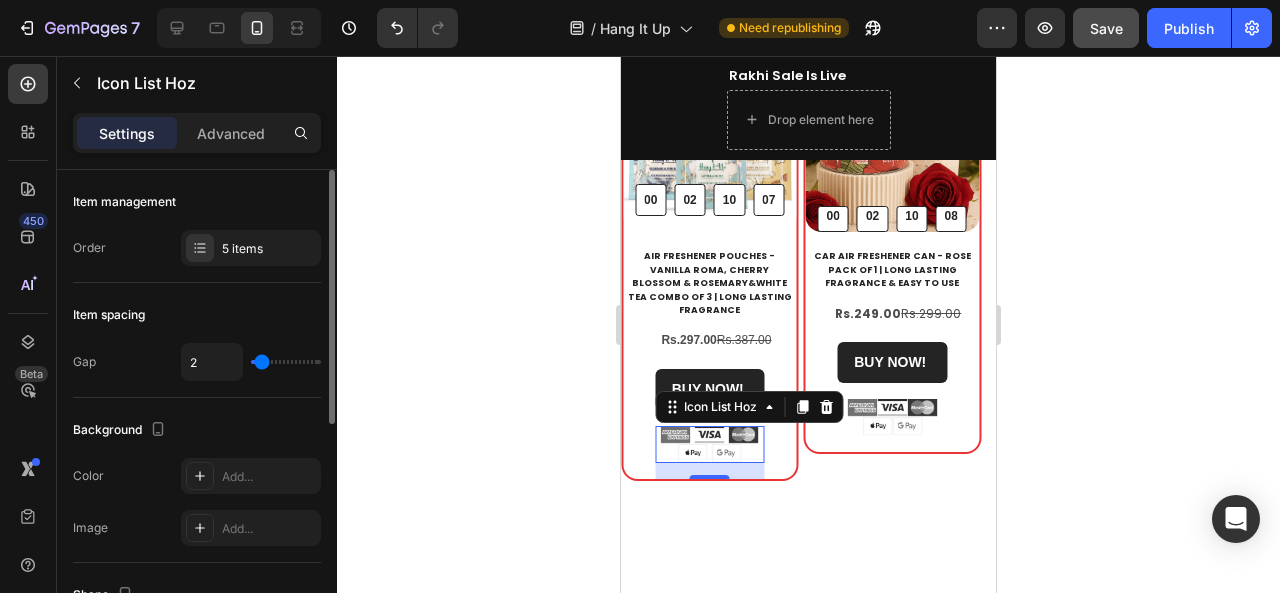 type on "0" 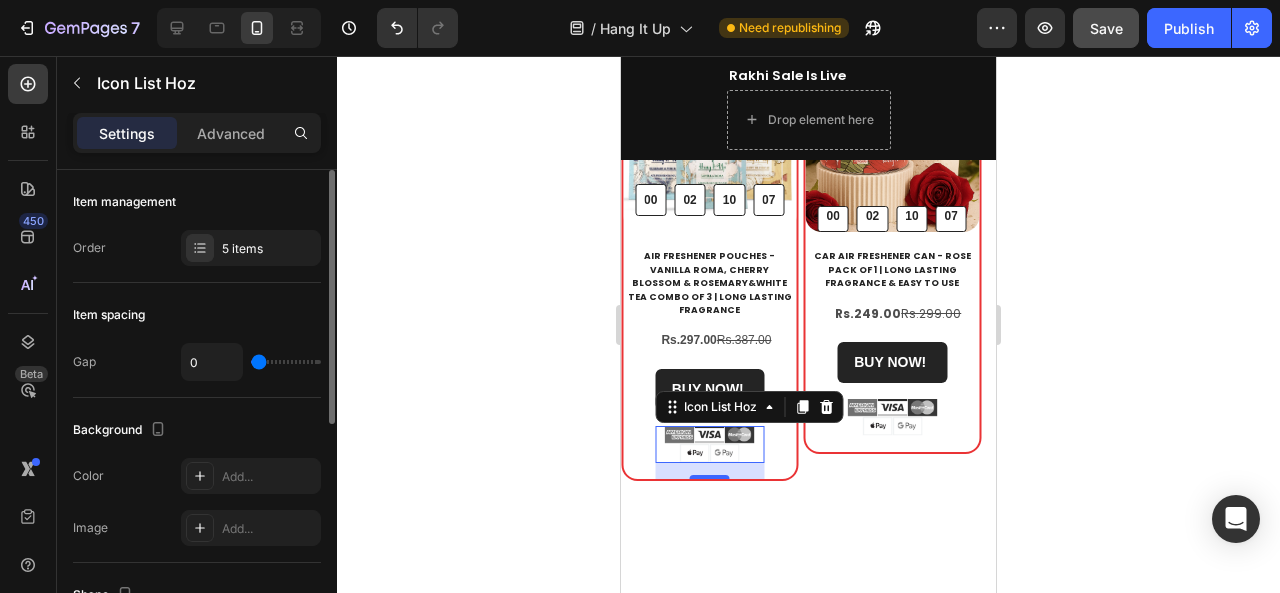 type on "9" 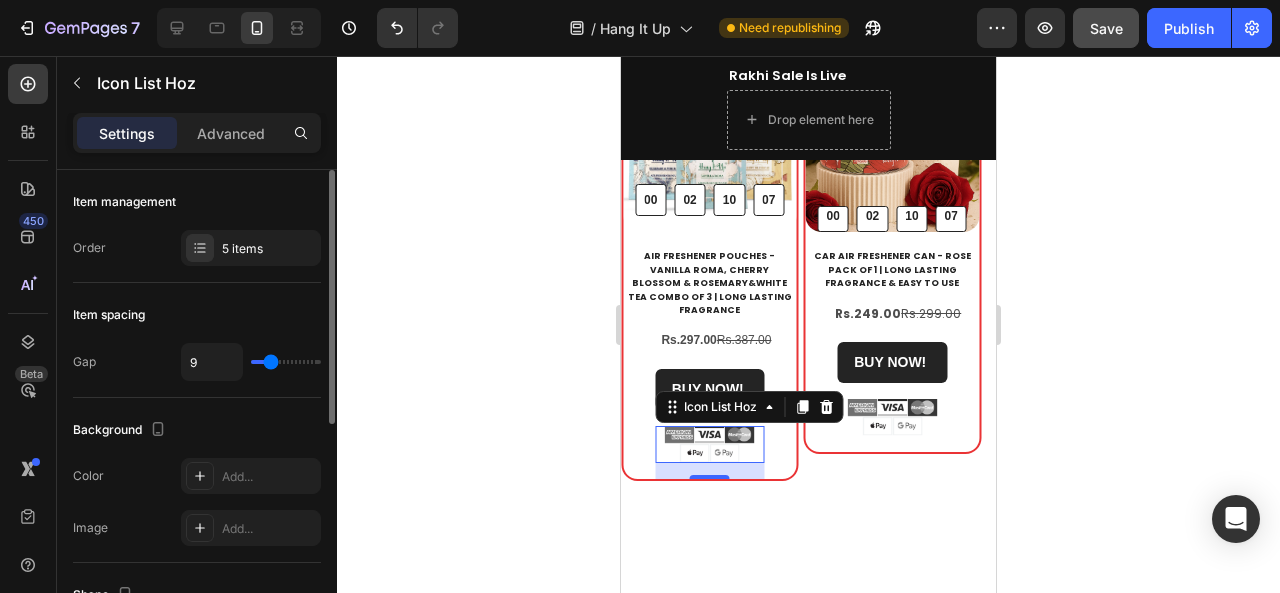 type on "12" 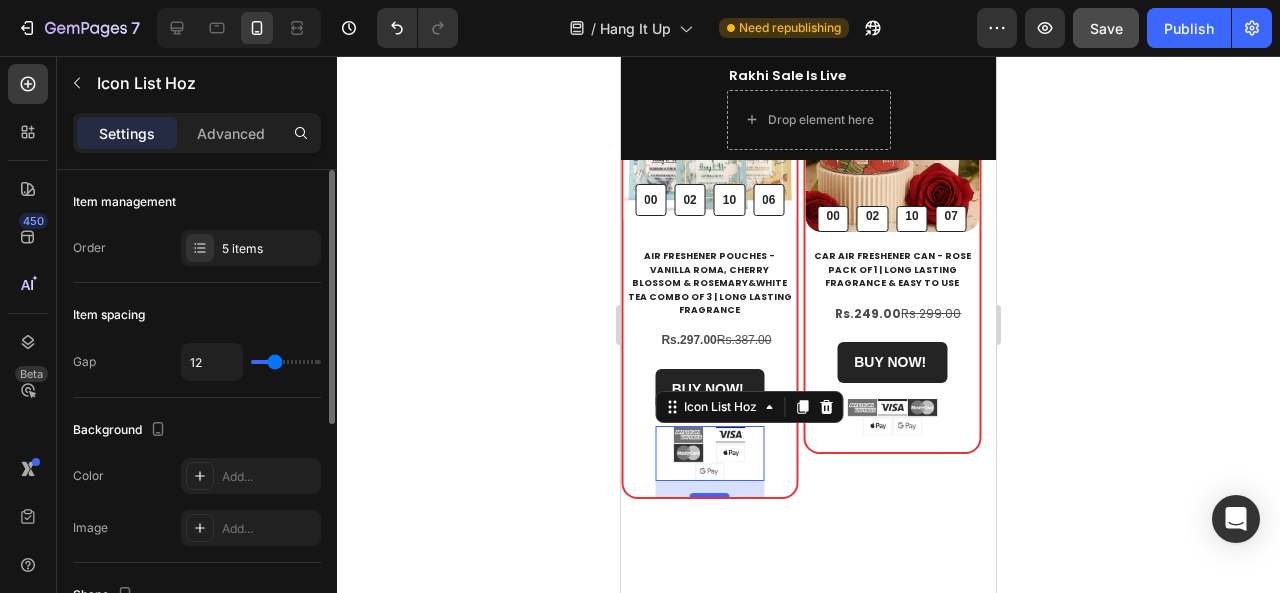 type on "14" 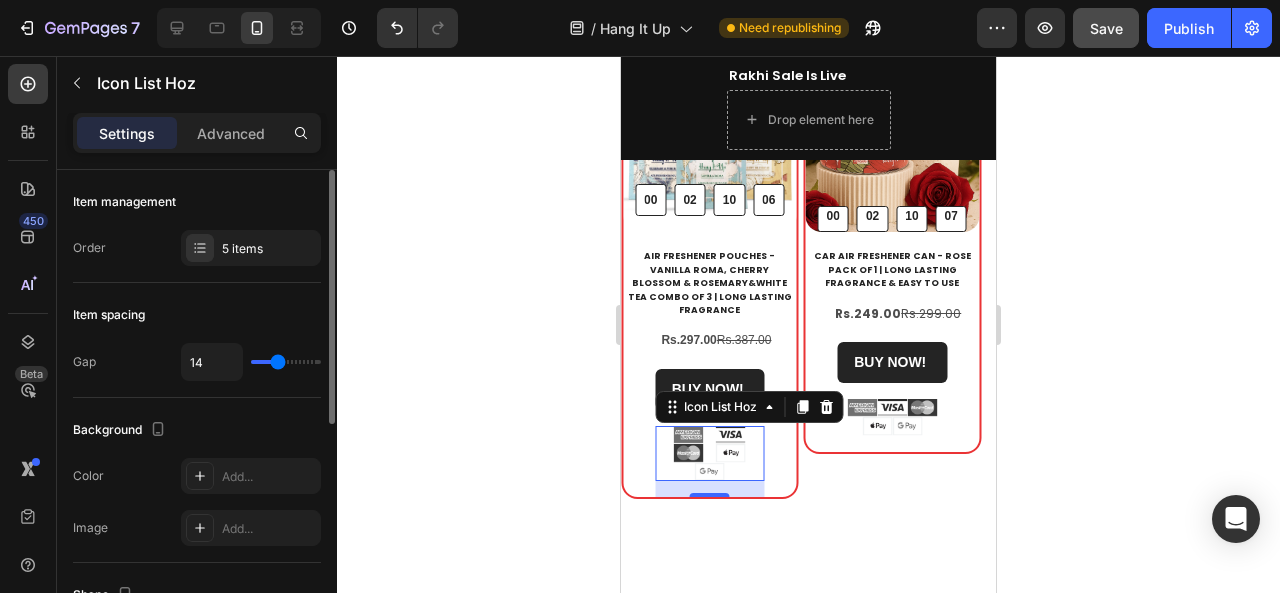 type on "15" 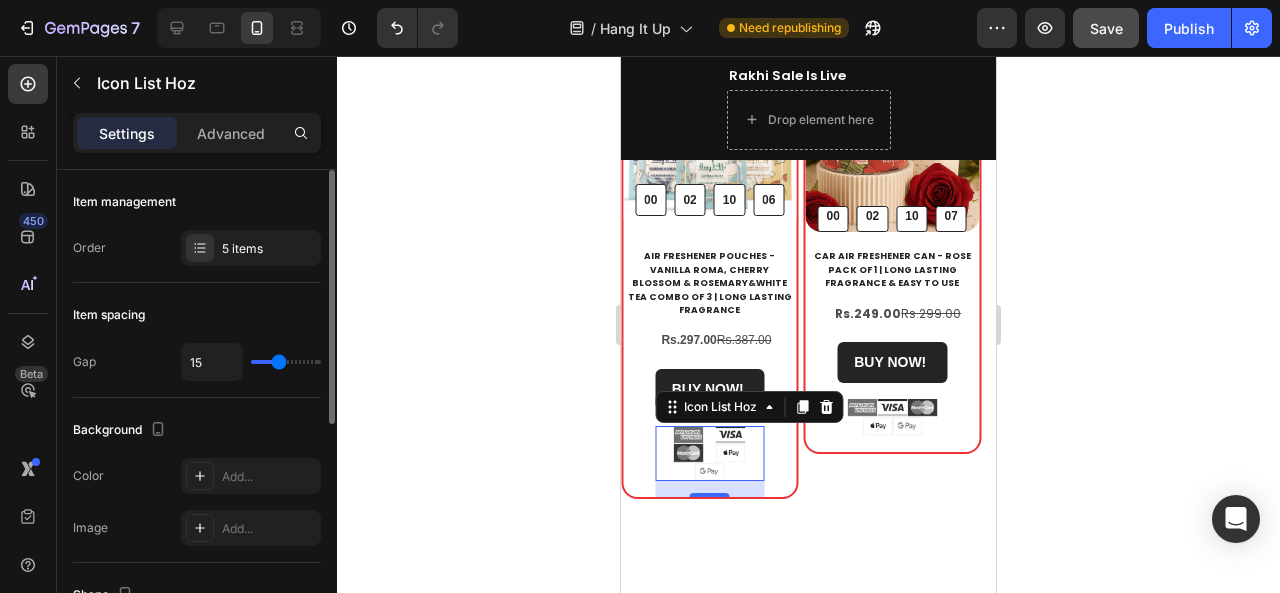 type on "16" 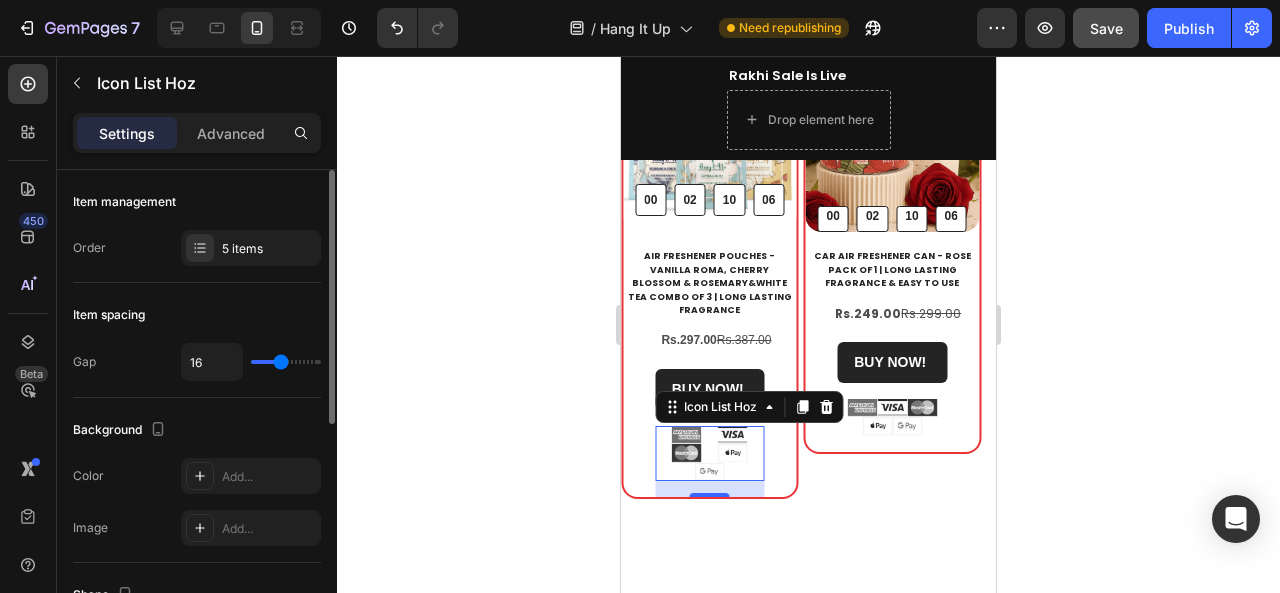 type on "19" 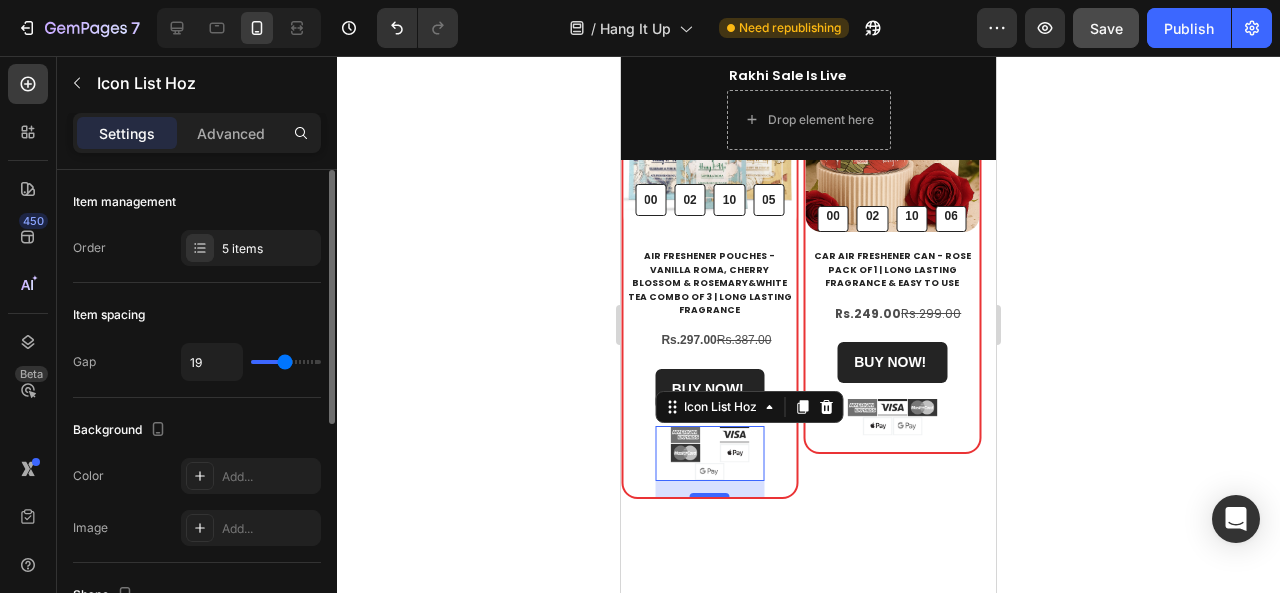 type on "20" 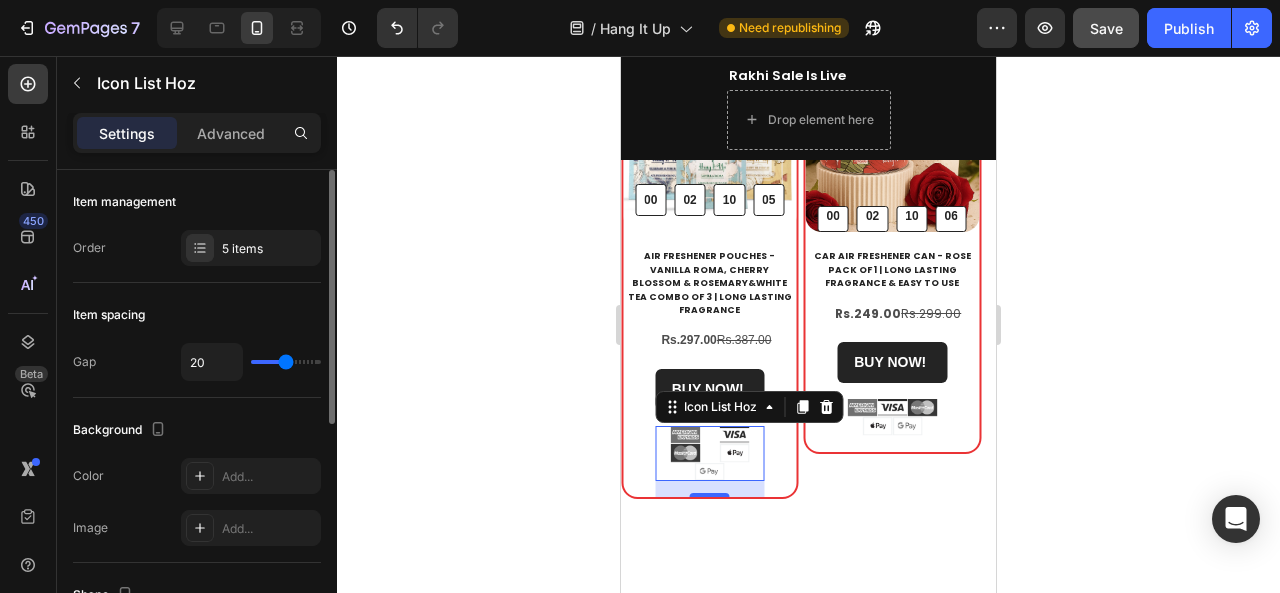 type on "22" 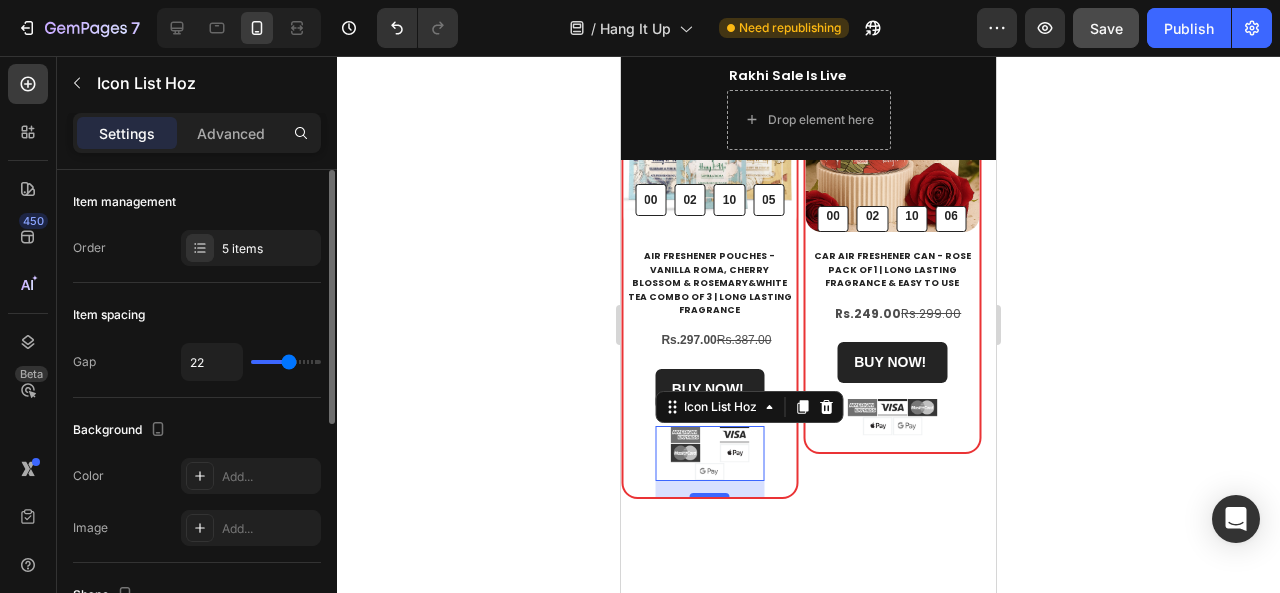 type on "23" 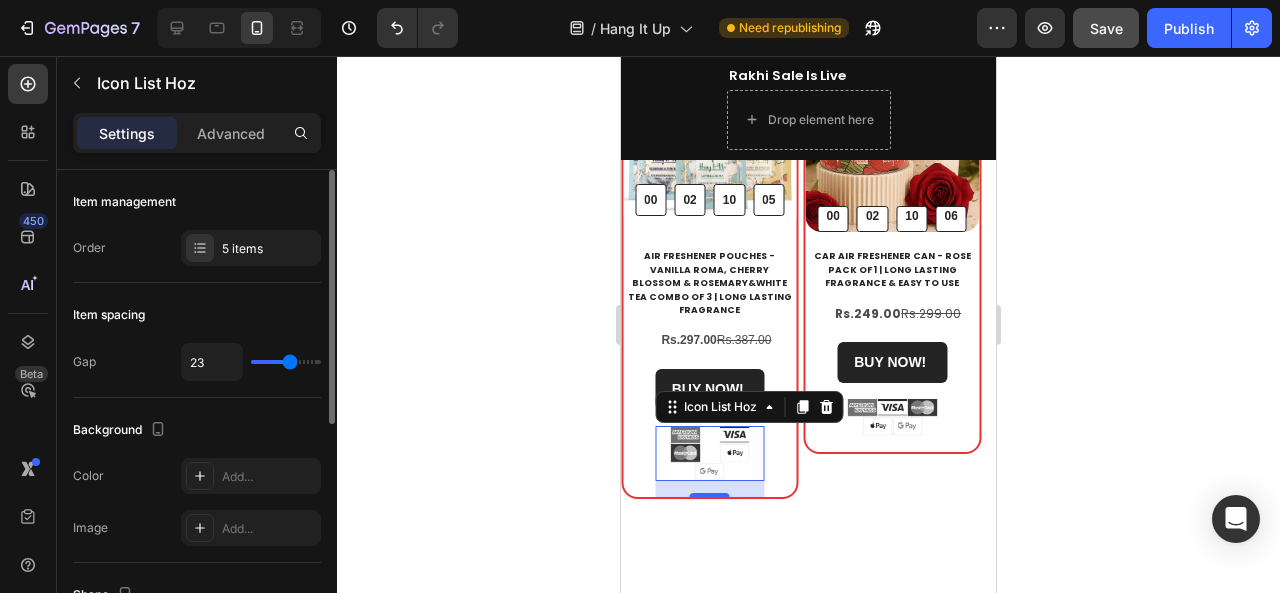 type on "24" 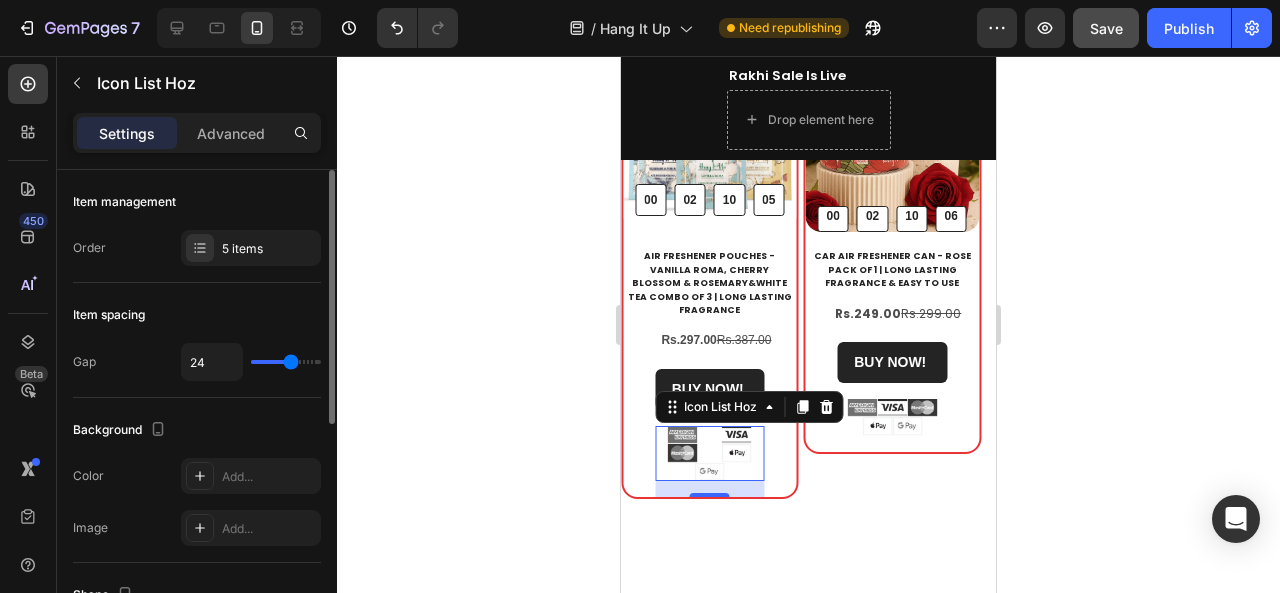 type on "25" 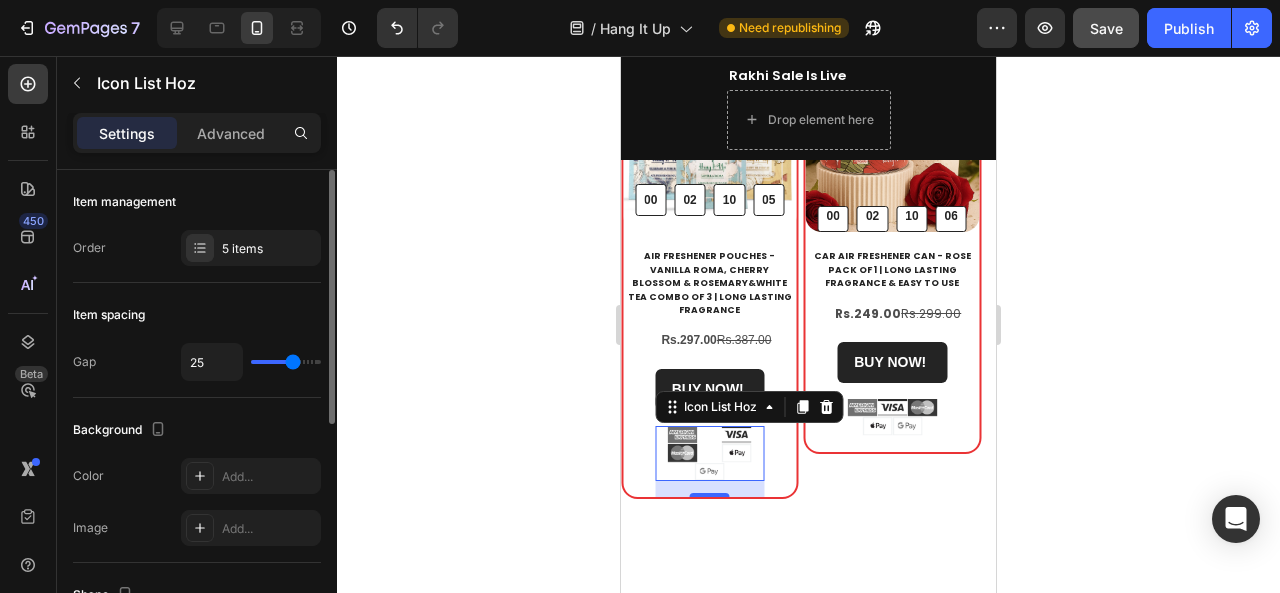 type on "26" 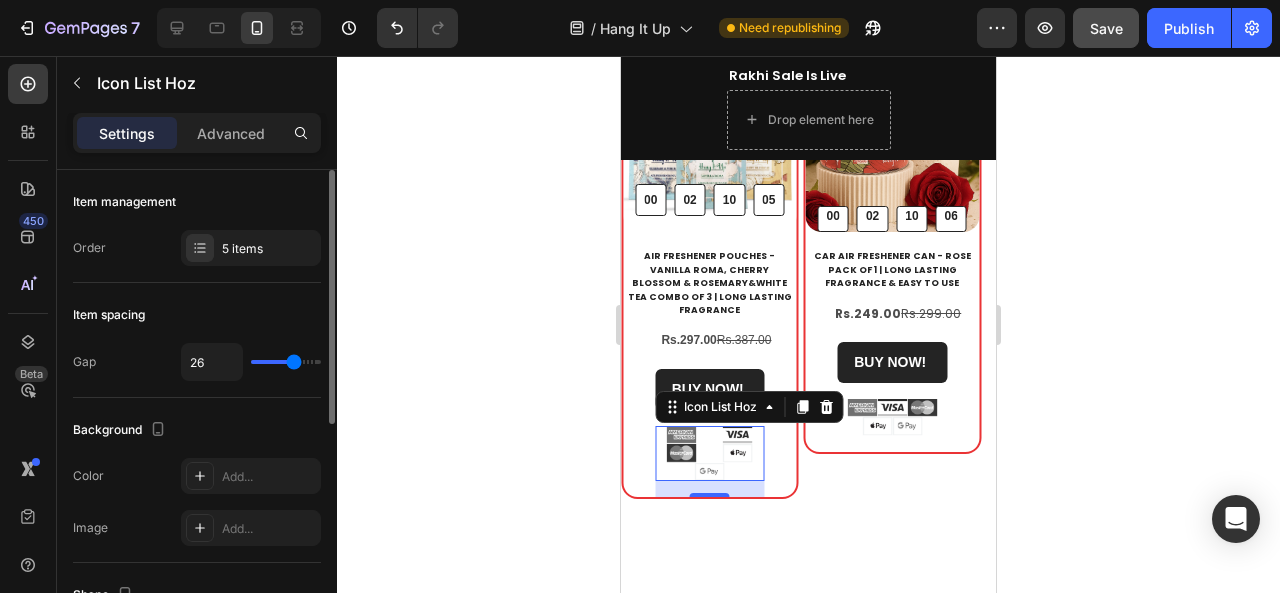 type on "27" 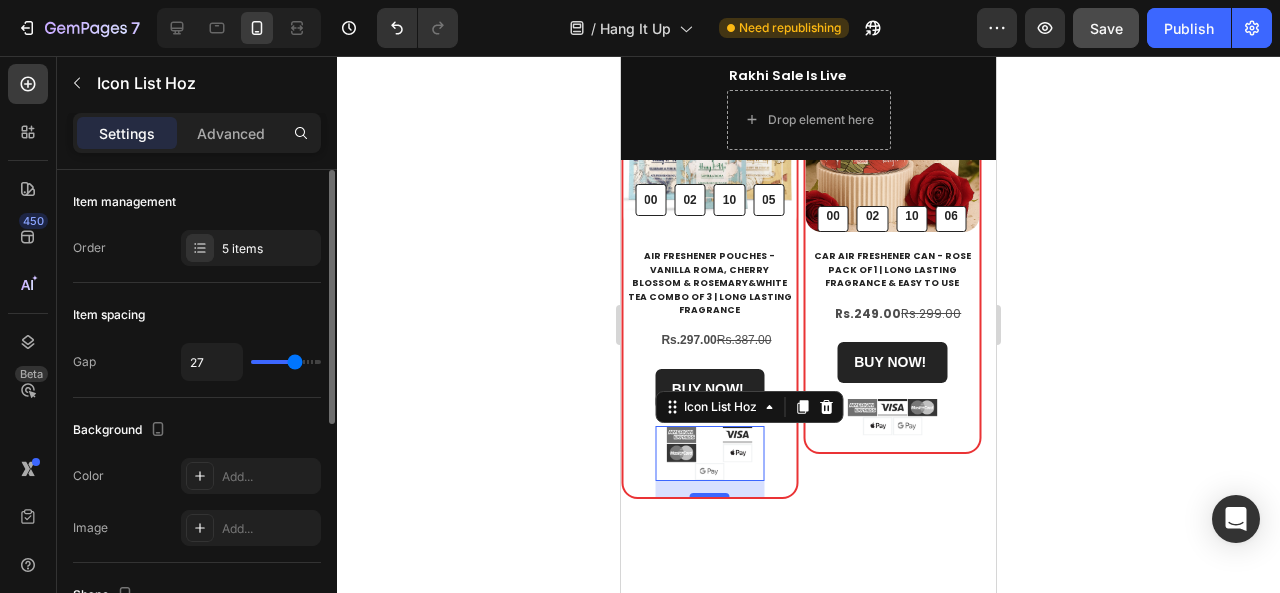 type on "28" 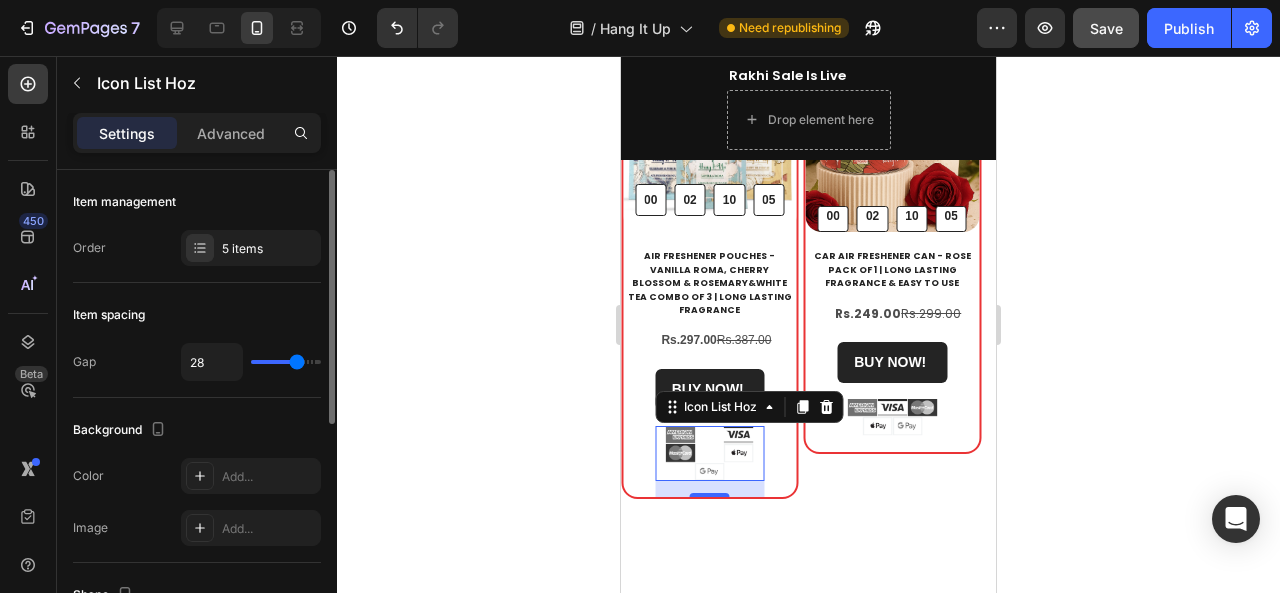 type on "25" 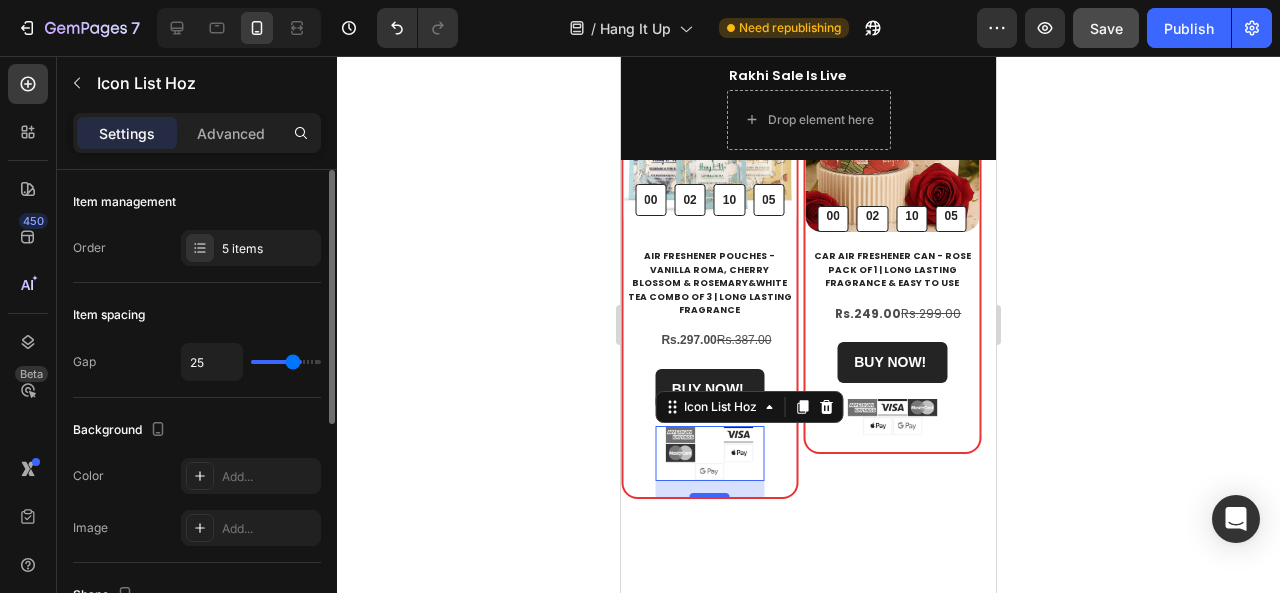 type on "14" 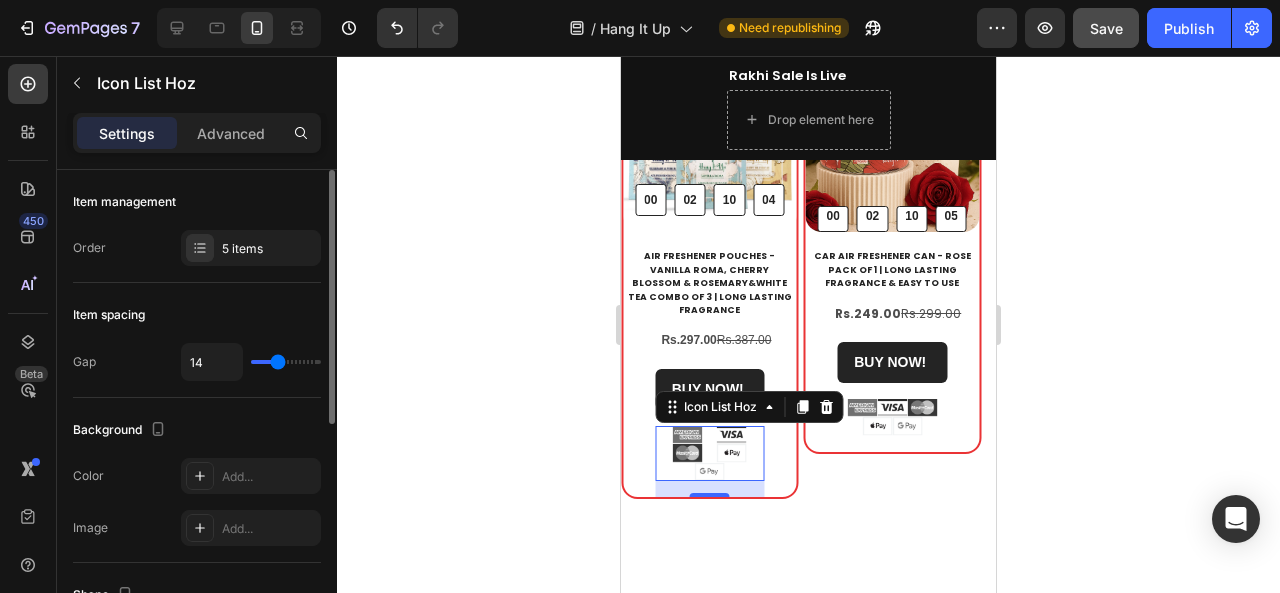 type on "13" 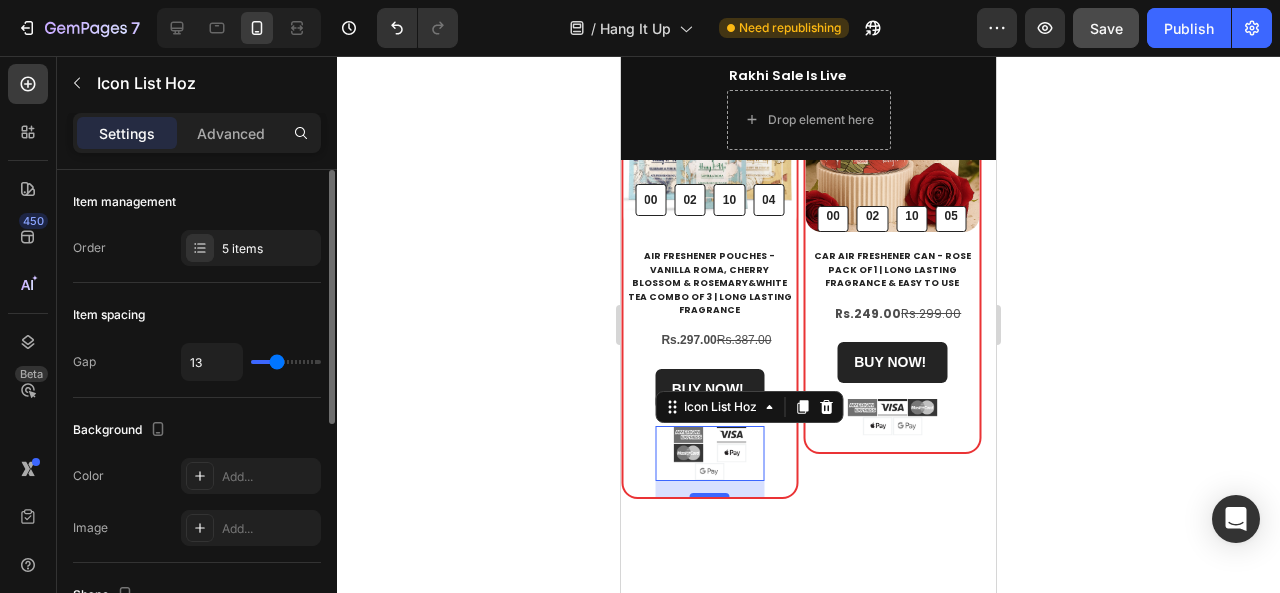 type on "12" 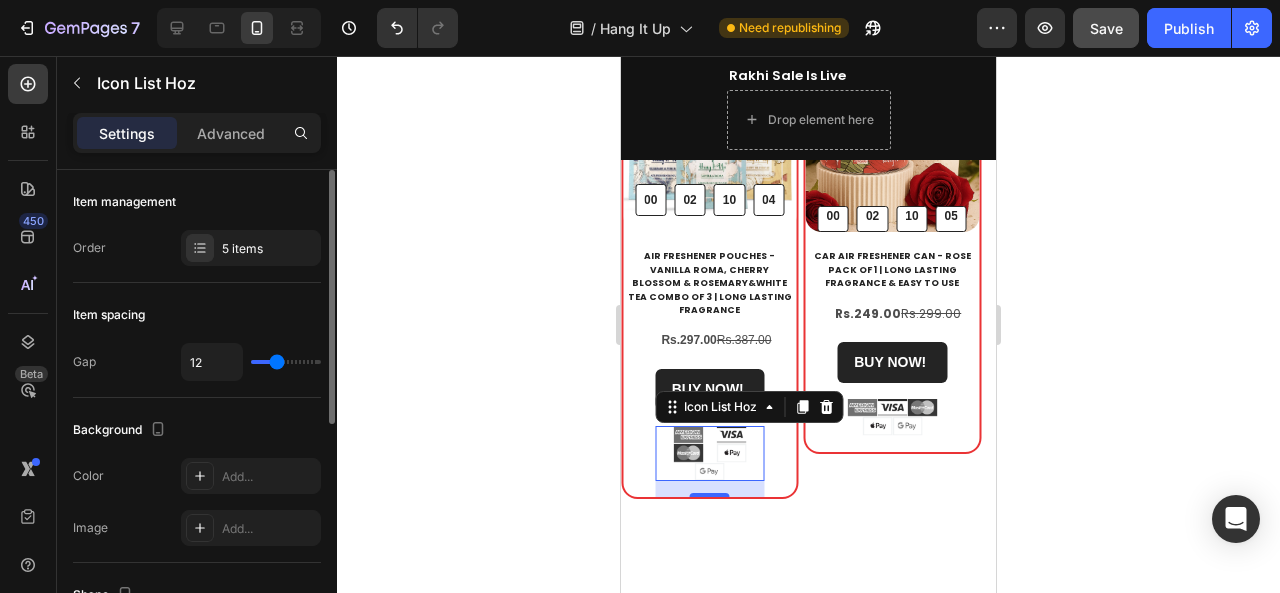 type on "12" 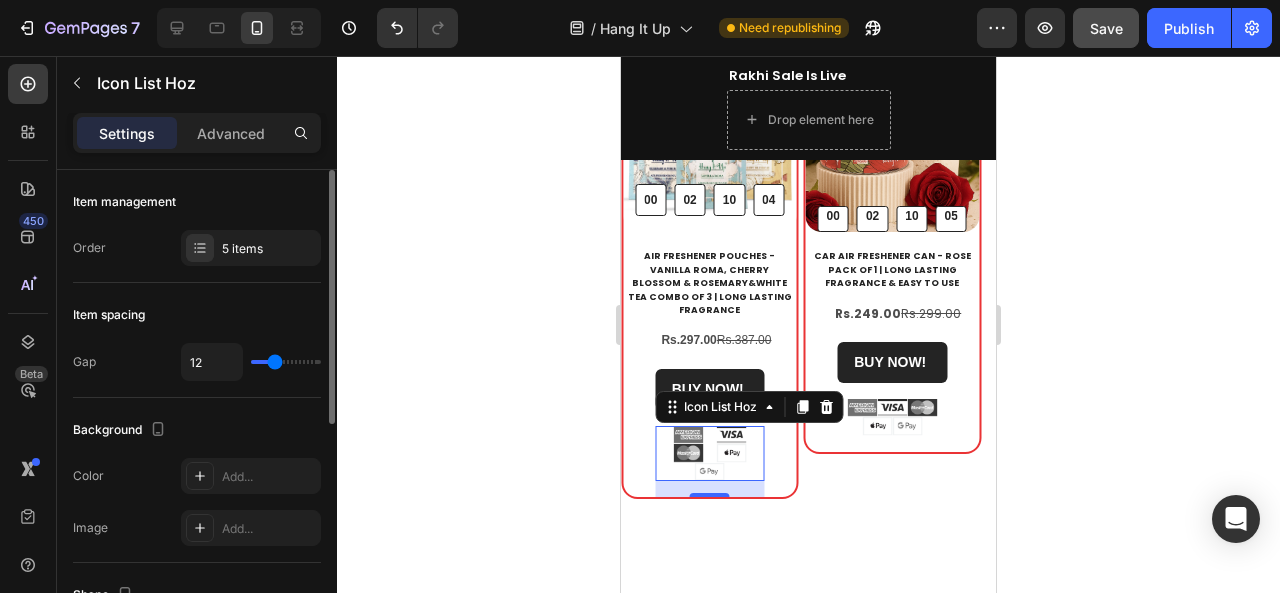 type on "11" 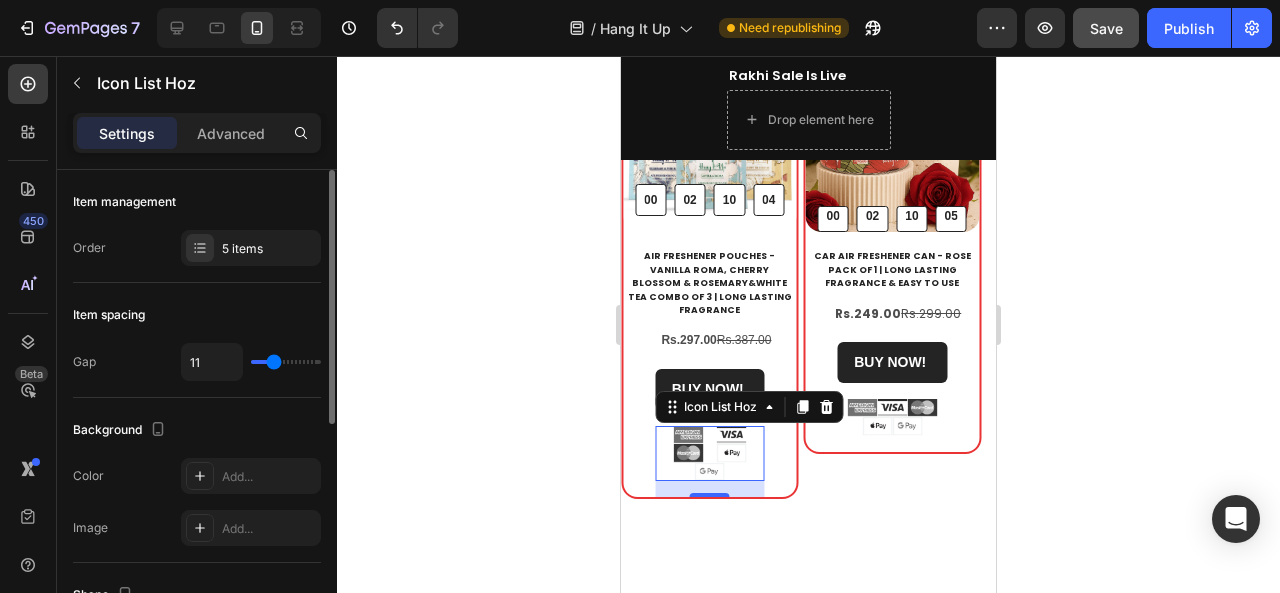 type on "10" 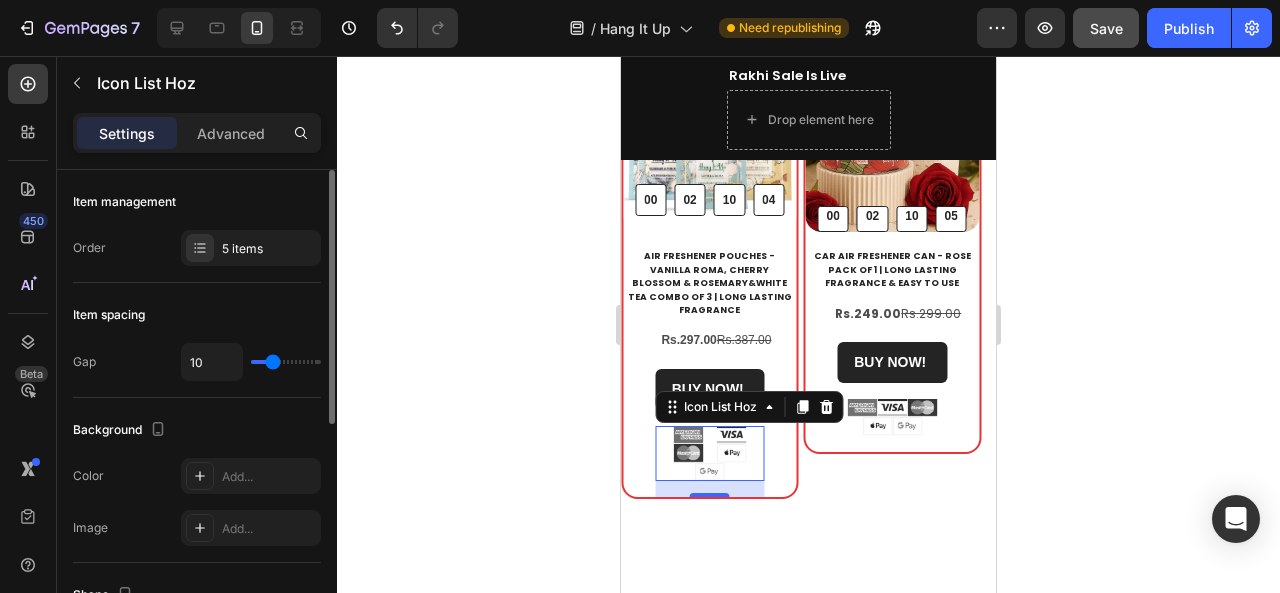 type on "5" 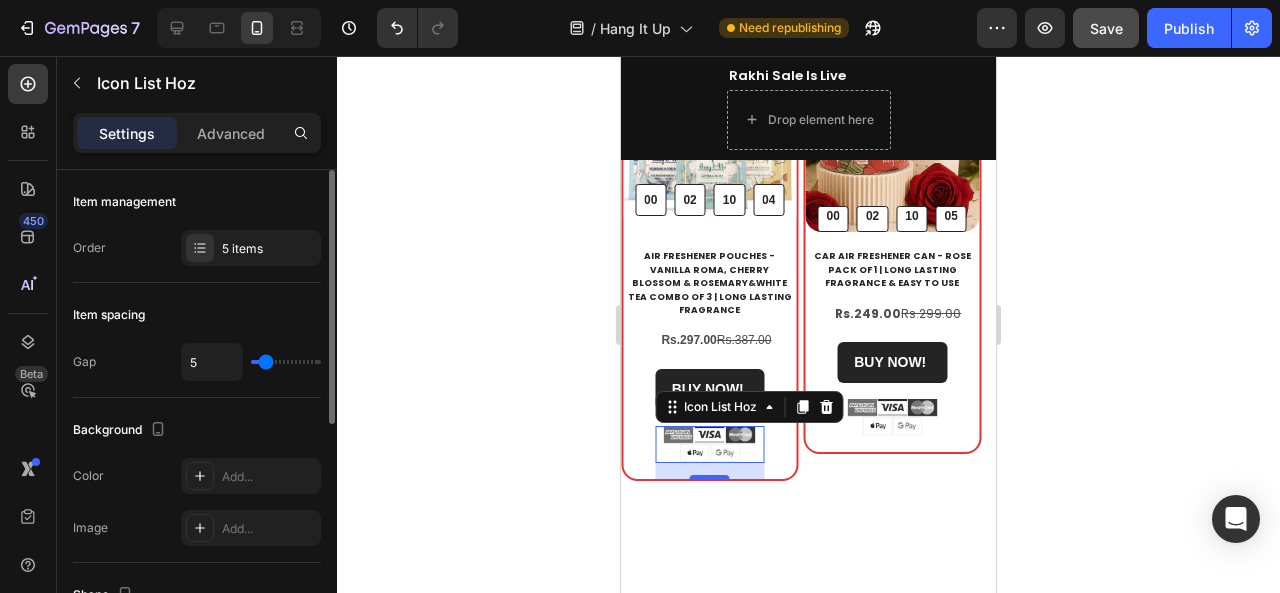 type on "1" 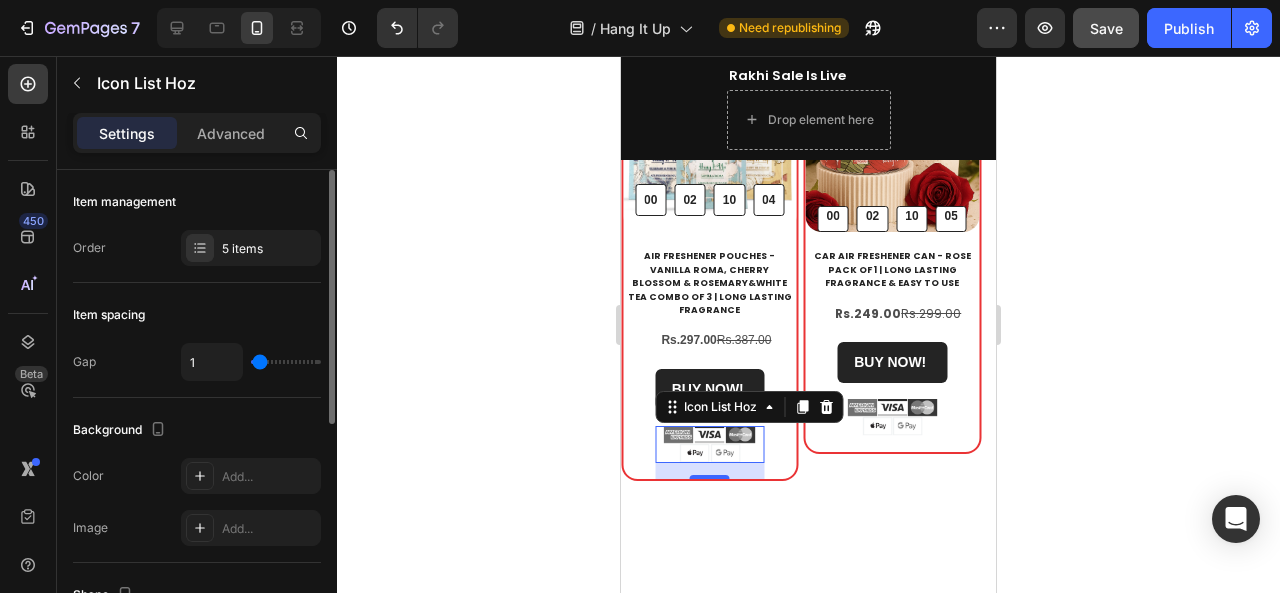 type on "0" 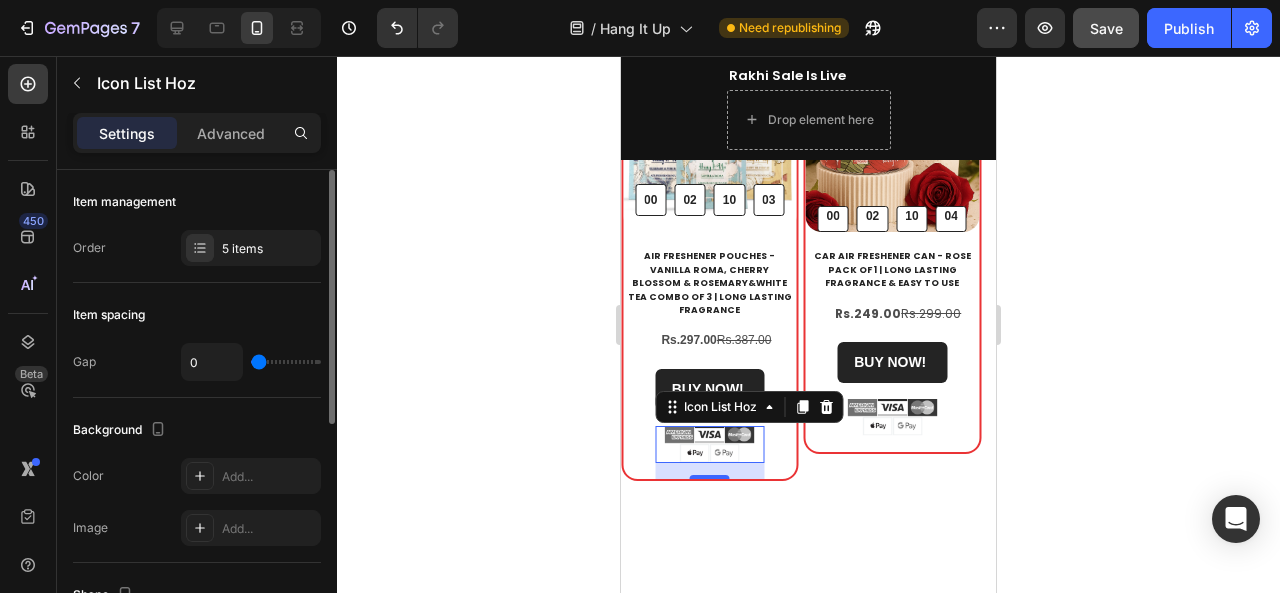 type on "1" 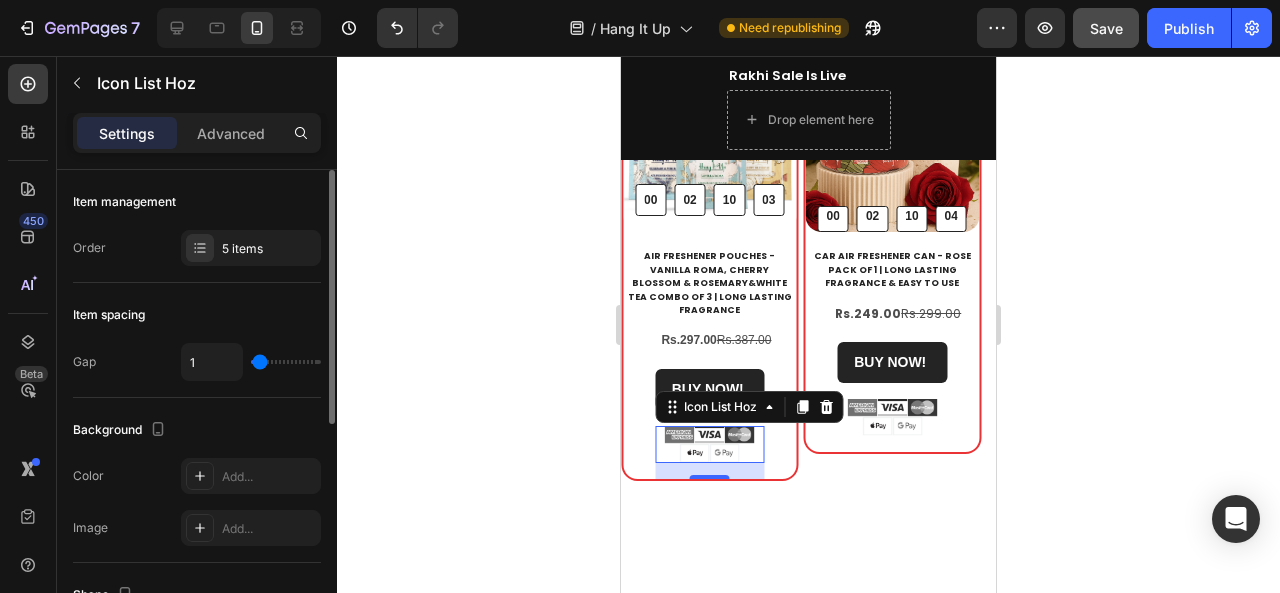 type on "2" 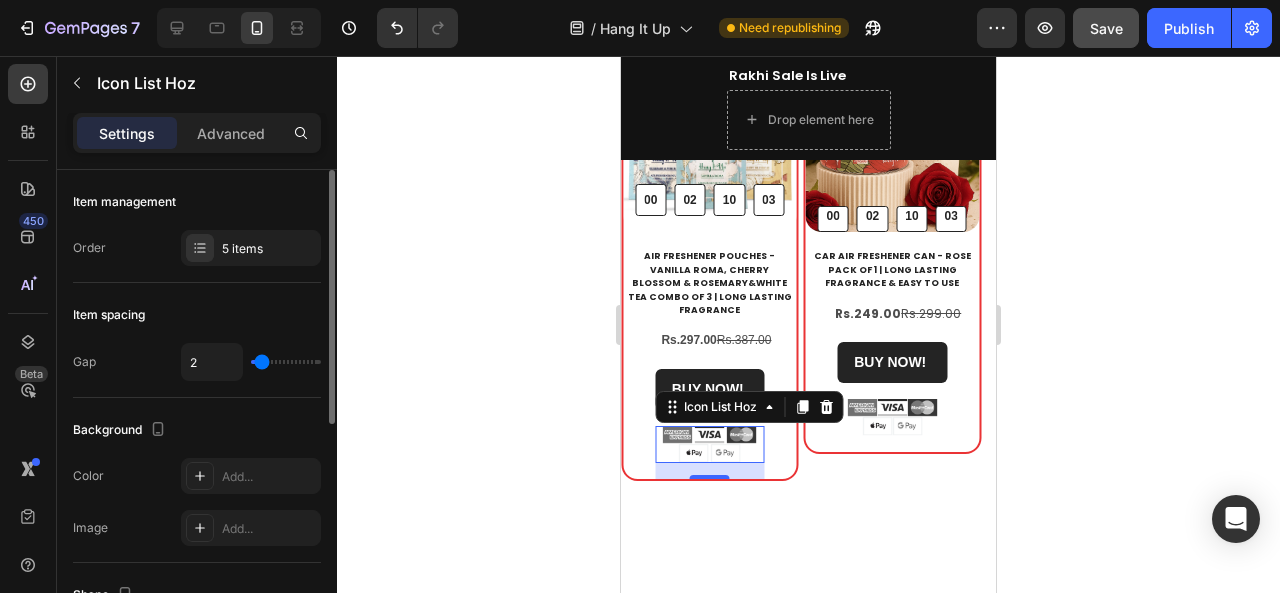 type on "3" 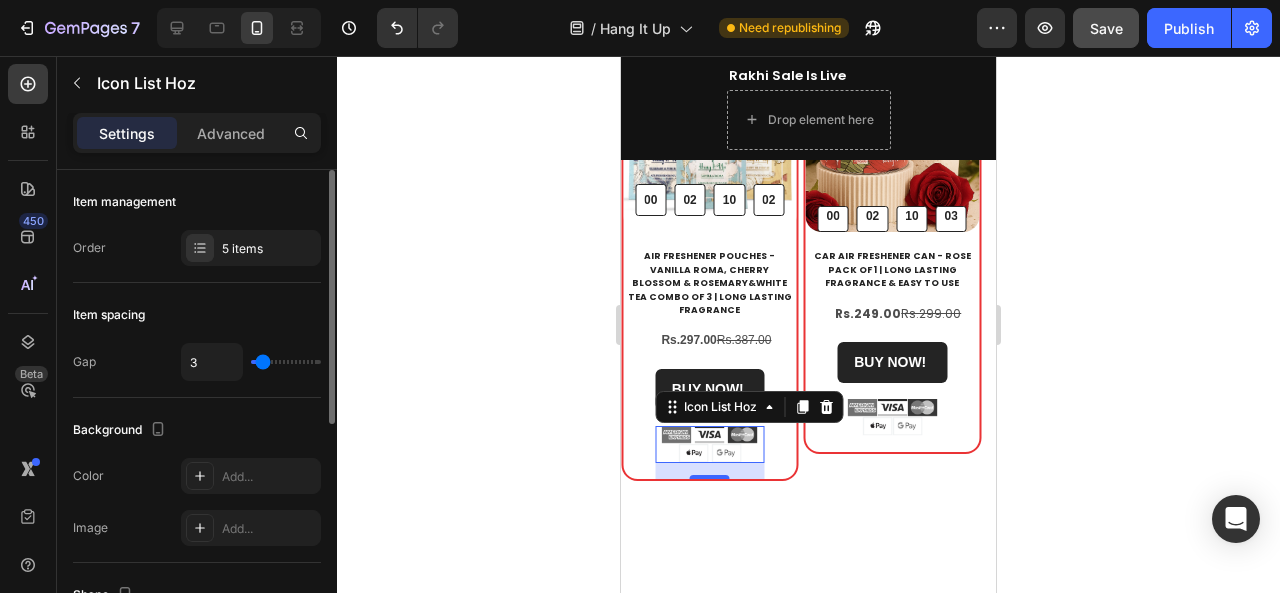 type on "3" 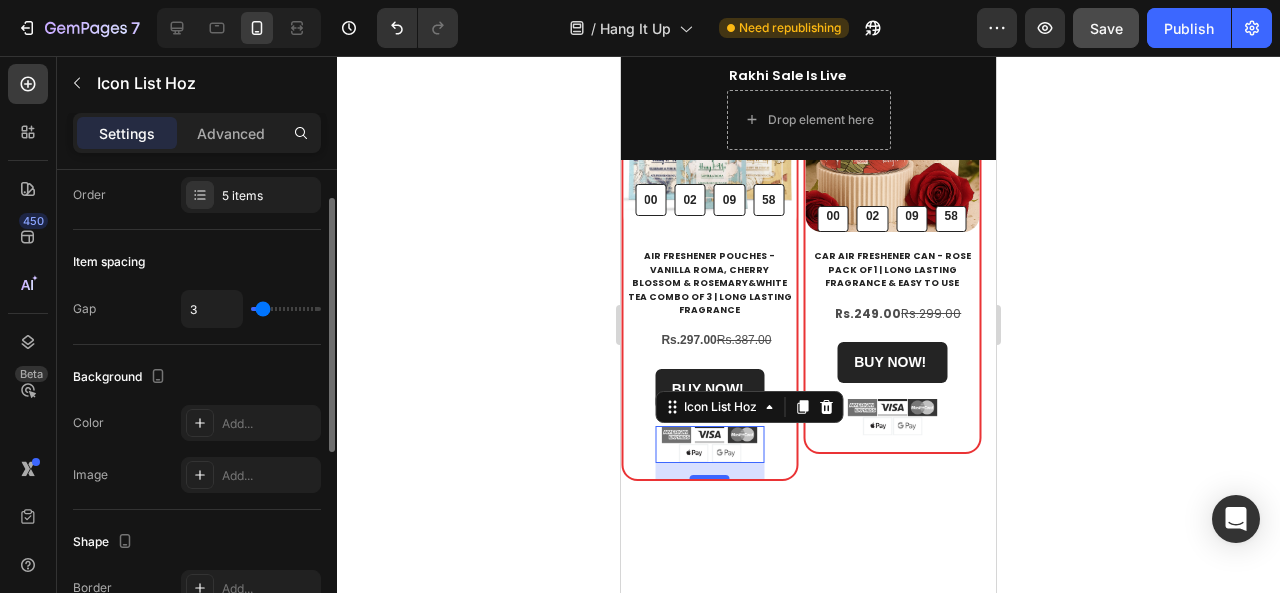 scroll, scrollTop: 0, scrollLeft: 0, axis: both 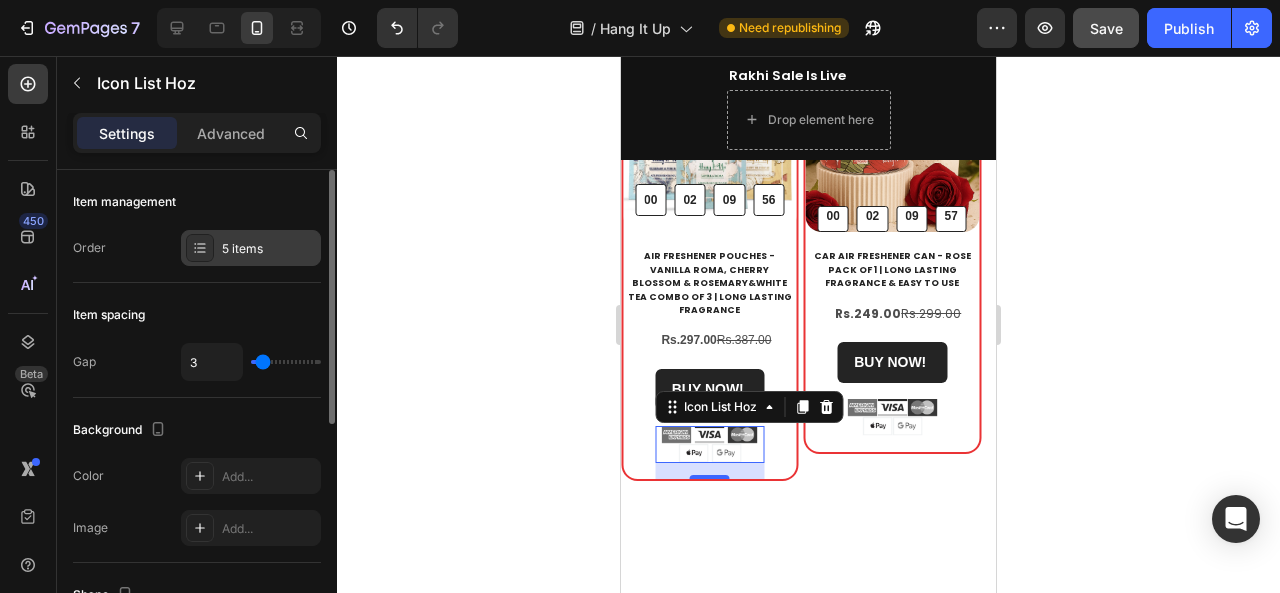 click on "5 items" at bounding box center (251, 248) 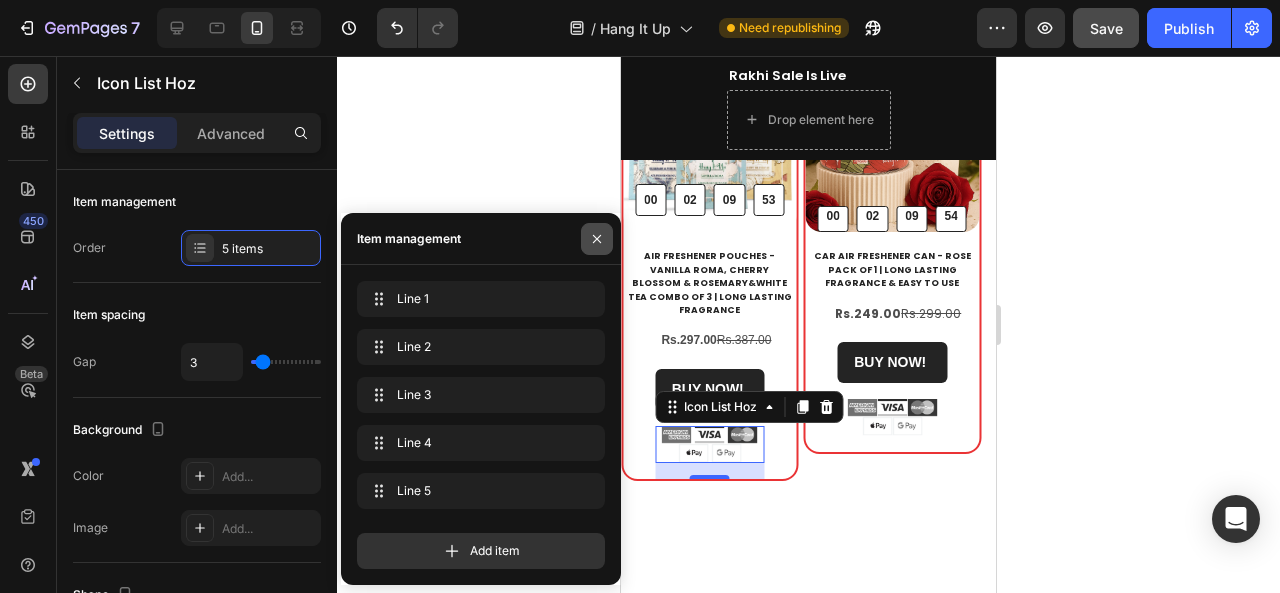 click 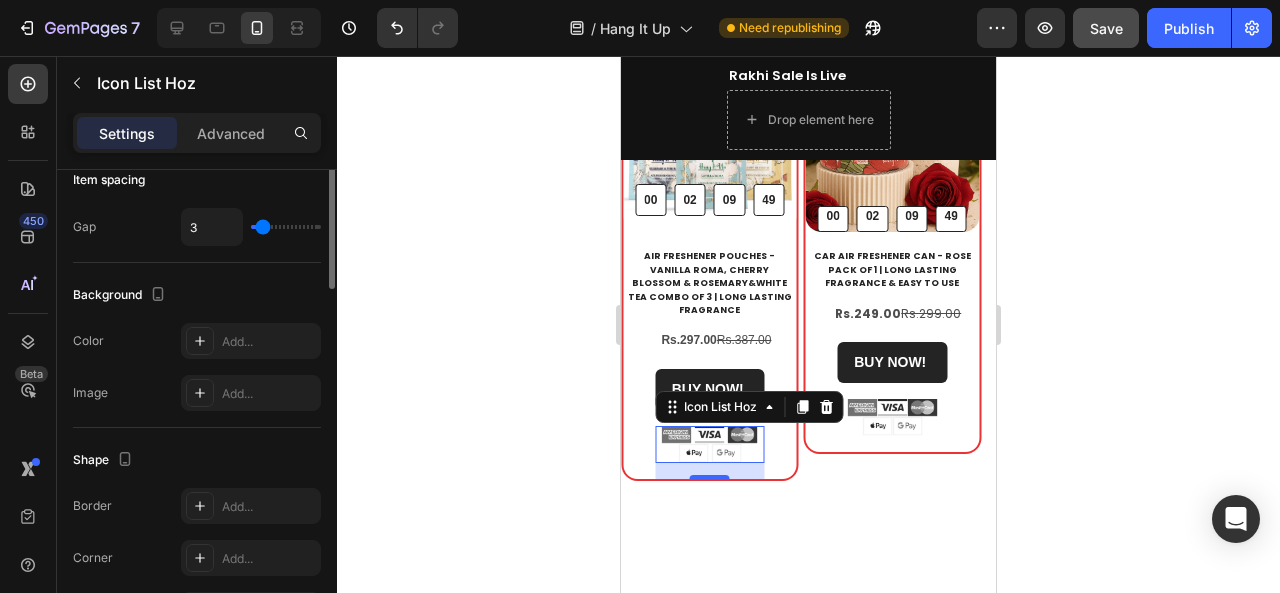 scroll, scrollTop: 0, scrollLeft: 0, axis: both 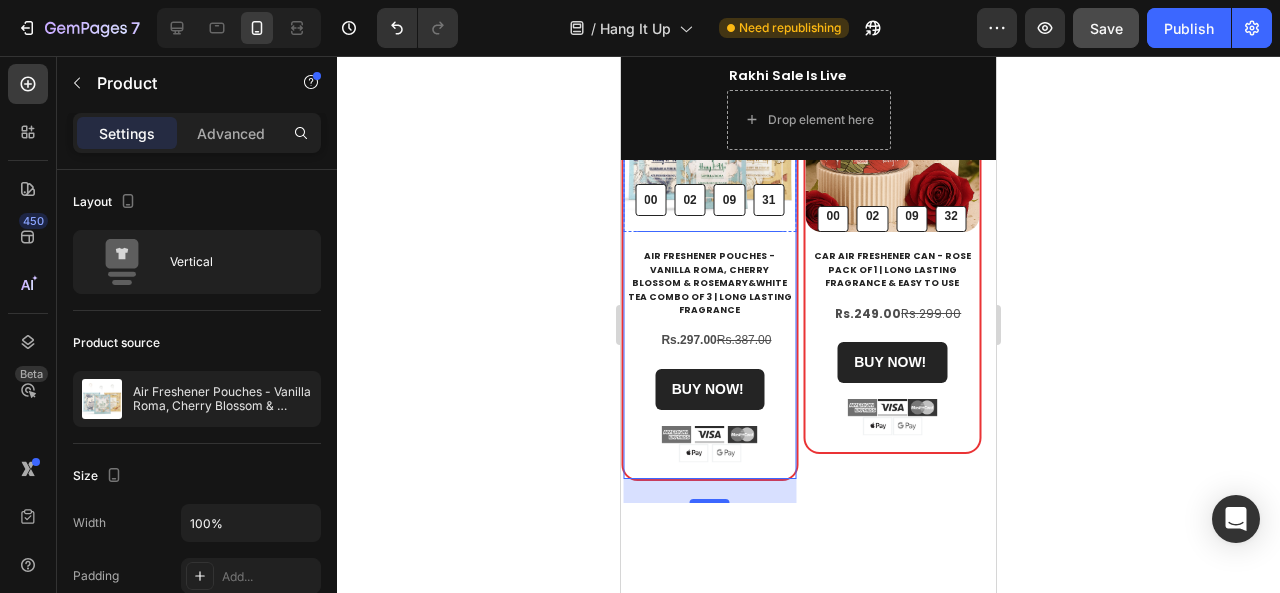 click at bounding box center (710, 146) 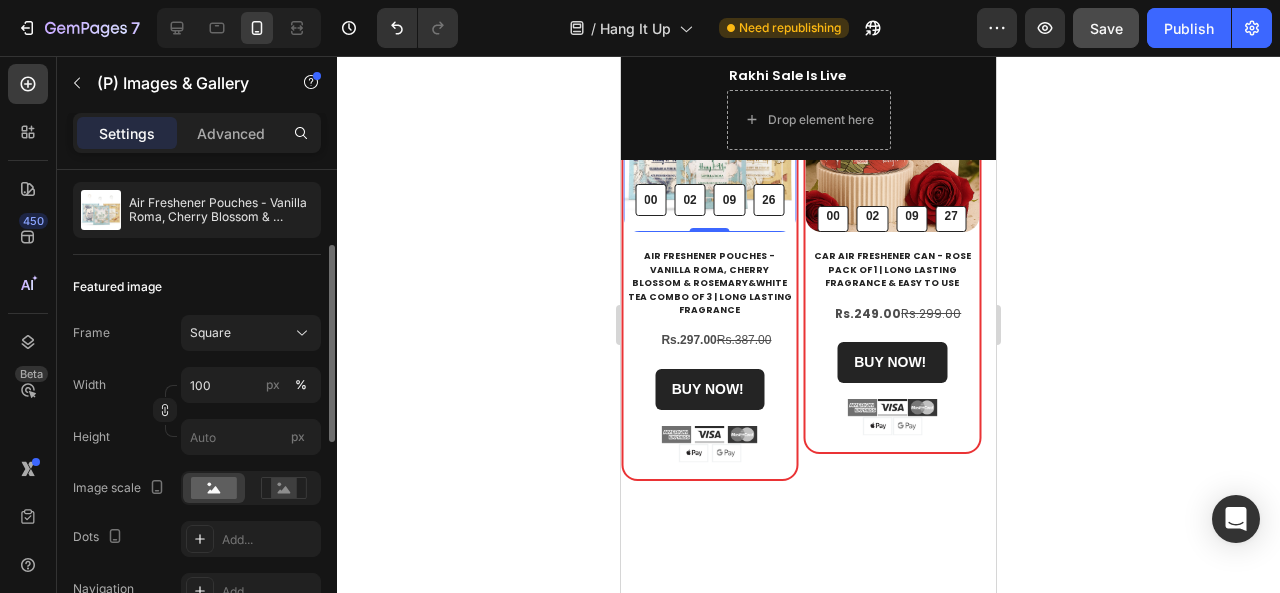 scroll, scrollTop: 186, scrollLeft: 0, axis: vertical 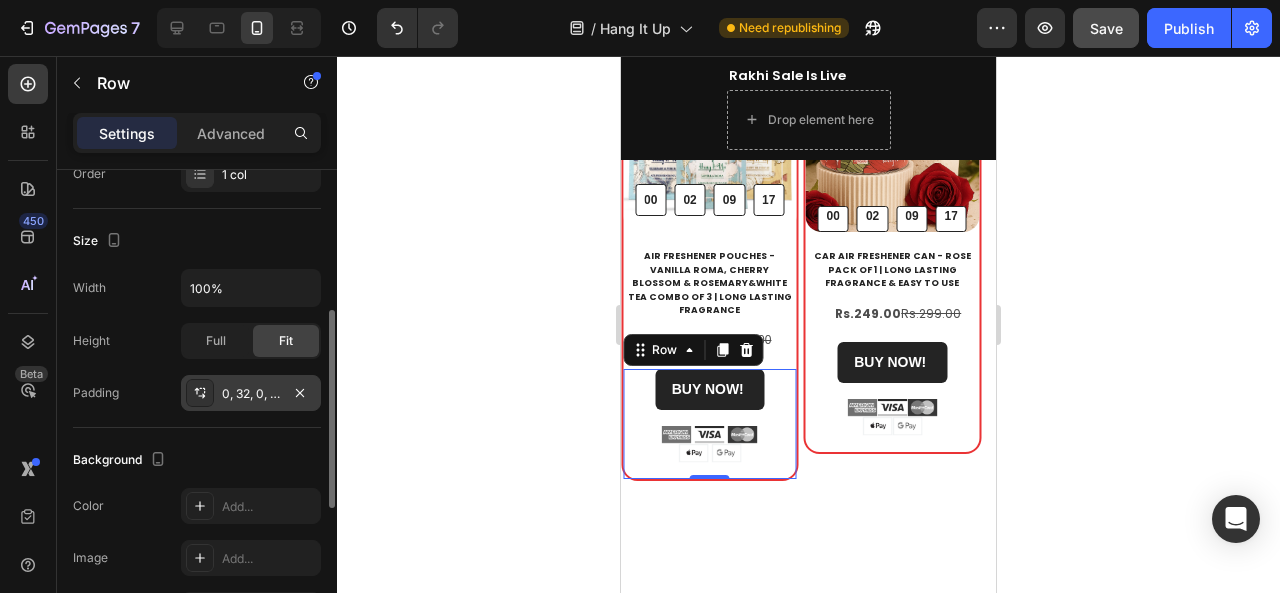 click on "0, 32, 0, 32" at bounding box center (251, 393) 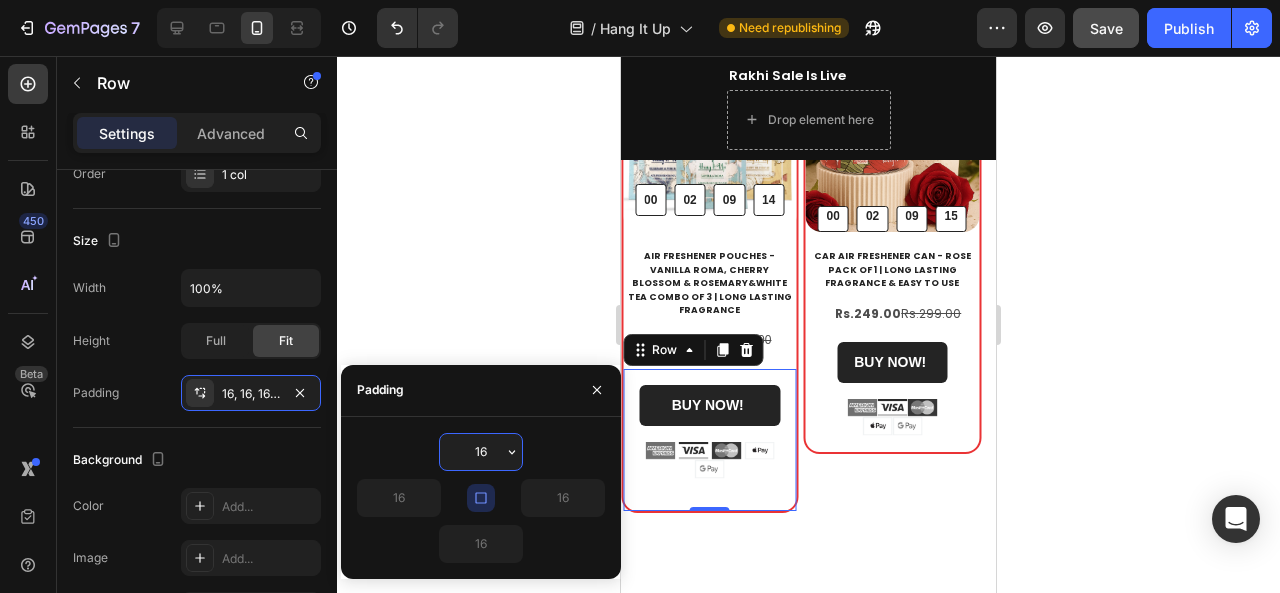 type 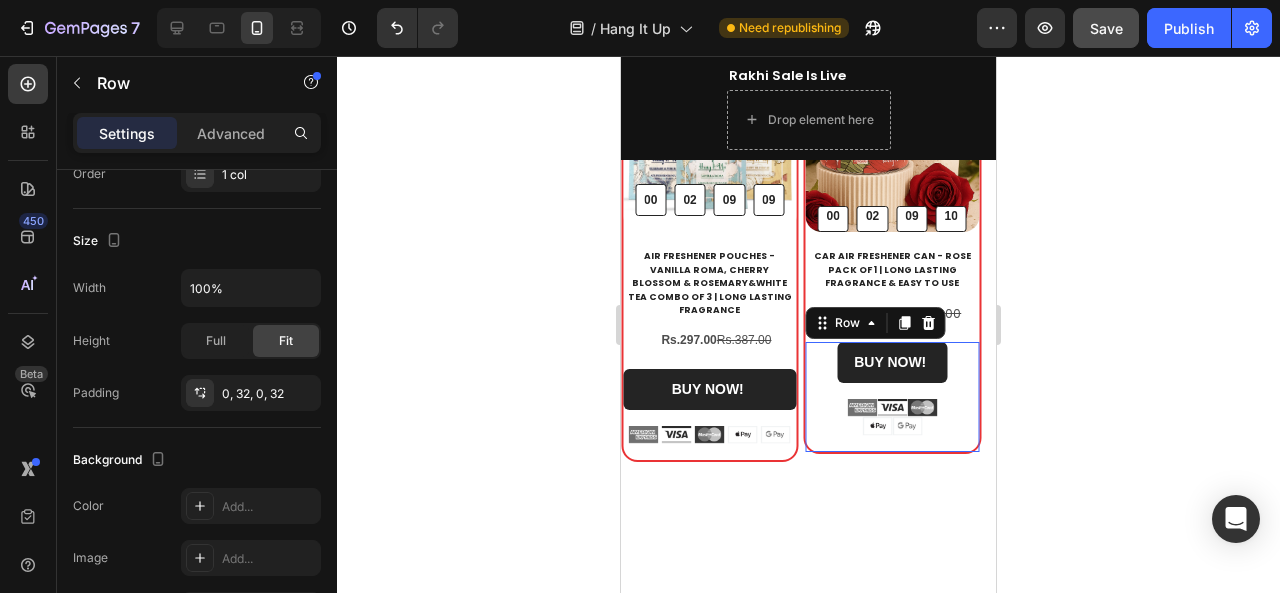 click on "BUY NOW! (P) Cart Button Image Image Image Image Image Icon List Hoz Row   0" at bounding box center (893, 397) 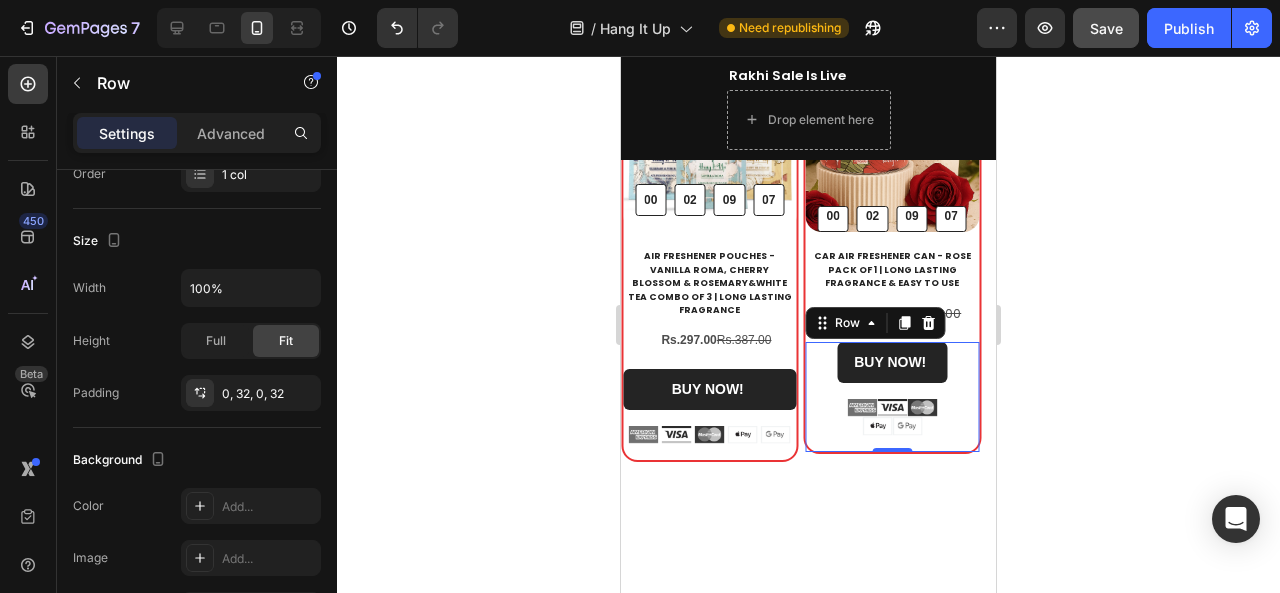 click on "BUY NOW! (P) Cart Button Image Image Image Image Image Icon List Hoz Row   0" at bounding box center (893, 397) 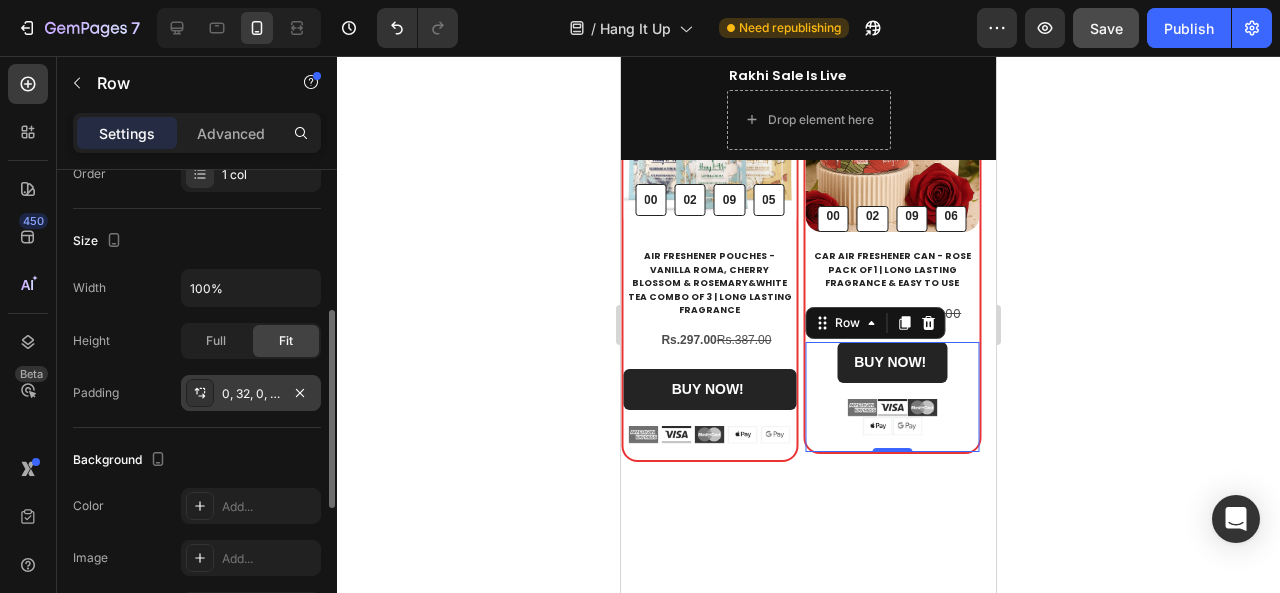 click on "0, 32, 0, 32" at bounding box center [251, 394] 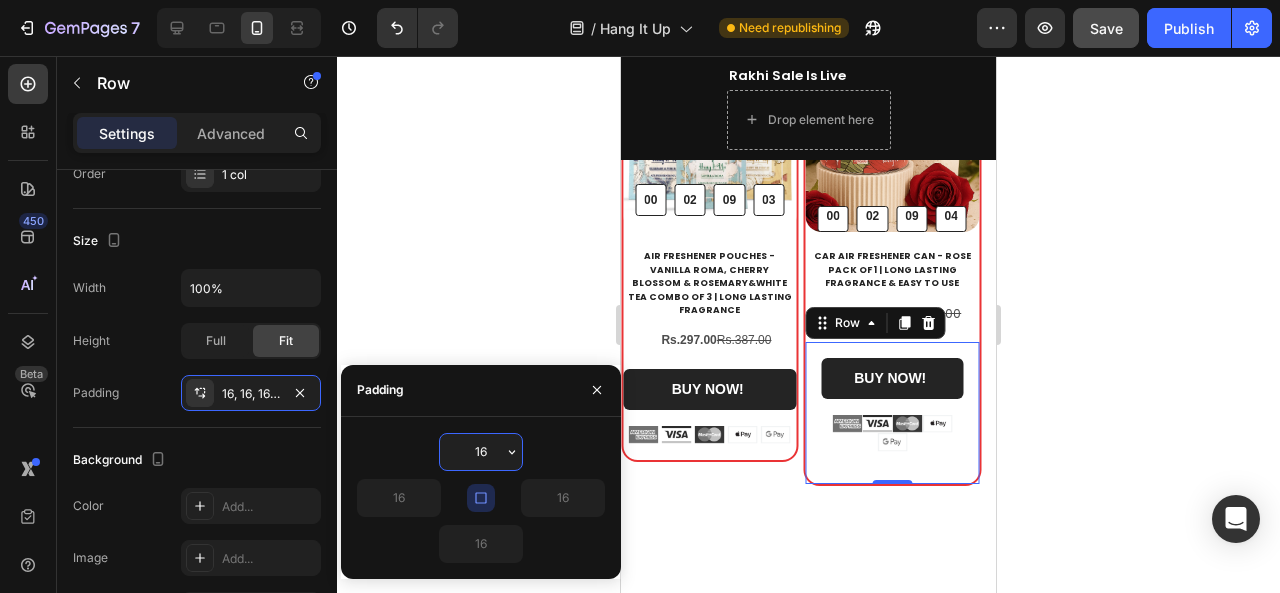 type 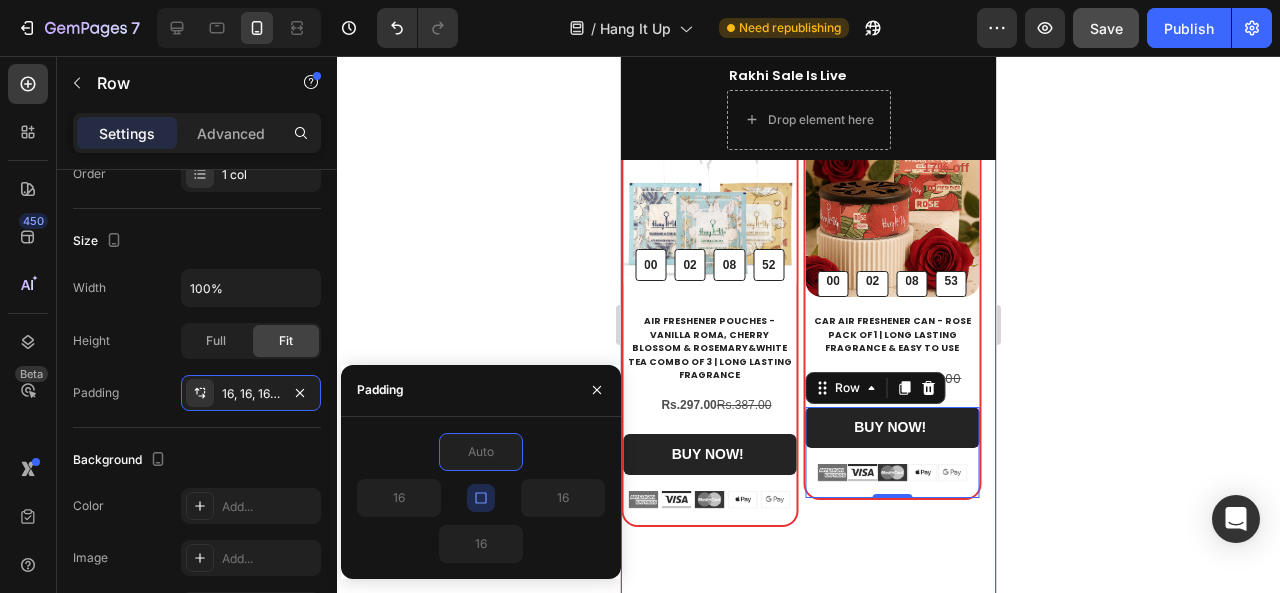 scroll, scrollTop: 303, scrollLeft: 0, axis: vertical 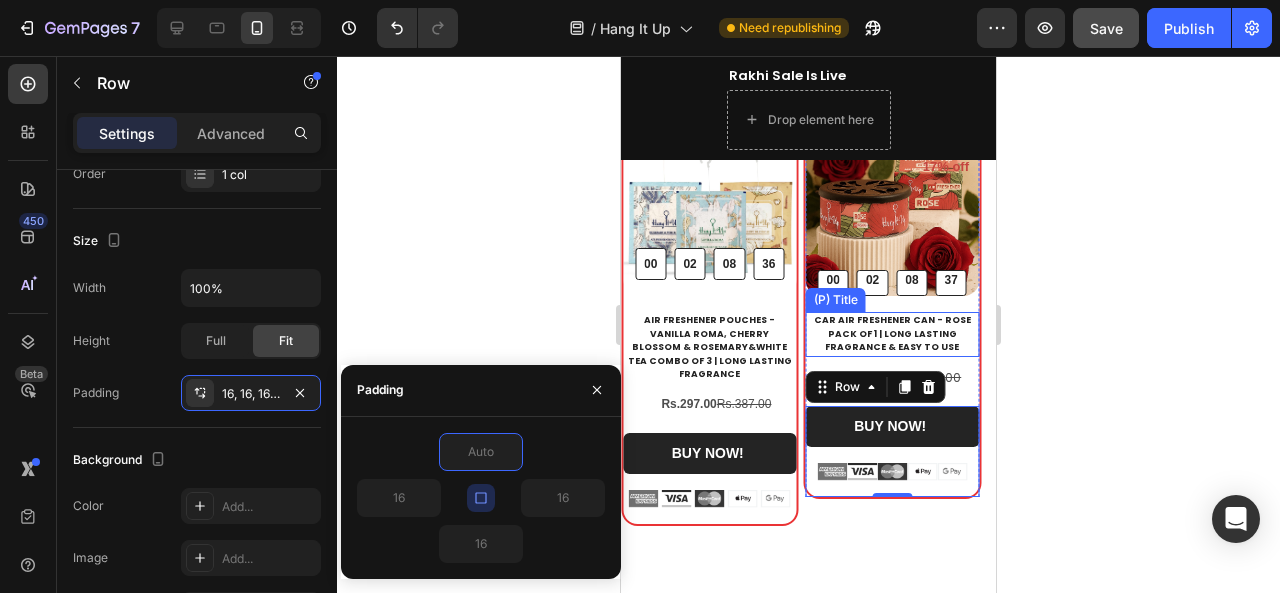 click on "Car Air Freshener Can - Rose Pack of 1 | Long Lasting Fragrance & Easy to Use" at bounding box center (893, 334) 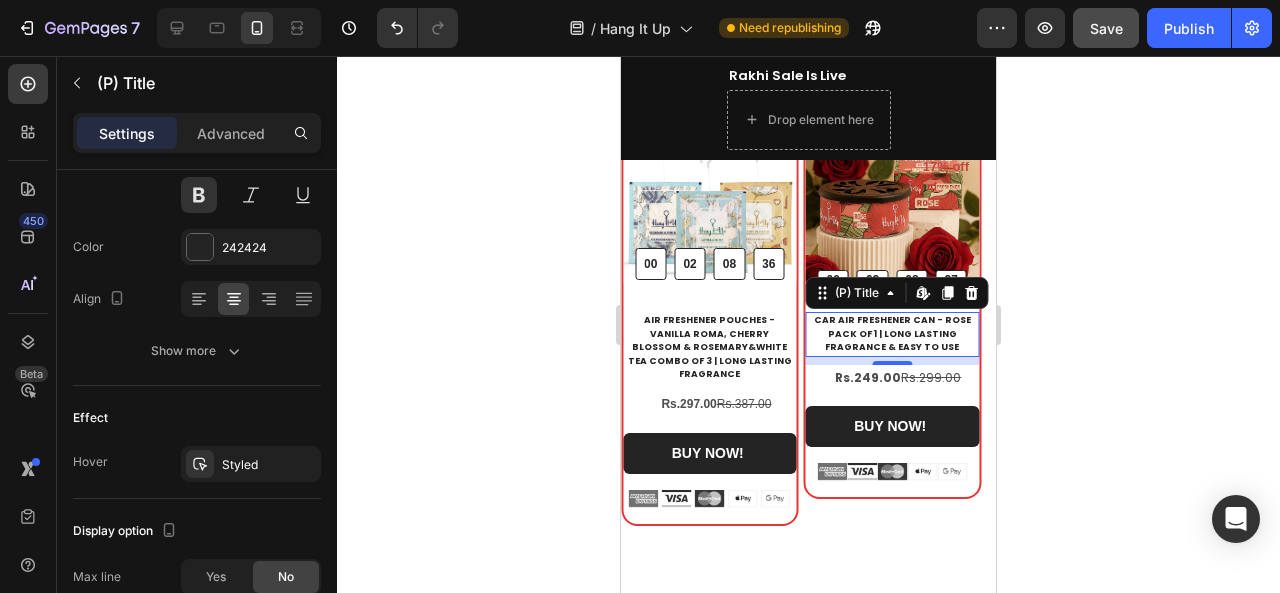 scroll, scrollTop: 0, scrollLeft: 0, axis: both 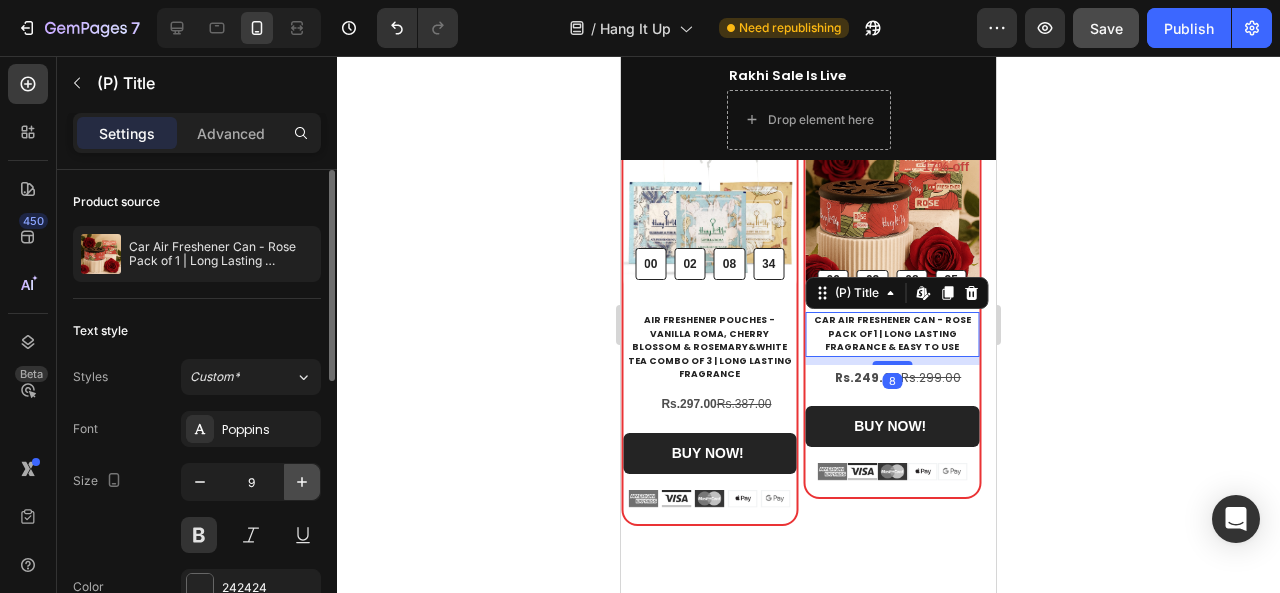click 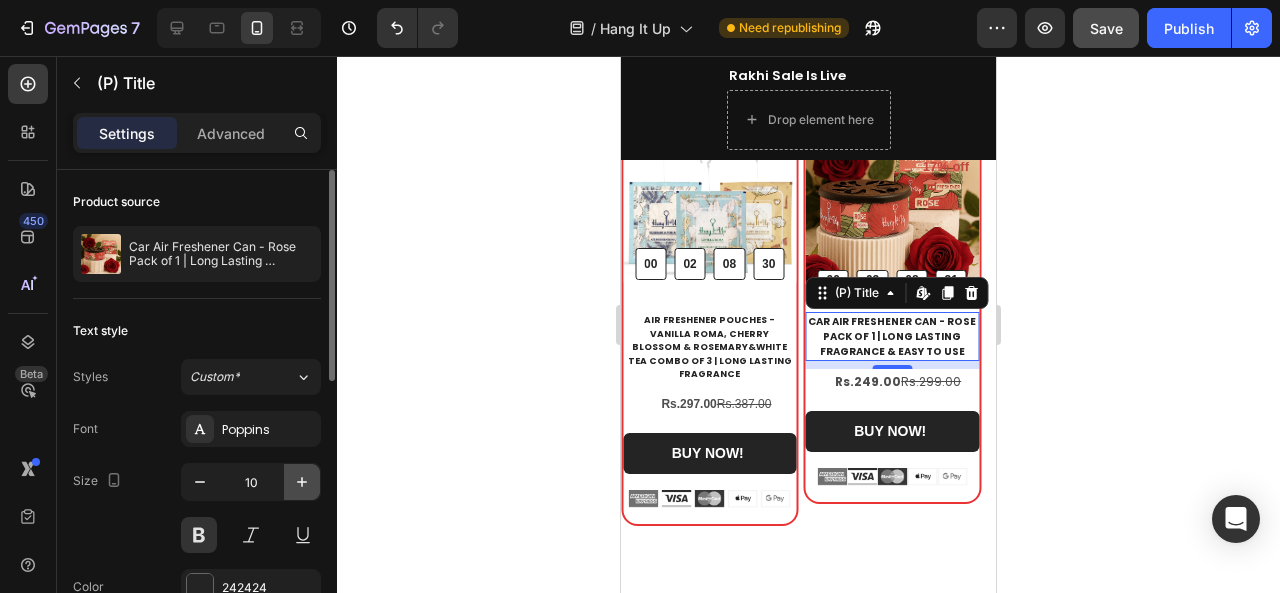 click 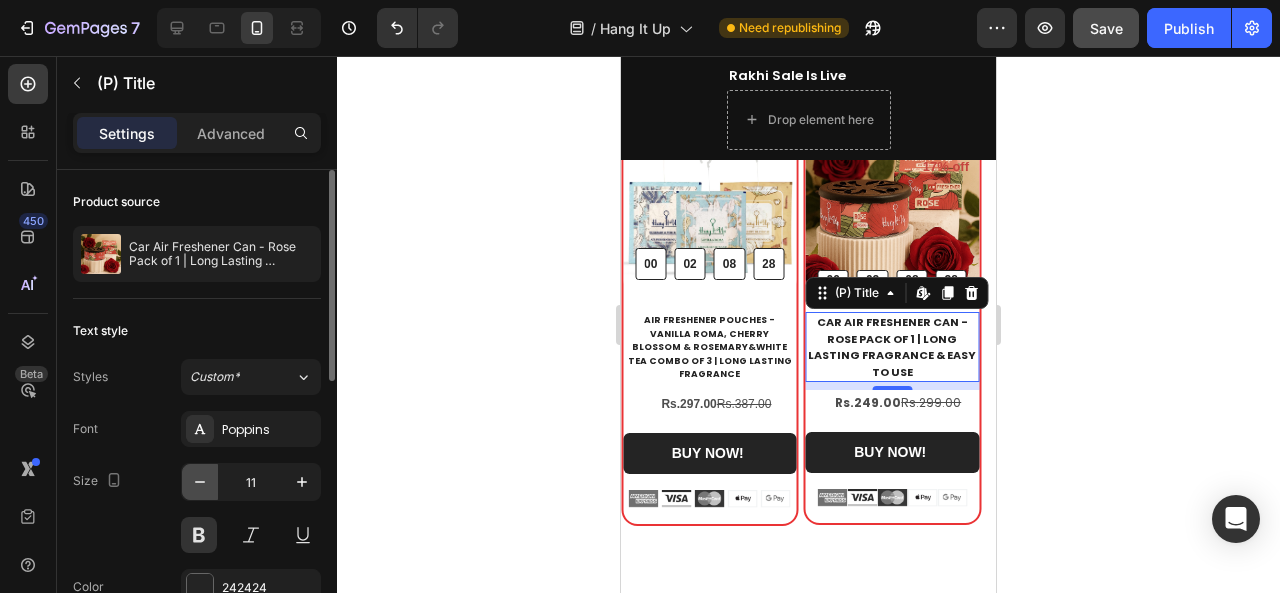 click 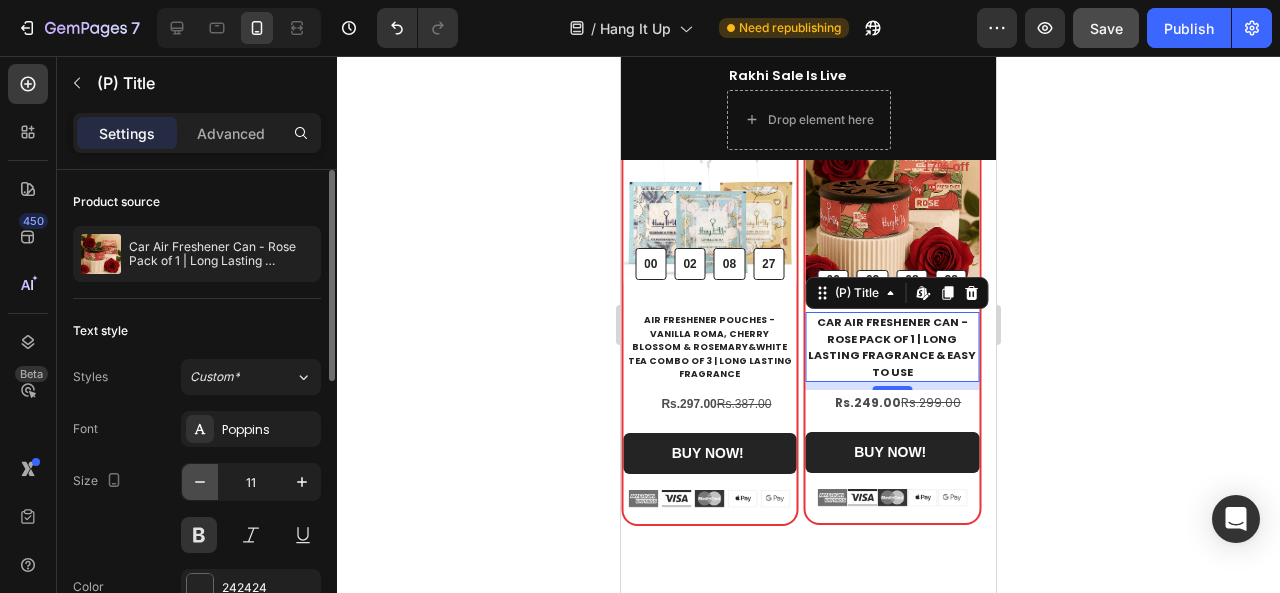 type on "10" 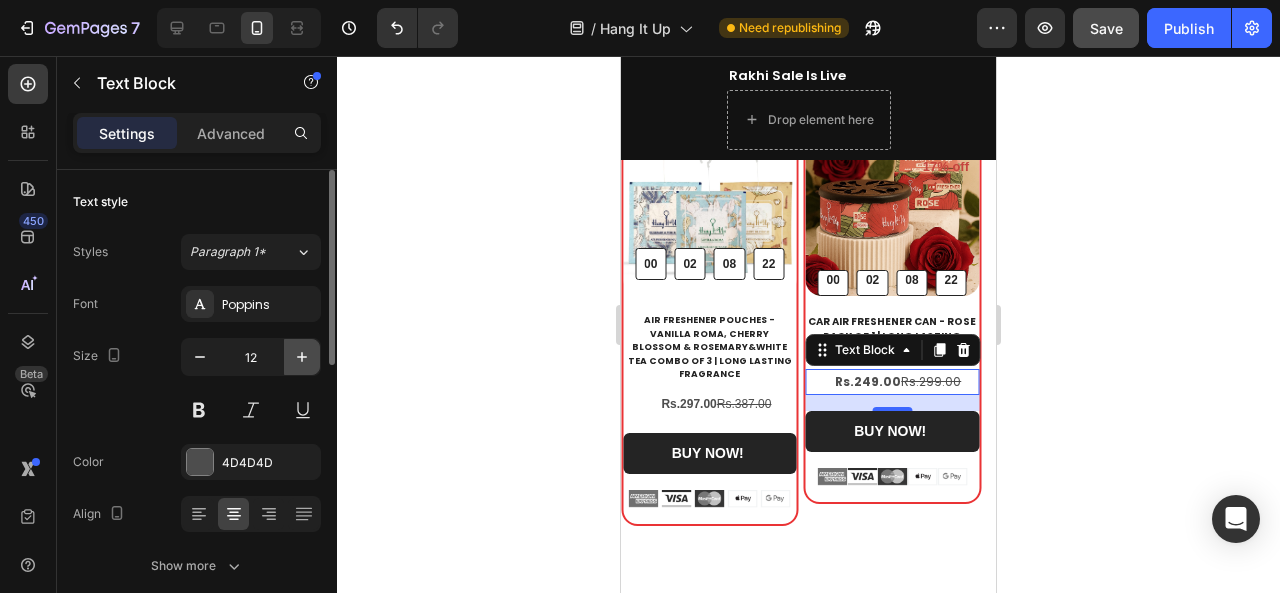 click 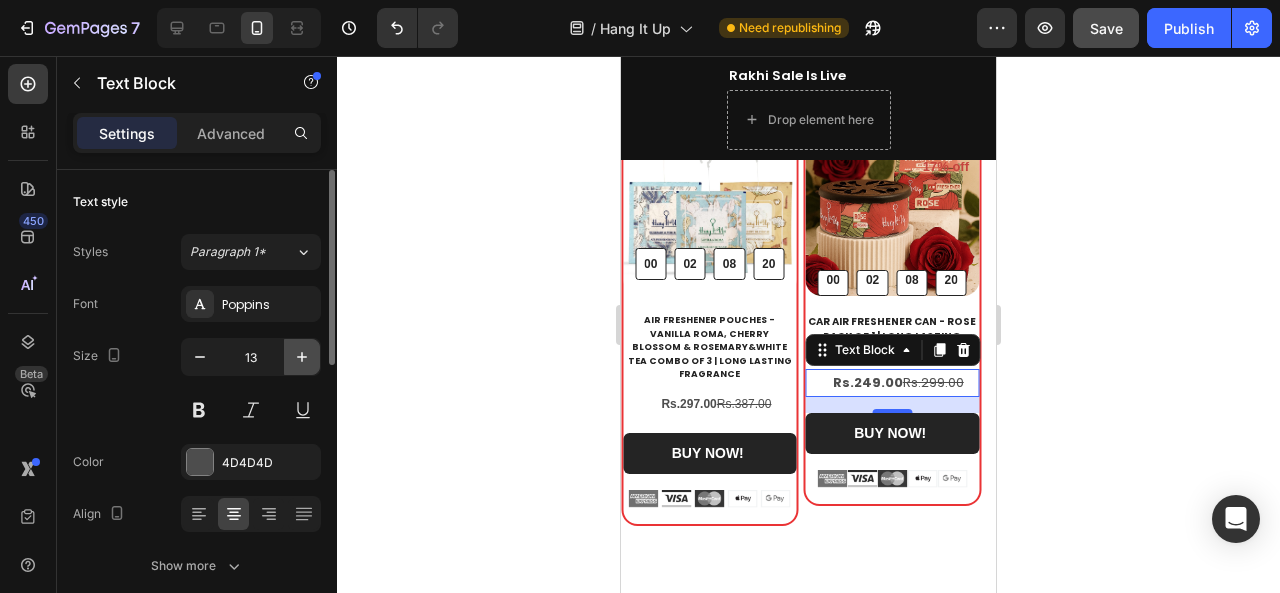 click 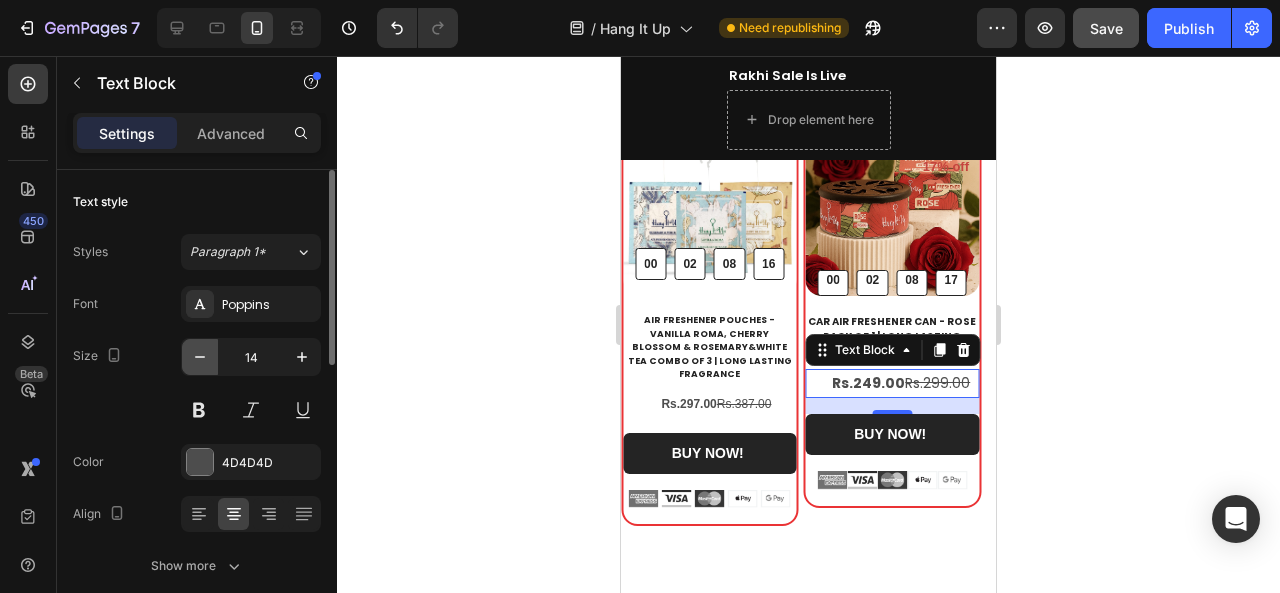 click at bounding box center [200, 357] 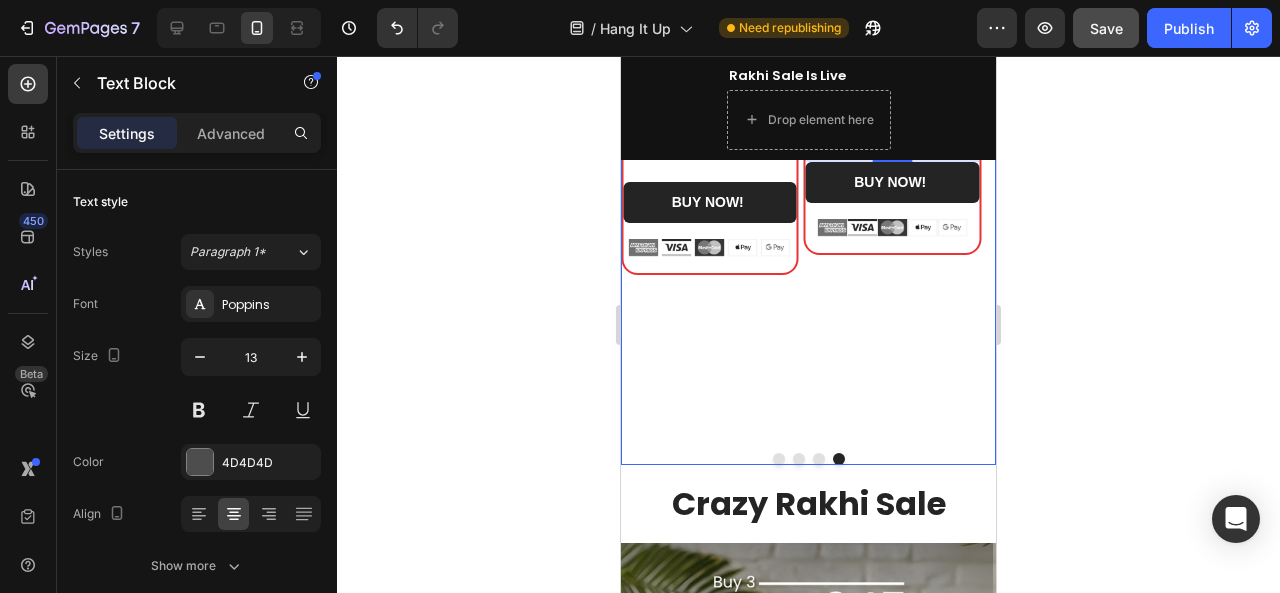 scroll, scrollTop: 557, scrollLeft: 0, axis: vertical 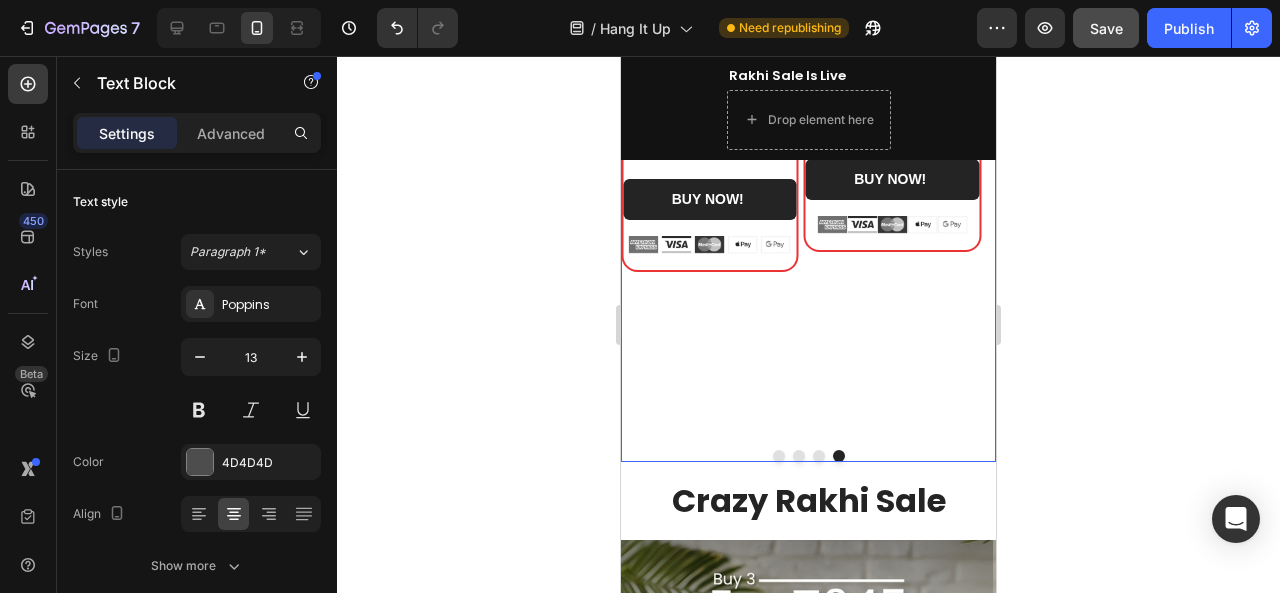 click at bounding box center (819, 456) 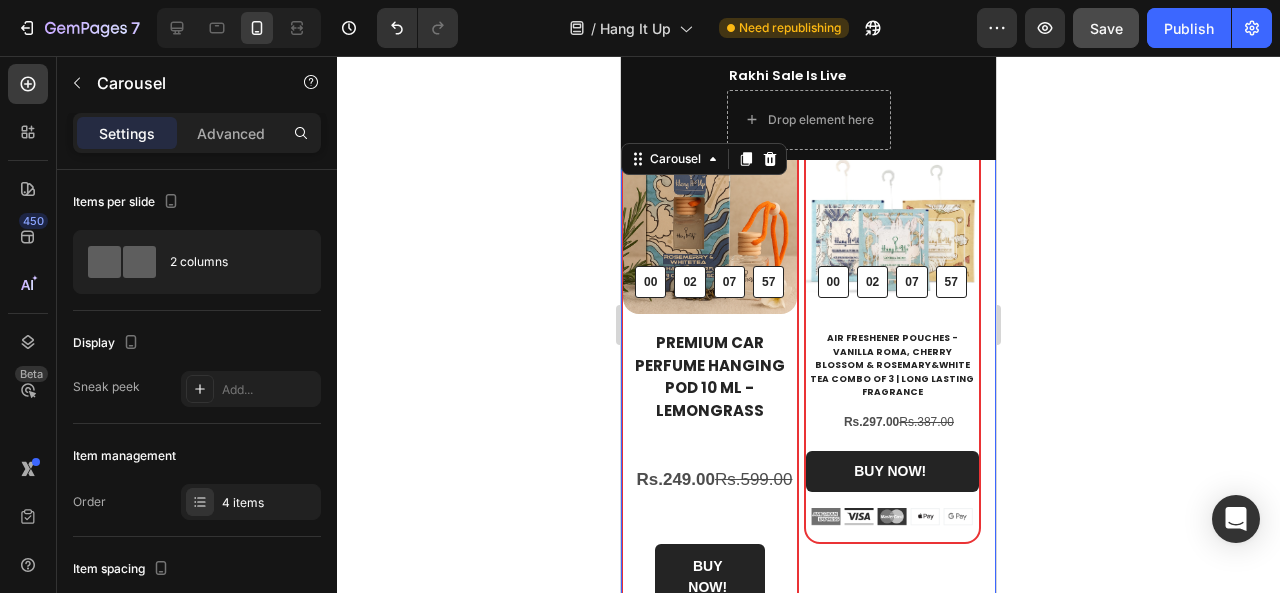 scroll, scrollTop: 325, scrollLeft: 0, axis: vertical 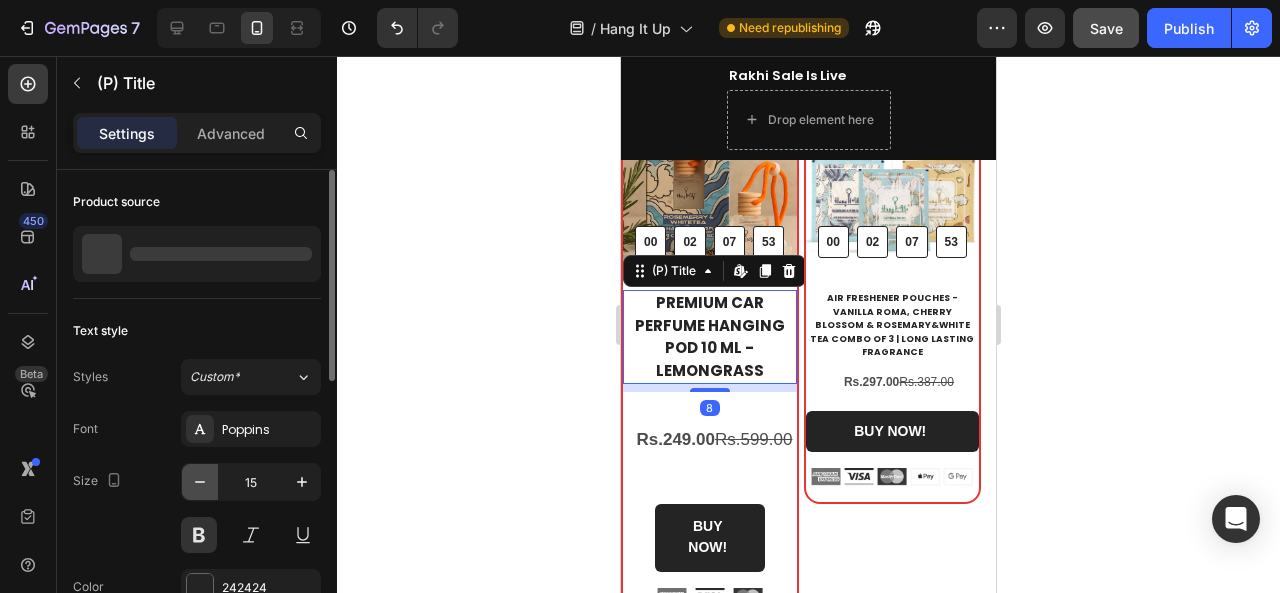 click 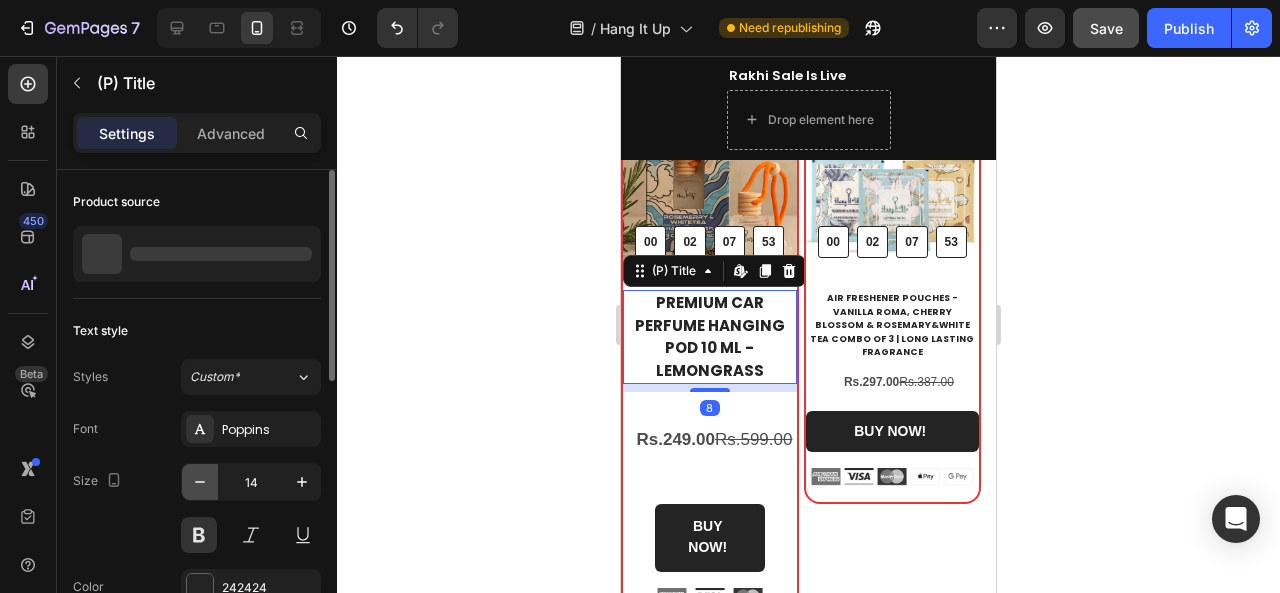 click 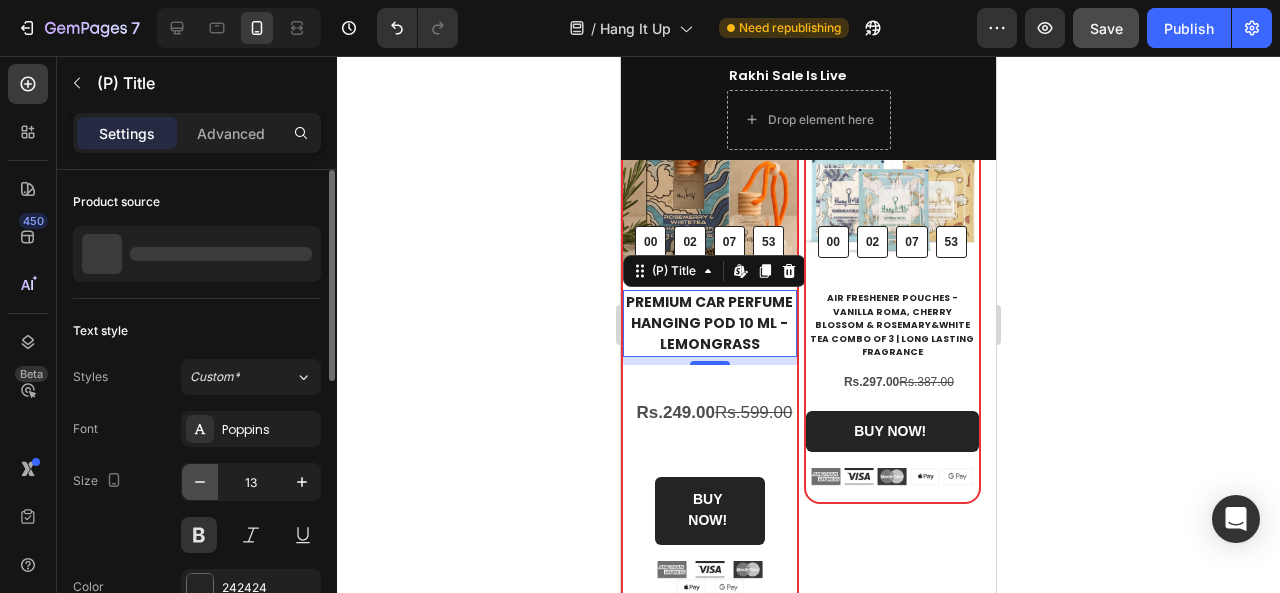 click 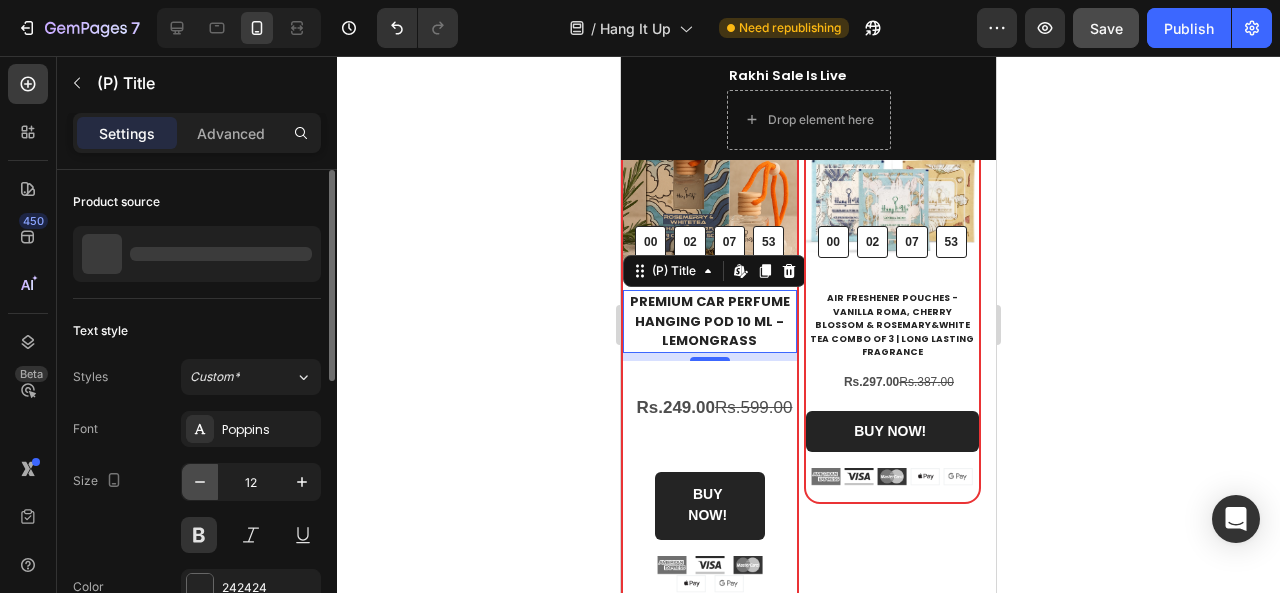 click 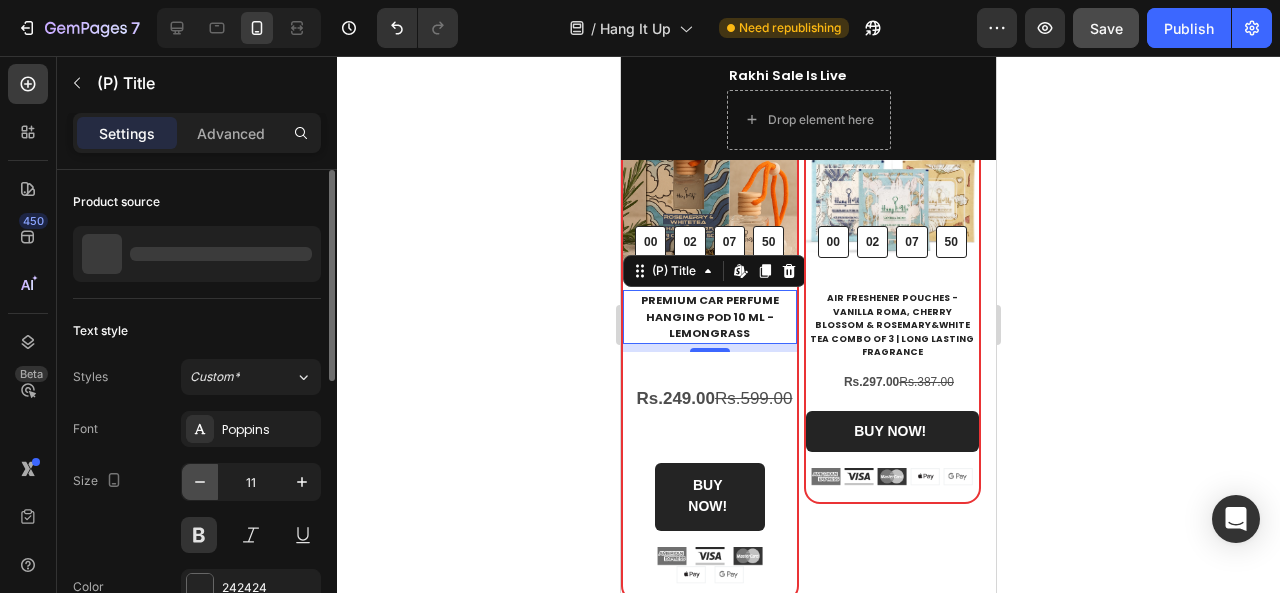 click 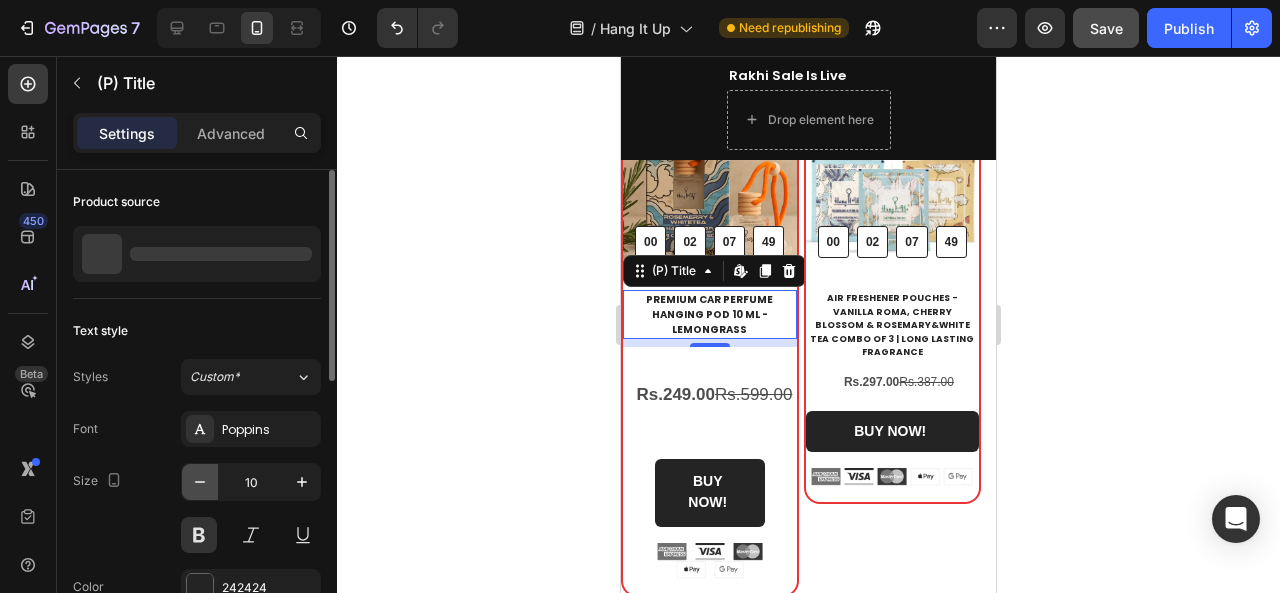 click 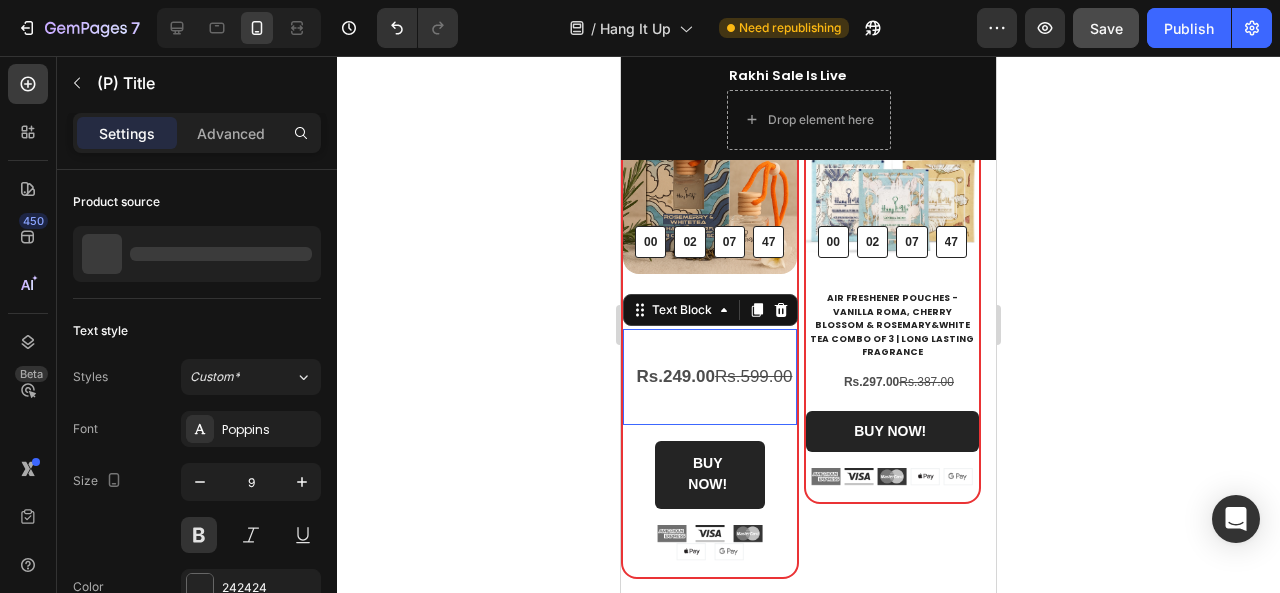 click on "Rs.249.00" at bounding box center [676, 376] 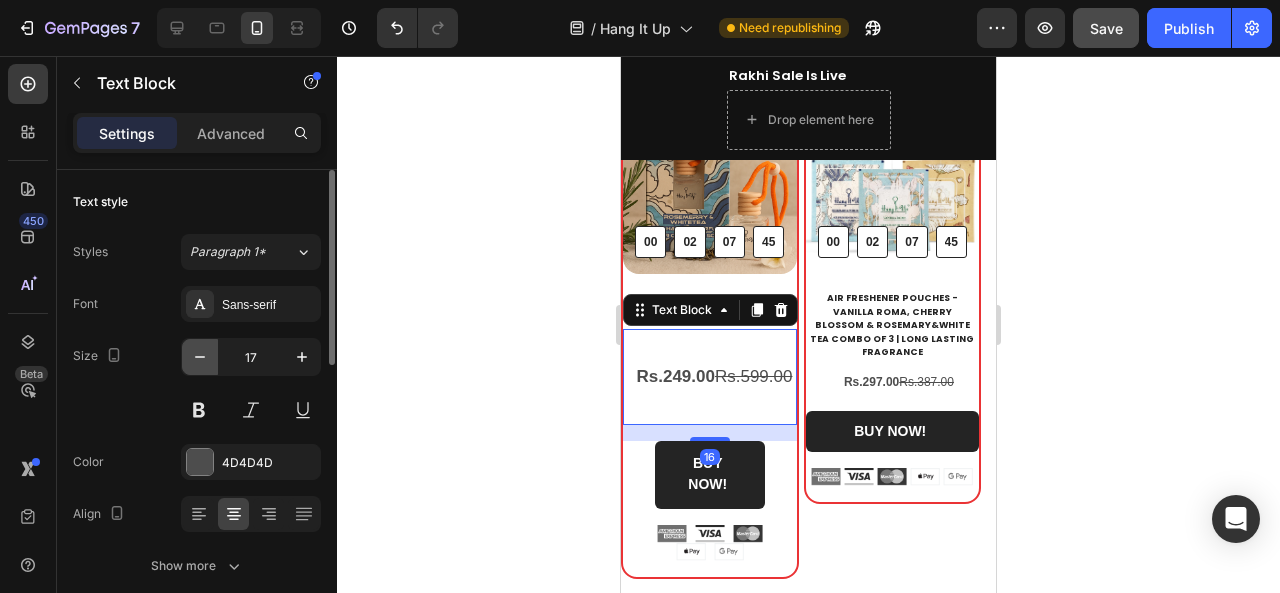 click at bounding box center [200, 357] 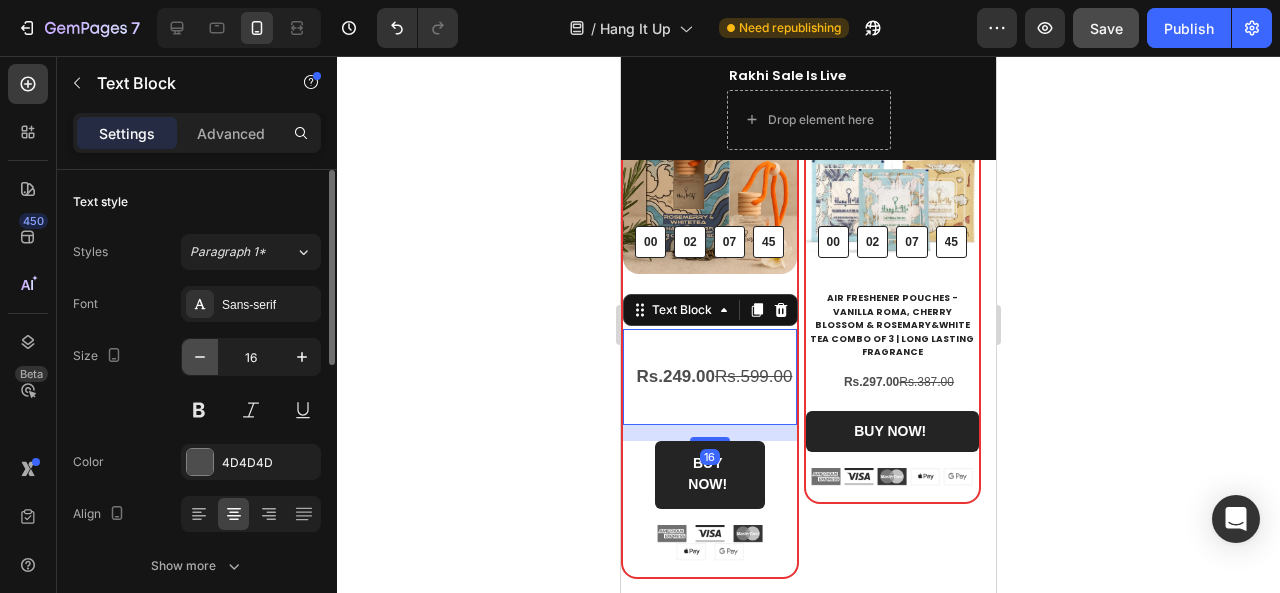 click at bounding box center [200, 357] 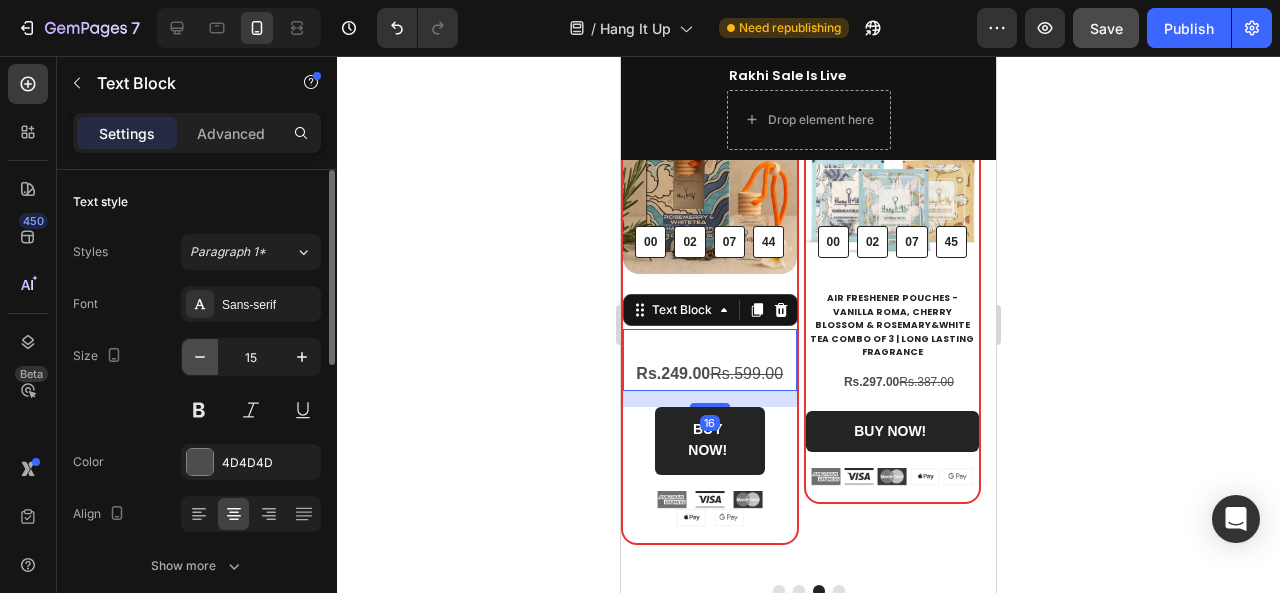 click at bounding box center [200, 357] 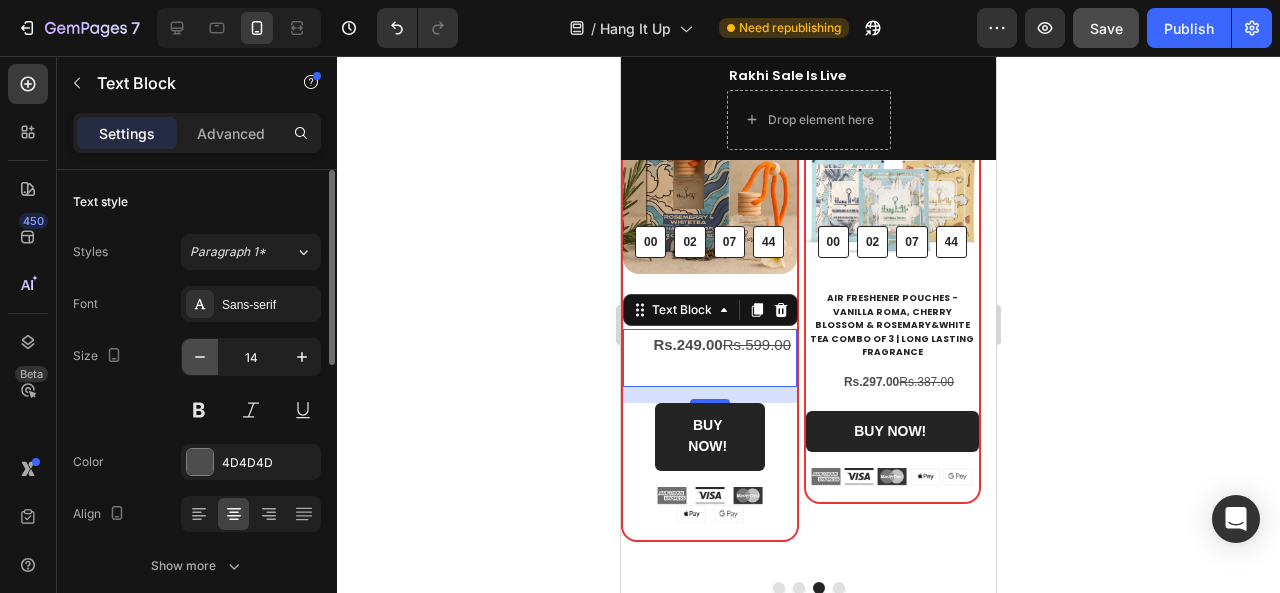 click at bounding box center [200, 357] 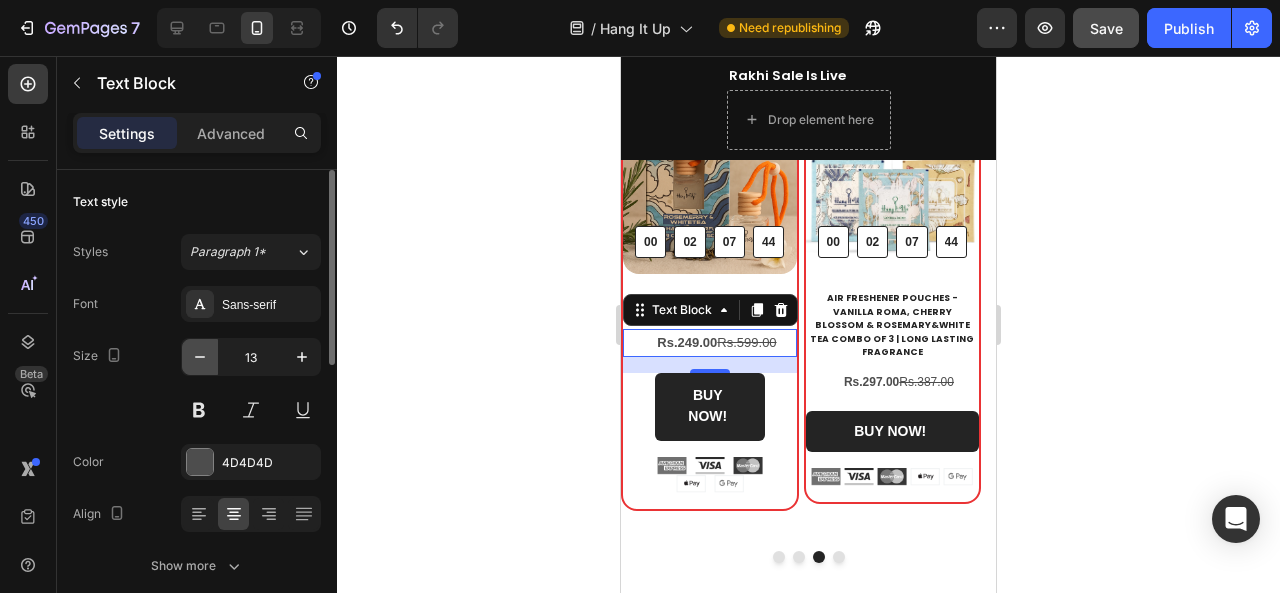click at bounding box center [200, 357] 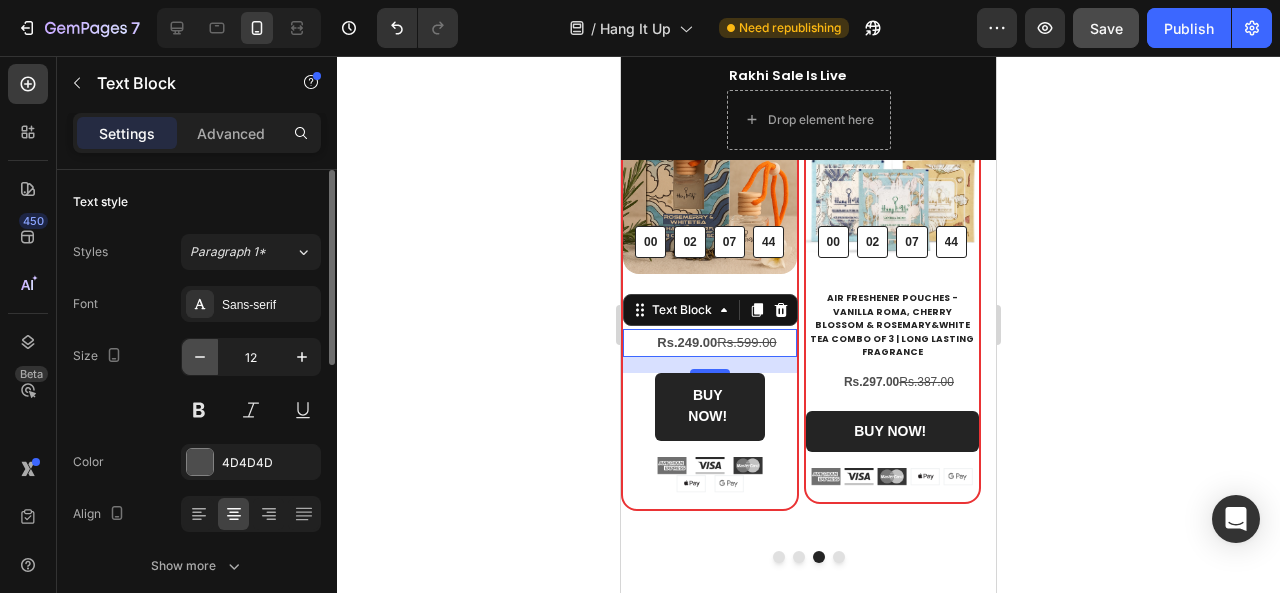 click at bounding box center (200, 357) 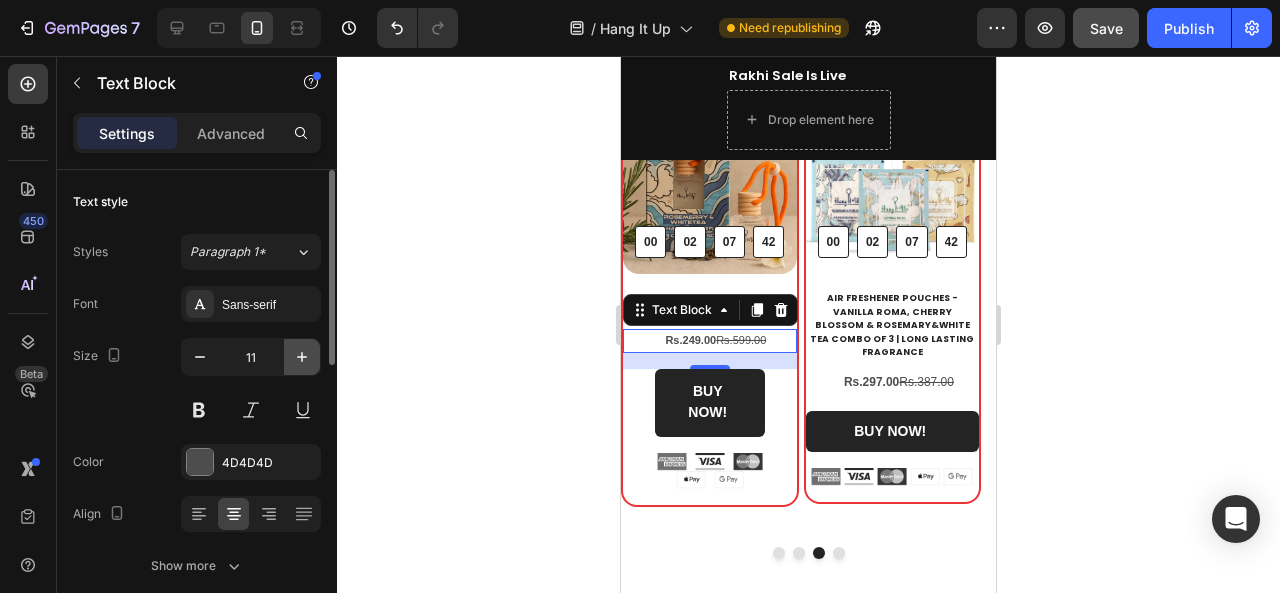 click 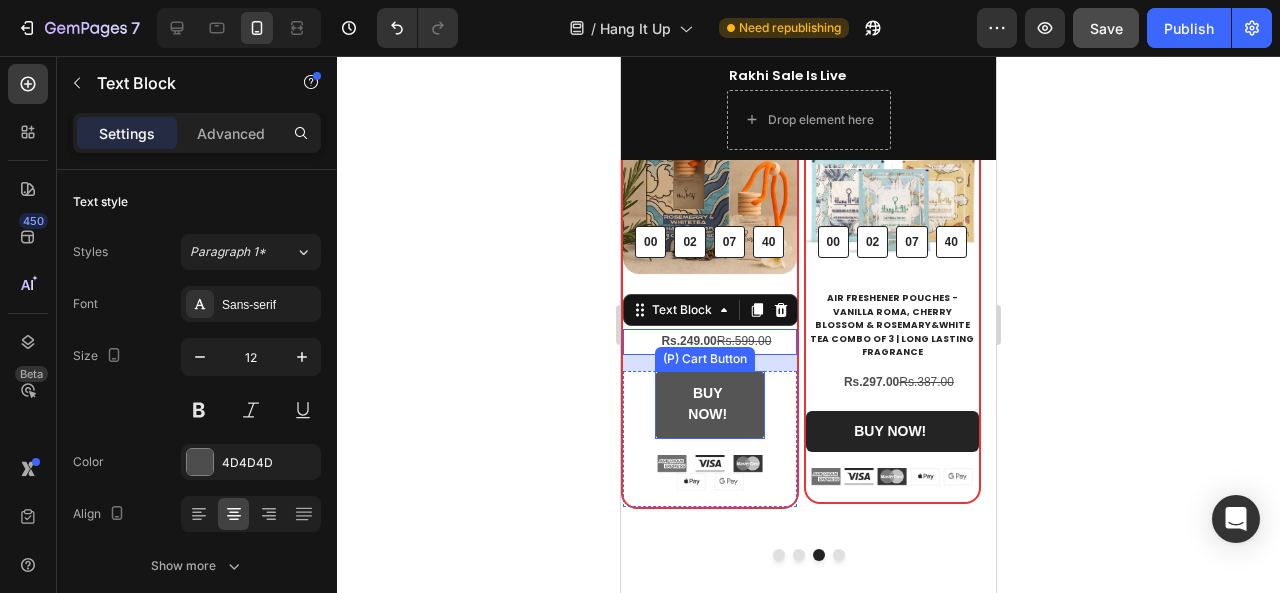 click on "BUY NOW!" at bounding box center (710, 405) 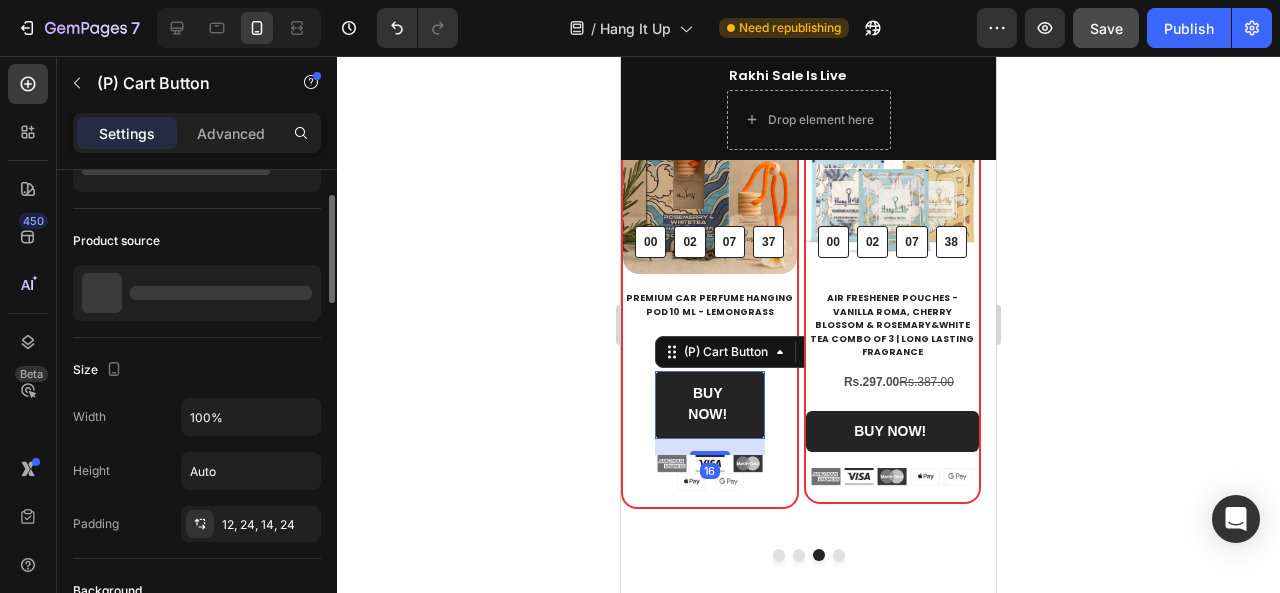 scroll, scrollTop: 163, scrollLeft: 0, axis: vertical 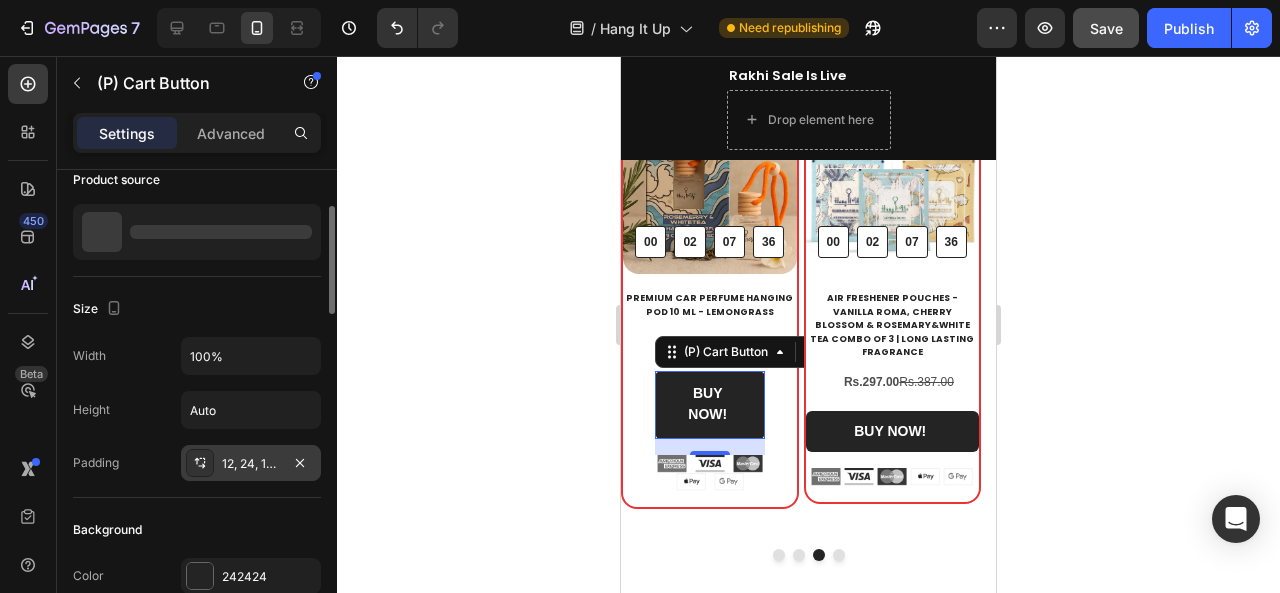 click on "12, 24, 14, 24" at bounding box center [251, 464] 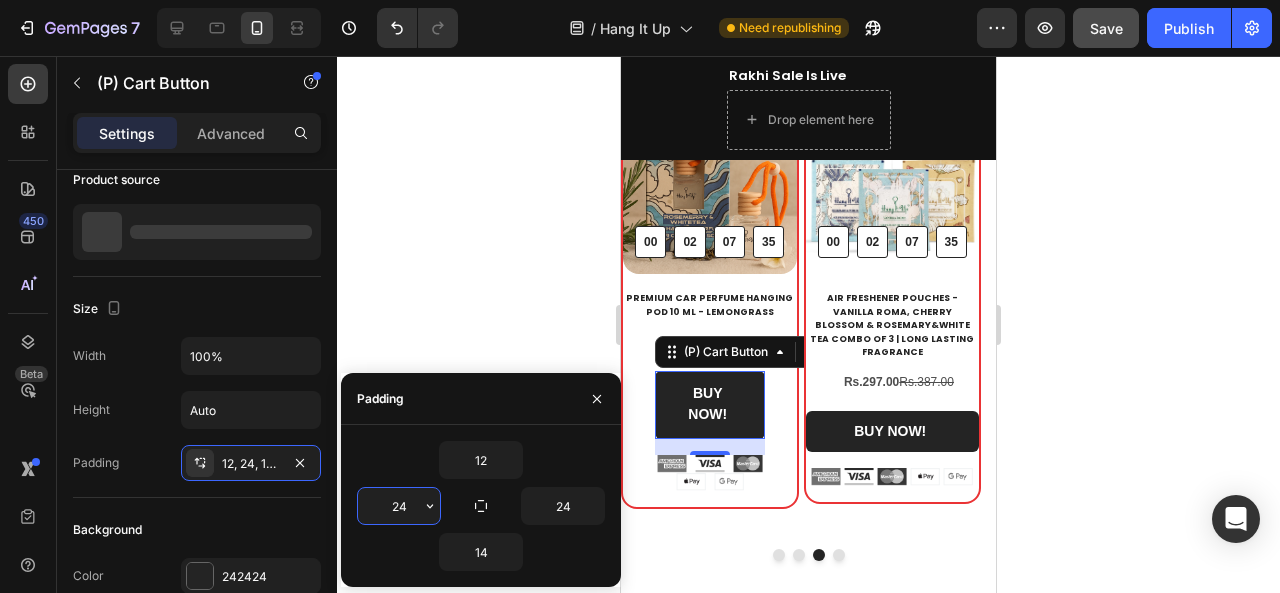 click on "24" at bounding box center (399, 506) 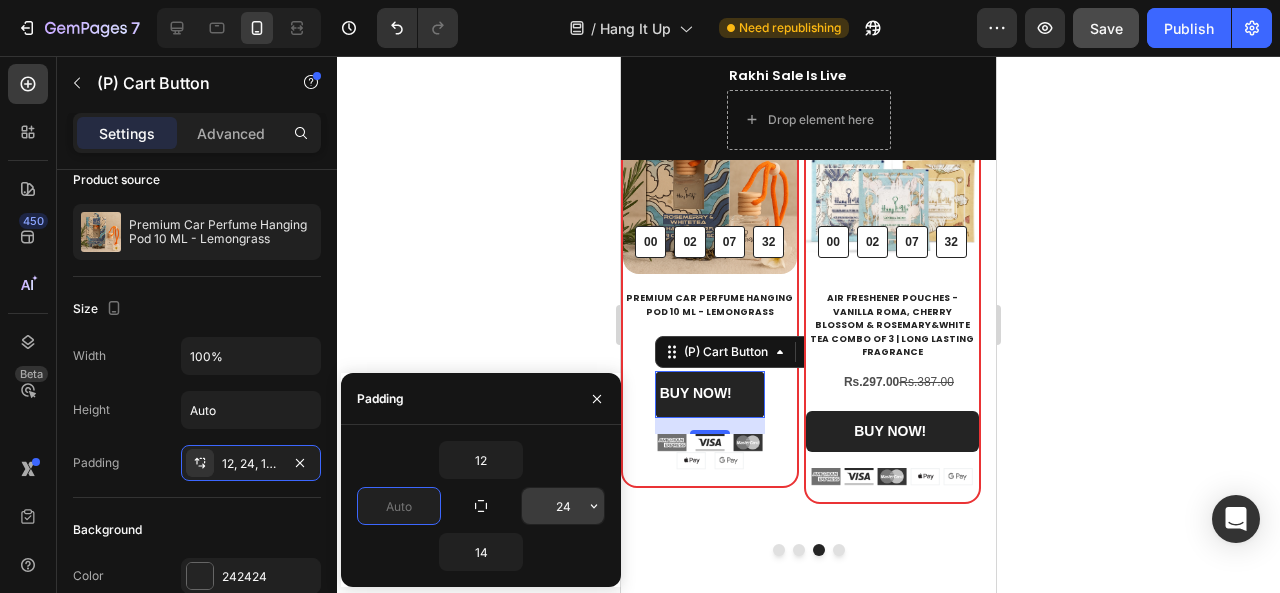 type on "0" 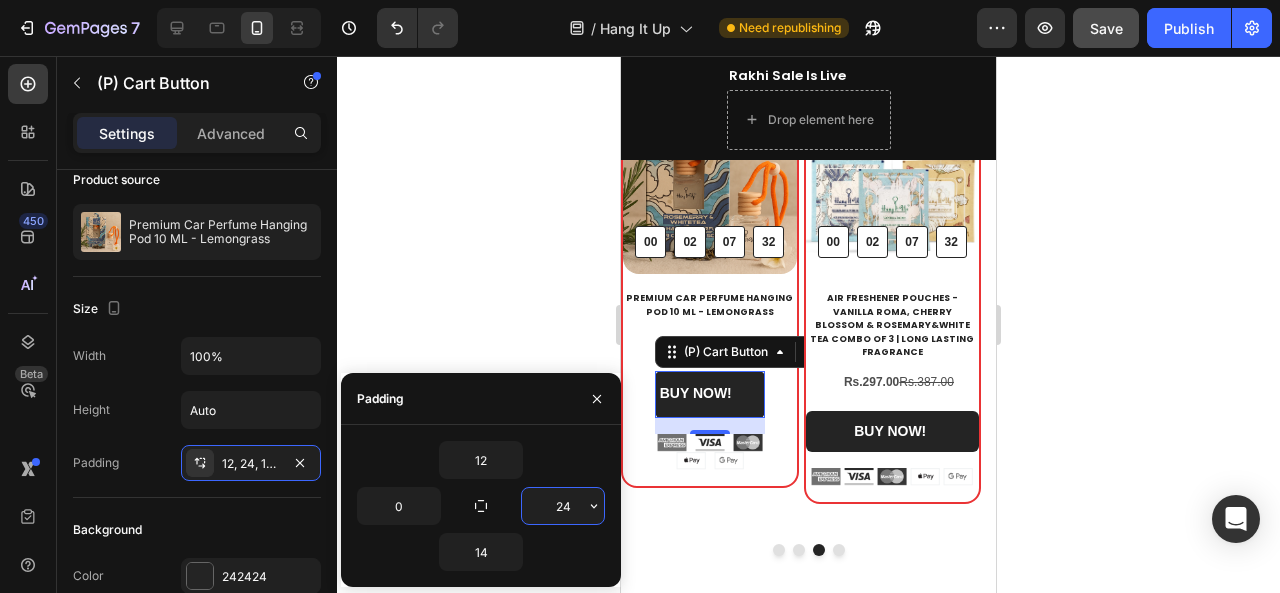 click on "24" at bounding box center [563, 506] 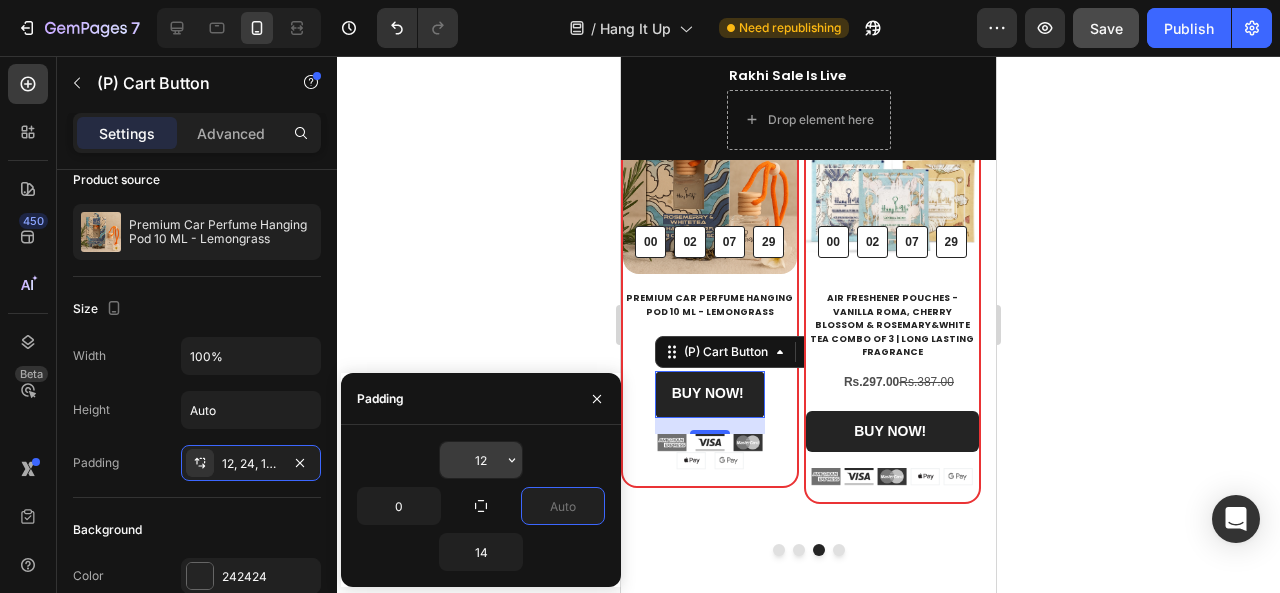 type on "0" 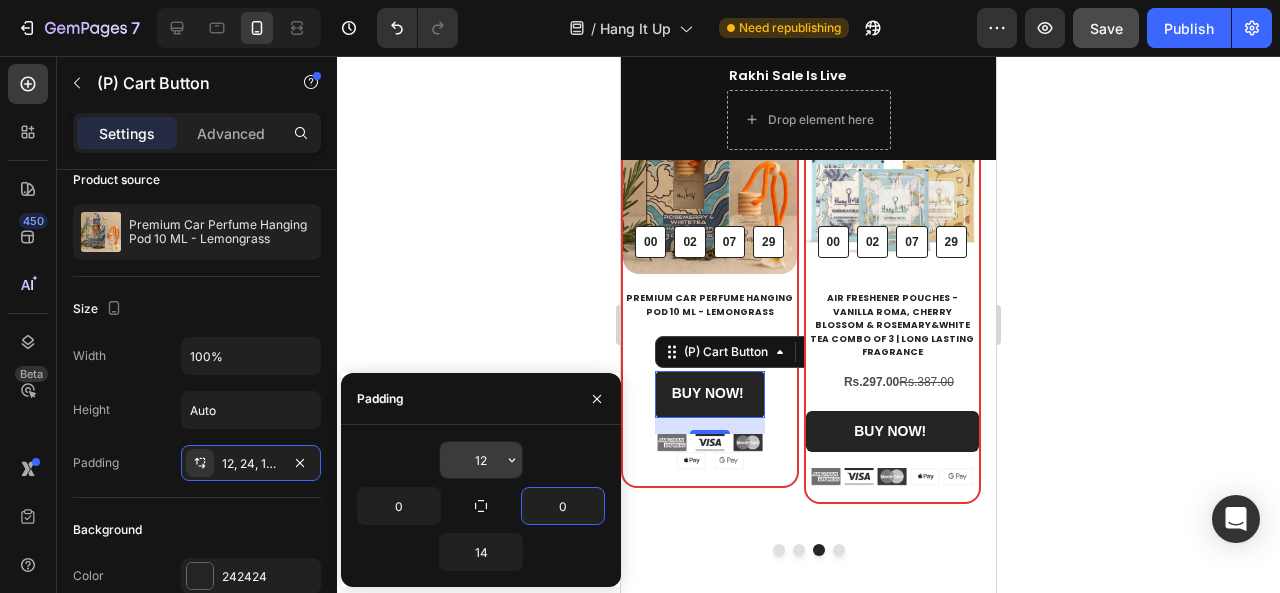 click on "12" at bounding box center [481, 460] 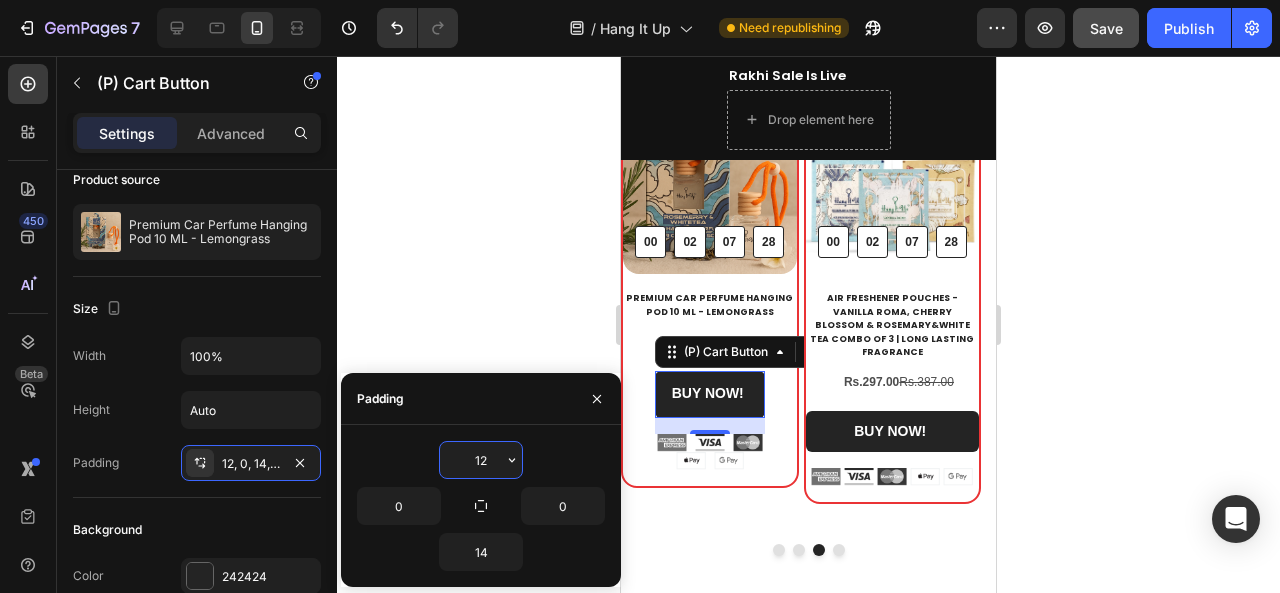 click on "12" at bounding box center [481, 460] 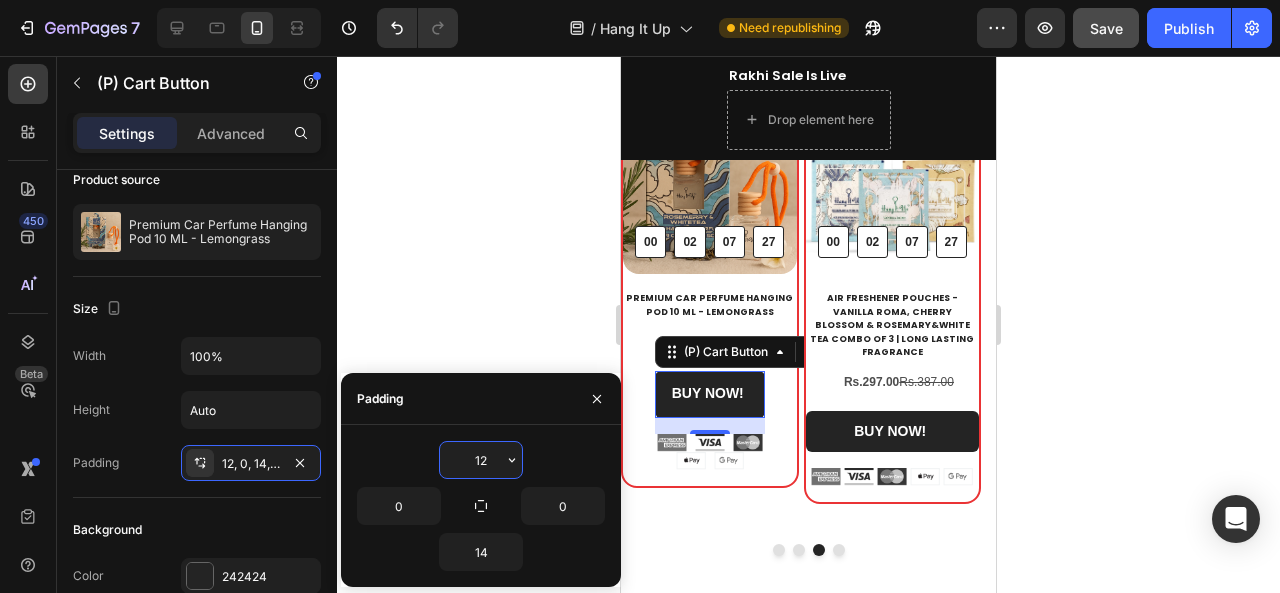 click on "12" at bounding box center [481, 460] 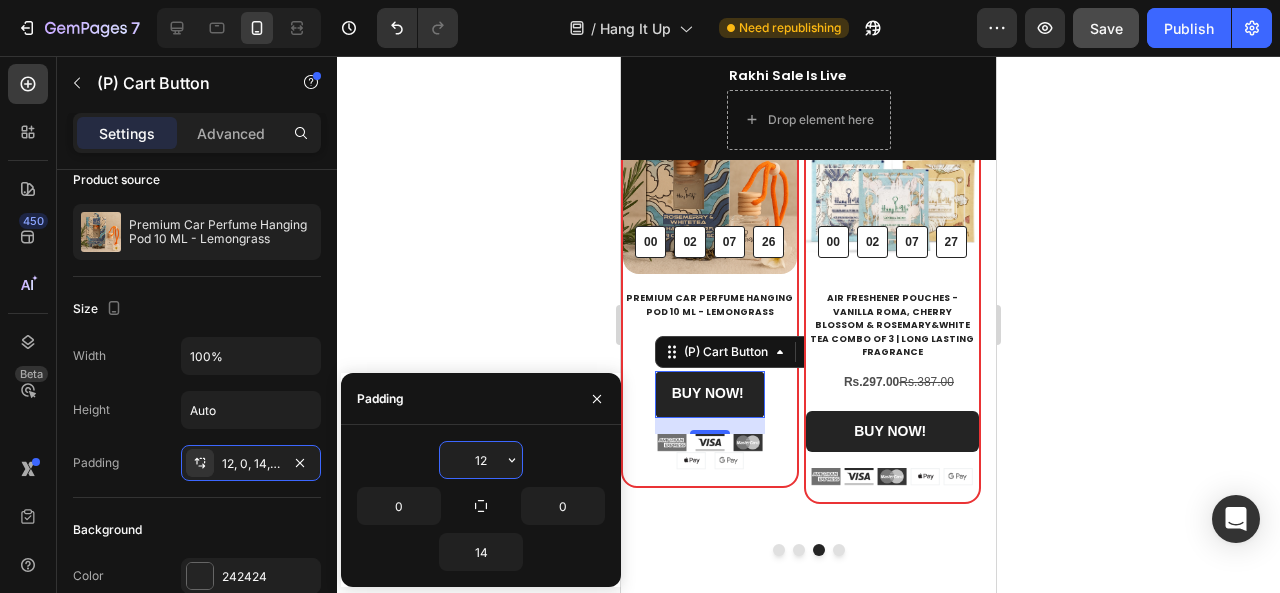 click on "12" at bounding box center [481, 460] 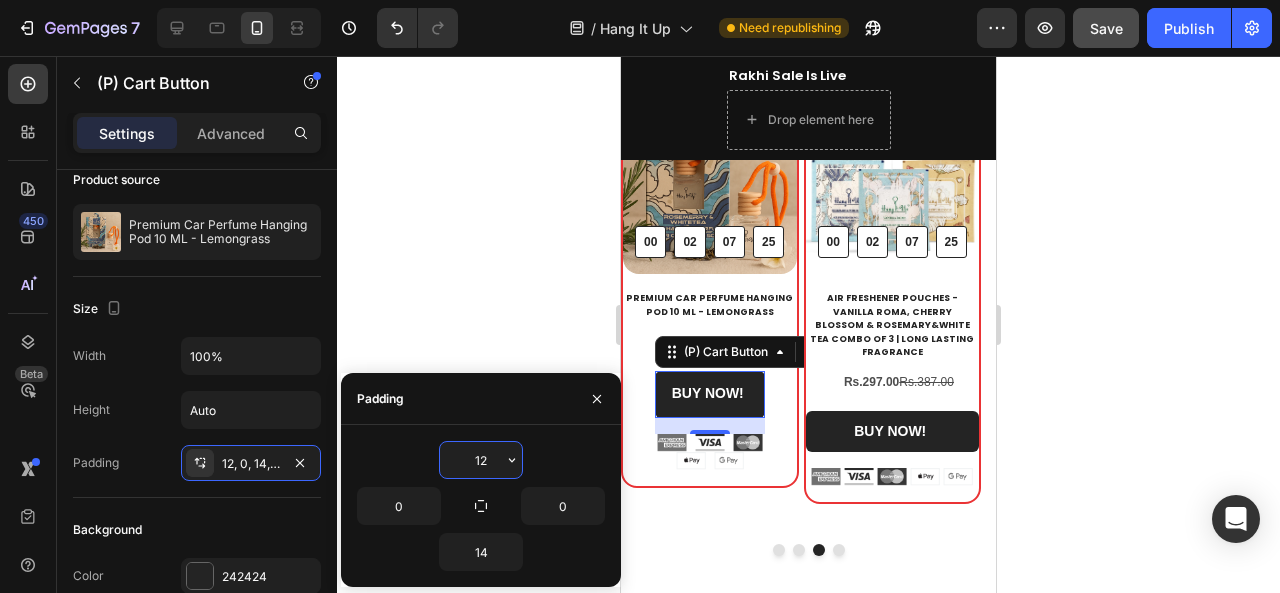 click on "12" at bounding box center (481, 460) 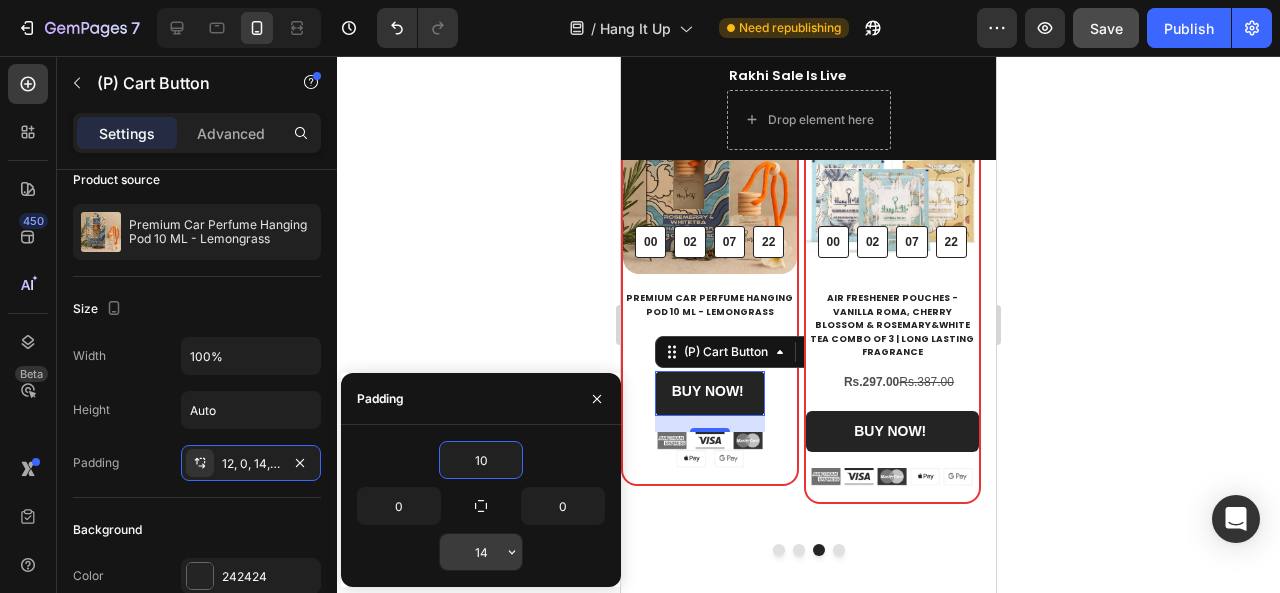 type on "10" 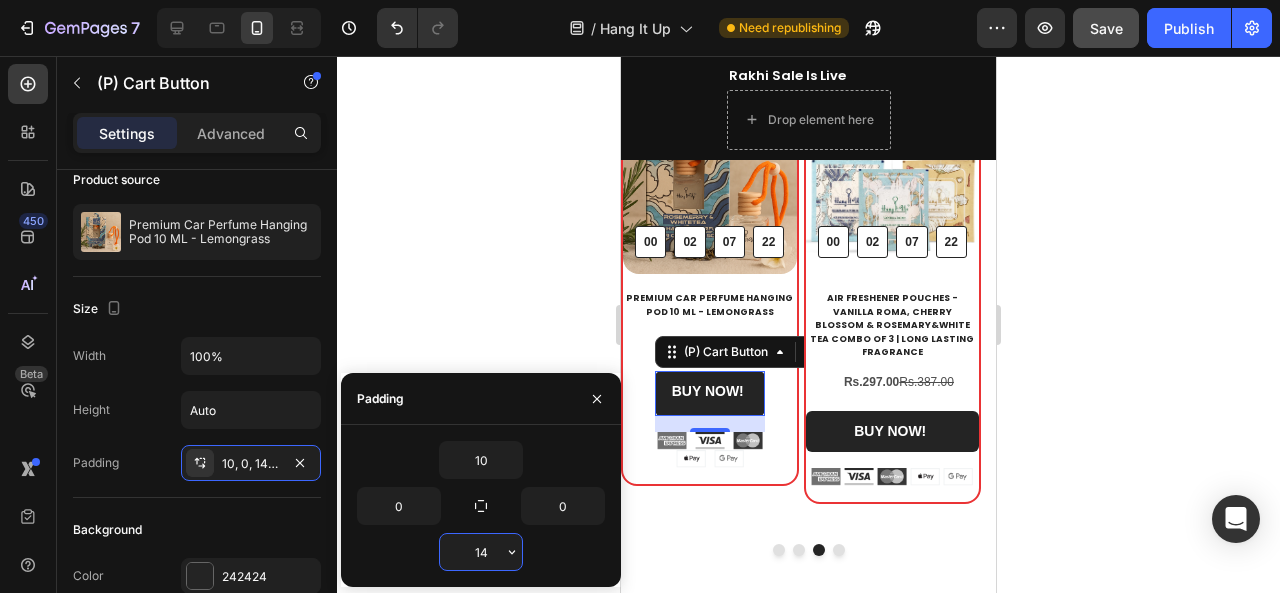 click on "14" at bounding box center [481, 552] 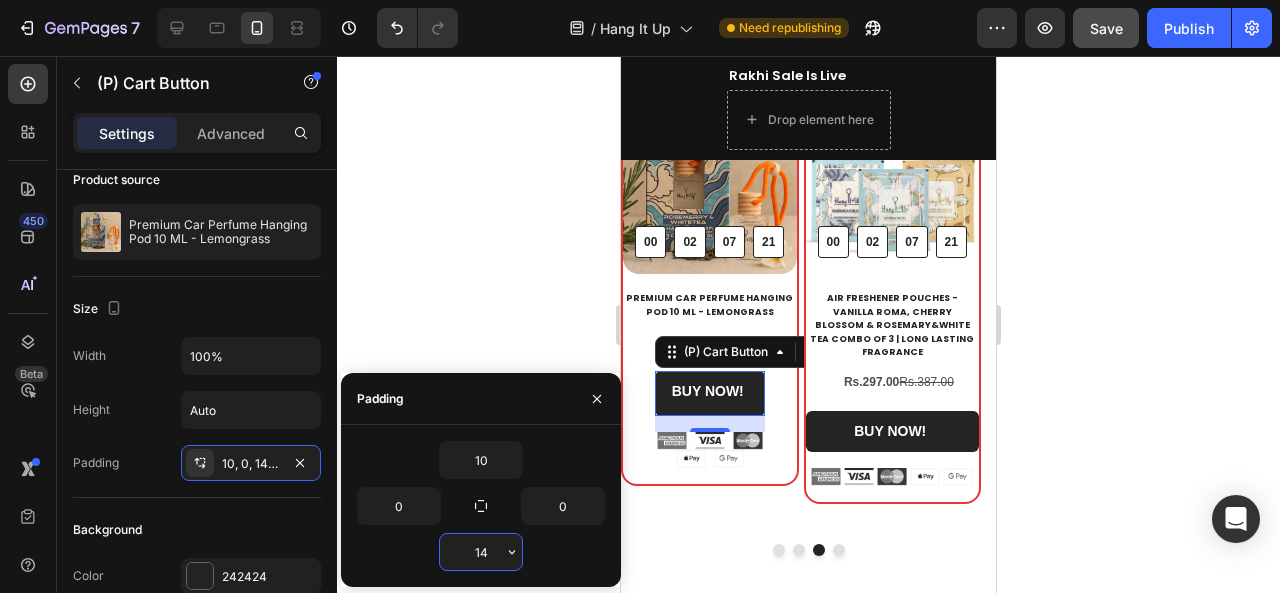 click on "14" at bounding box center [481, 552] 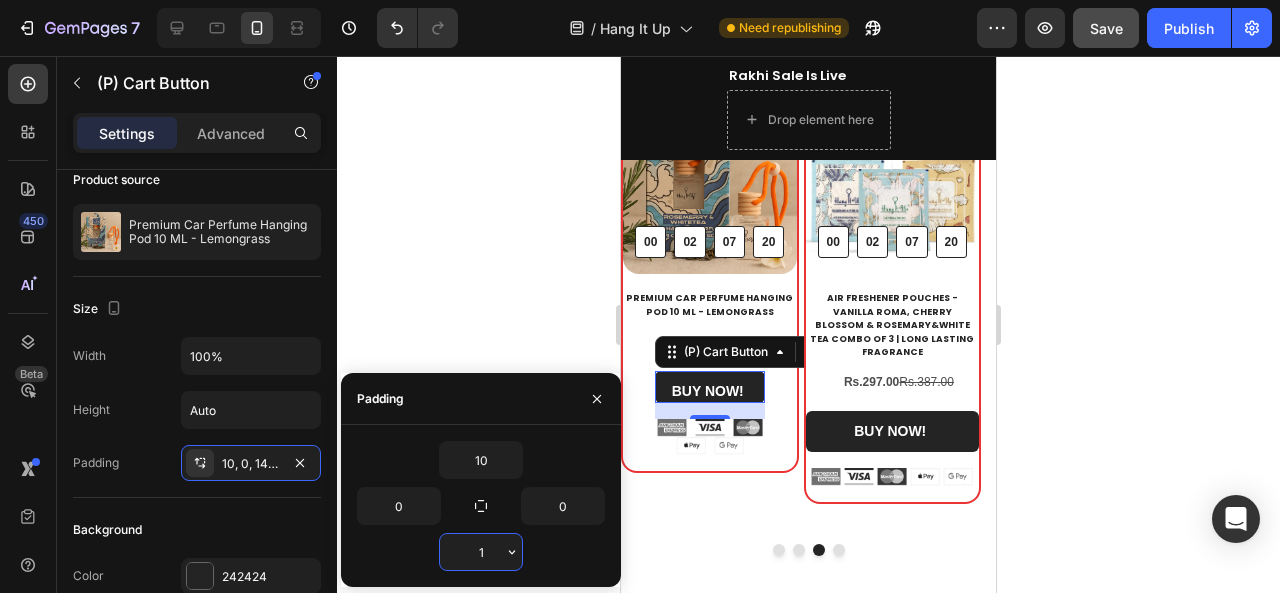 type on "10" 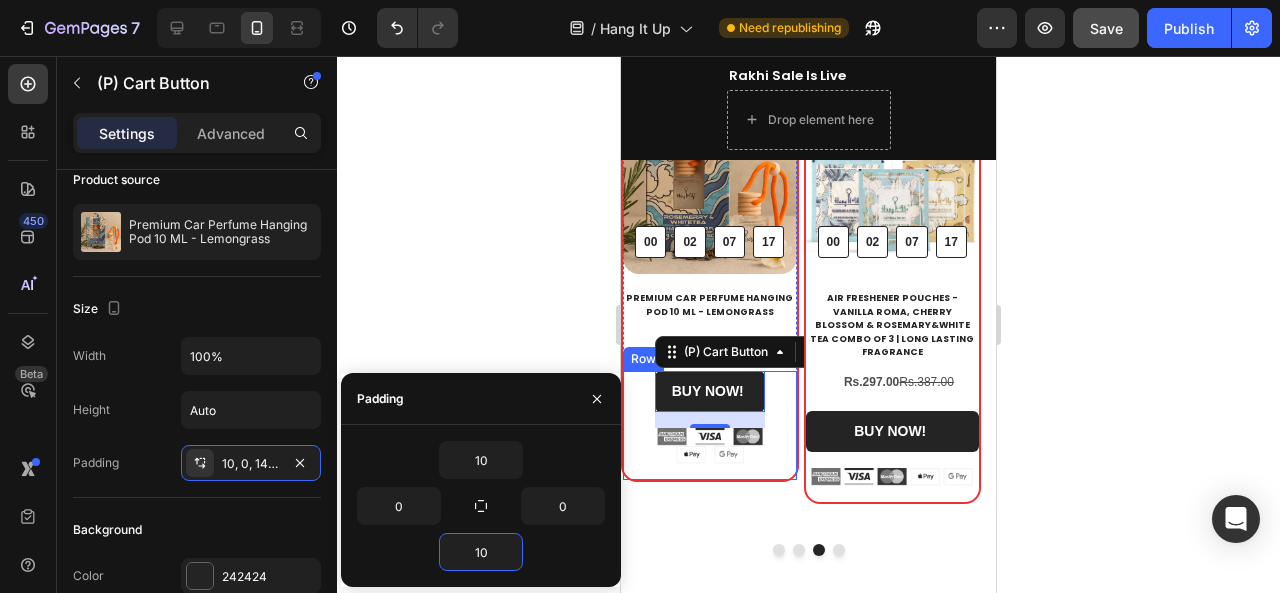 click on "BUY NOW! (P) Cart Button   16 Image Image Image Image Image Icon List Hoz Row" at bounding box center (710, 426) 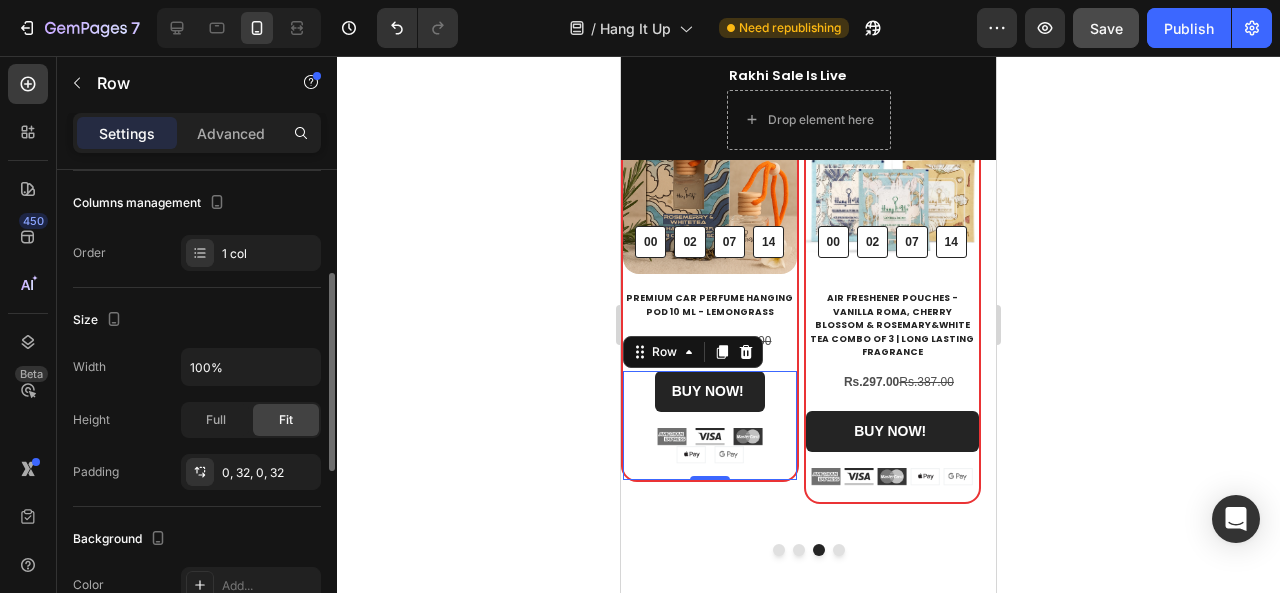 scroll, scrollTop: 262, scrollLeft: 0, axis: vertical 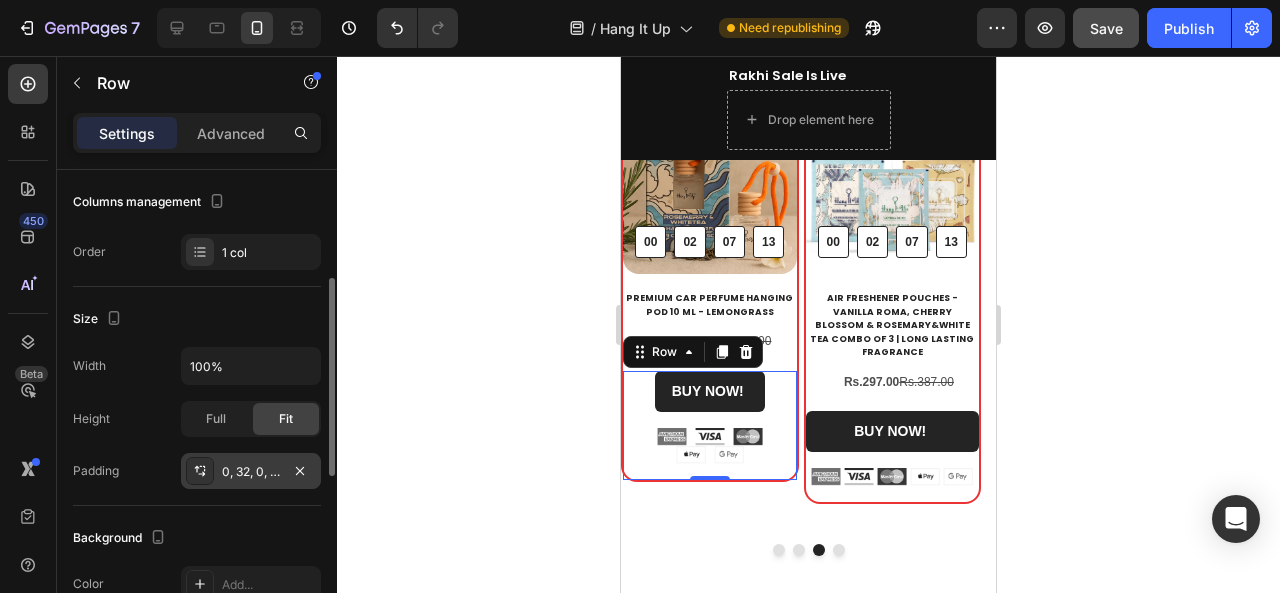 click on "0, 32, 0, 32" at bounding box center (251, 471) 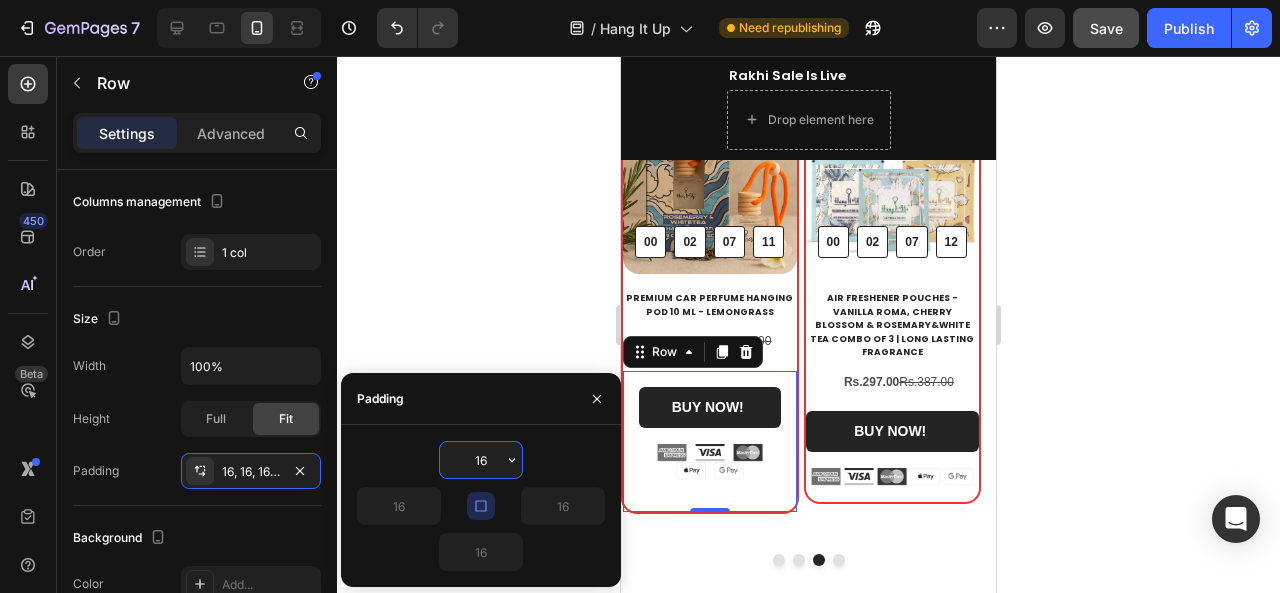 type 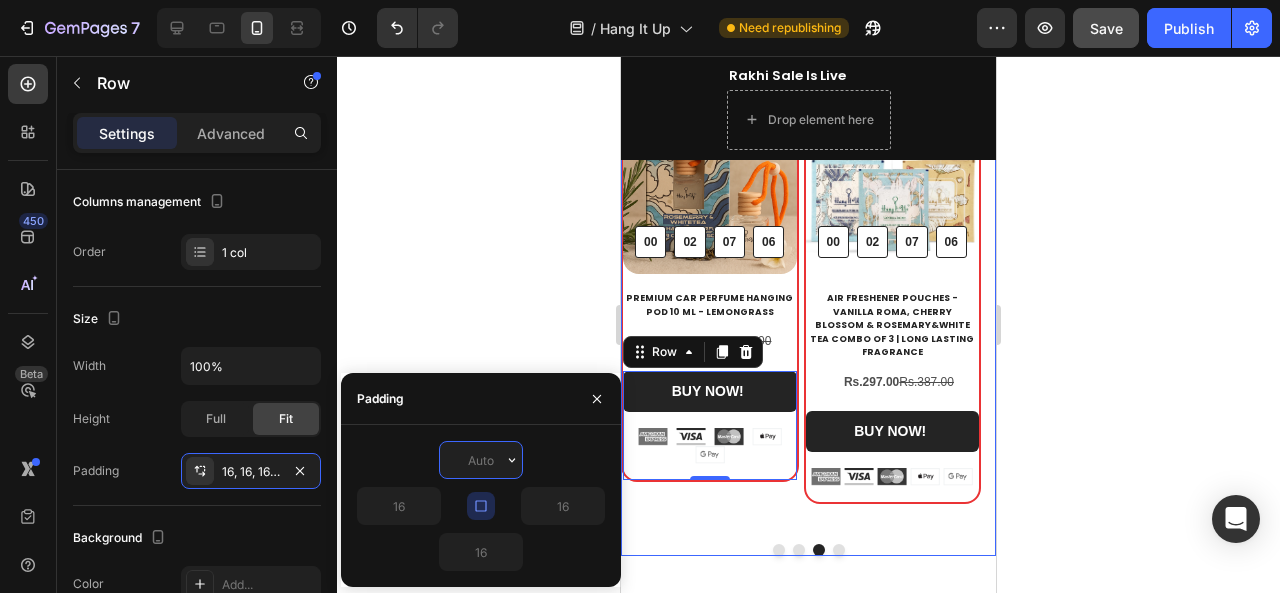 click at bounding box center (839, 550) 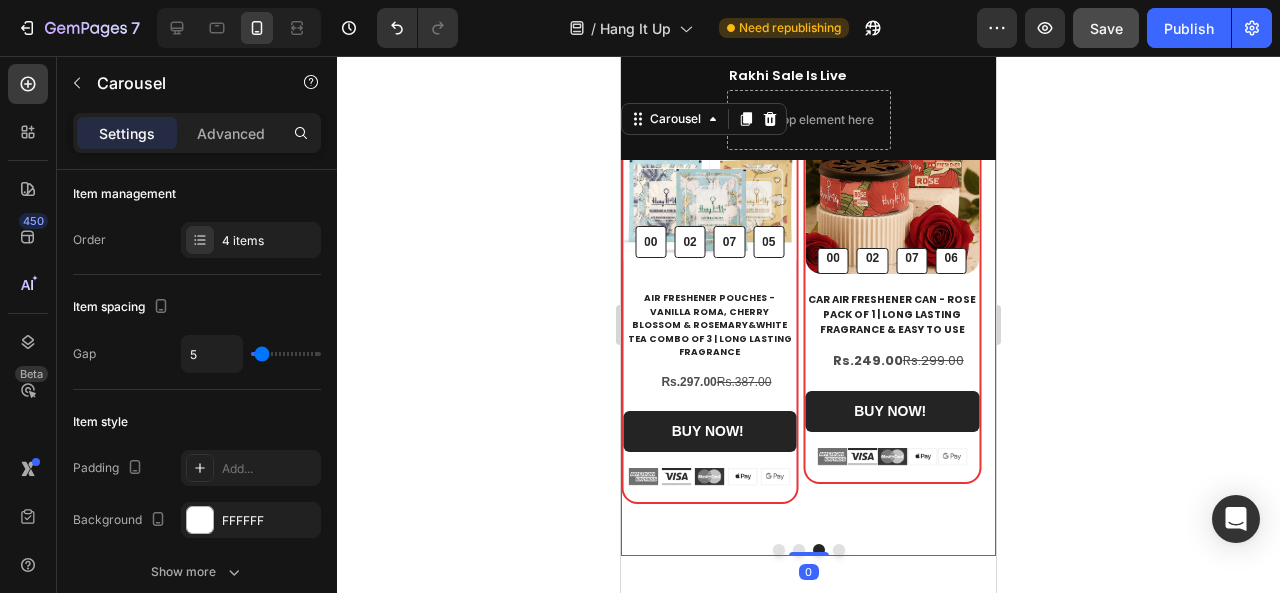 scroll, scrollTop: 0, scrollLeft: 0, axis: both 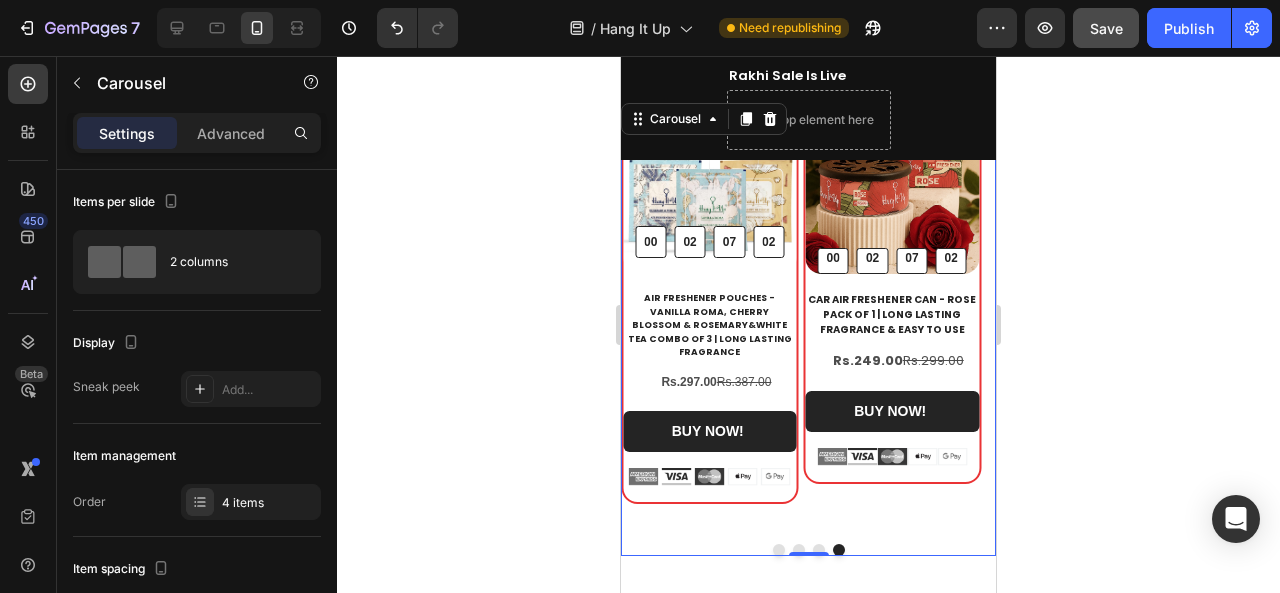 click at bounding box center (779, 550) 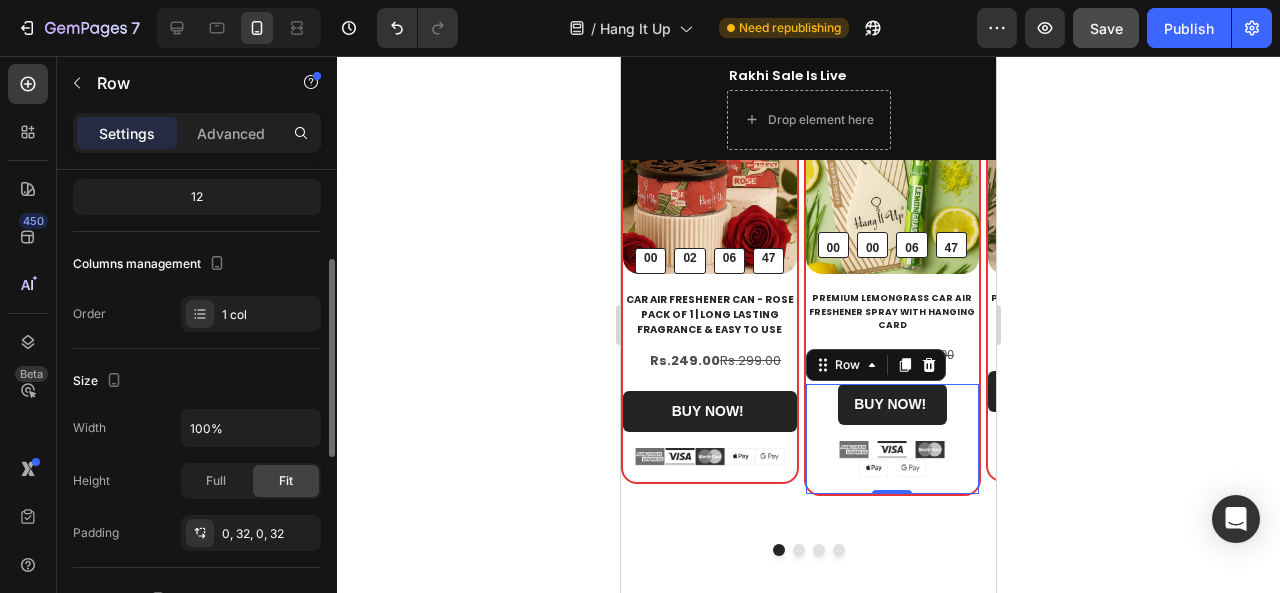 scroll, scrollTop: 257, scrollLeft: 0, axis: vertical 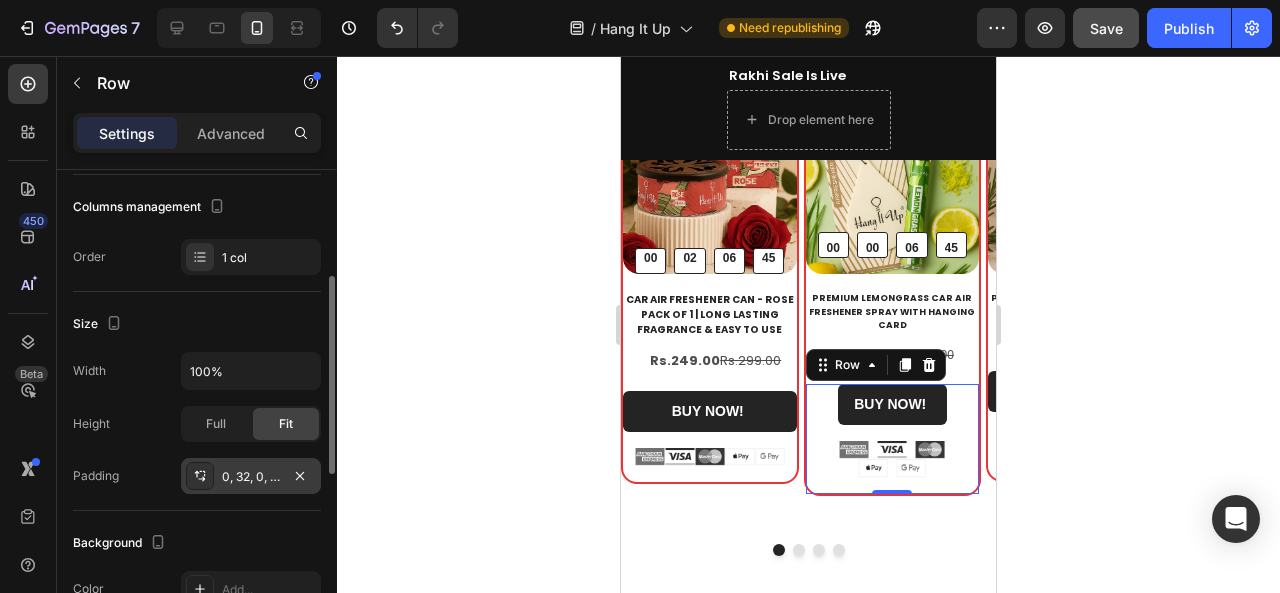 click on "0, 32, 0, 32" at bounding box center (251, 477) 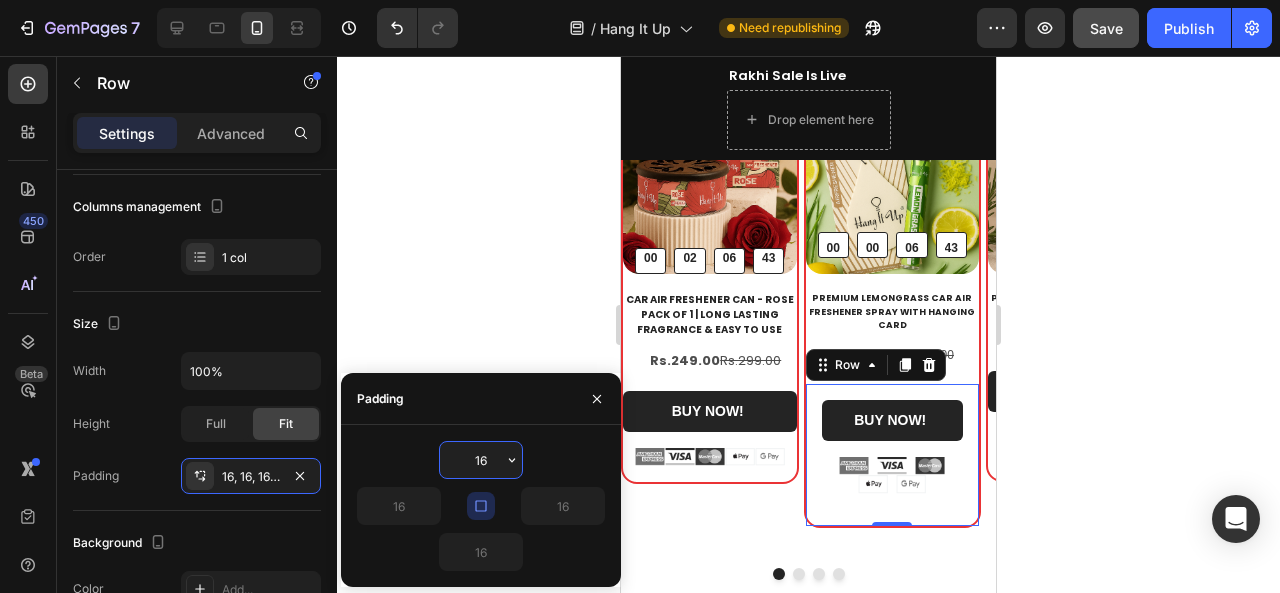 type 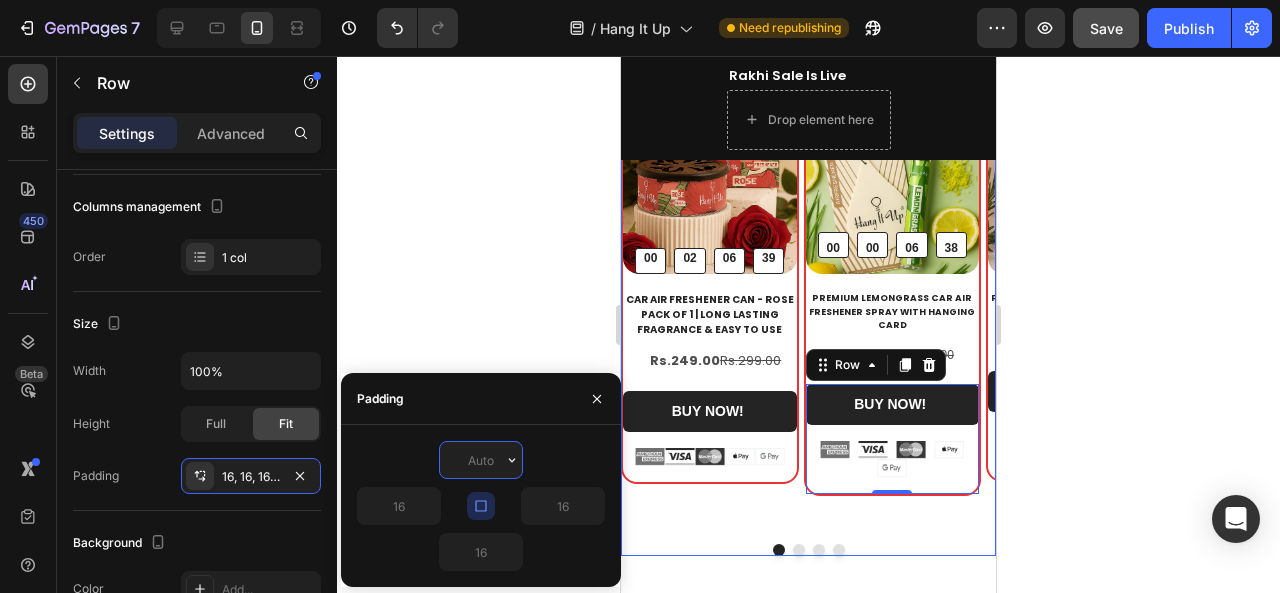 click at bounding box center [799, 550] 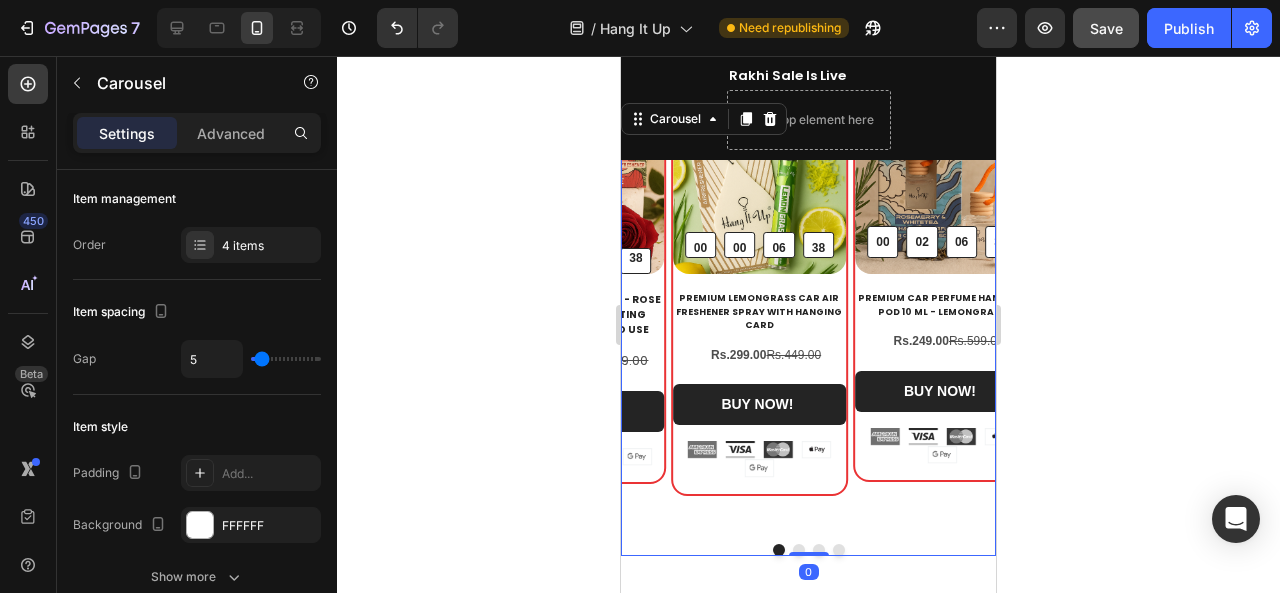 scroll, scrollTop: 0, scrollLeft: 0, axis: both 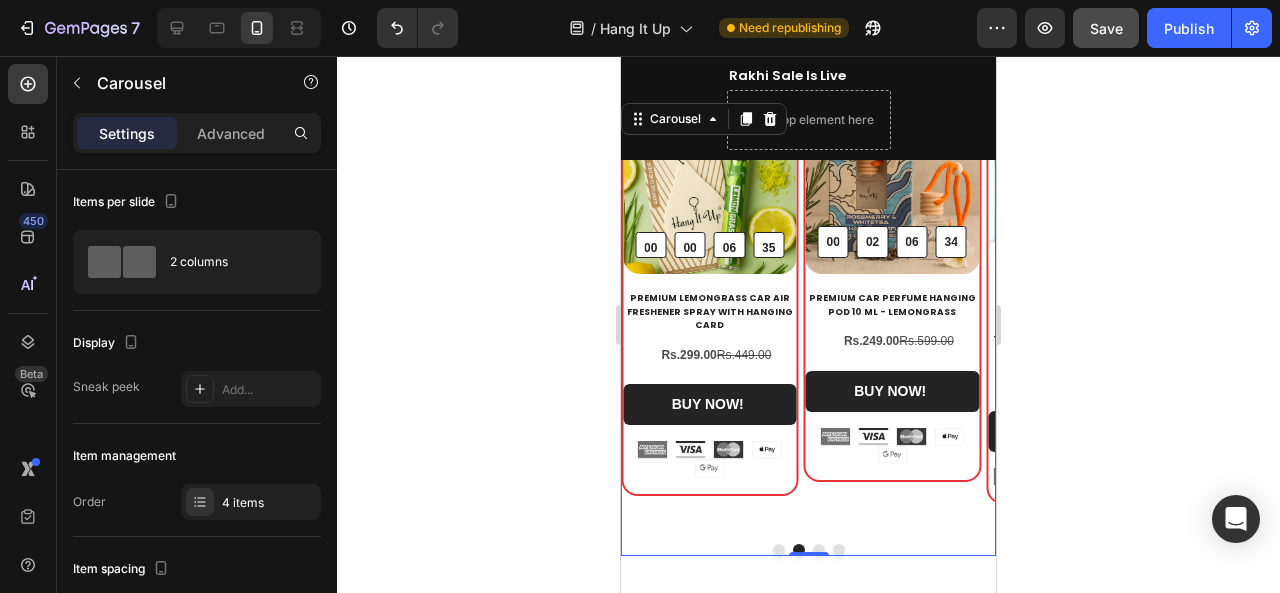 click on "17% off Text block Row (P) Images & Gallery 00 02 06 35 CountDown Timer Row Row Car Air Freshener Can - Rose Pack of 1 | Long Lasting Fragrance & Easy to Use (P) Title        Rs.249.00   Rs.299.00     Text Block   BUY NOW! (P) Cart Button Image Image Image Image Image Icon List Hoz Row Product (P) Images & Gallery 00 00 06 35 CountDown Timer Row Row Premium Lemongrass Car Air Freshener Spray With Hanging Card (P) Title        Rs.299.00   Rs.449.00     Text Block   BUY NOW! (P) Cart Button Image Image Image Image Image Icon List Hoz Row Product (P) Images & Gallery 00 02 06 34 CountDown Timer Row Row Premium Car Perfume Hanging Pod 10 ML - Lemongrass (P) Title        Rs.249.00   Rs.599.00     Text Block   BUY NOW! (P) Cart Button Image Image Image Image Image Icon List Hoz Row Product (P) Images & Gallery 00 02 06 34 CountDown Timer Row Row Air Freshener Pouches - Vanilla Roma, Cherry Blossom & Rosemary&White Tea Combo of 3 | Long Lasting Fragrance (P) Title        Rs.297.00      Row" at bounding box center [808, 328] 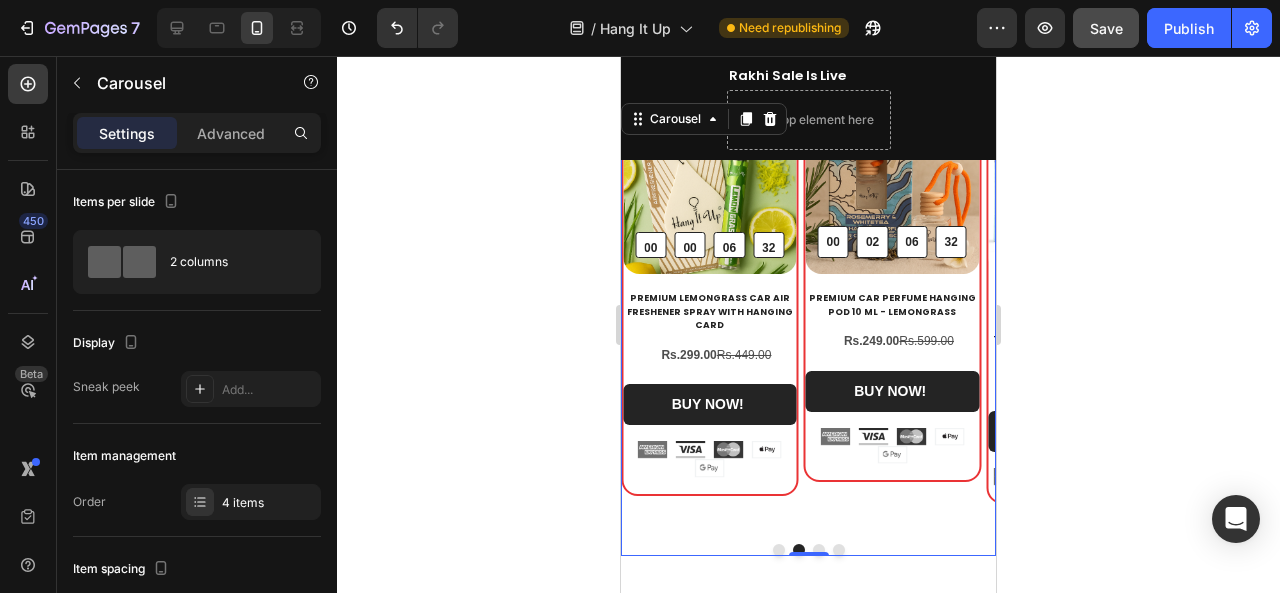 click at bounding box center (819, 550) 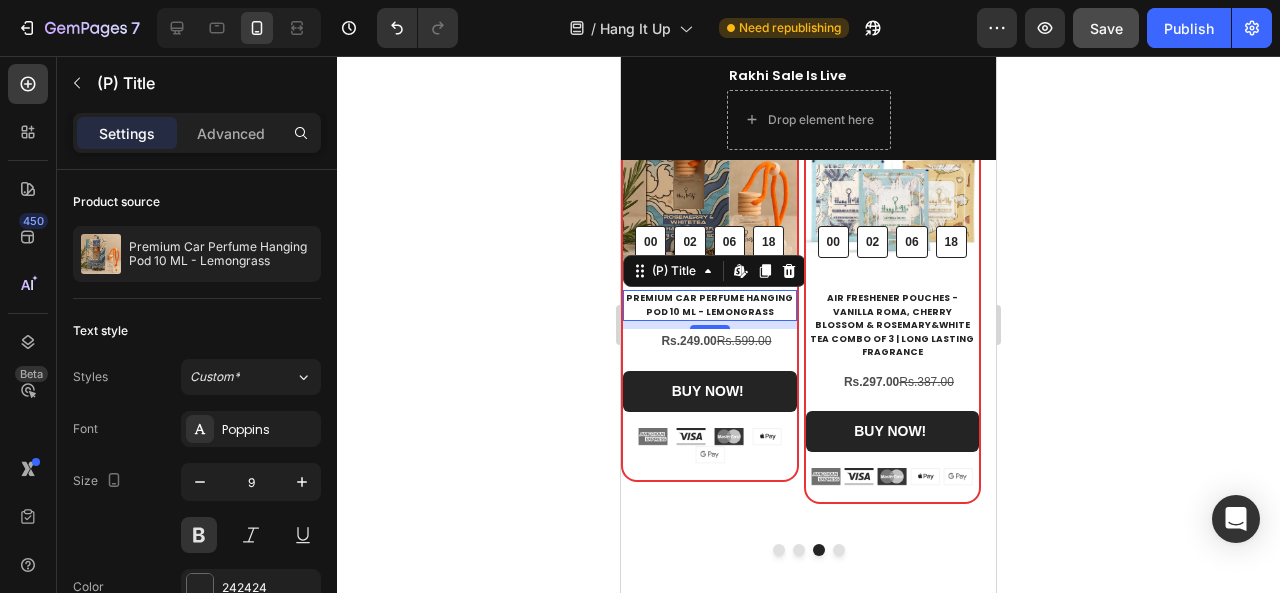 click on "Premium Car Perfume Hanging Pod 10 ML - Lemongrass" at bounding box center (710, 305) 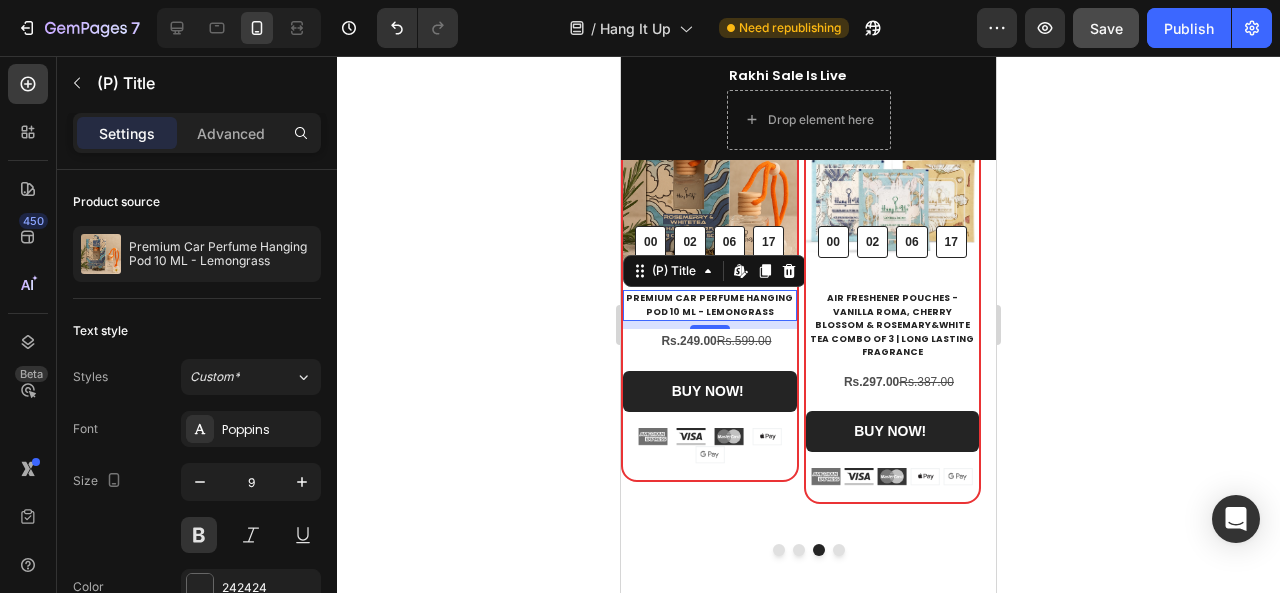 click on "Premium Car Perfume Hanging Pod 10 ML - Lemongrass" at bounding box center [710, 305] 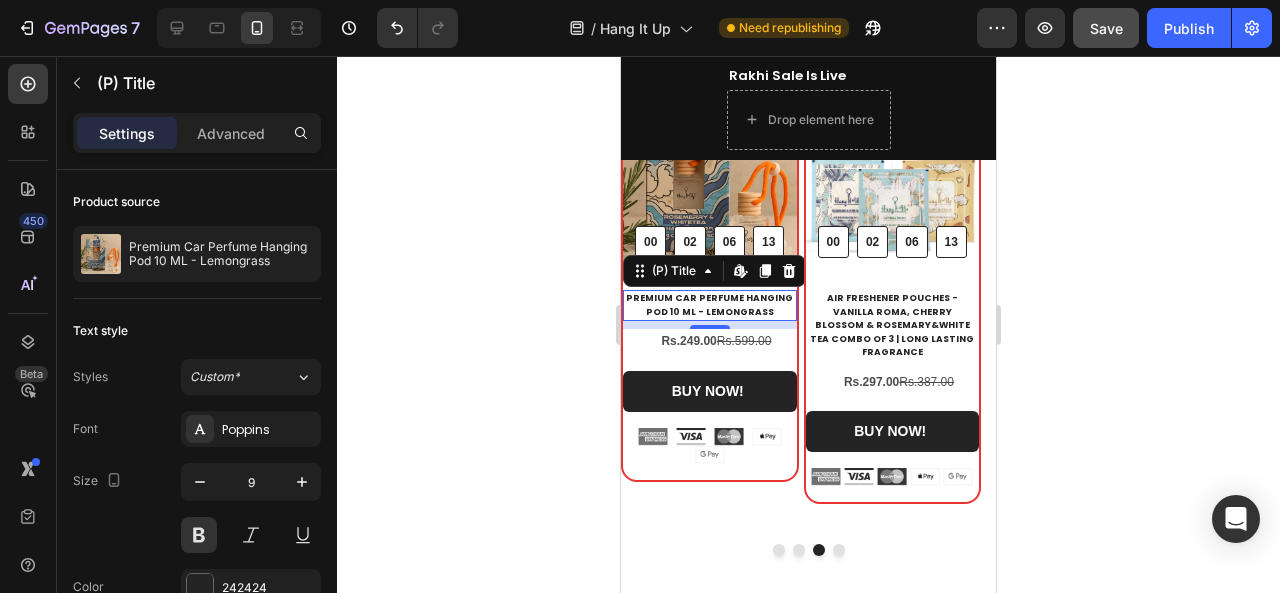 click on "Premium Car Perfume Hanging Pod 10 ML - Lemongrass" at bounding box center [710, 305] 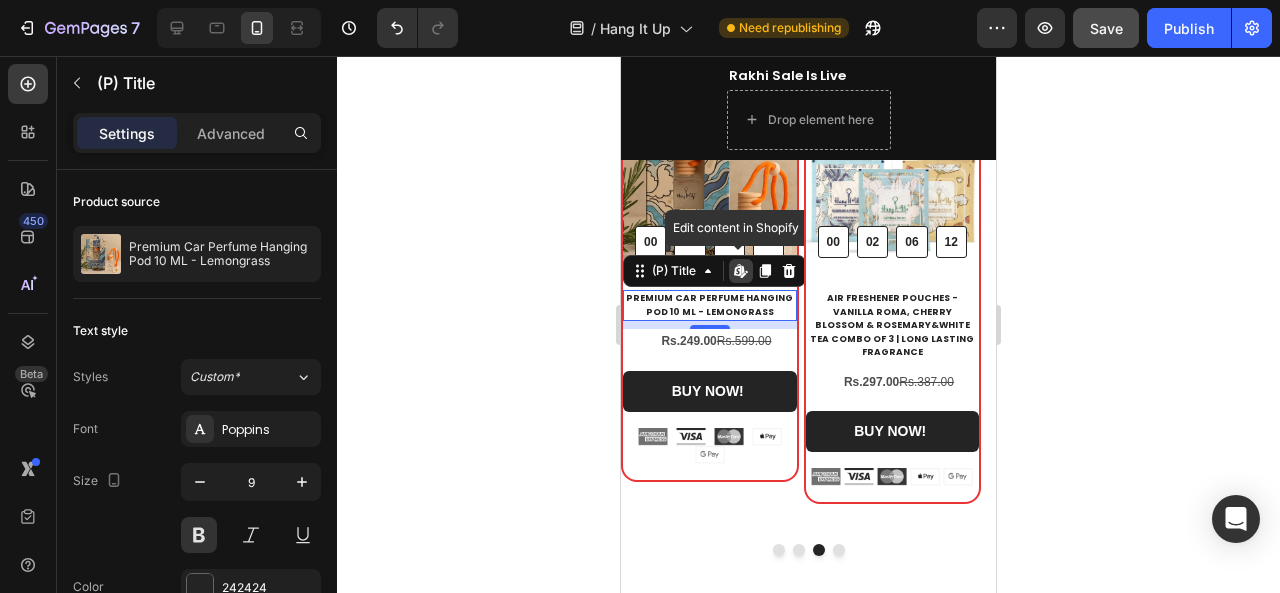 click on "Premium Car Perfume Hanging Pod 10 ML - Lemongrass" at bounding box center [710, 305] 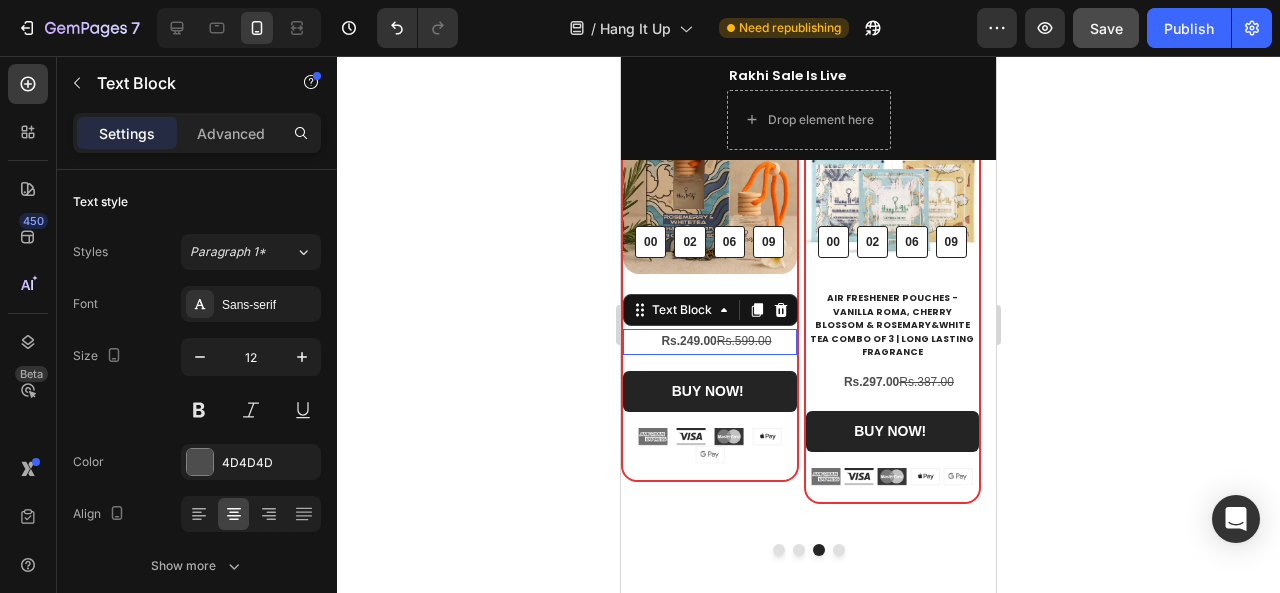 click on "Rs.249.00   Rs.599.00" at bounding box center [710, 342] 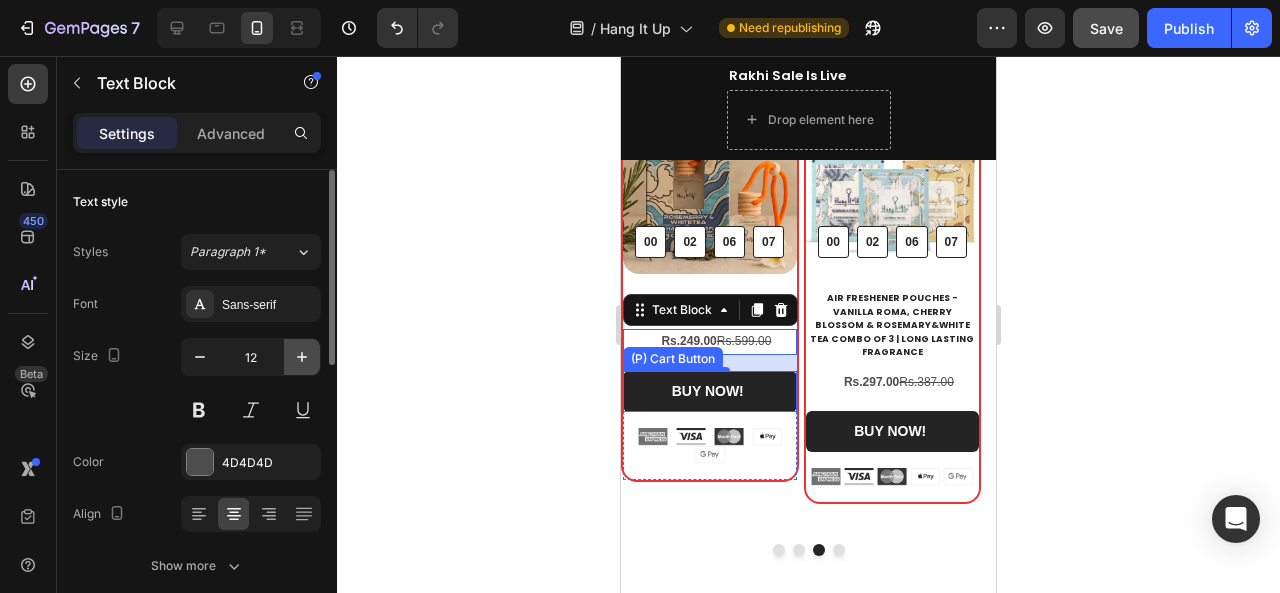 click at bounding box center [302, 357] 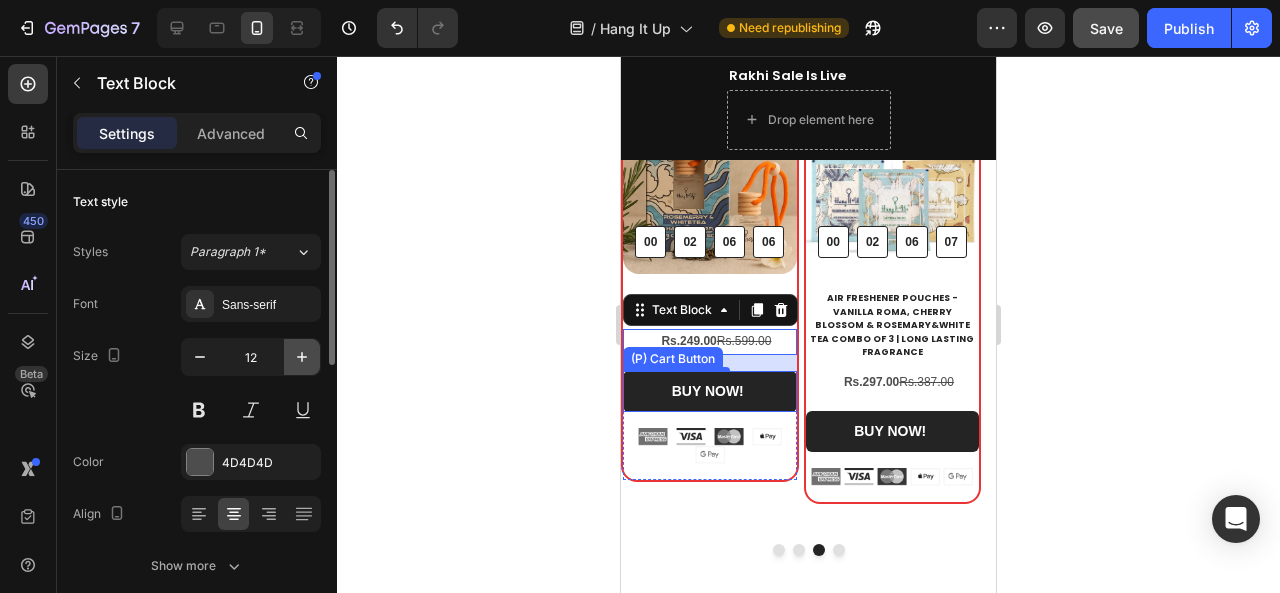 type on "13" 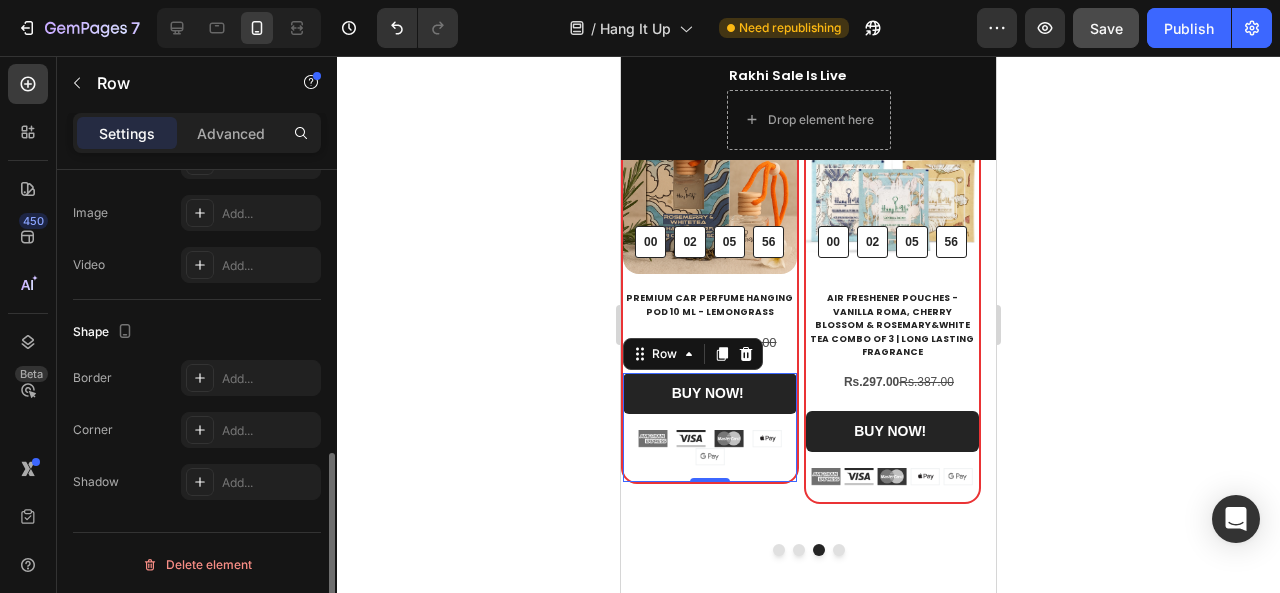 scroll, scrollTop: 685, scrollLeft: 0, axis: vertical 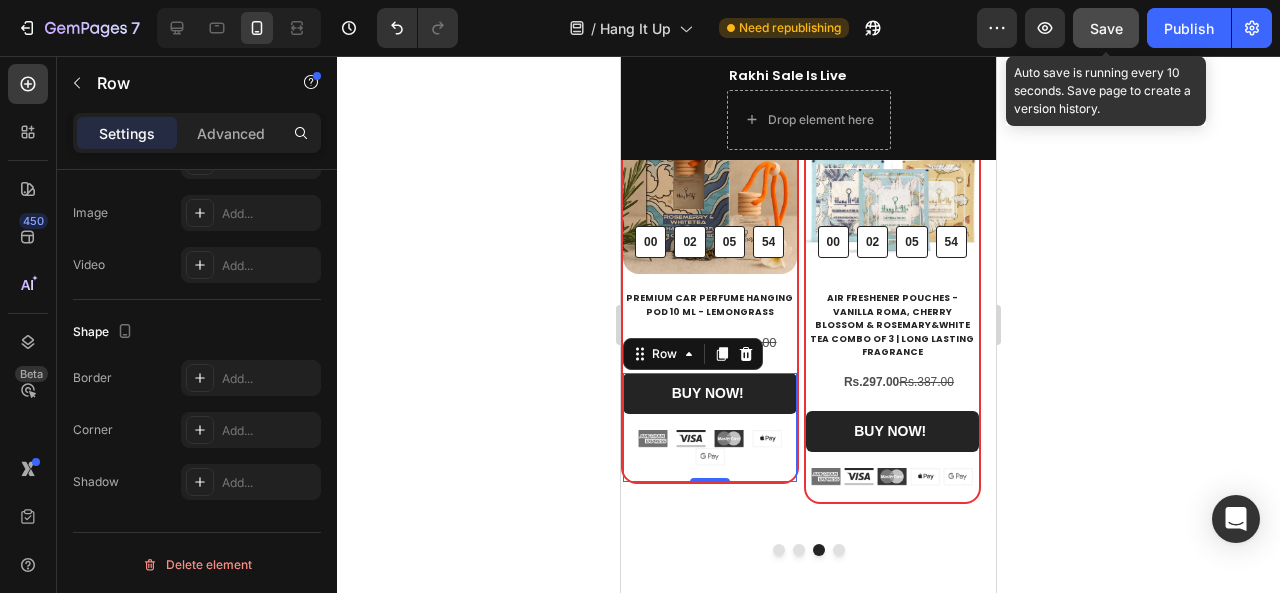 click on "Save" 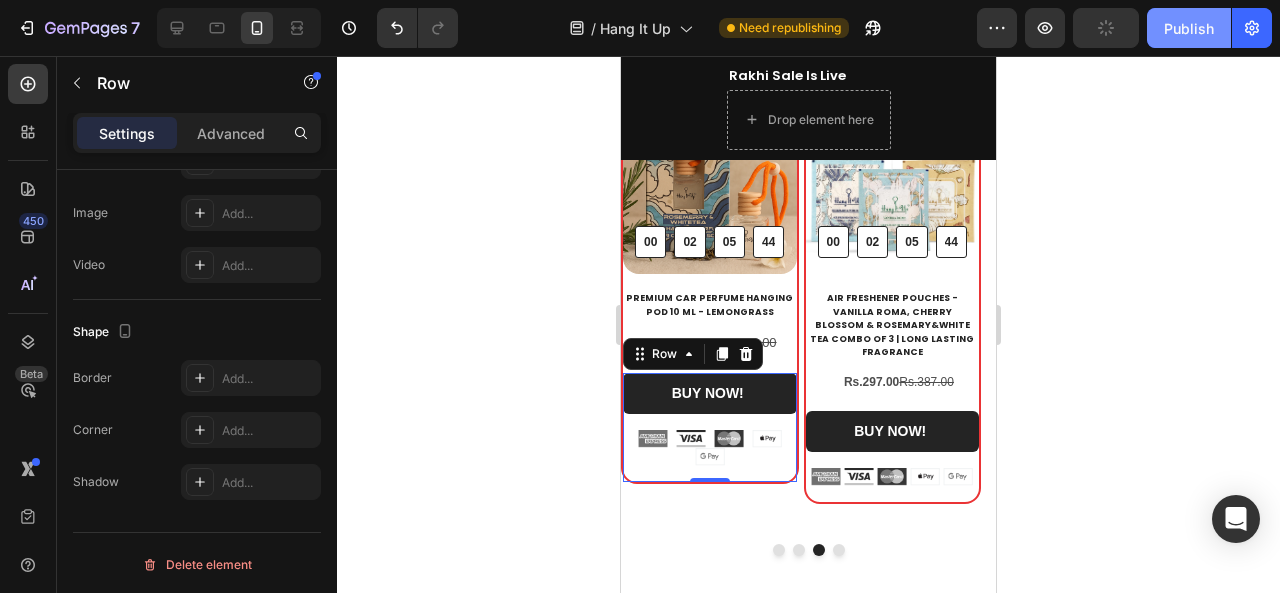 click on "Publish" at bounding box center [1189, 28] 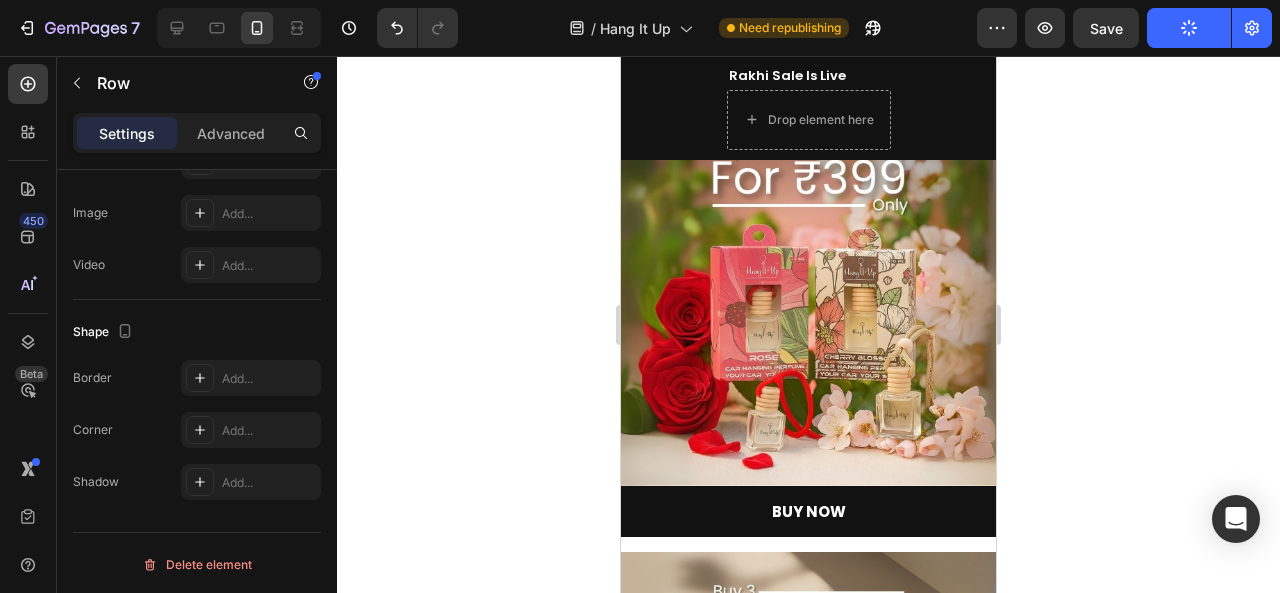 scroll, scrollTop: 1157, scrollLeft: 0, axis: vertical 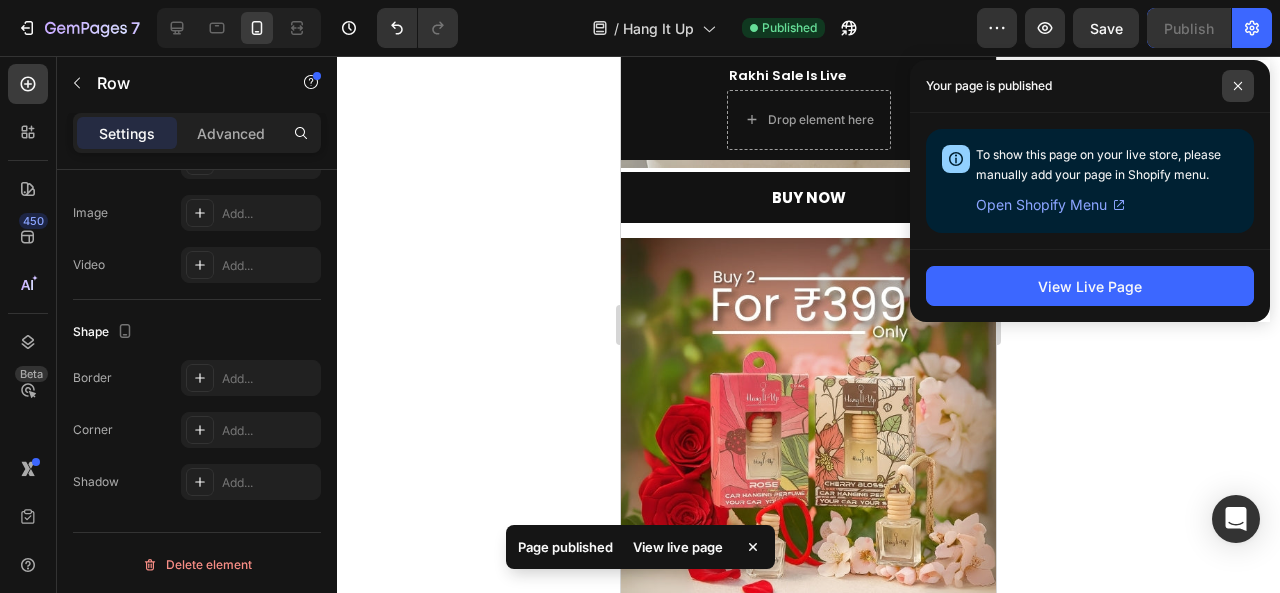 click 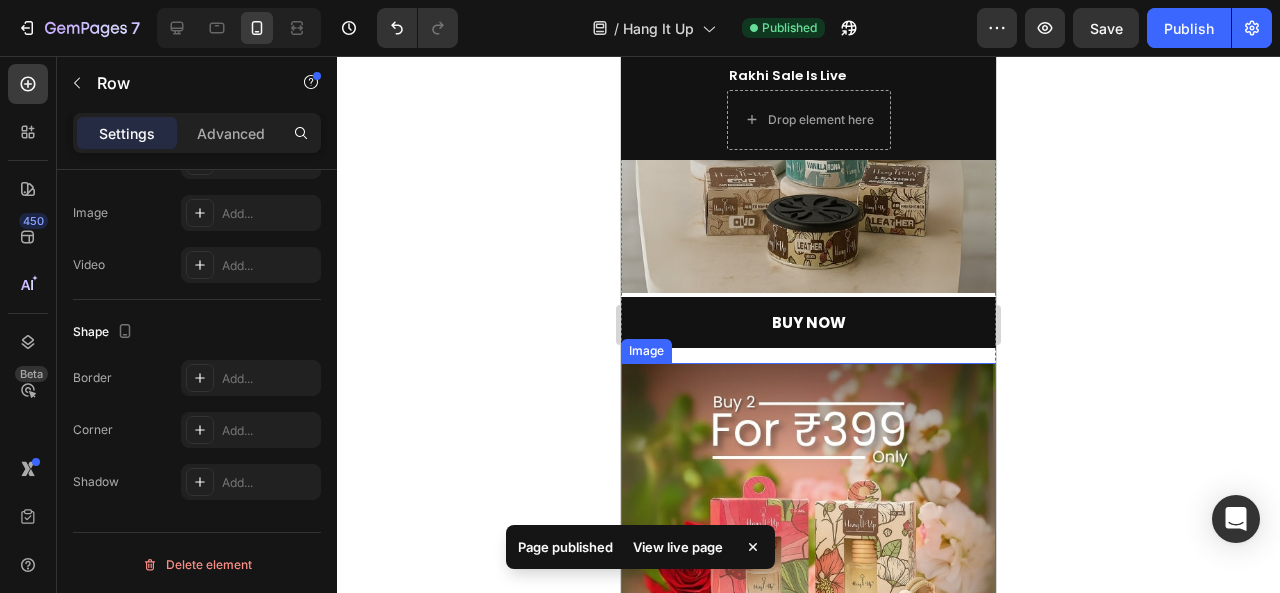 scroll, scrollTop: 1031, scrollLeft: 0, axis: vertical 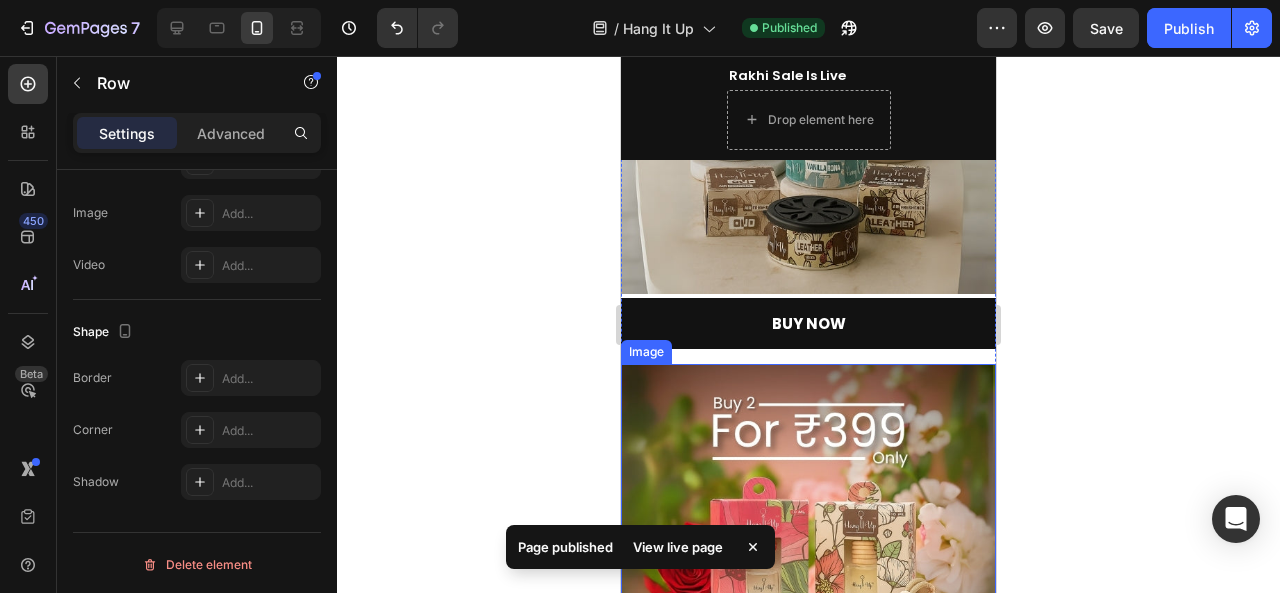 click at bounding box center (808, 551) 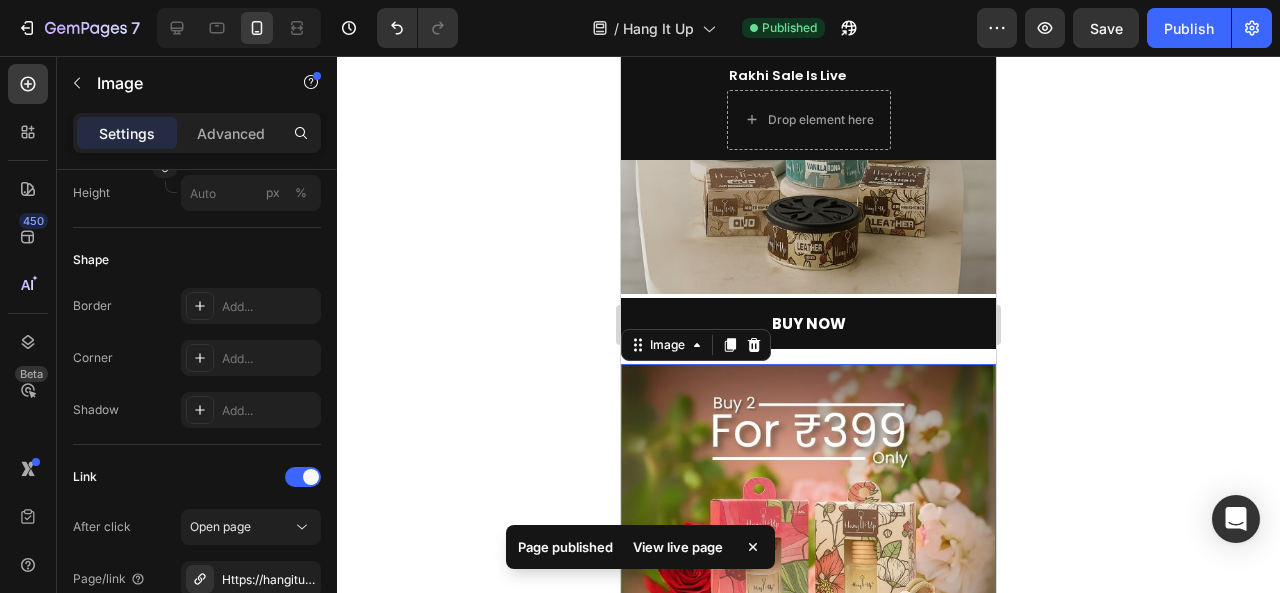 scroll, scrollTop: 0, scrollLeft: 0, axis: both 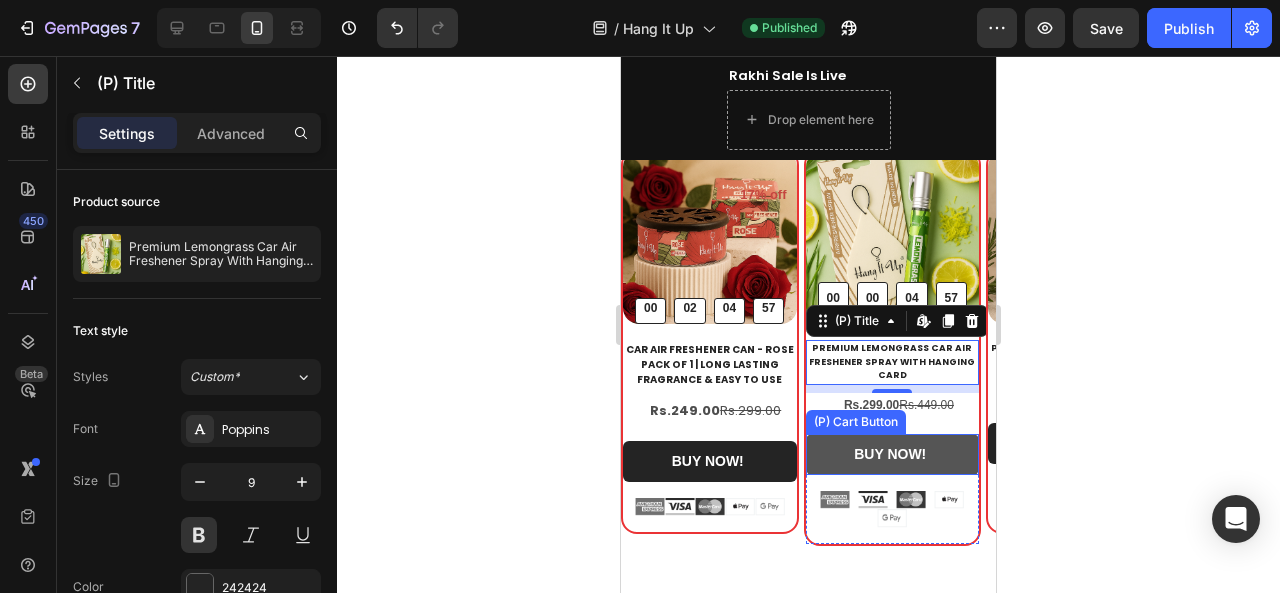 click on "BUY NOW!" at bounding box center (893, 454) 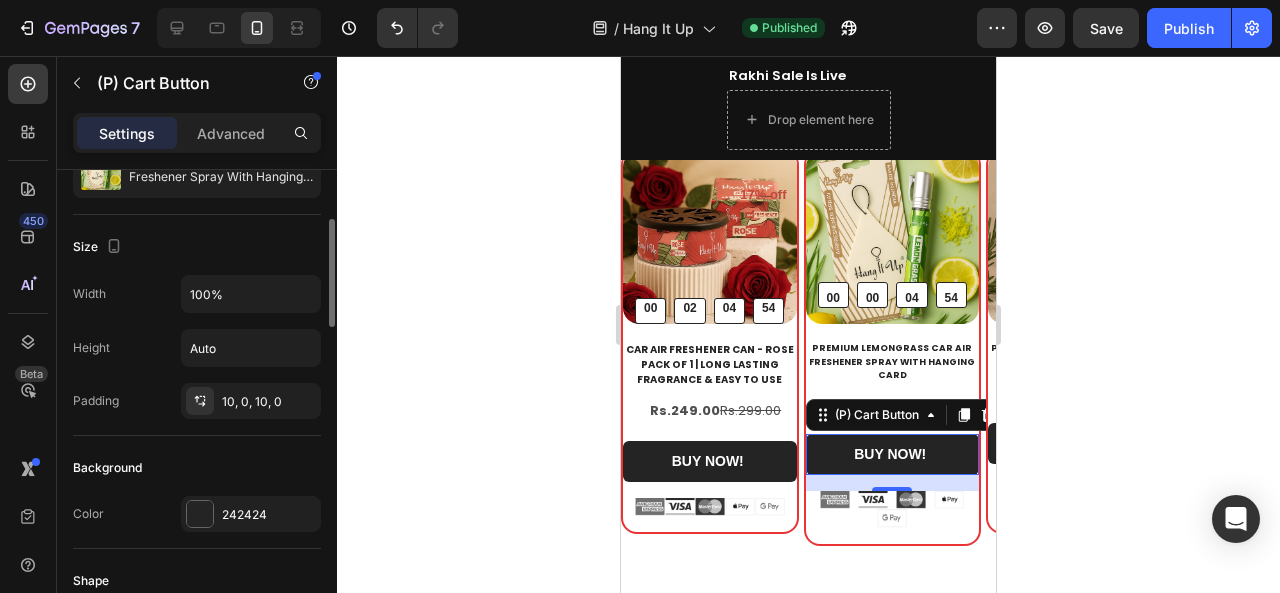 scroll, scrollTop: 224, scrollLeft: 0, axis: vertical 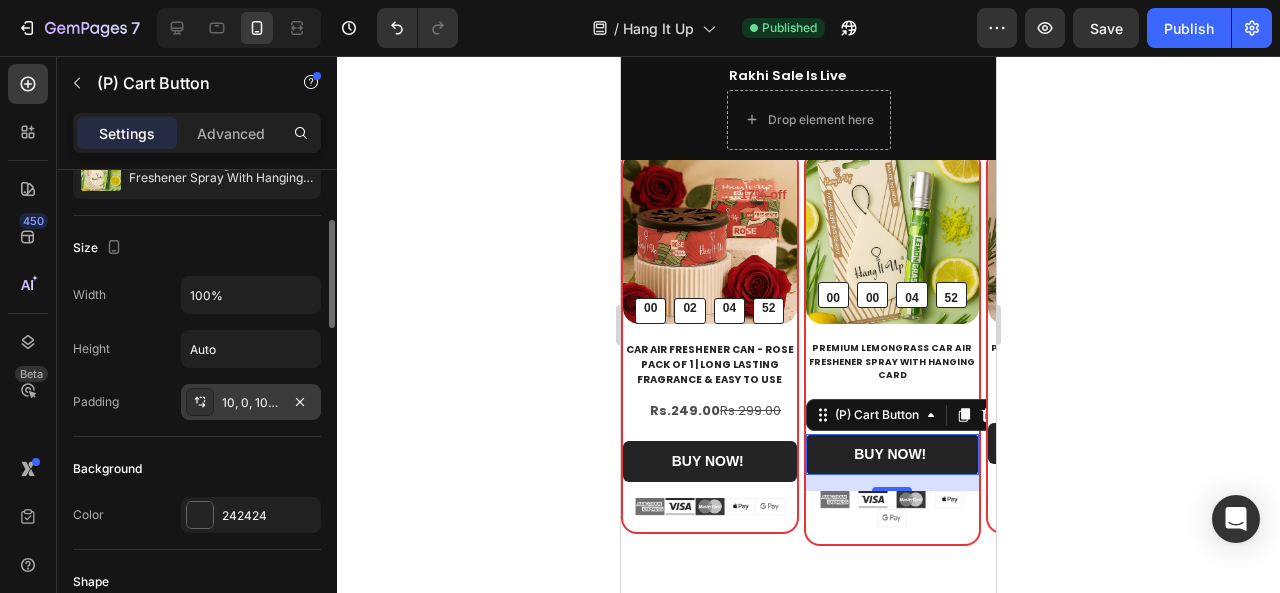 click on "10, 0, 10, 0" at bounding box center [251, 403] 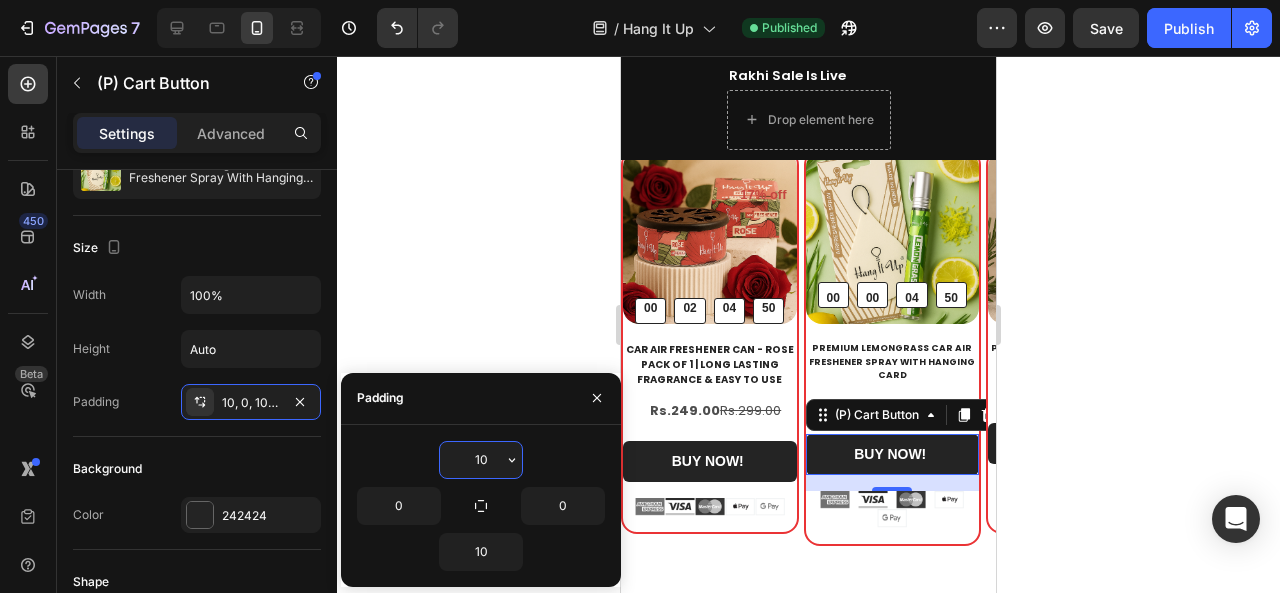 click on "10" at bounding box center [481, 460] 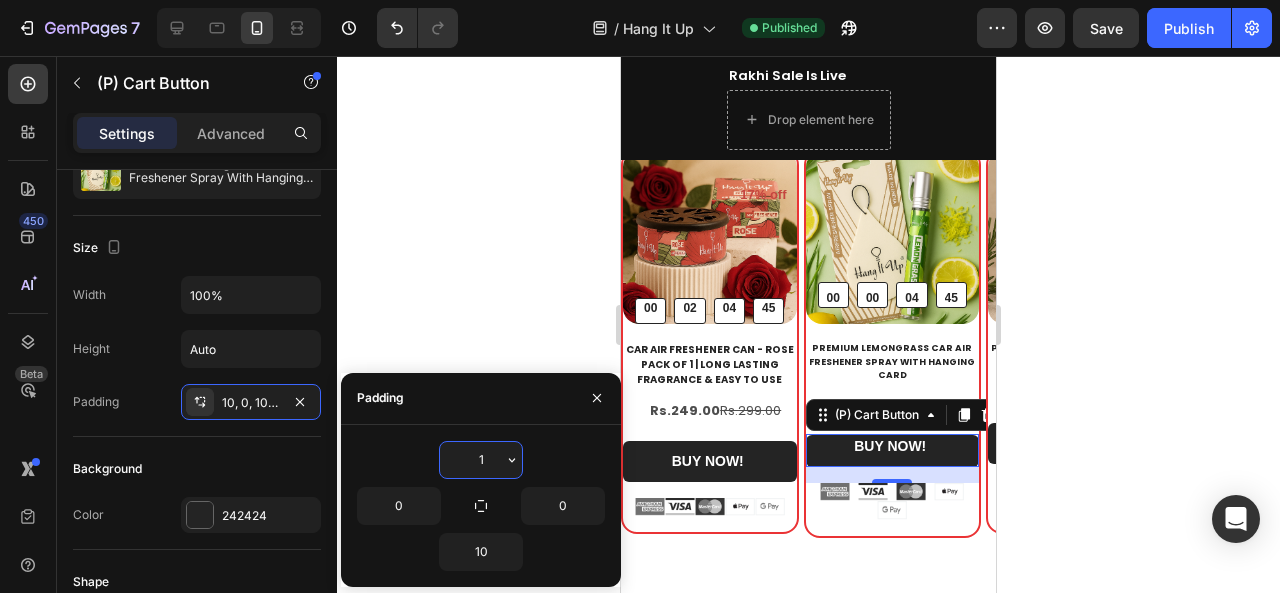 type on "10" 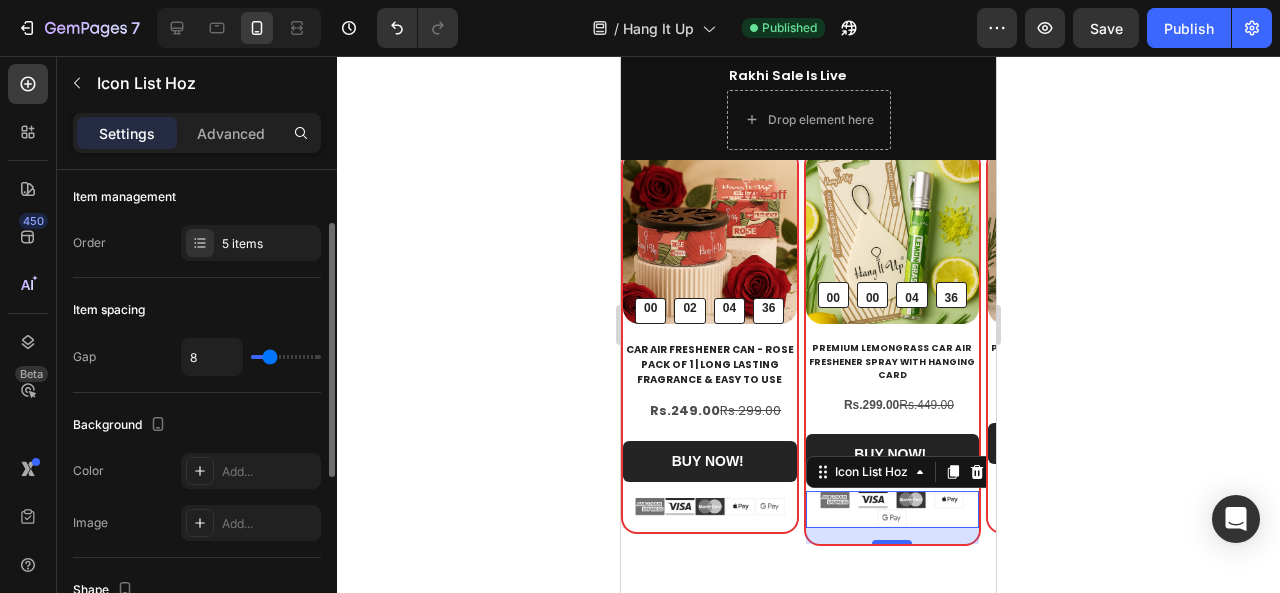 scroll, scrollTop: 0, scrollLeft: 0, axis: both 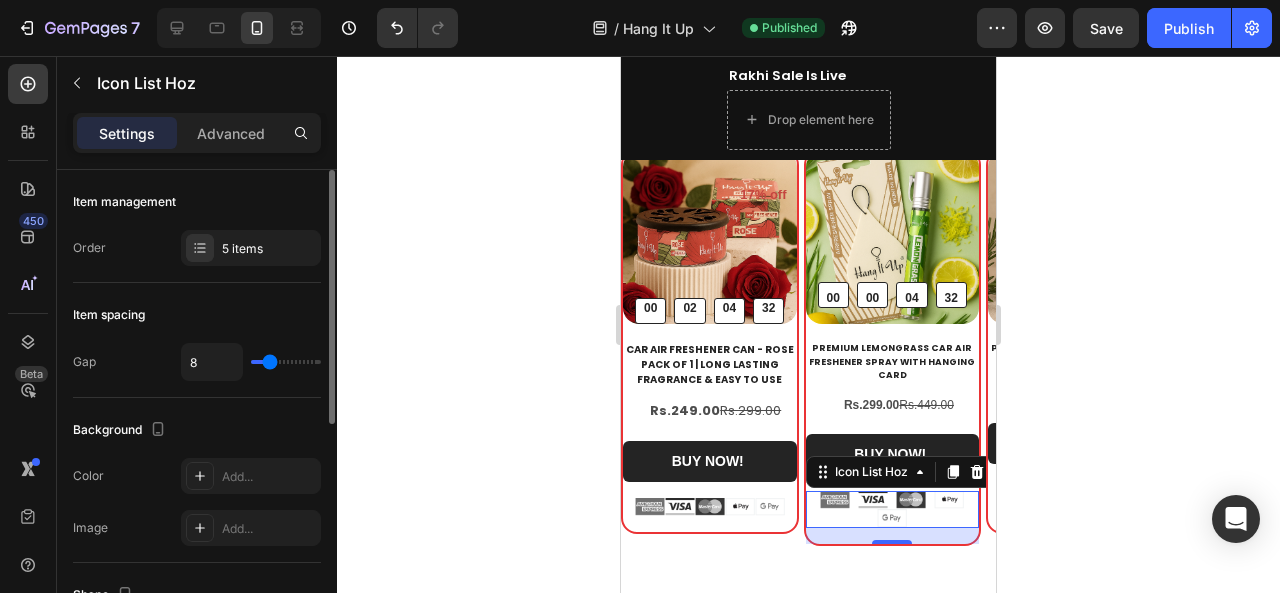 type on "3" 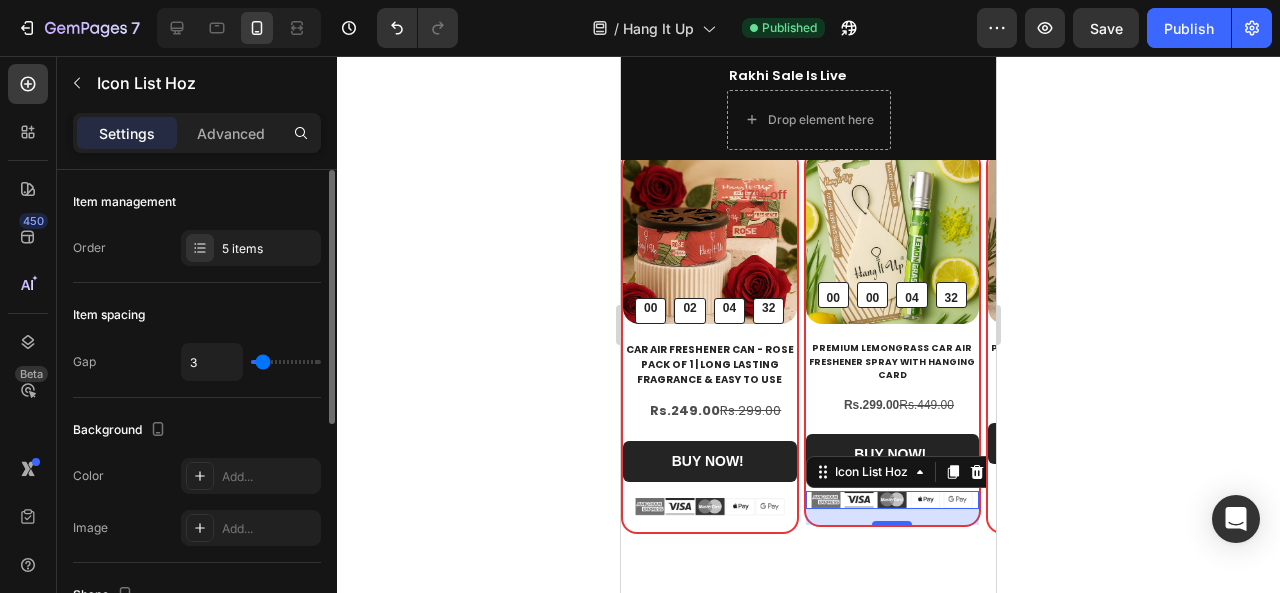 type on "2" 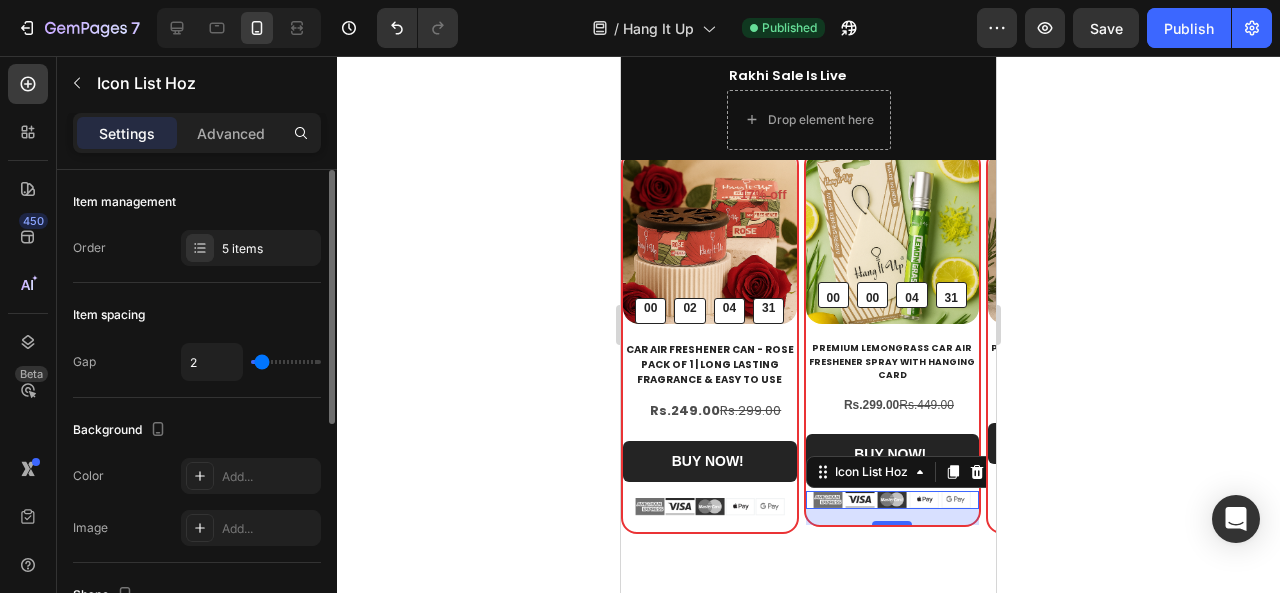 type on "3" 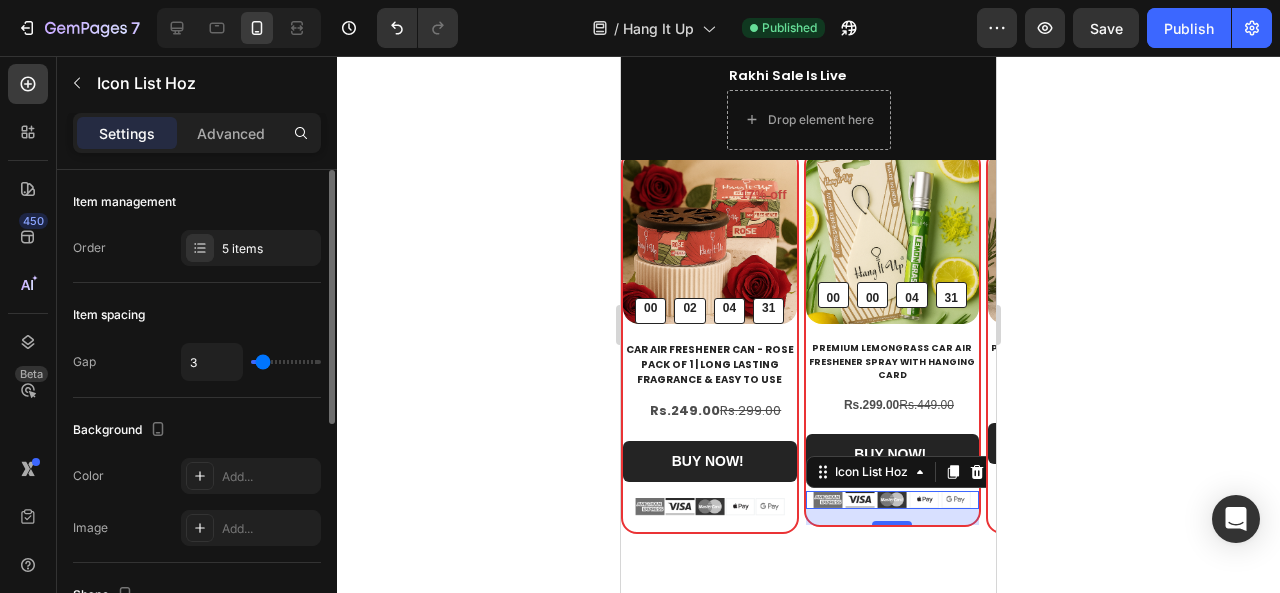 type on "4" 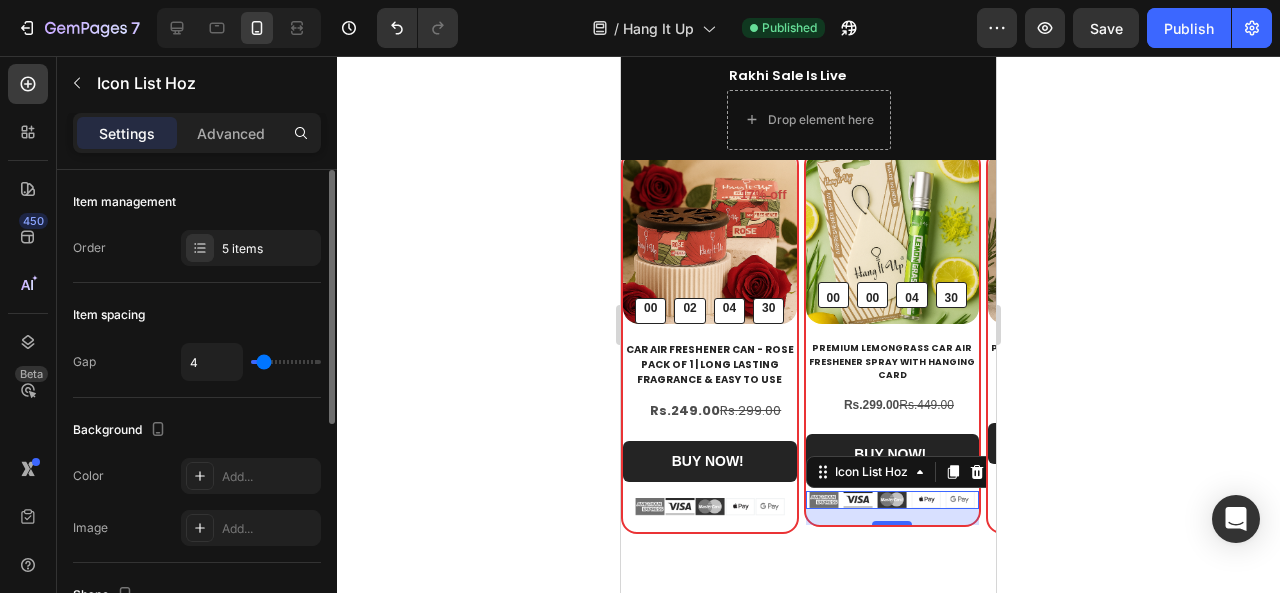 type on "5" 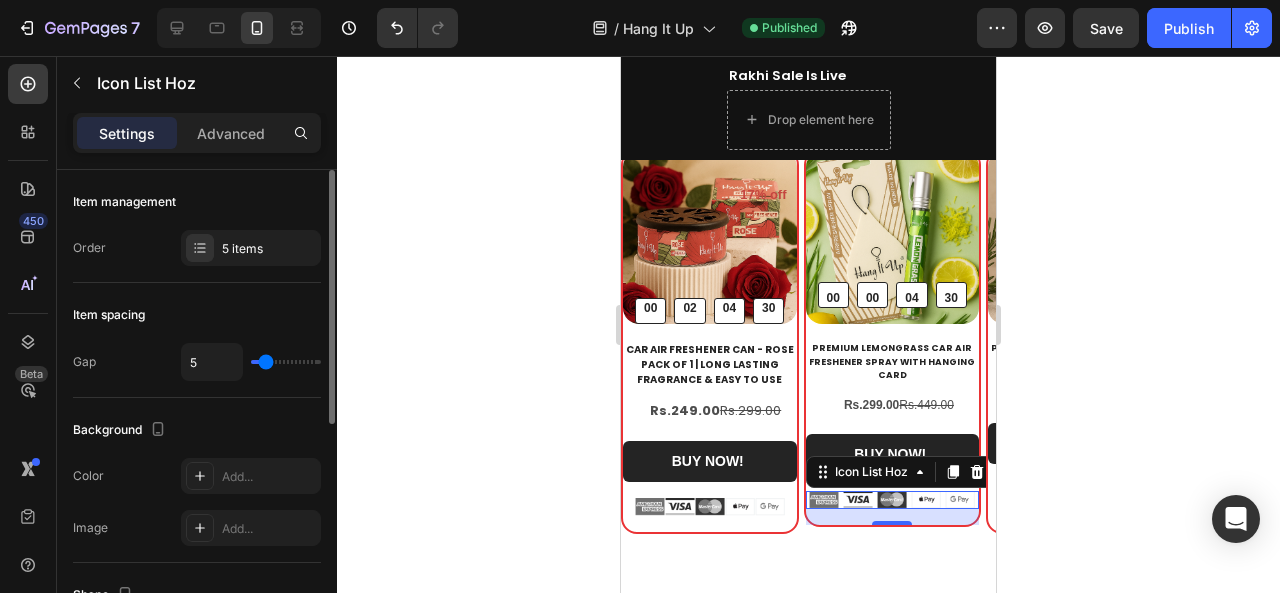 type on "6" 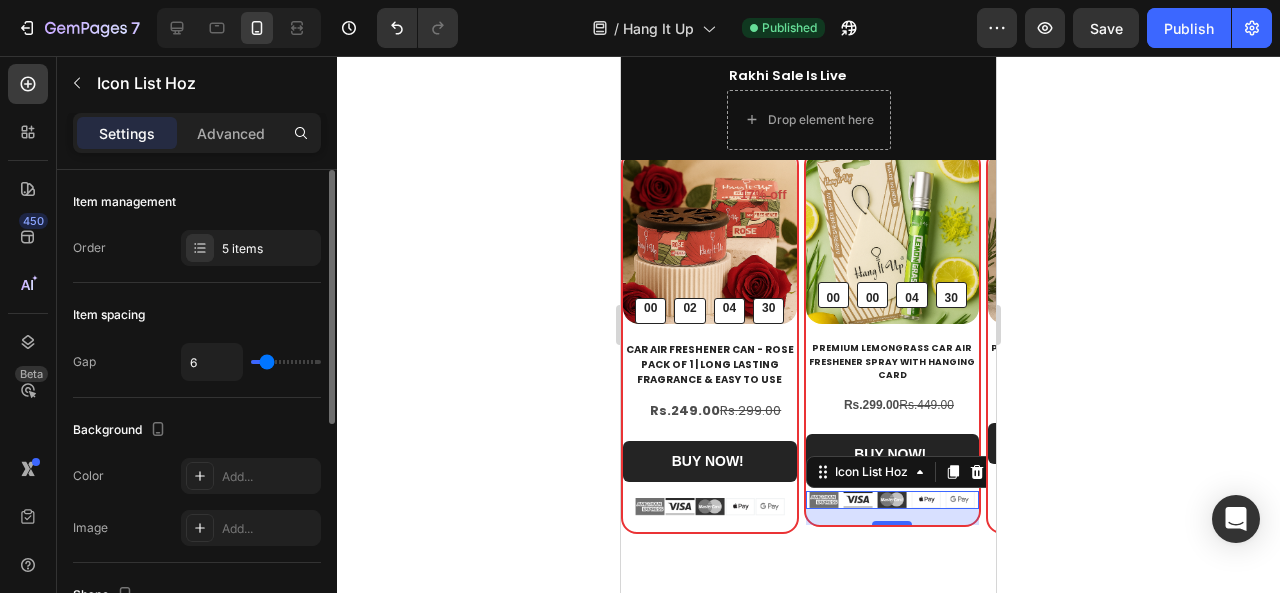 type on "7" 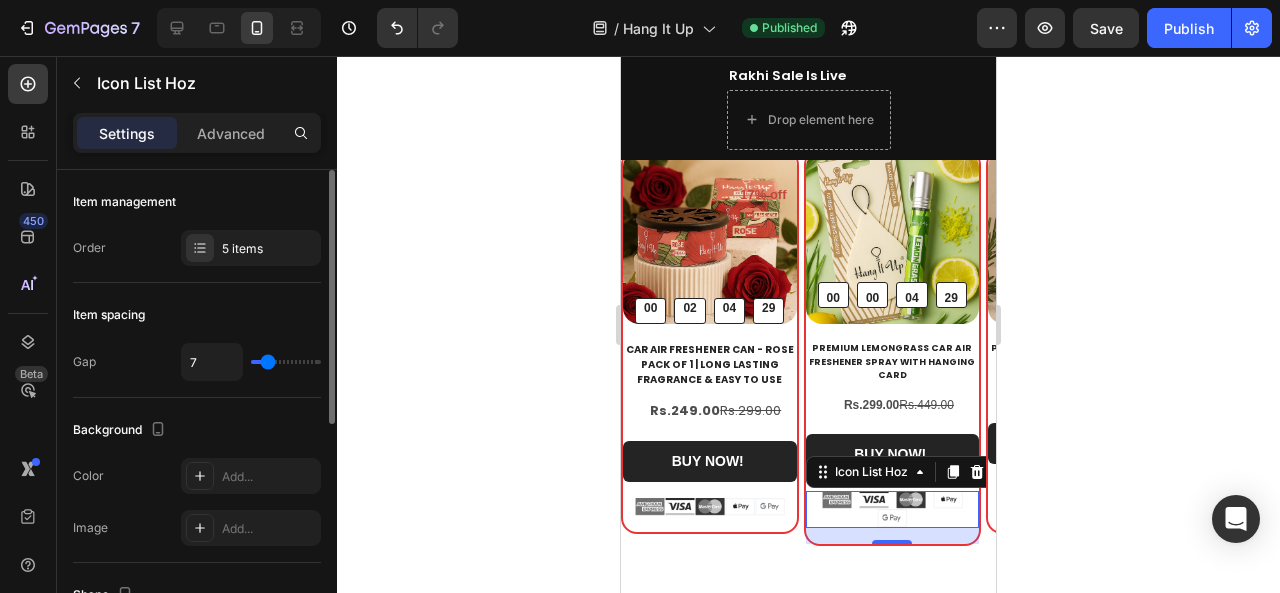 type on "6" 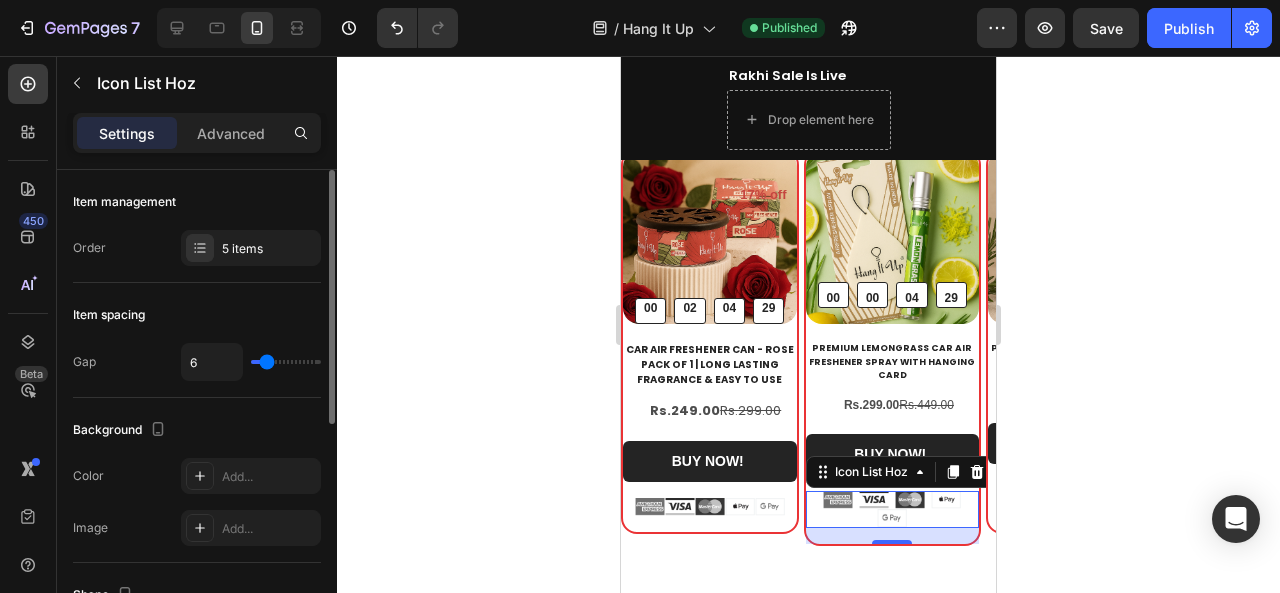 type on "5" 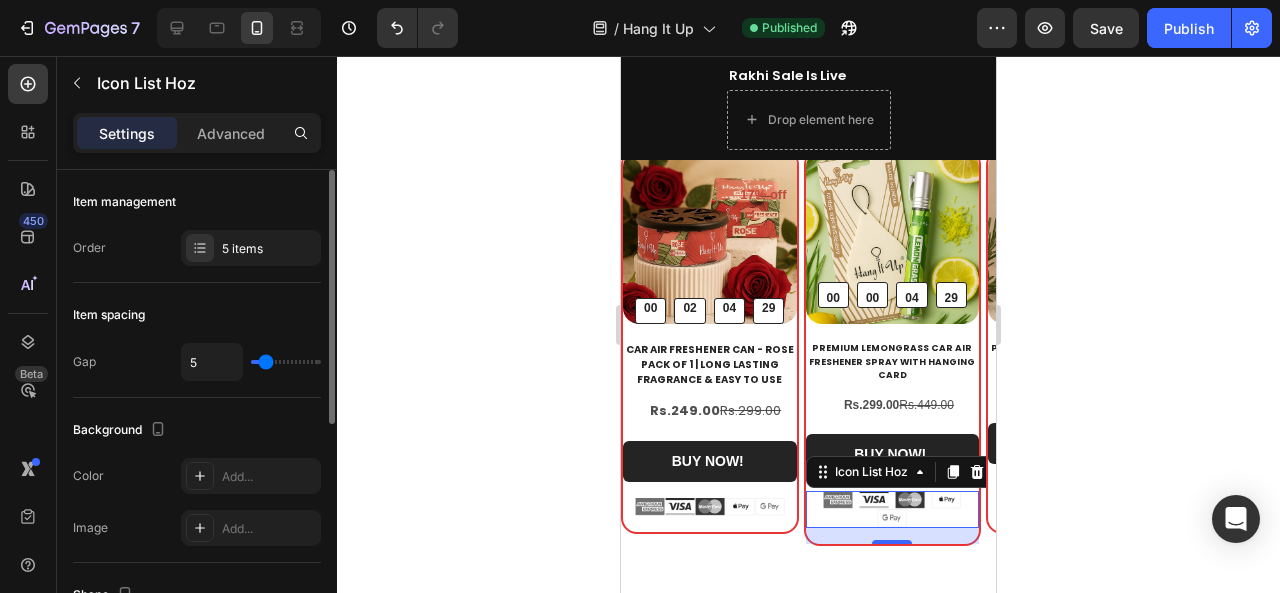 type on "4" 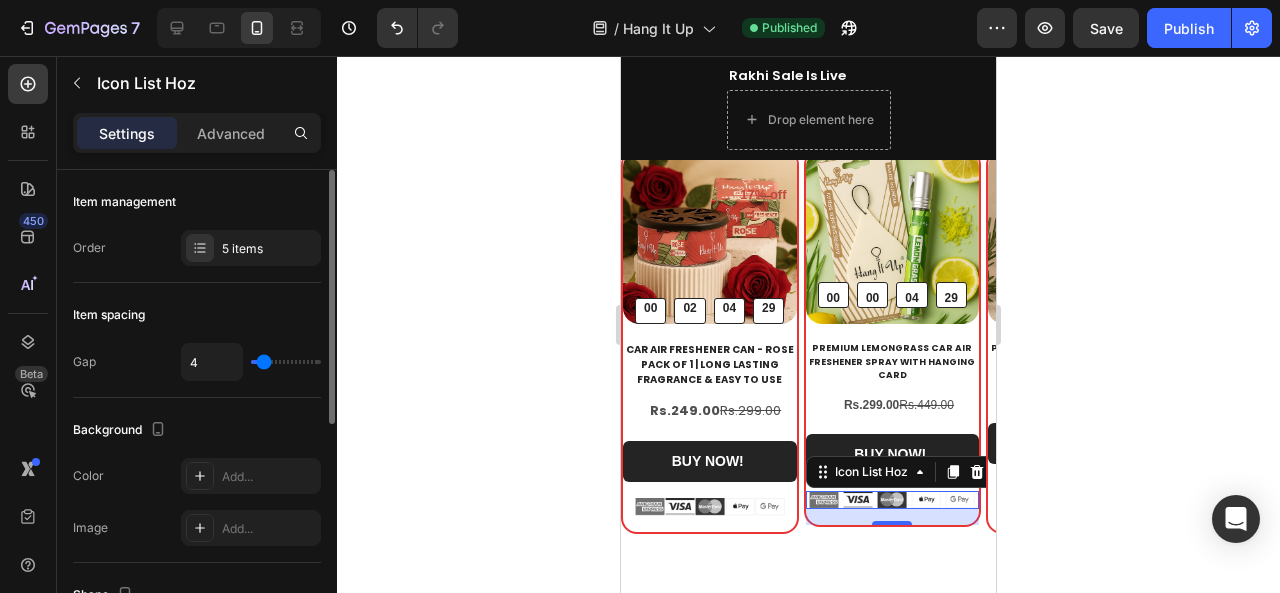 type on "3" 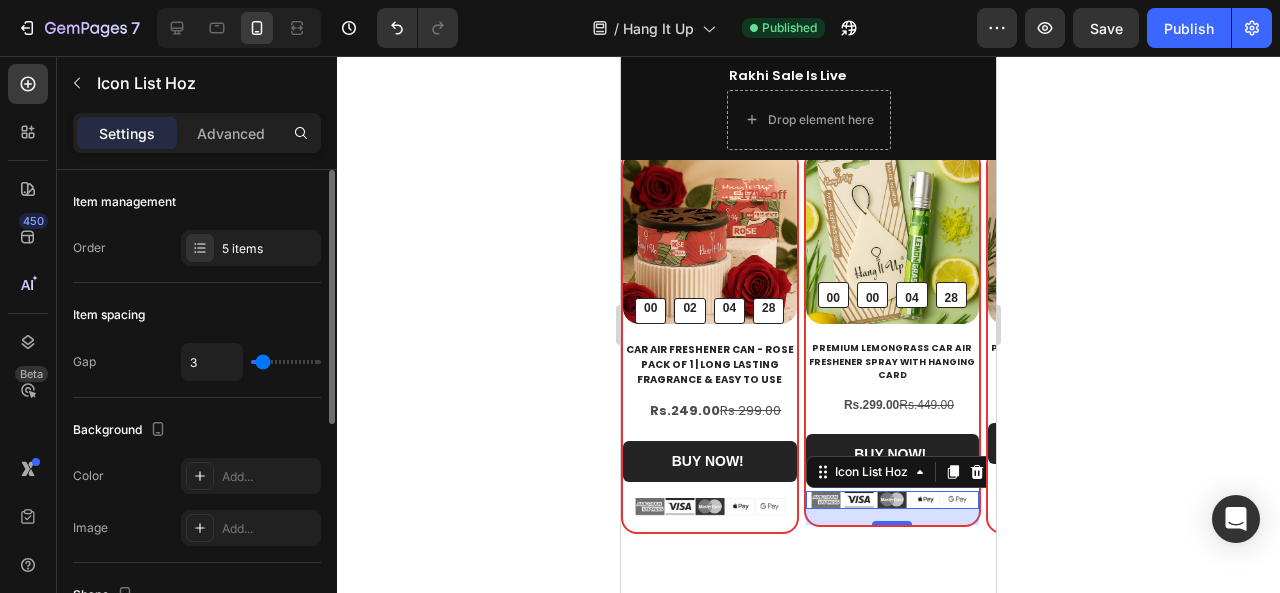 type on "3" 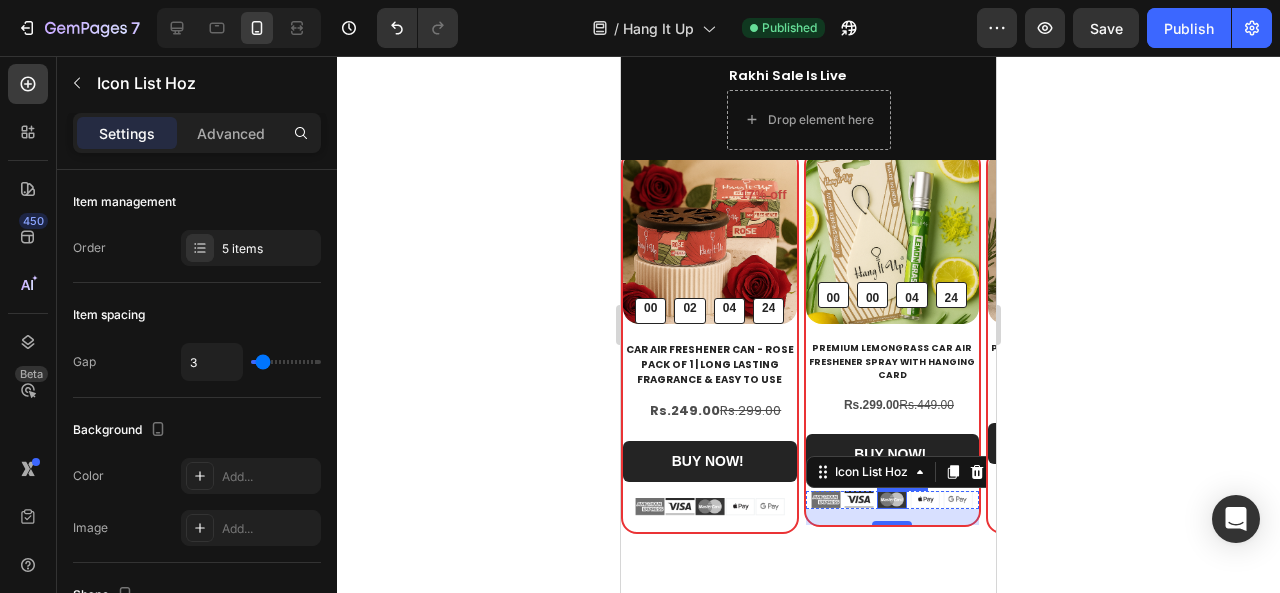 scroll, scrollTop: 473, scrollLeft: 0, axis: vertical 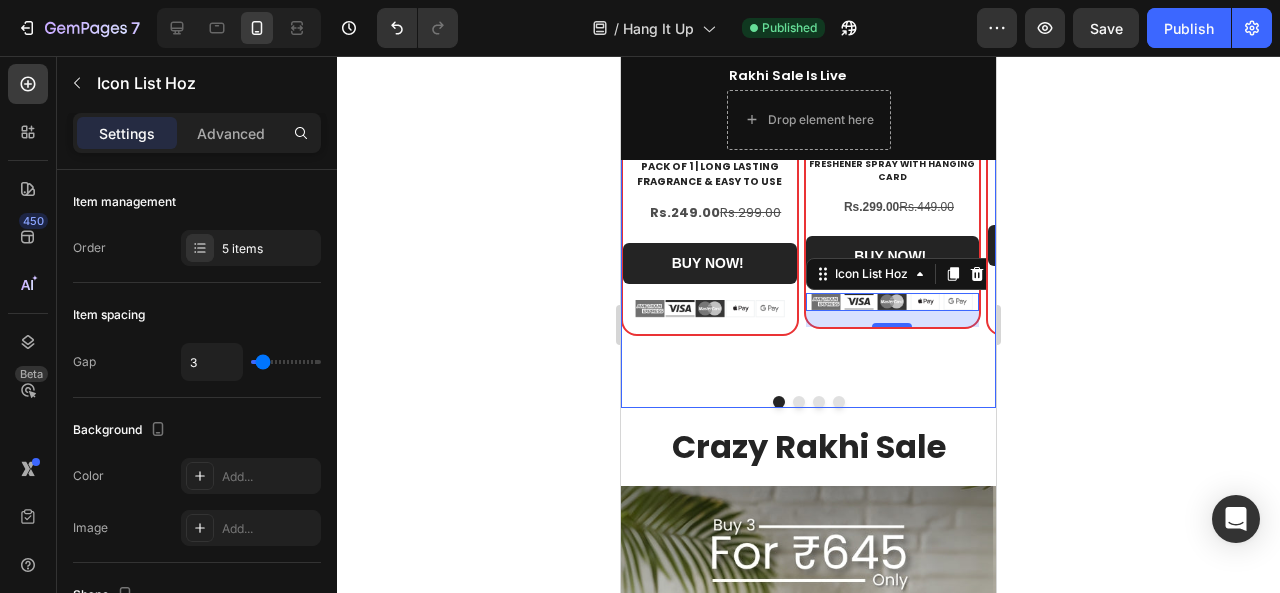 click at bounding box center [799, 402] 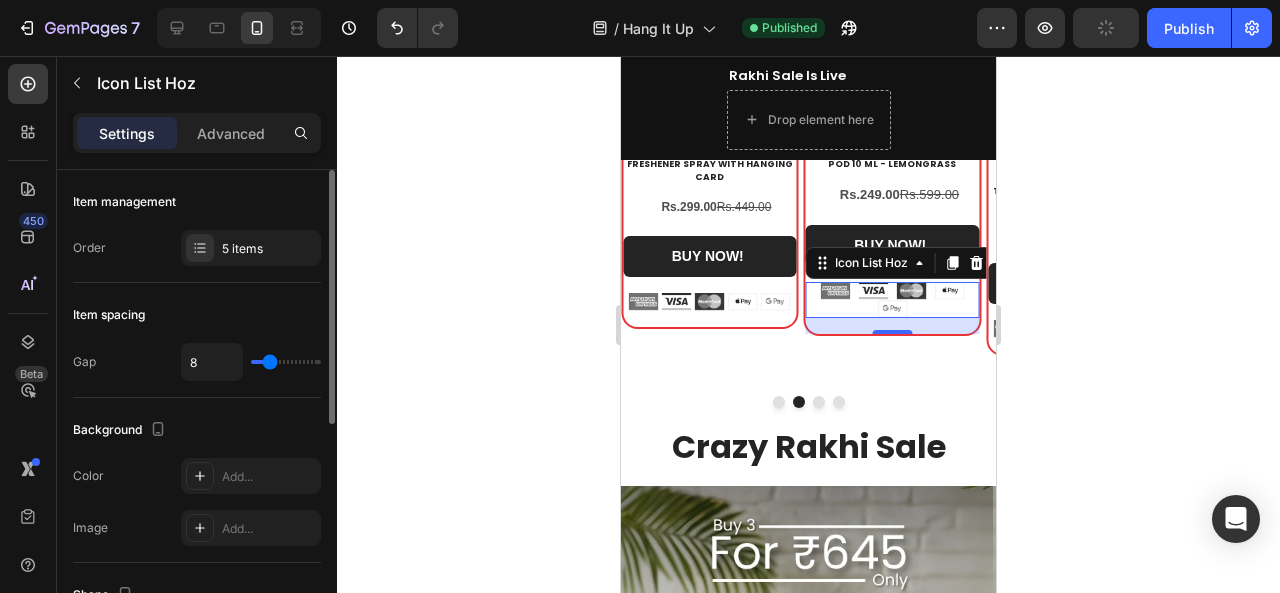 type on "3" 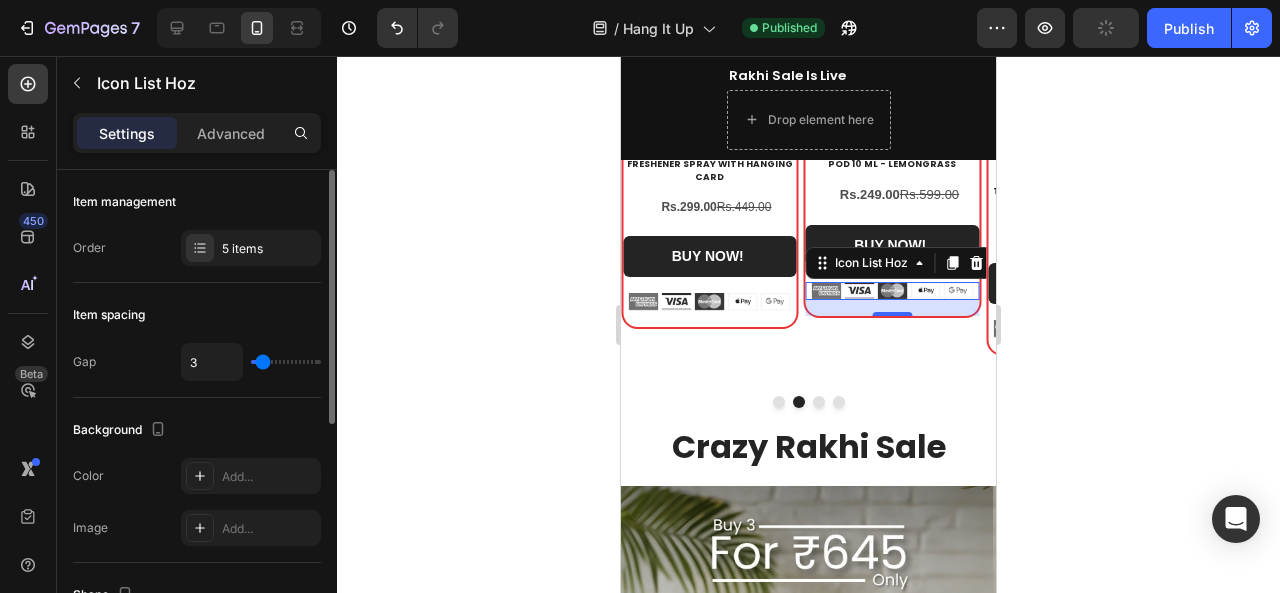 type on "3" 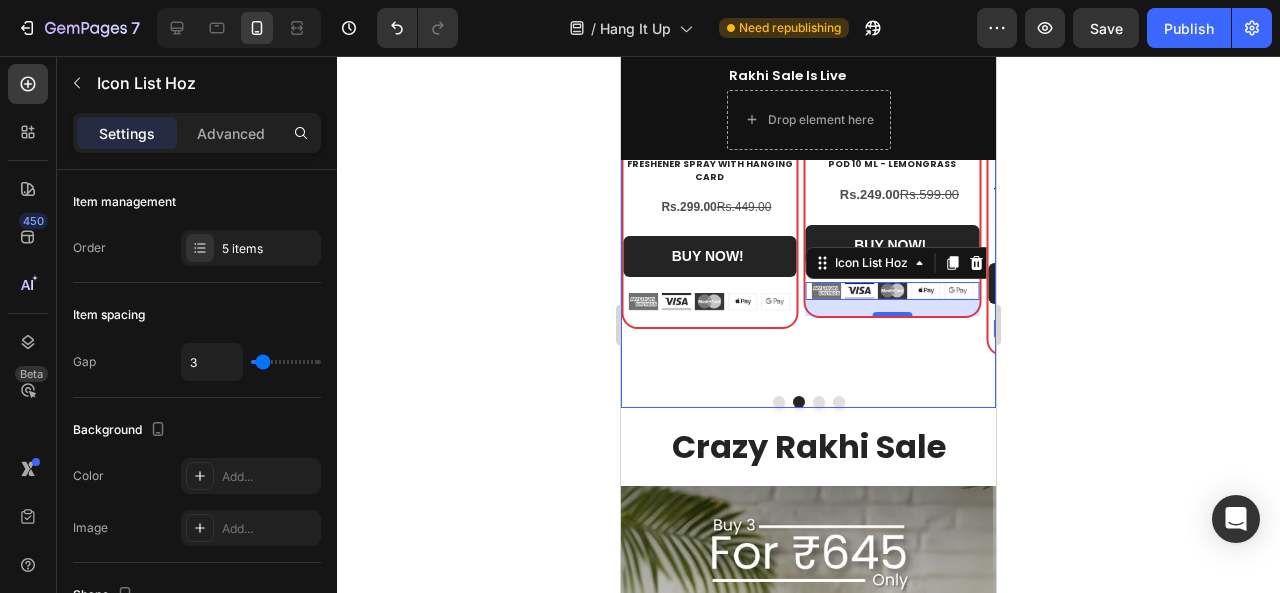 click at bounding box center (819, 402) 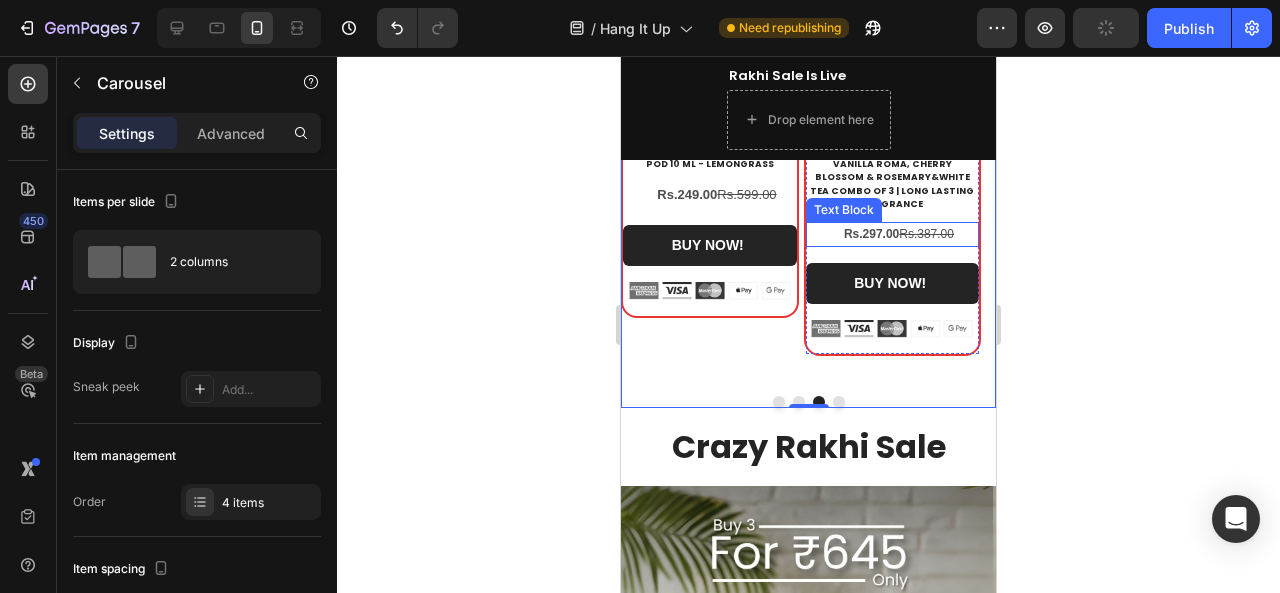 click on "Rs.387.00" at bounding box center (926, 234) 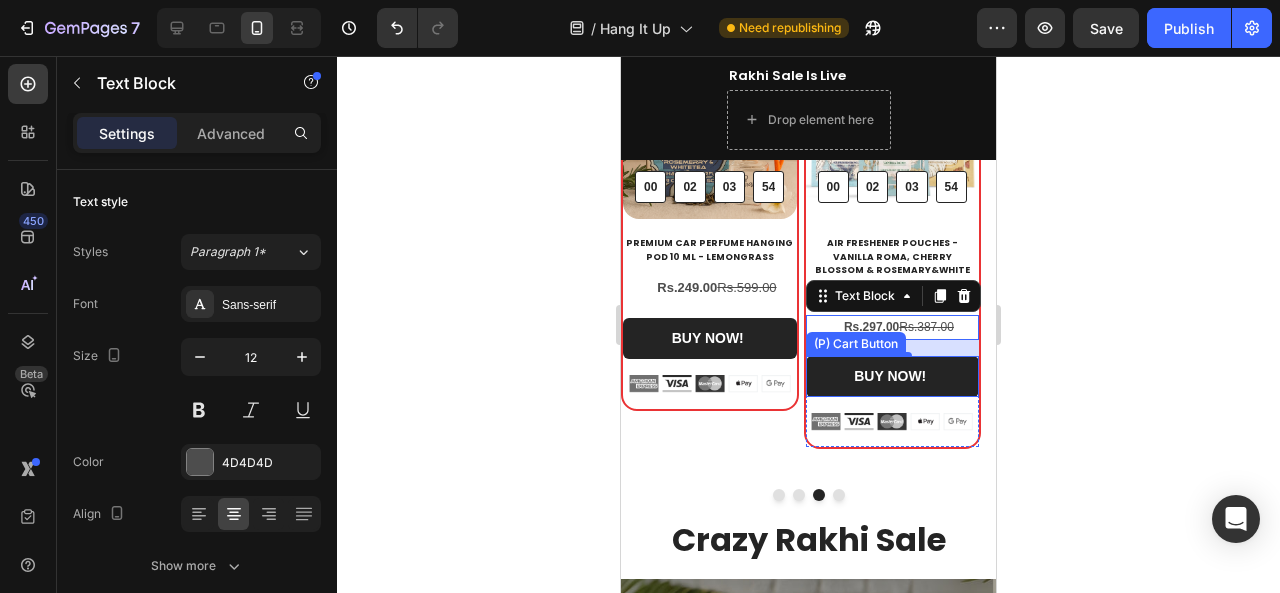 scroll, scrollTop: 375, scrollLeft: 0, axis: vertical 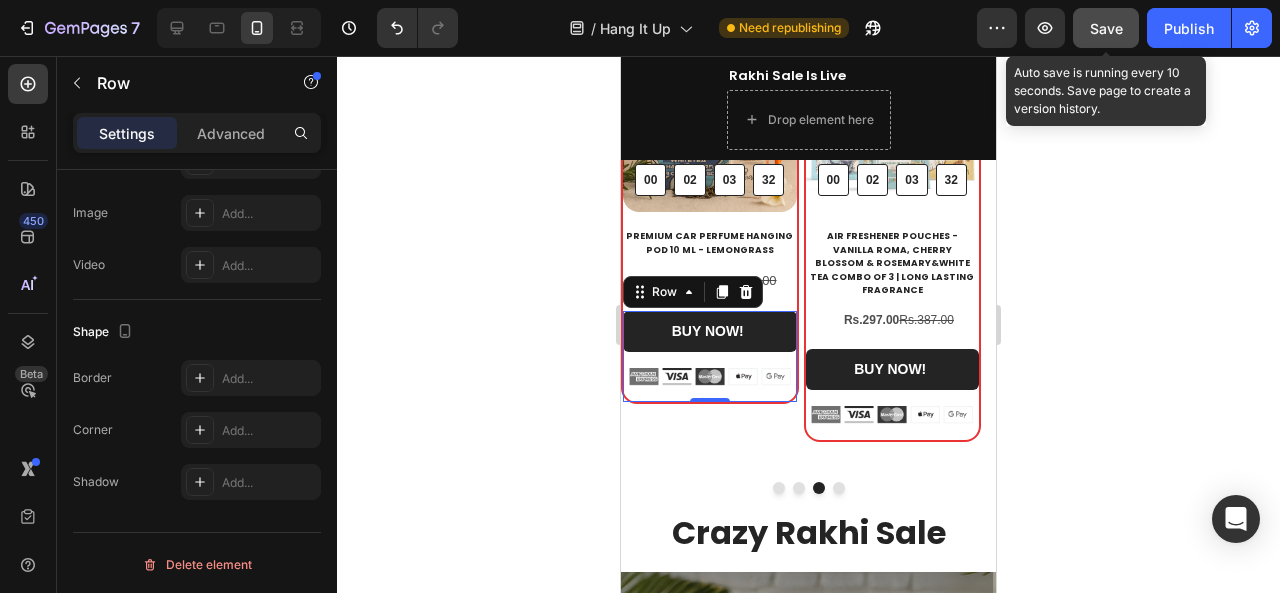 click on "Save" 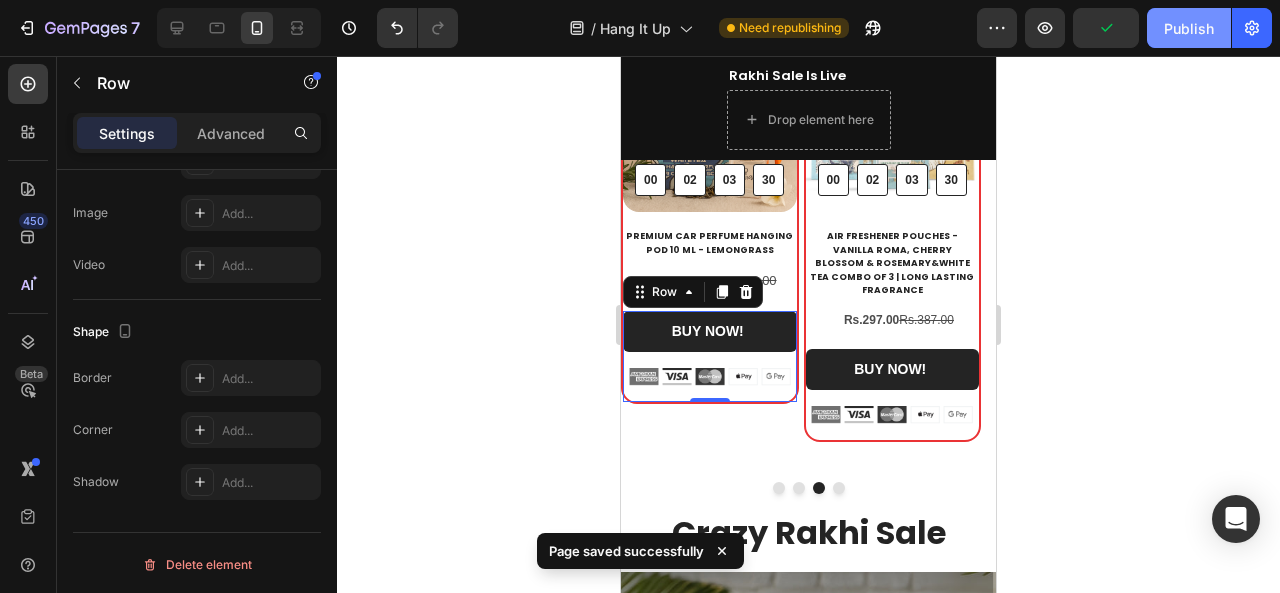 click on "Publish" at bounding box center (1189, 28) 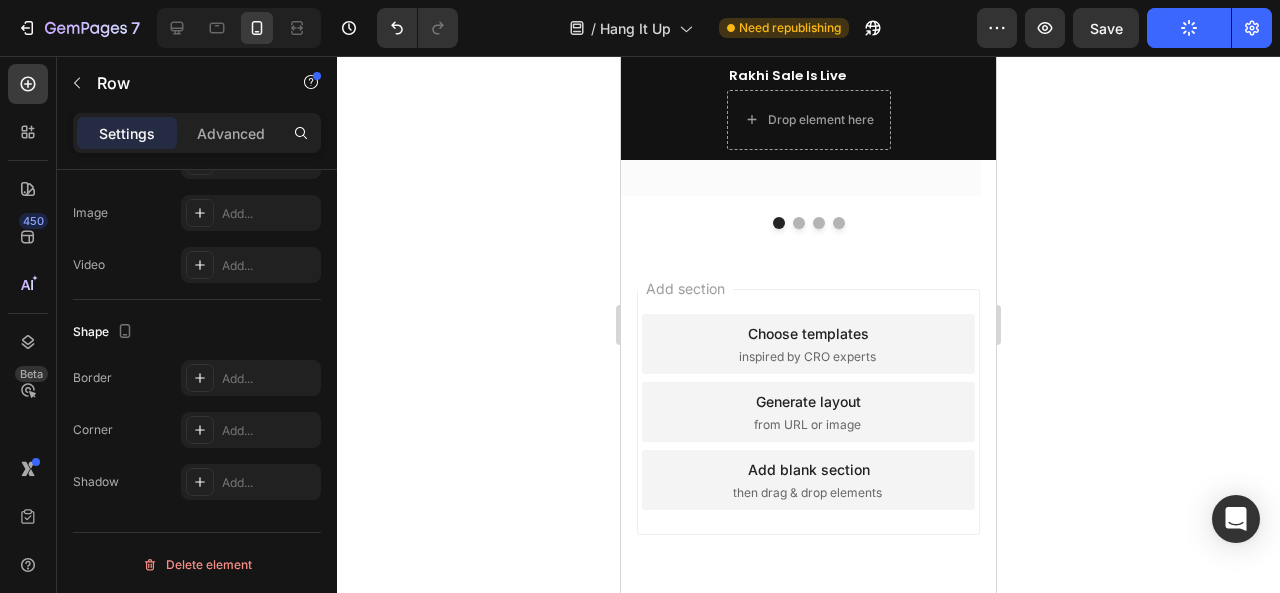 scroll, scrollTop: 4182, scrollLeft: 0, axis: vertical 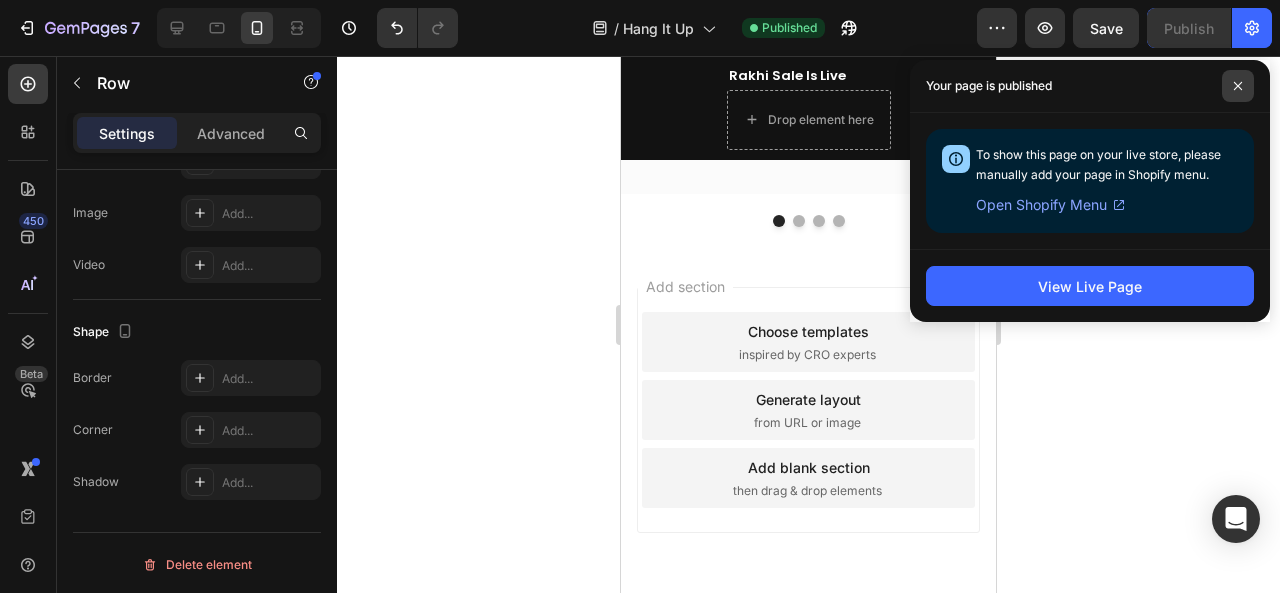 click at bounding box center [1238, 86] 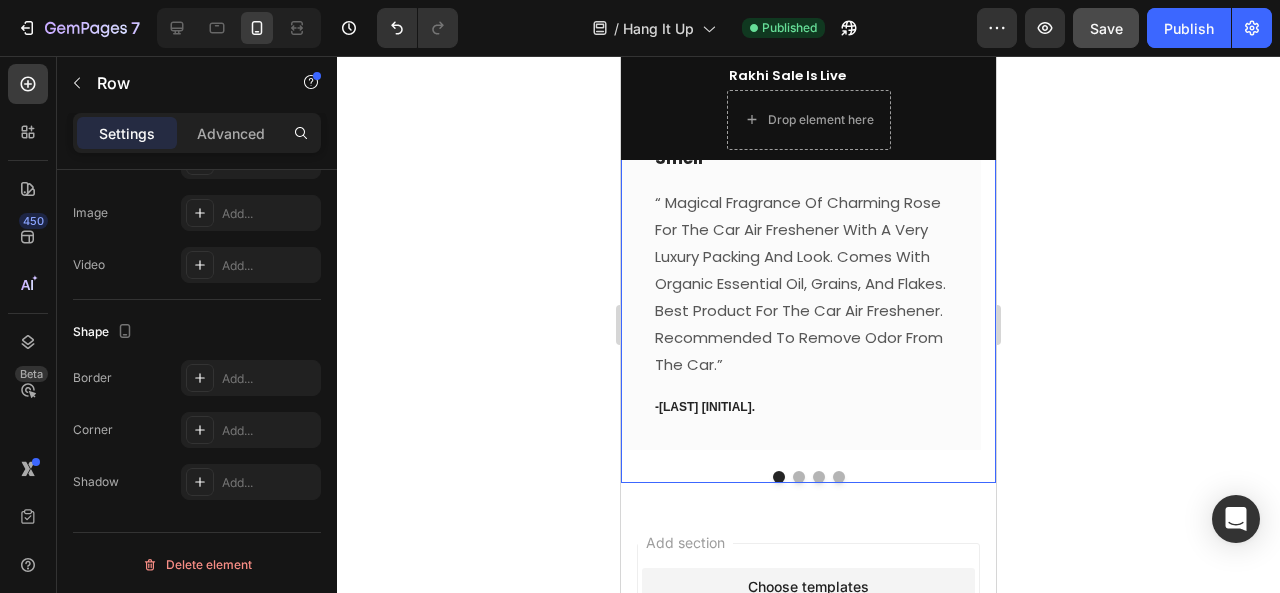 scroll, scrollTop: 3538, scrollLeft: 0, axis: vertical 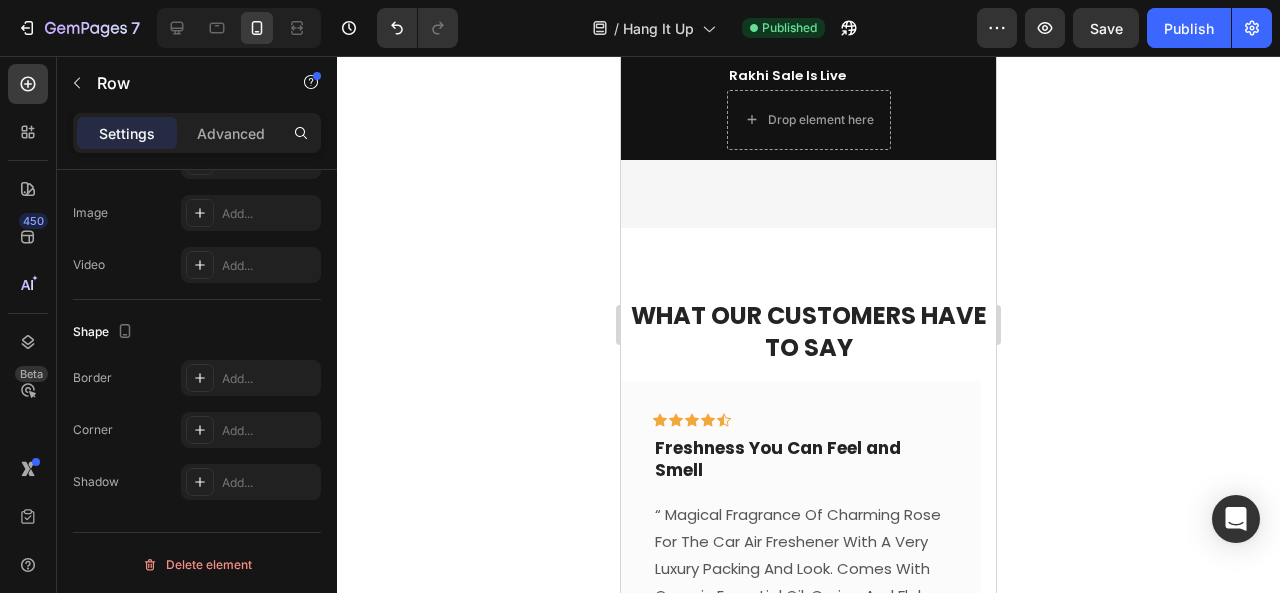click 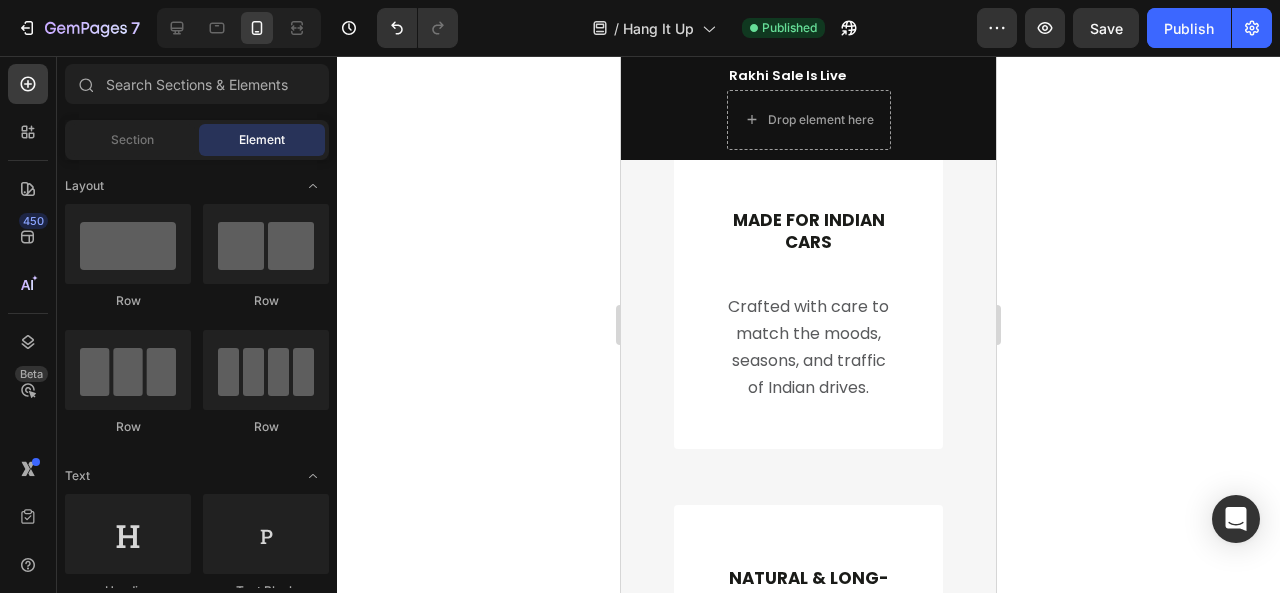 scroll, scrollTop: 2148, scrollLeft: 0, axis: vertical 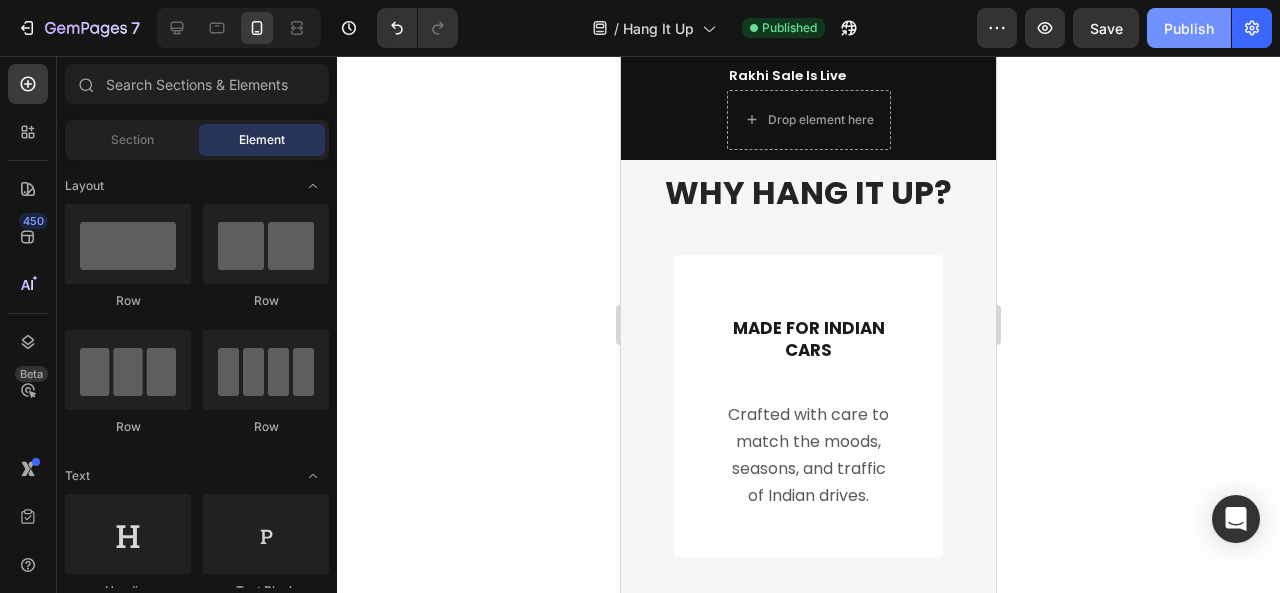 click on "Publish" at bounding box center (1189, 28) 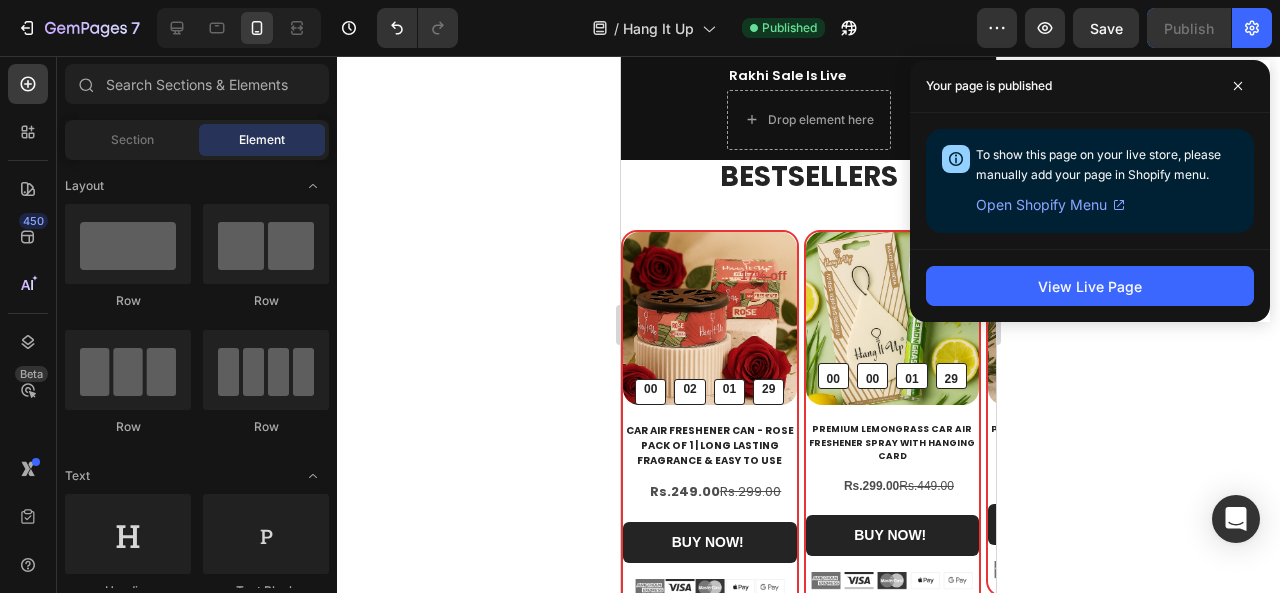 scroll, scrollTop: 194, scrollLeft: 0, axis: vertical 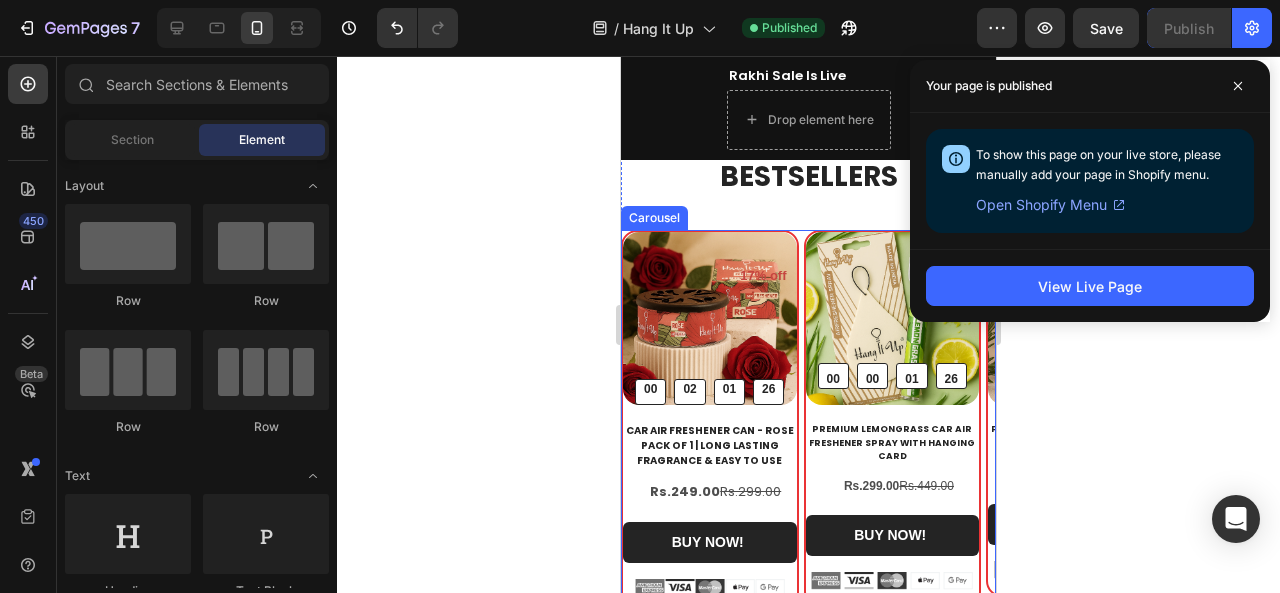 click on "17% off Text block Row (P) Images & Gallery 00 02 01 26 CountDown Timer Row Row Car Air Freshener Can - Rose Pack of 1 | Long Lasting Fragrance & Easy to Use (P) Title        Rs.249.00   Rs.299.00     Text Block   BUY NOW! (P) Cart Button Image Image Image Image Image Icon List Hoz Row Product (P) Images & Gallery 00 00 01 26 CountDown Timer Row Row Premium Lemongrass Car Air Freshener Spray With Hanging Card (P) Title        Rs.299.00   Rs.449.00     Text Block   BUY NOW! (P) Cart Button Image Image Image Image Image Icon List Hoz Row Product (P) Images & Gallery 00 02 01 26 CountDown Timer Row Row Premium Car Perfume Hanging Pod 10 ML - Lemongrass (P) Title        Rs.249.00   Rs.599.00     Text Block   BUY NOW! (P) Cart Button Image Image Image Image Image Icon List Hoz Row Product (P) Images & Gallery 00 02 01 26 CountDown Timer Row Row Air Freshener Pouches - Vanilla Roma, Cherry Blossom & Rosemary&White Tea Combo of 3 | Long Lasting Fragrance (P) Title        Rs.297.00      Row" at bounding box center (808, 445) 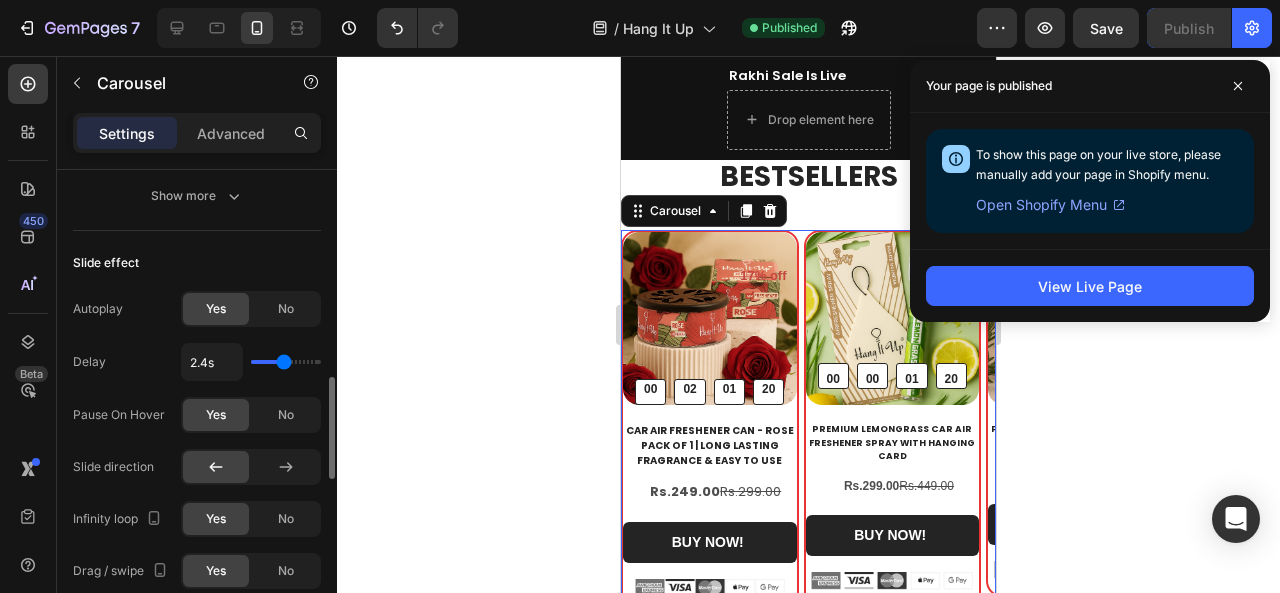 scroll, scrollTop: 976, scrollLeft: 0, axis: vertical 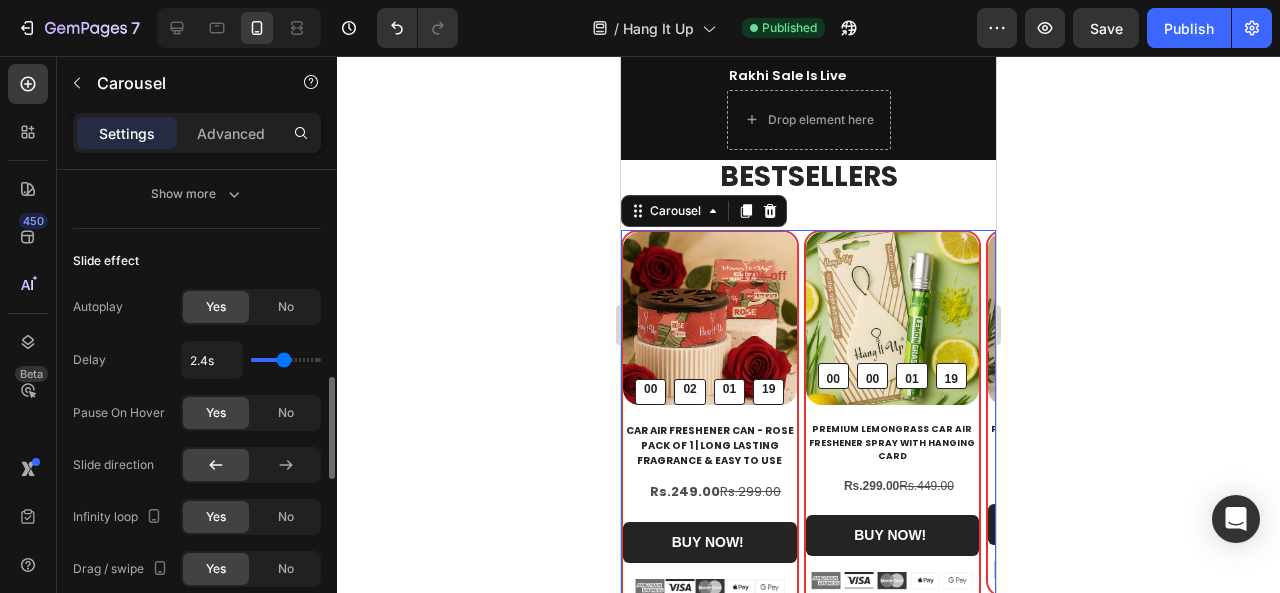 drag, startPoint x: 282, startPoint y: 361, endPoint x: 312, endPoint y: 359, distance: 30.066593 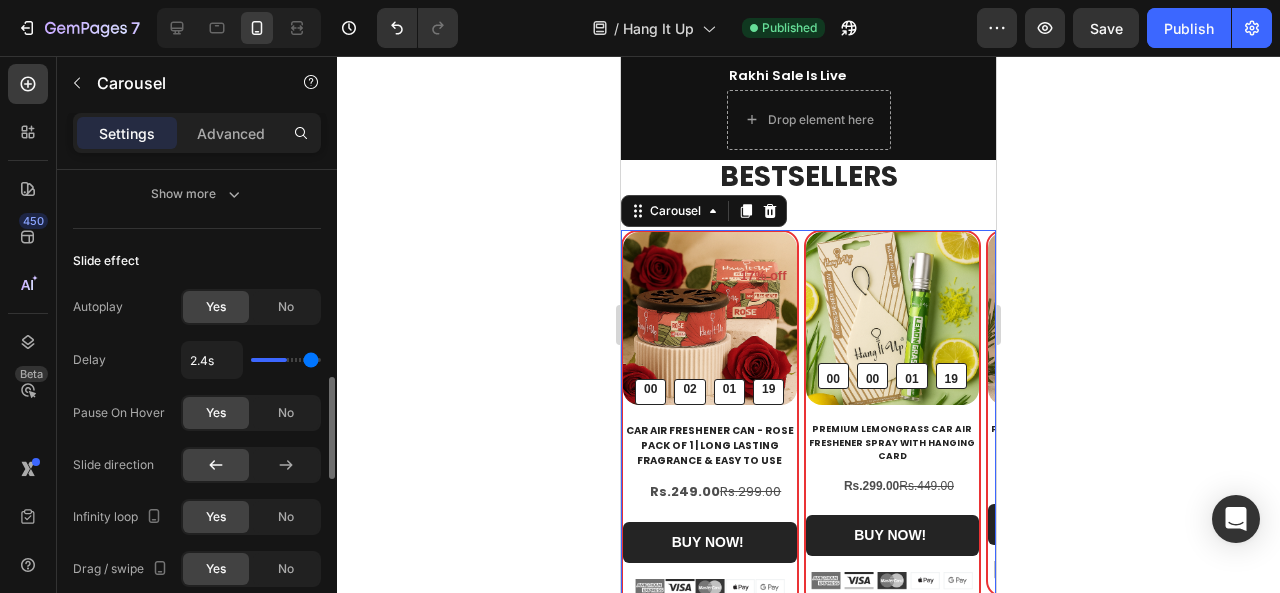click at bounding box center [286, 360] 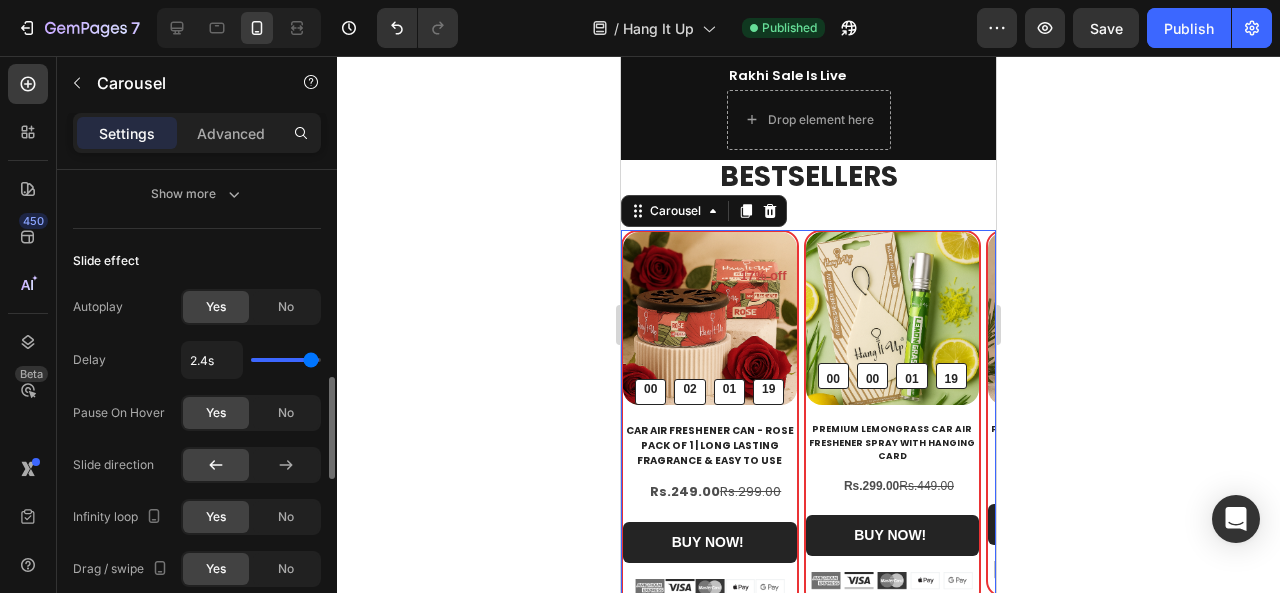 type on "3.9s" 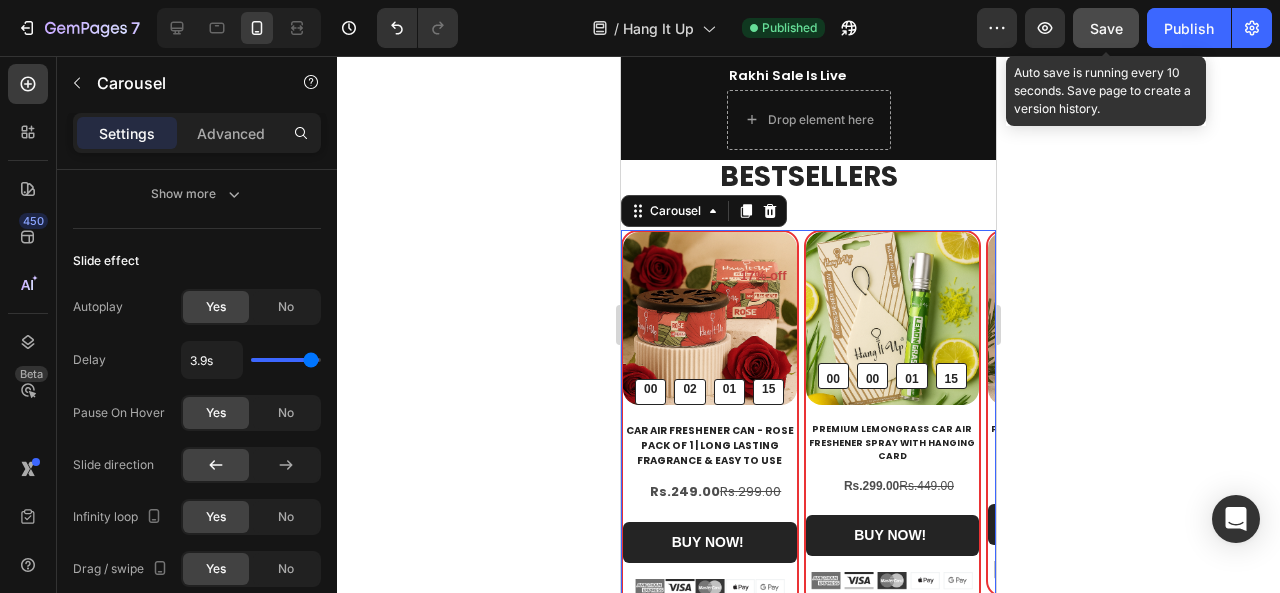 click on "Save" 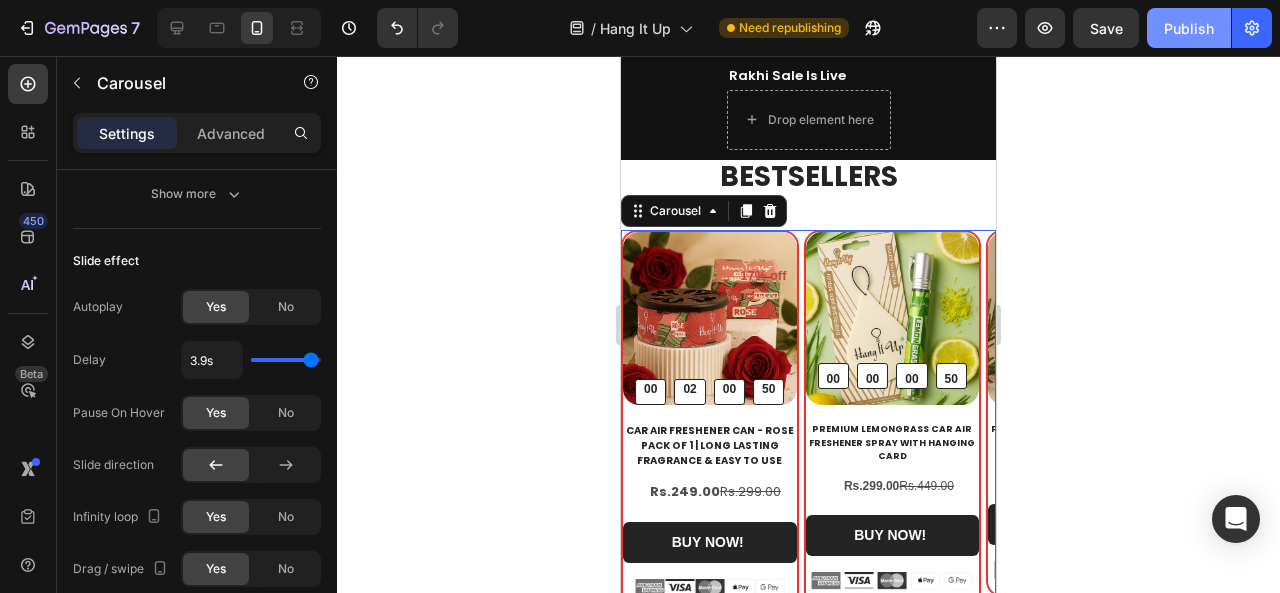 click on "Publish" at bounding box center [1189, 28] 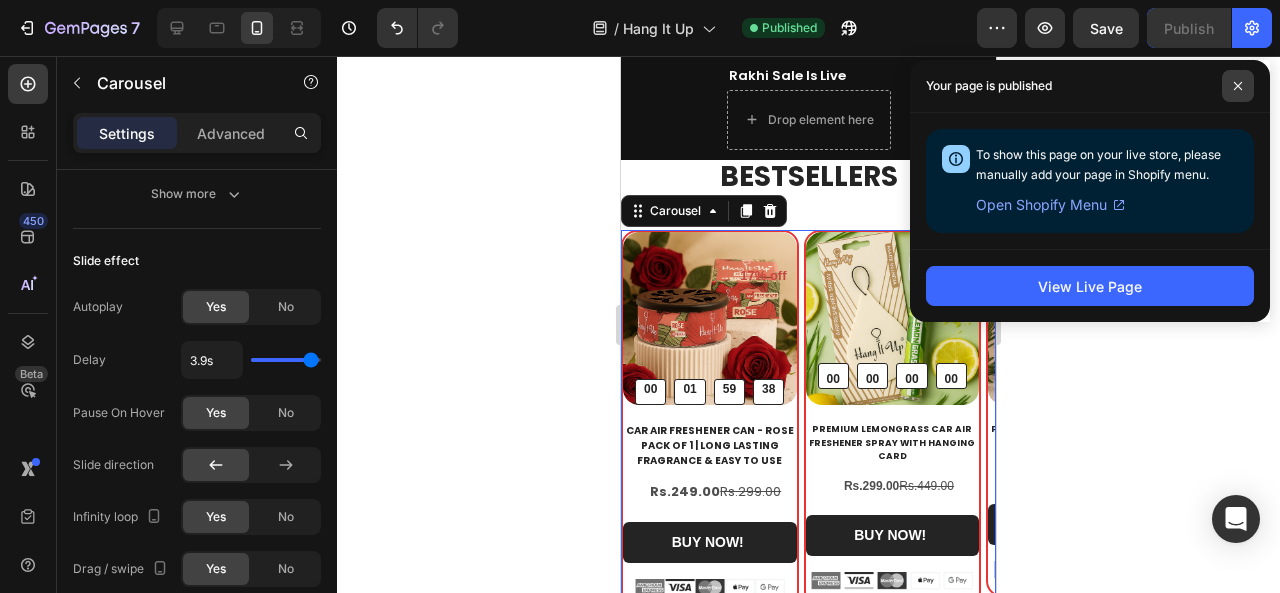 click 